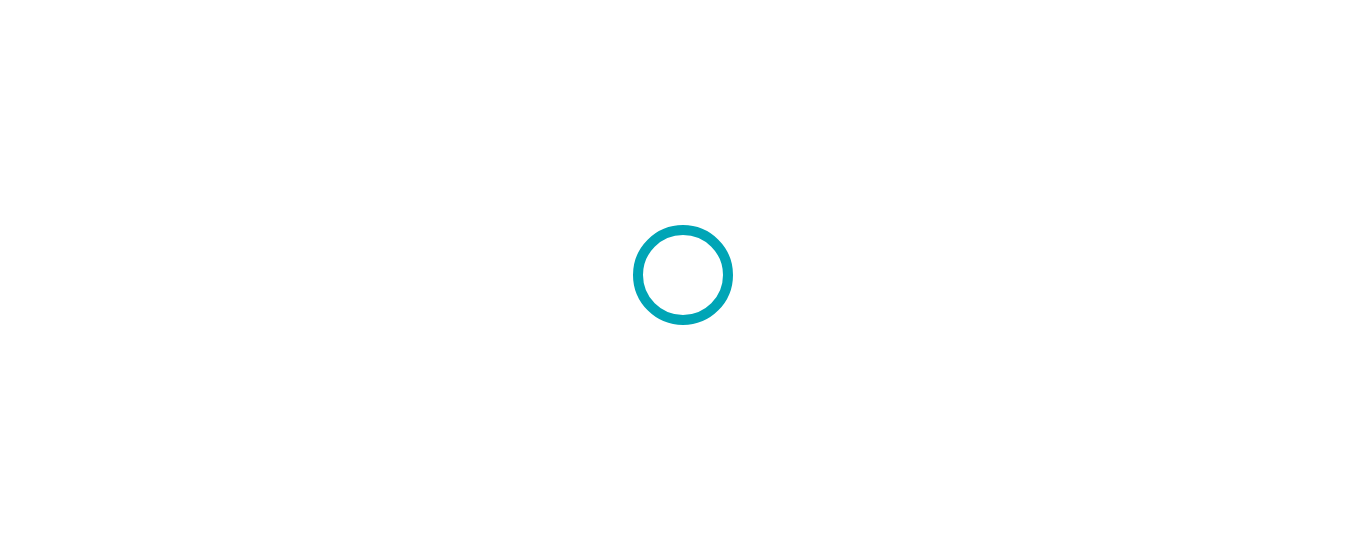 scroll, scrollTop: 0, scrollLeft: 0, axis: both 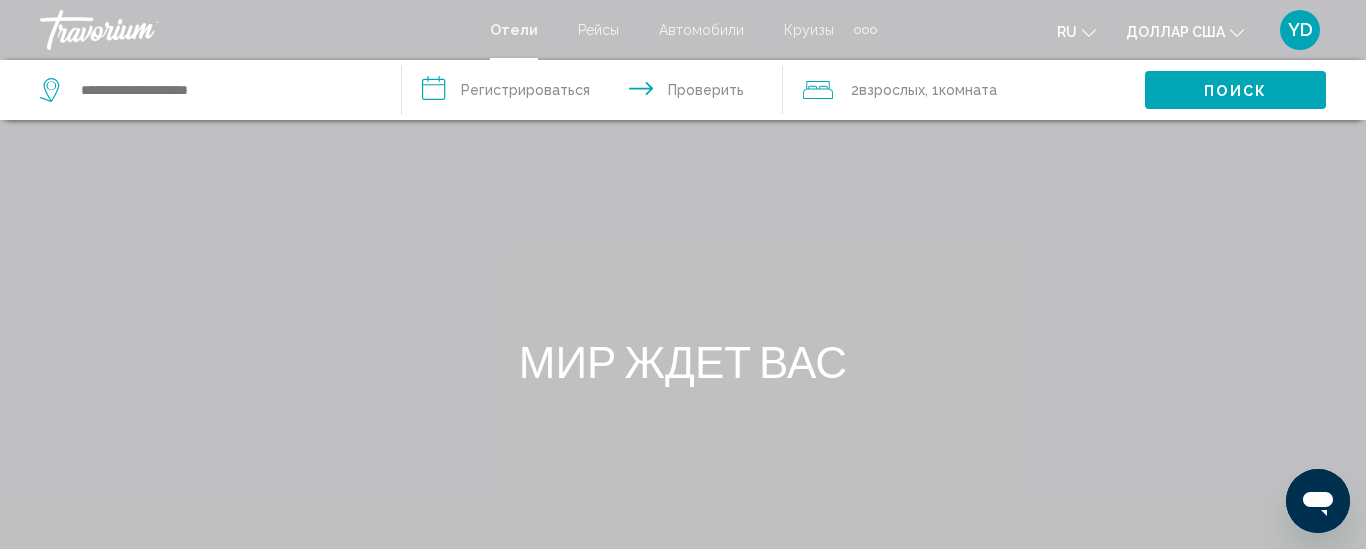 click on "2  взрослых Взрослый , 1  комната комнаты" 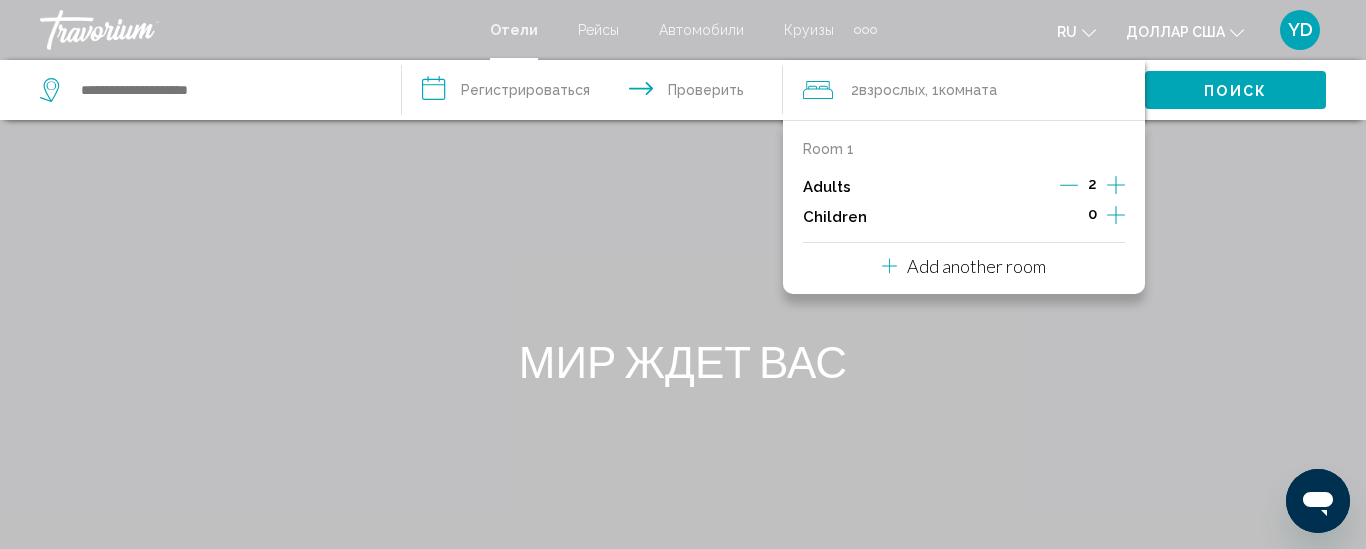 click 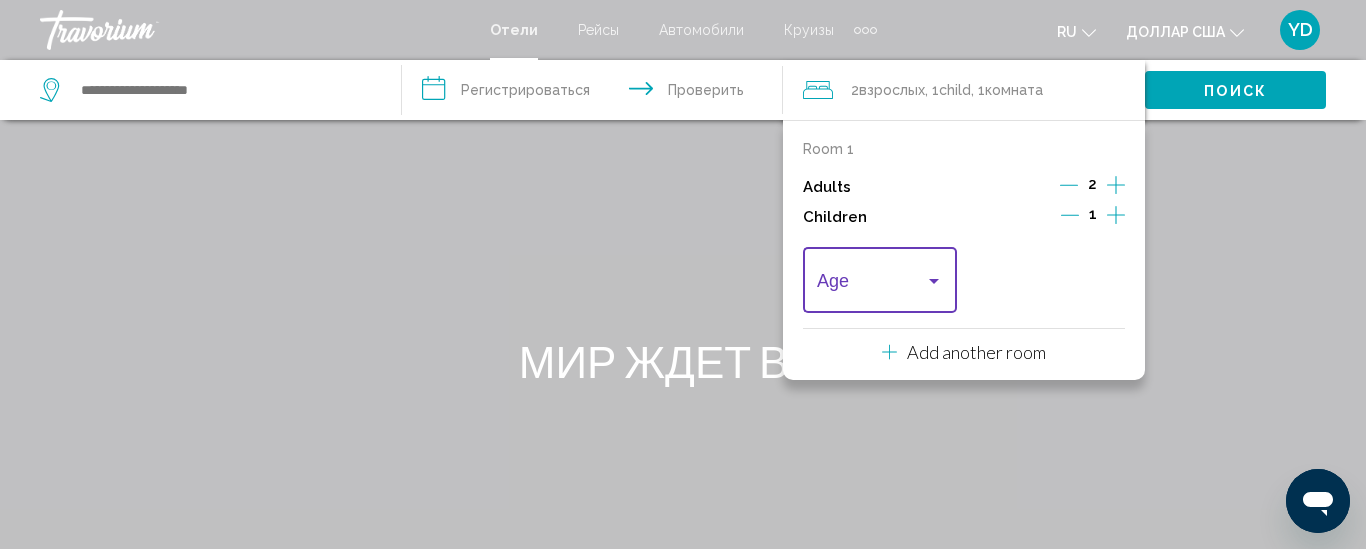 click at bounding box center [871, 285] 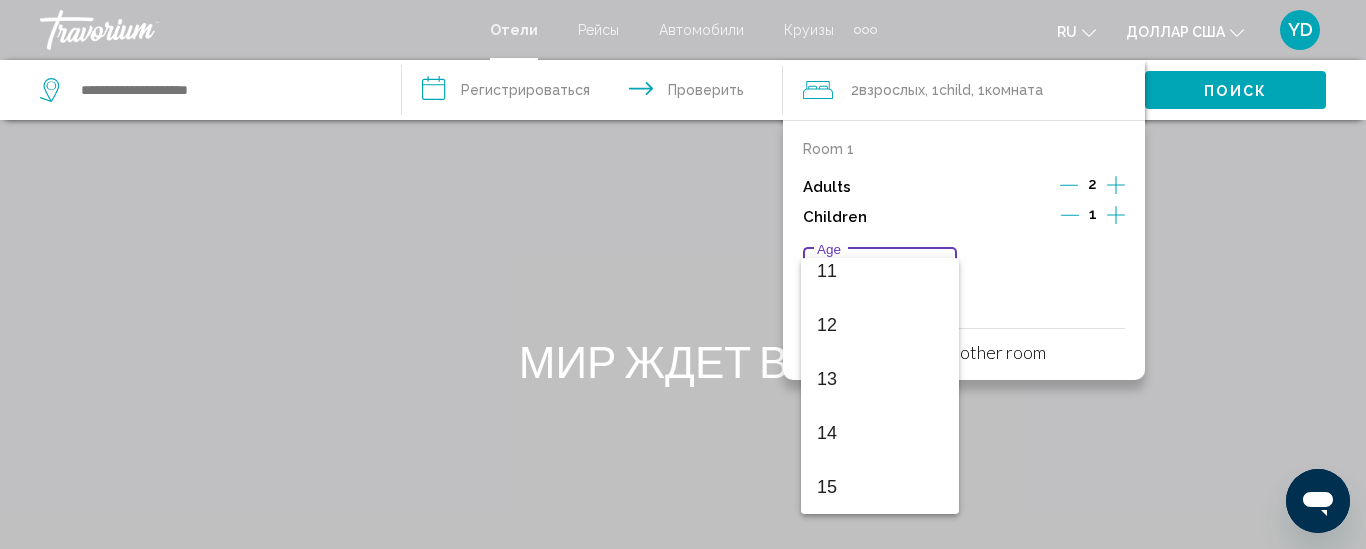 scroll, scrollTop: 716, scrollLeft: 0, axis: vertical 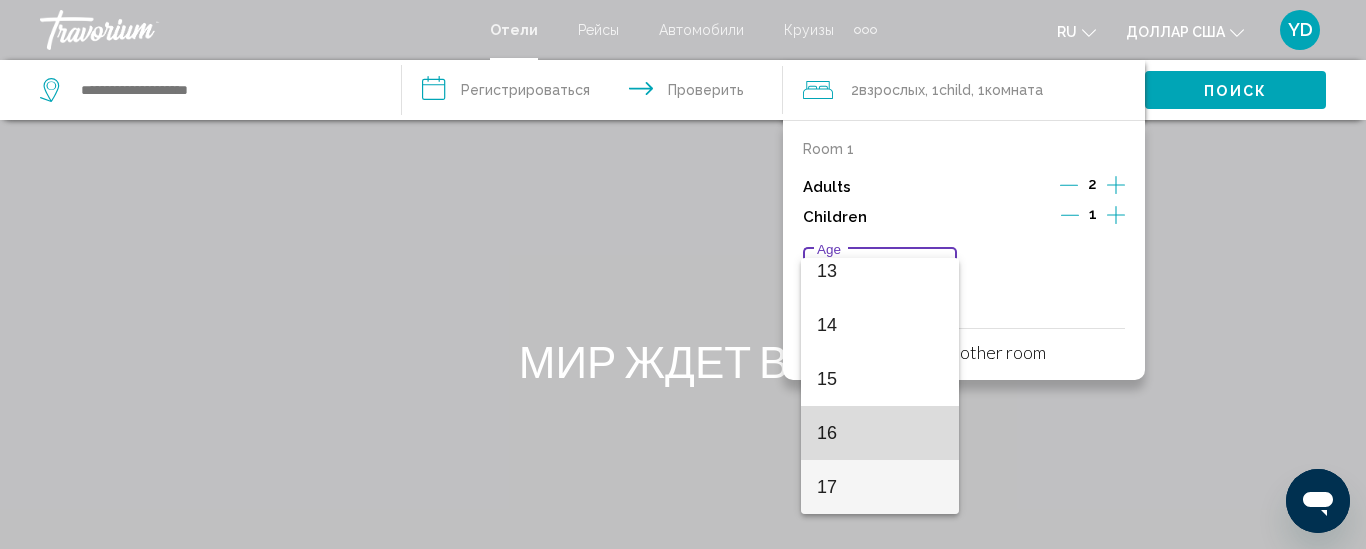 click on "16" at bounding box center (880, 433) 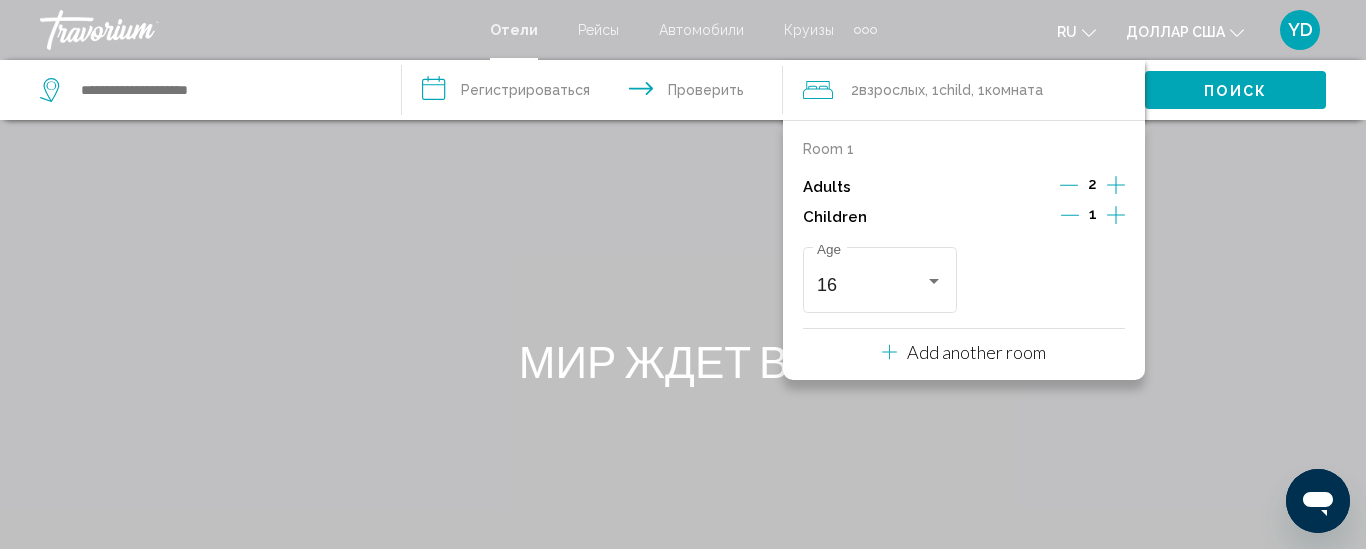 click on "**********" at bounding box center [597, 93] 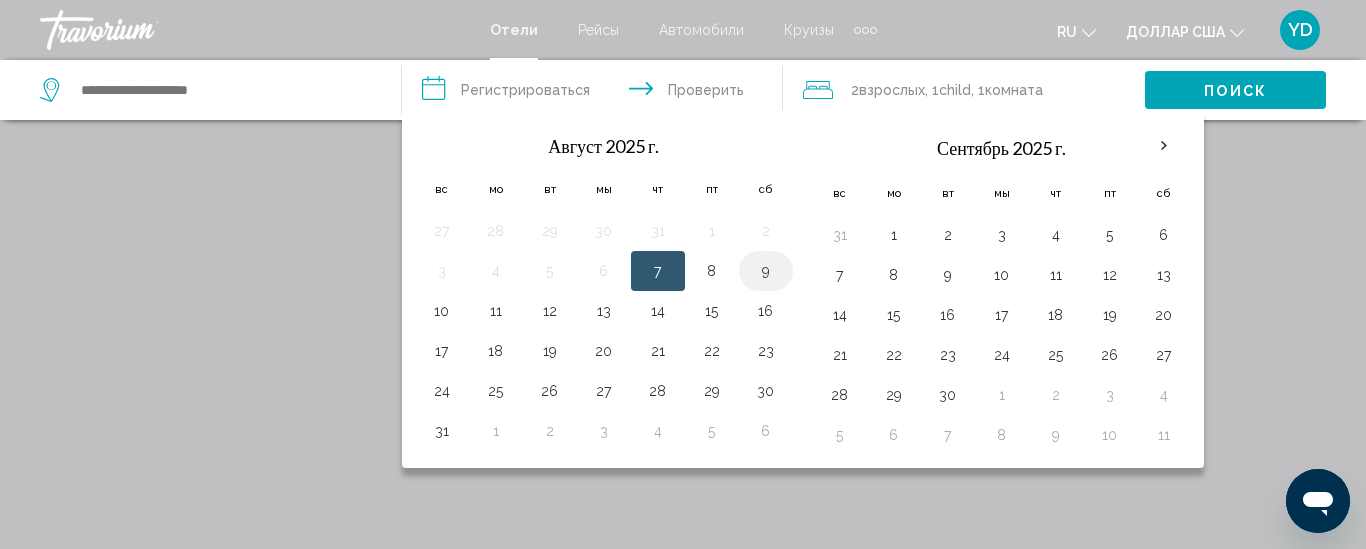click on "9" at bounding box center [766, 271] 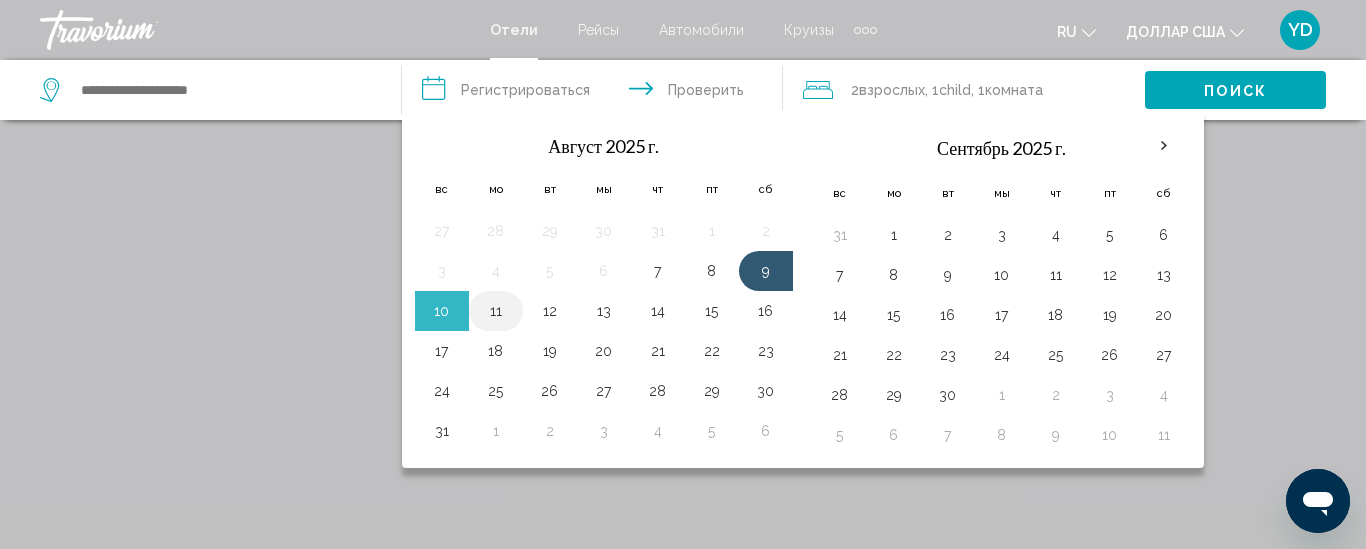 click on "11" at bounding box center (496, 311) 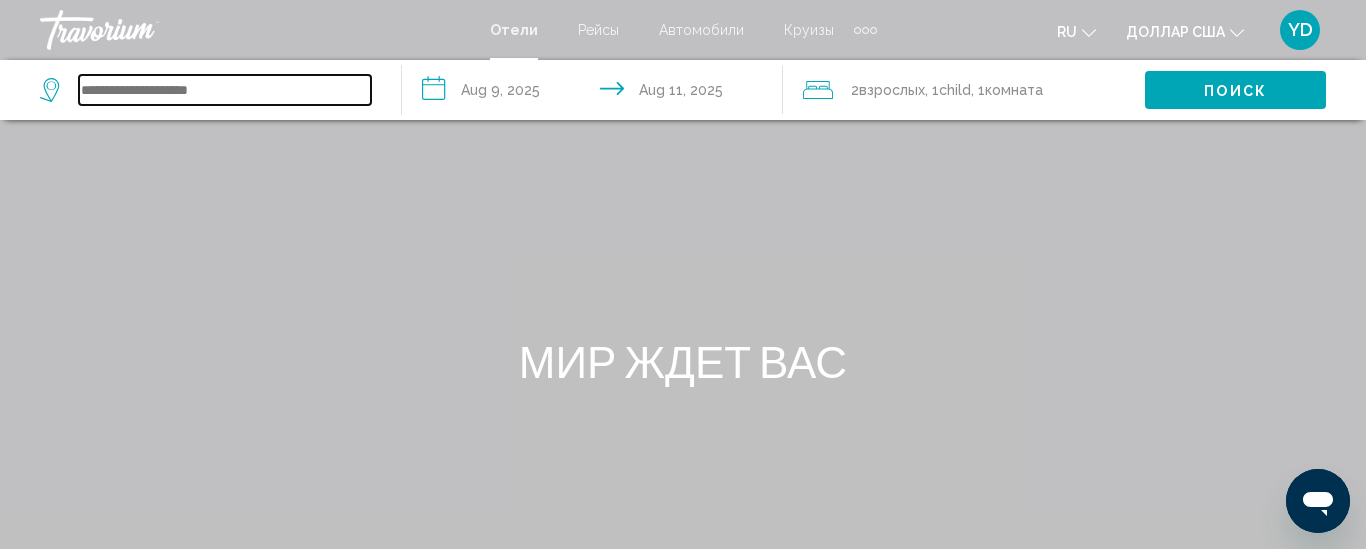 click at bounding box center (225, 90) 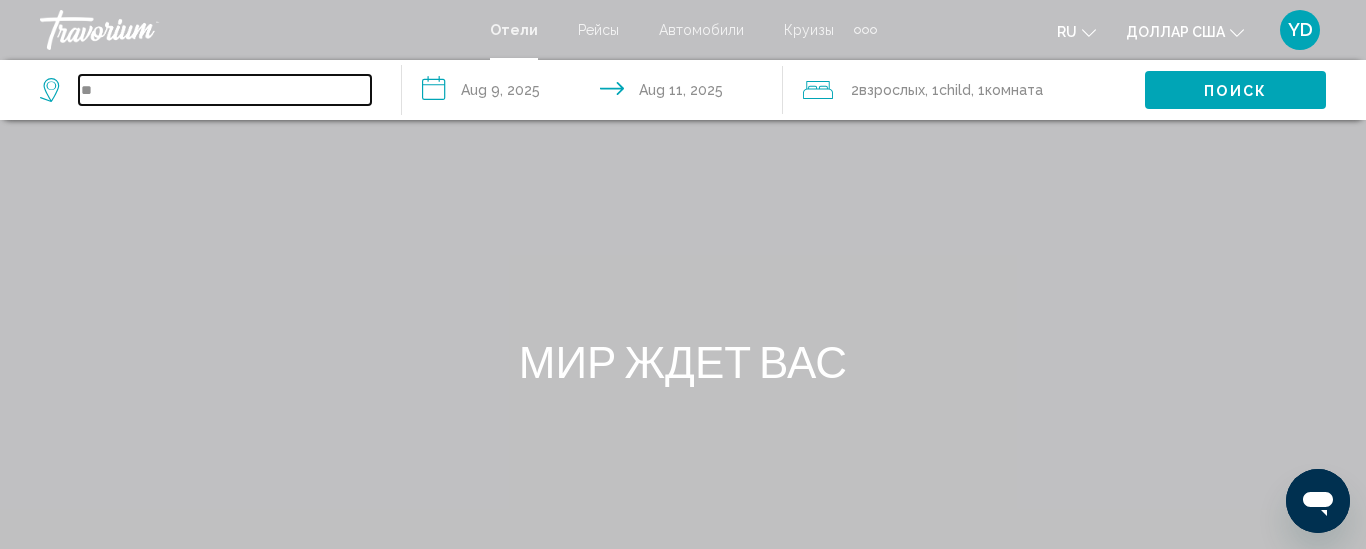type on "*" 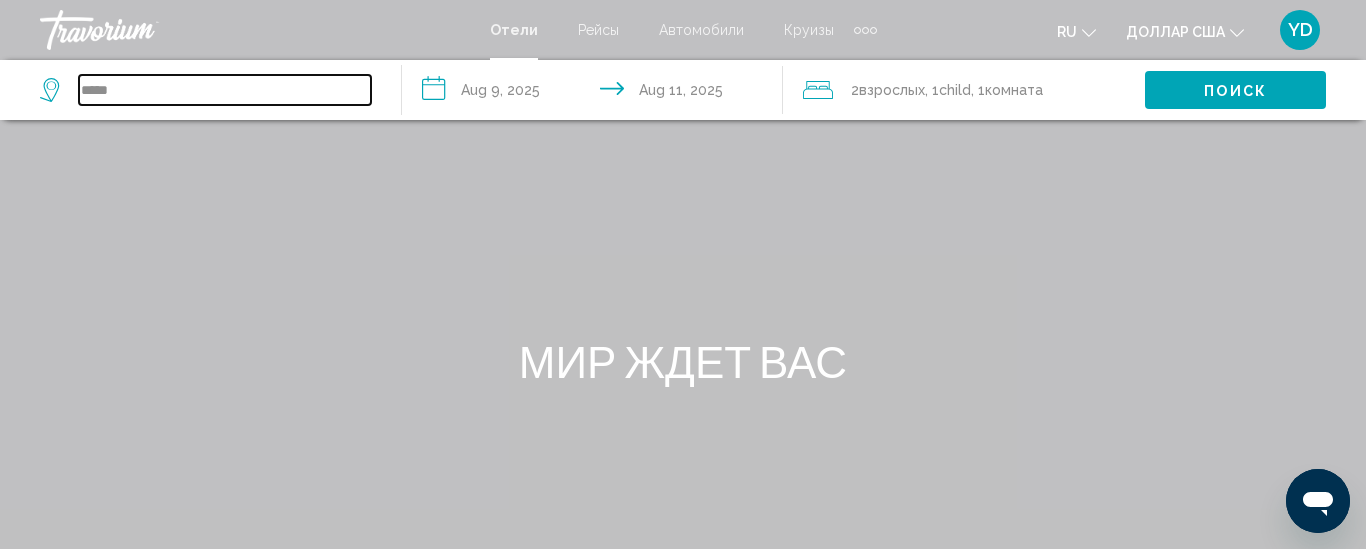 type on "*****" 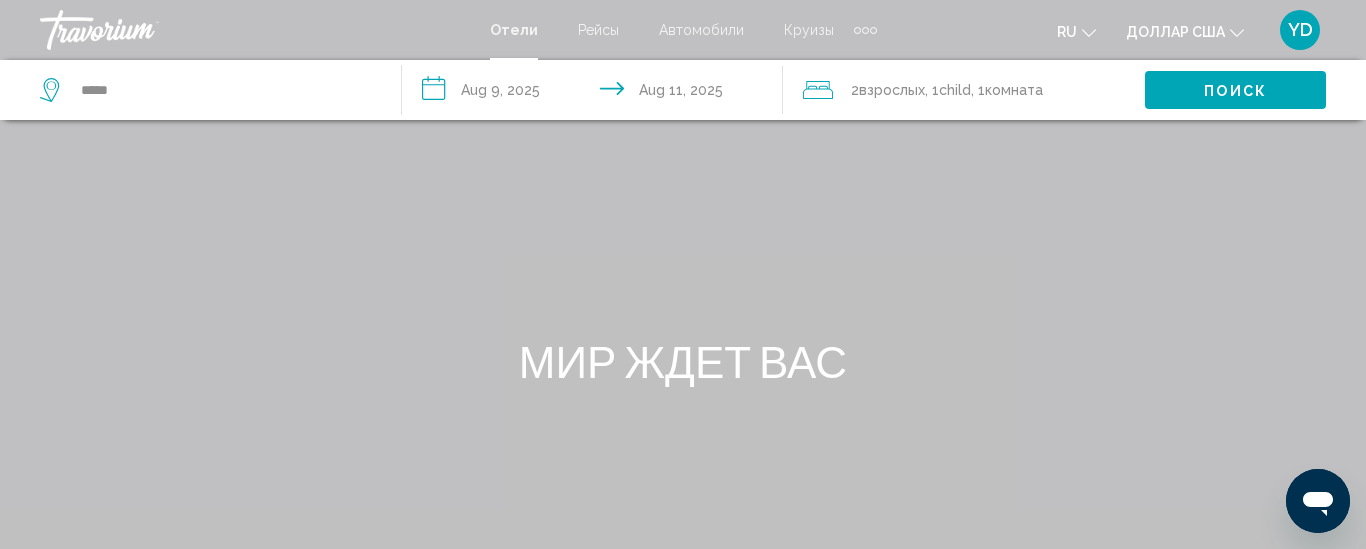 click 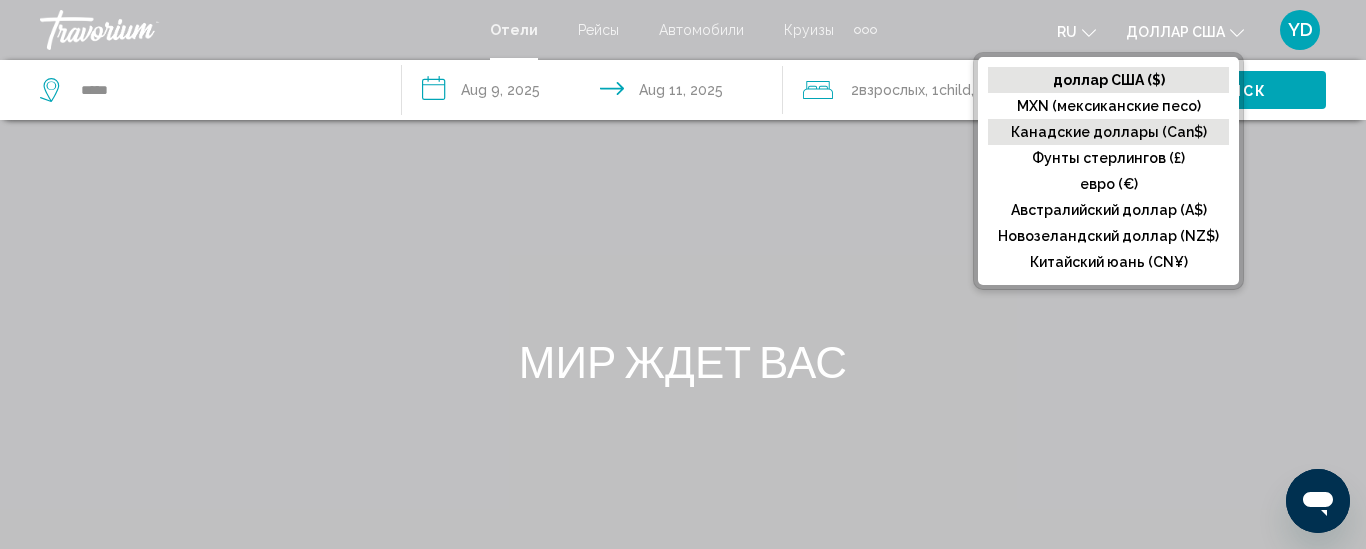 click on "Канадские доллары (Can$)" 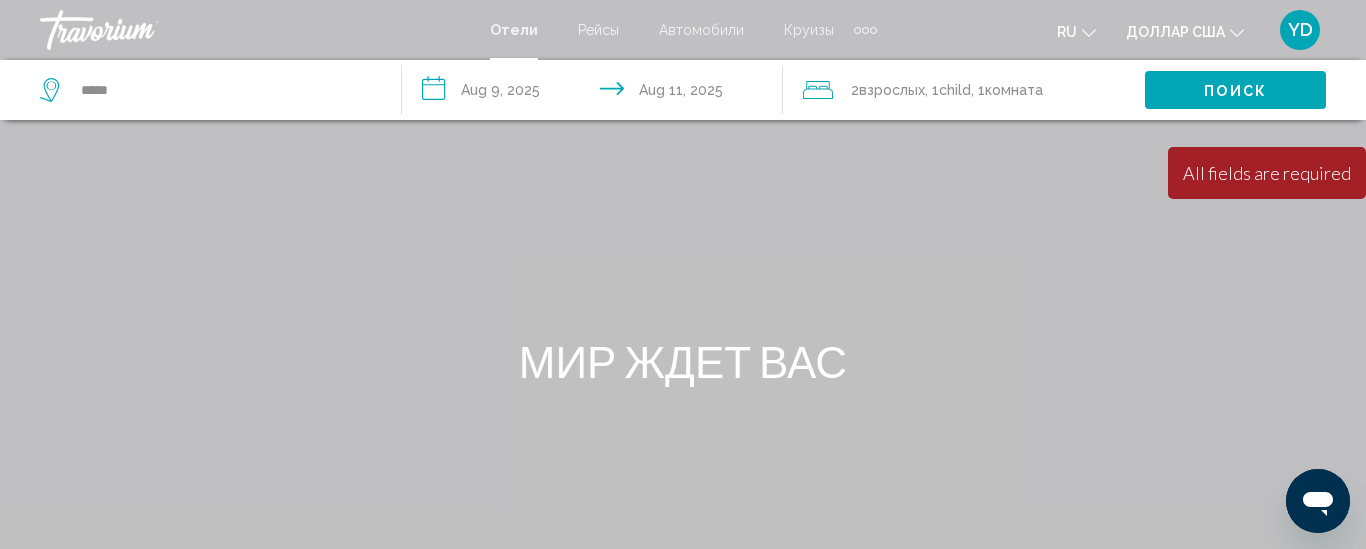 click on "доллар США
доллар США ($) MXN (мексиканские песо) Канадские доллары (Can$) Фунты стерлингов (£) евро (€) Австралийский доллар (A$) Новозеландский доллар (NZ$) Китайский юань (CN¥)" 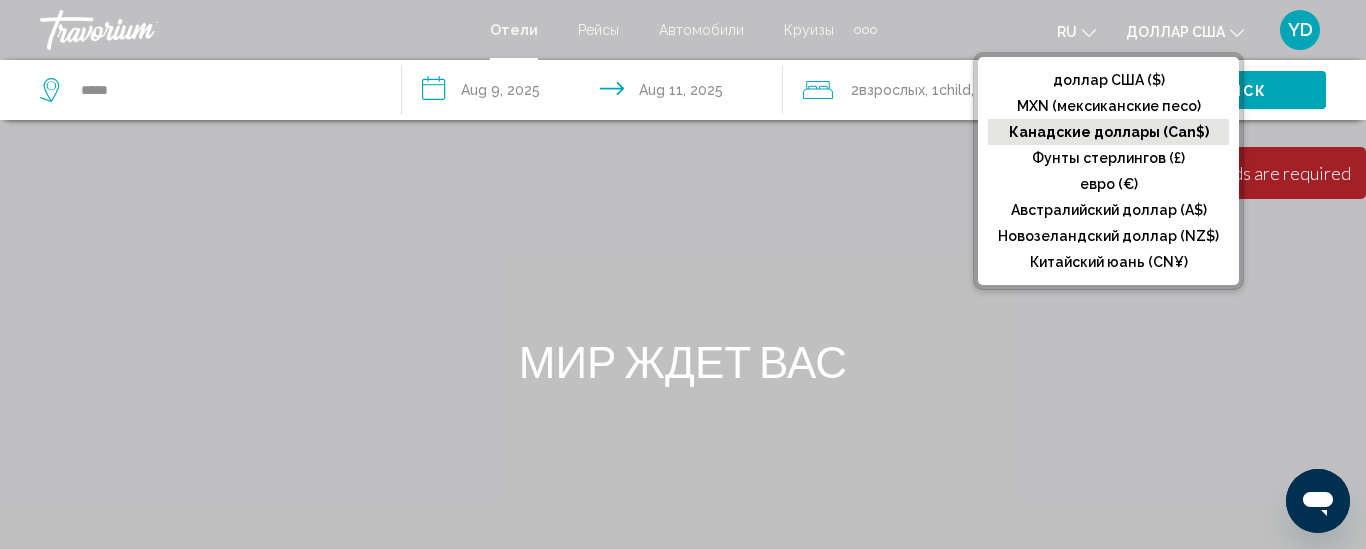 click on "доллар США
доллар США ($) MXN (мексиканские песо) Канадские доллары (Can$) Фунты стерлингов (£) евро (€) Австралийский доллар (A$) Новозеландский доллар (NZ$) Китайский юань (CN¥)" 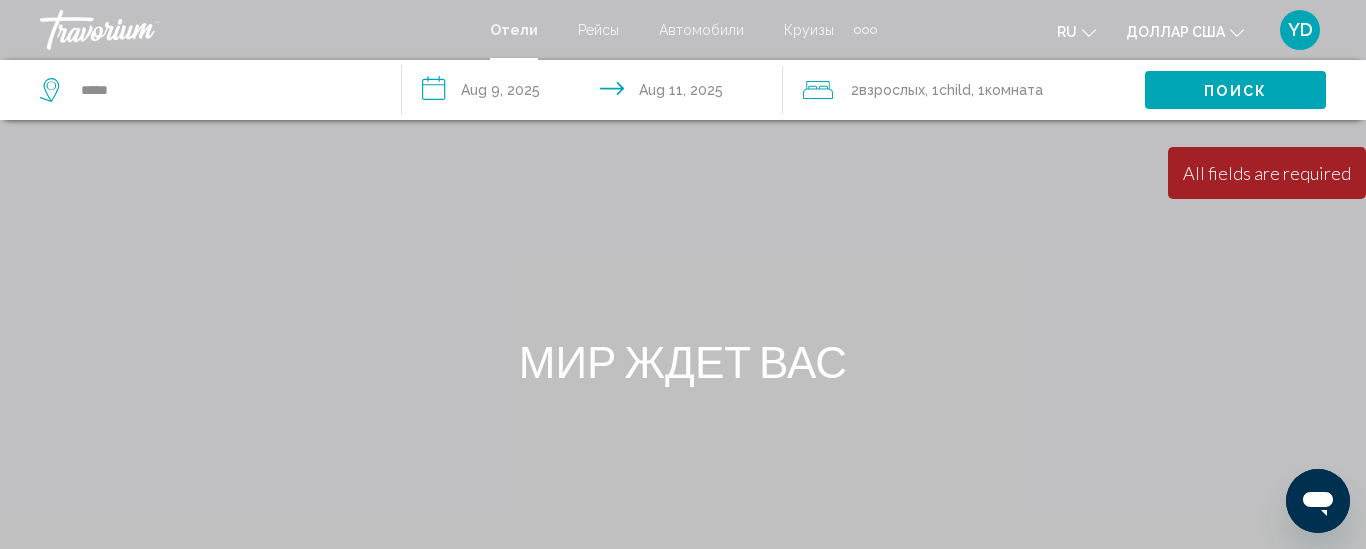 click on "доллар США
доллар США ($) MXN (мексиканские песо) Канадские доллары (Can$) Фунты стерлингов (£) евро (€) Австралийский доллар (A$) Новозеландский доллар (NZ$) Китайский юань (CN¥)" 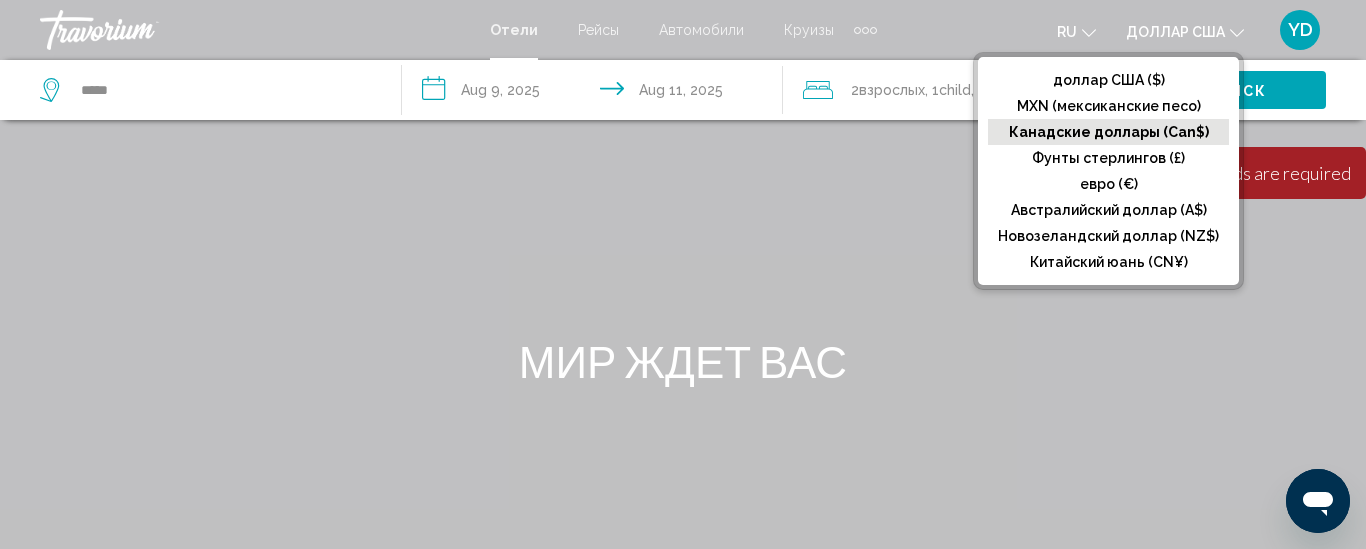 click on "Канадские доллары (Can$)" 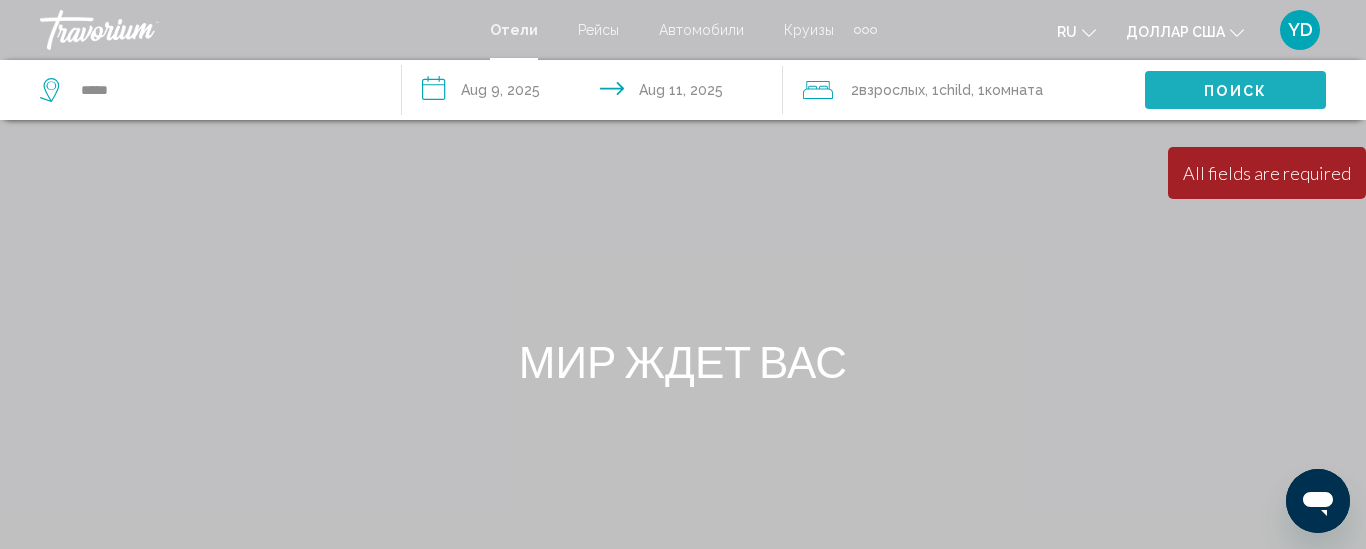 click on "Поиск" at bounding box center [1235, 91] 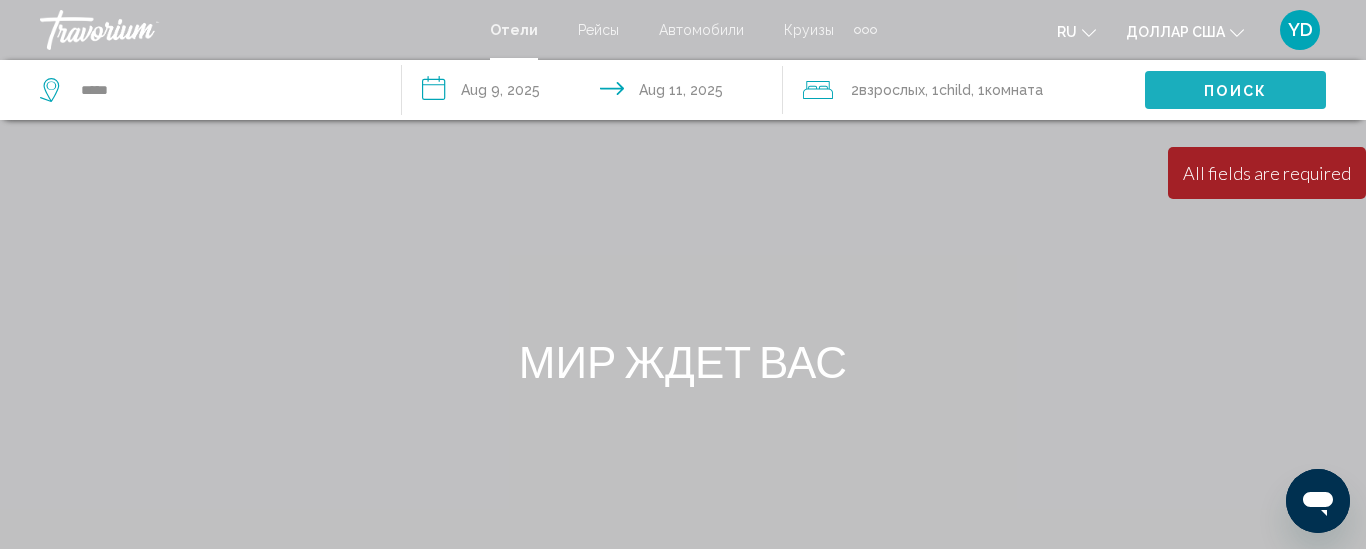 click on "Поиск" at bounding box center [1235, 90] 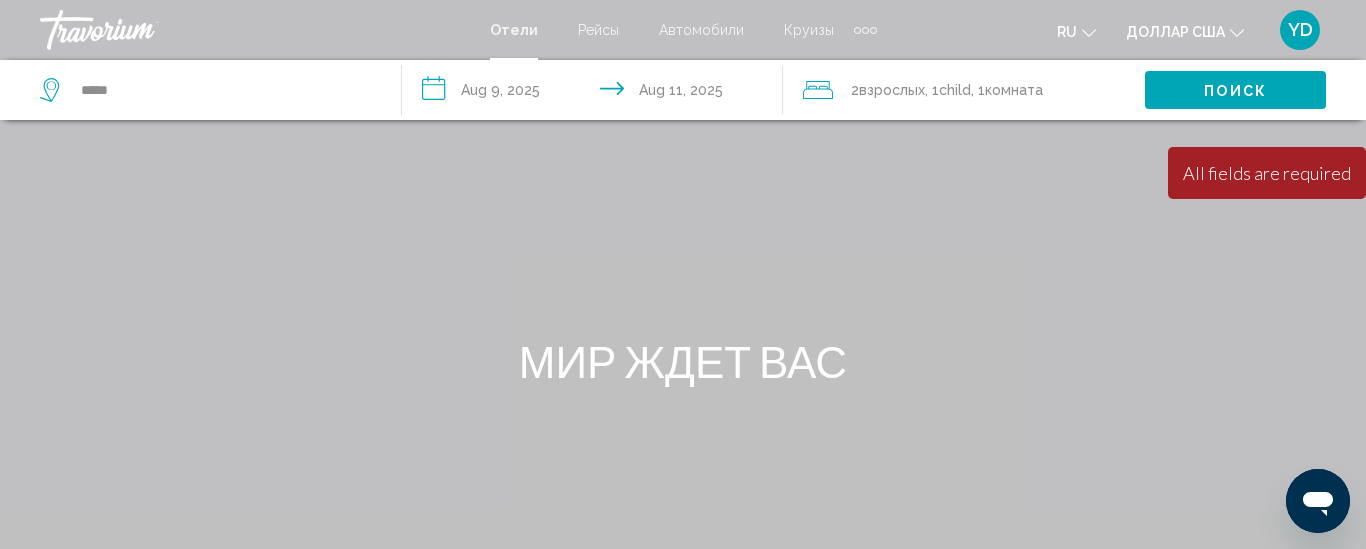 type 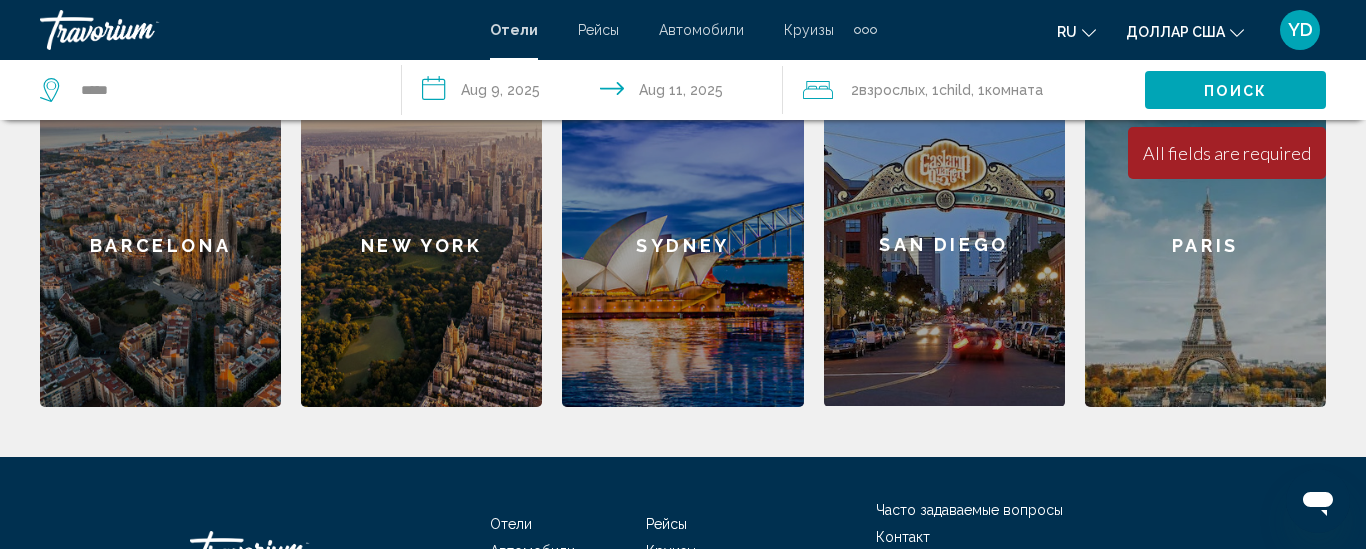 scroll, scrollTop: 880, scrollLeft: 0, axis: vertical 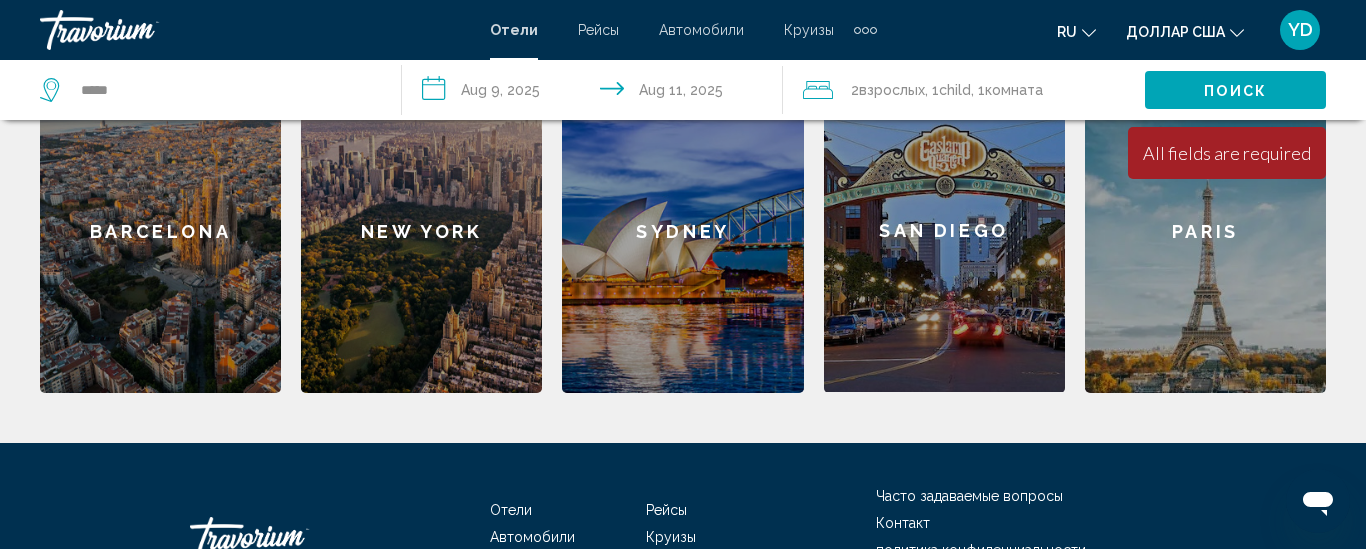 click on "Paris" 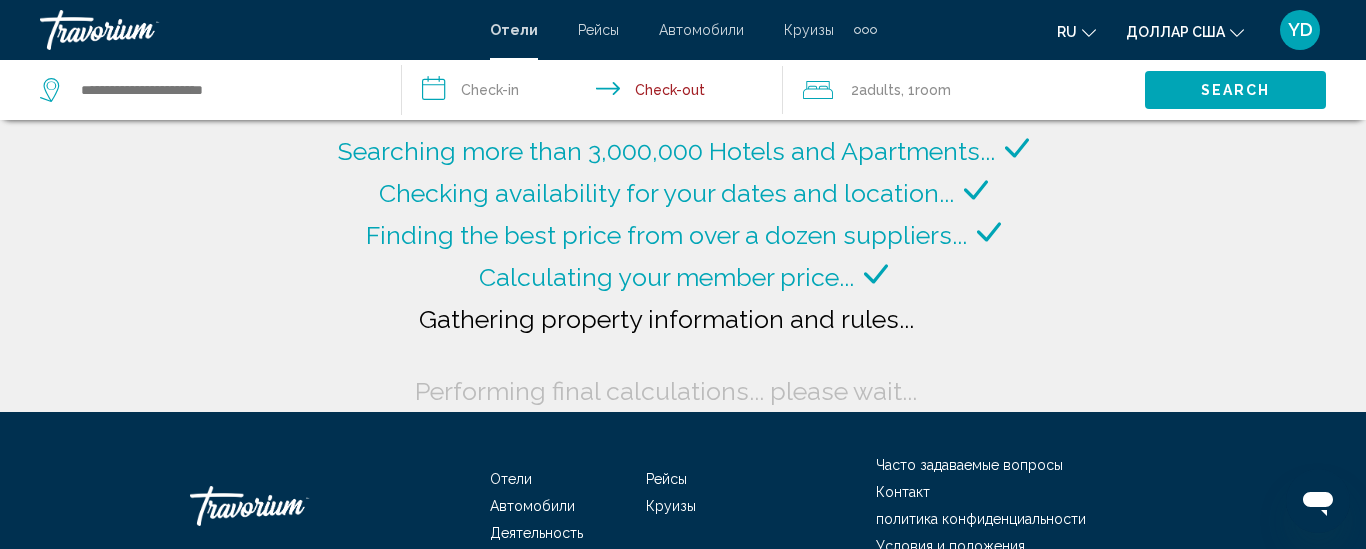 click 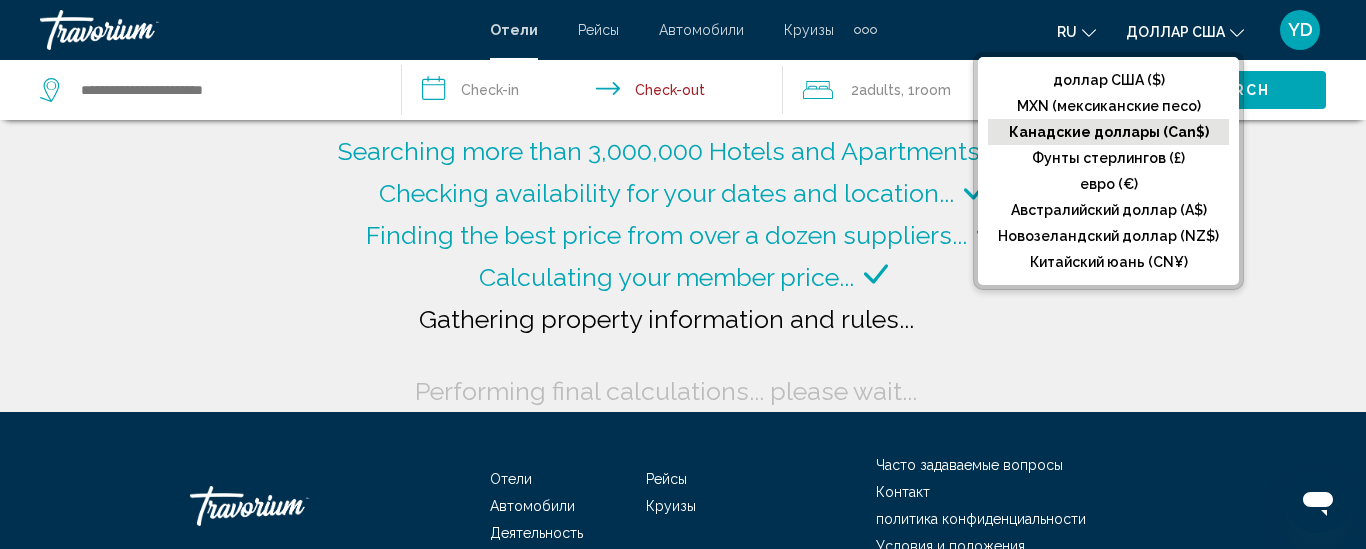 click on "Канадские доллары (Can$)" 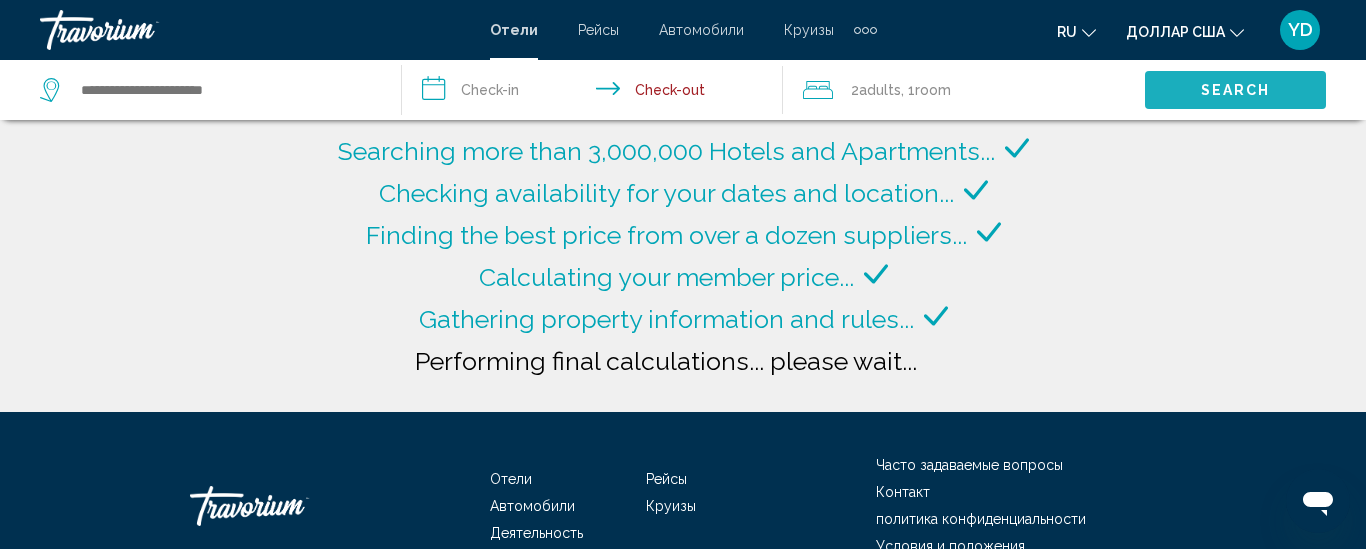 type on "**********" 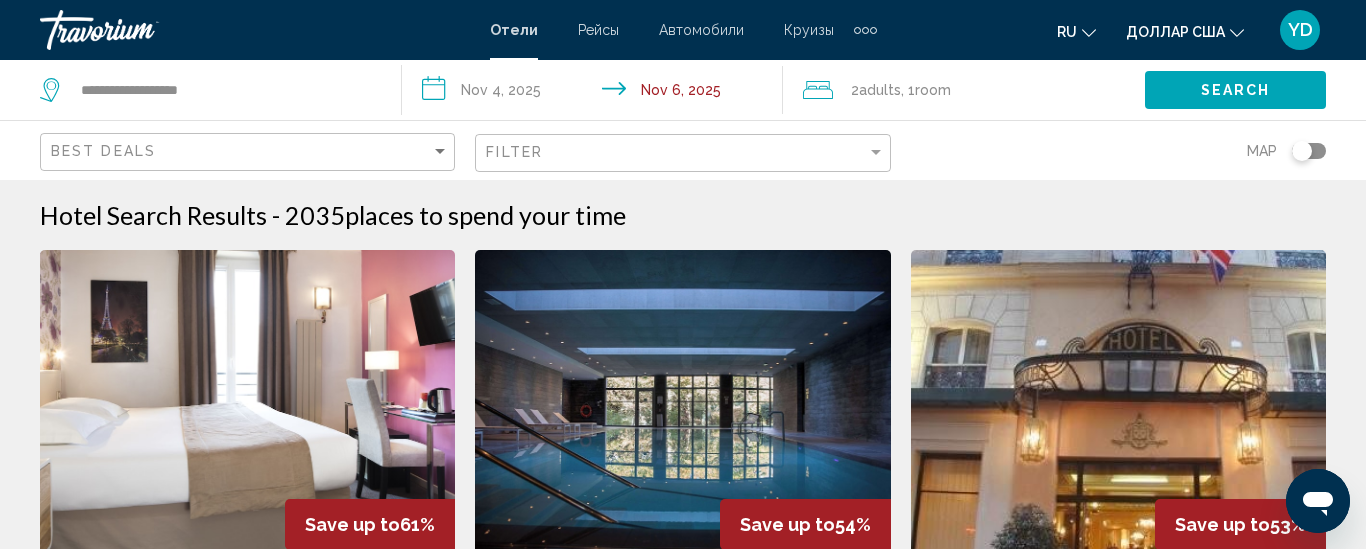 type 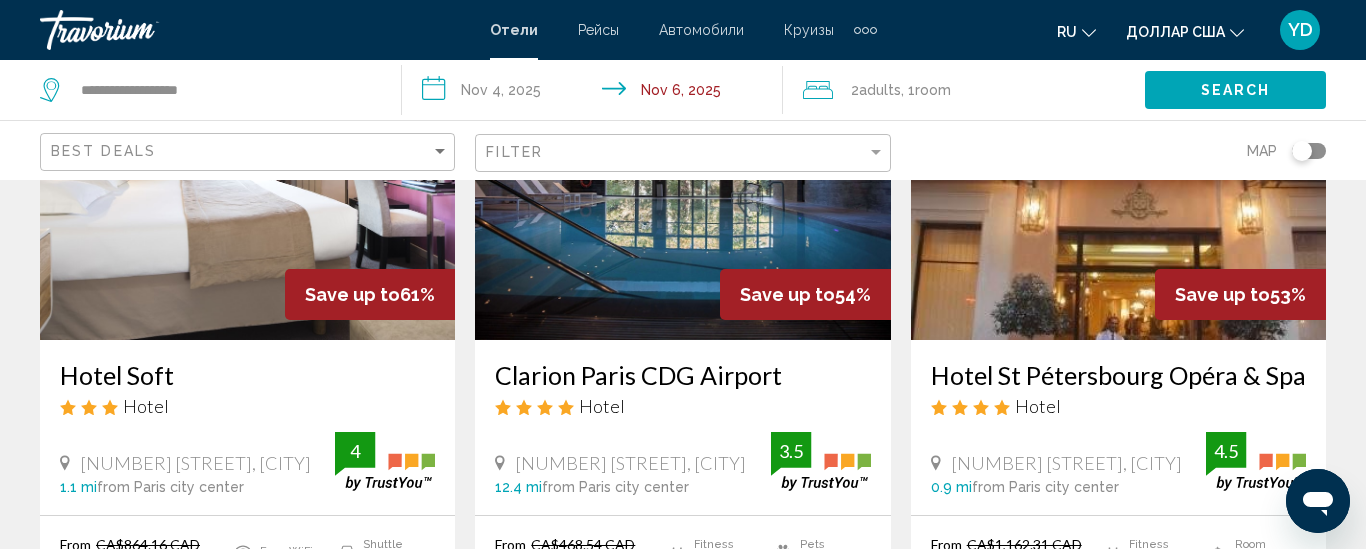 scroll, scrollTop: 240, scrollLeft: 0, axis: vertical 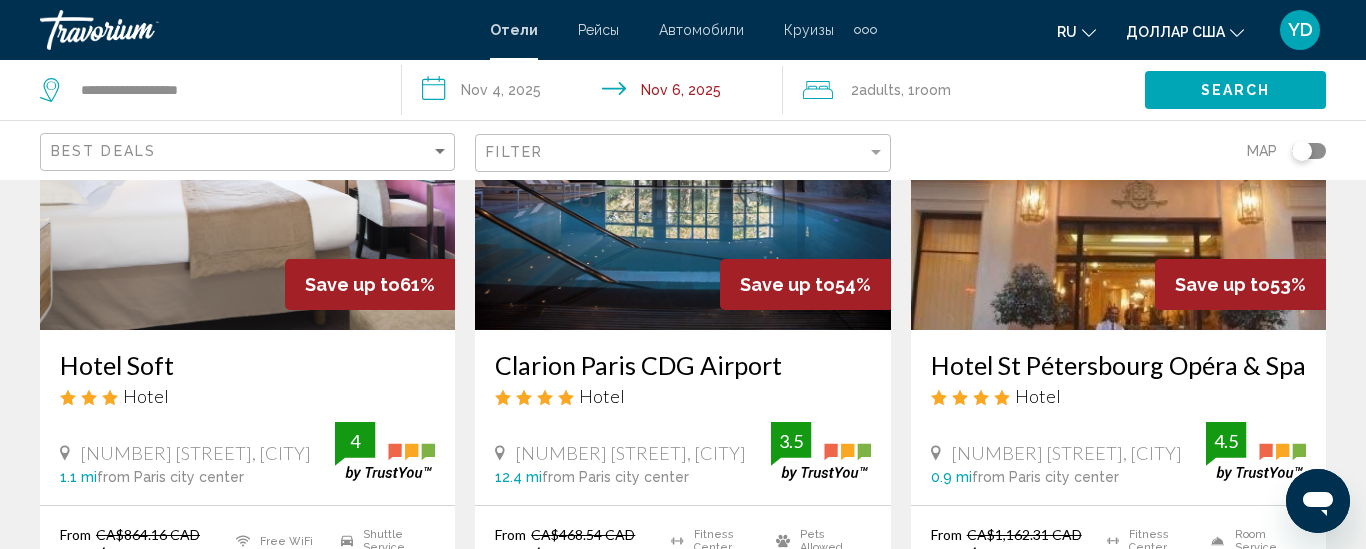 click on "YD" at bounding box center (1300, 29) 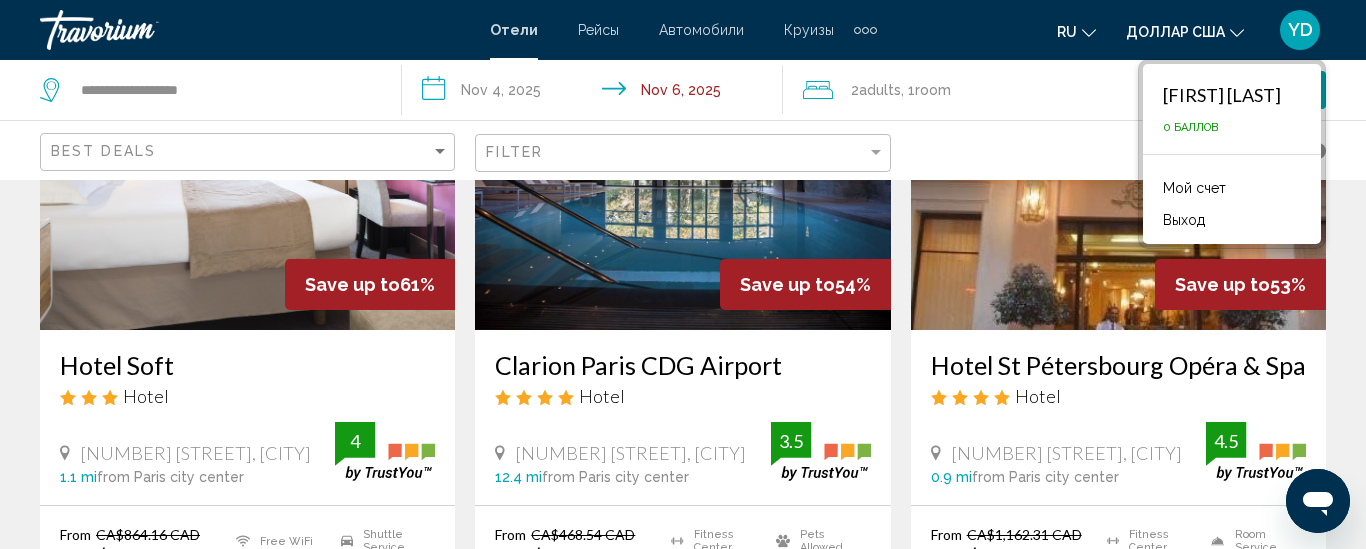 click 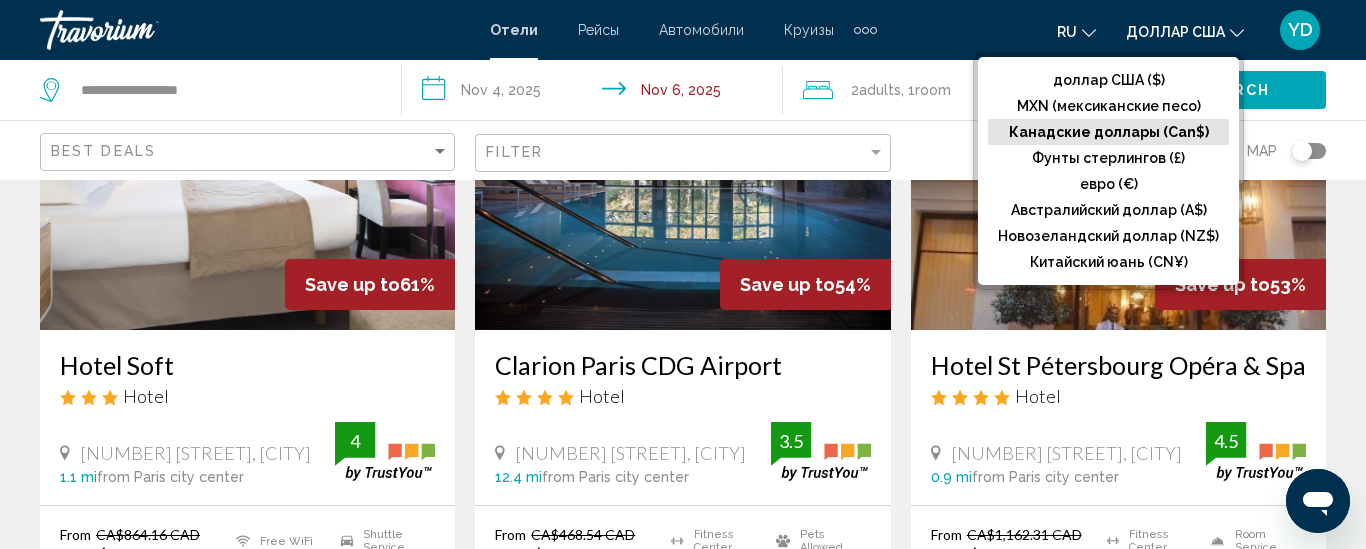 click on "Hotel Search Results  -   2035  places to spend your time Save up to  61%   Hotel Soft
Hotel
52 Bis Rue Des Vinaigriers, Paris 1.1 mi  from Paris city center from hotel 4 From CA$864.16 CAD CA$338.12 CAD  You save  CA$526.04 CAD
Free WiFi
Kitchenette
Room Service
Shuttle Service  4 Select Room Save up to  54%   Clarion Paris CDG Airport
Hotel
8 Allee Du Verger, Roissy En France 12.4 mi  from Paris city center from hotel 3.5 From CA$468.54 CAD CA$215.84 CAD  You save  CA$252.70 CAD
3.5 5" at bounding box center (683, 1565) 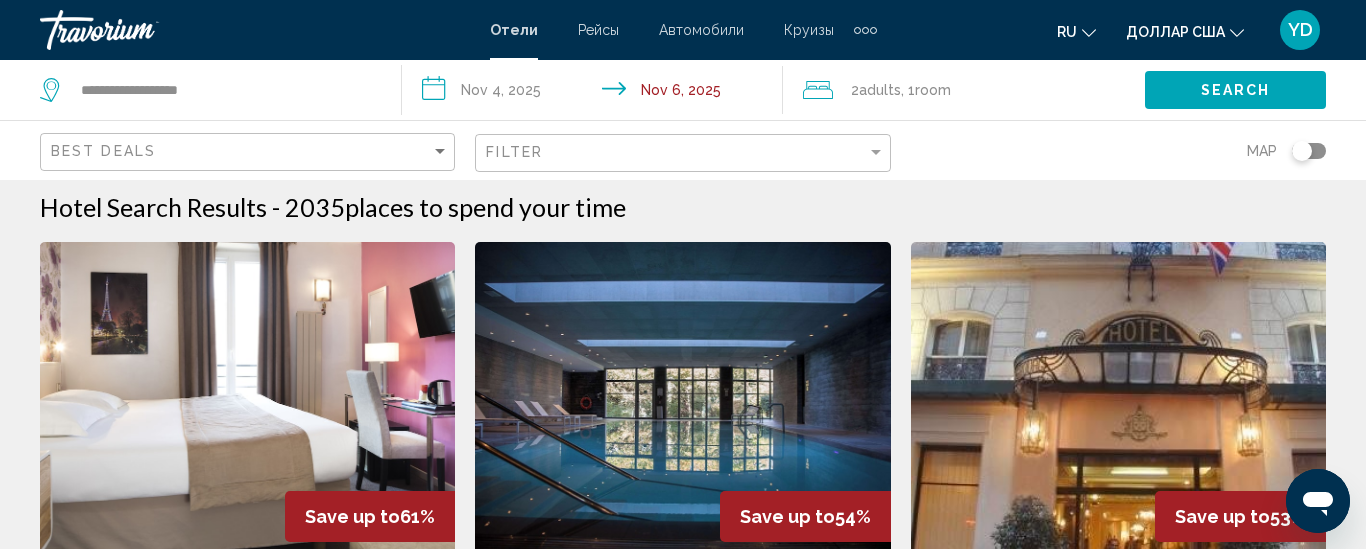 scroll, scrollTop: 0, scrollLeft: 0, axis: both 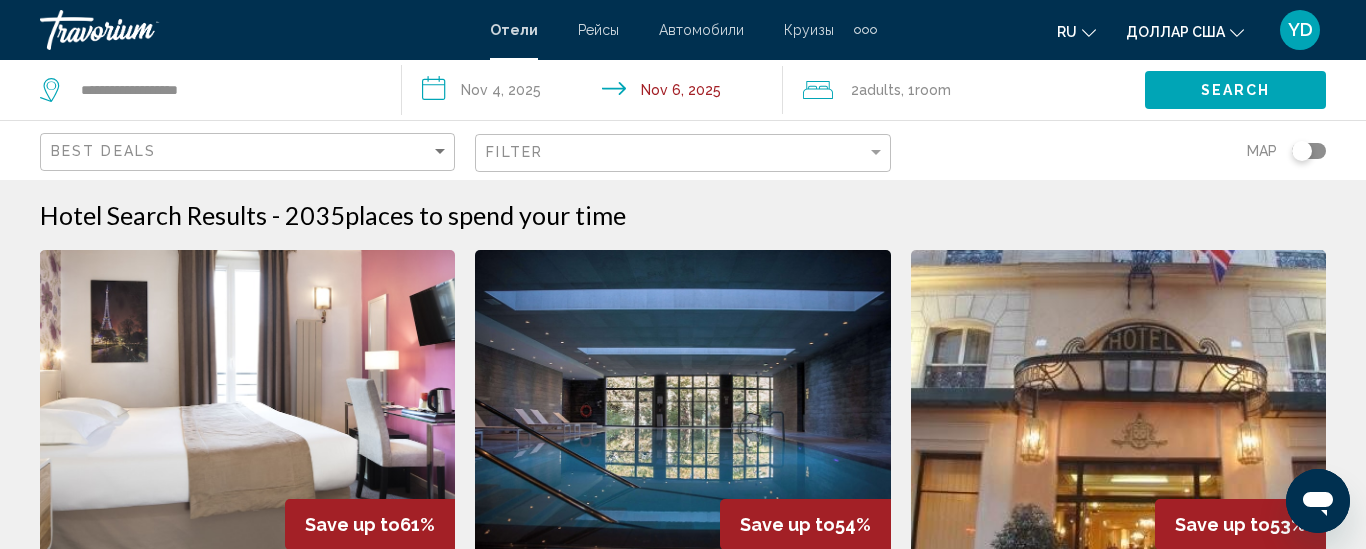 click at bounding box center [247, 410] 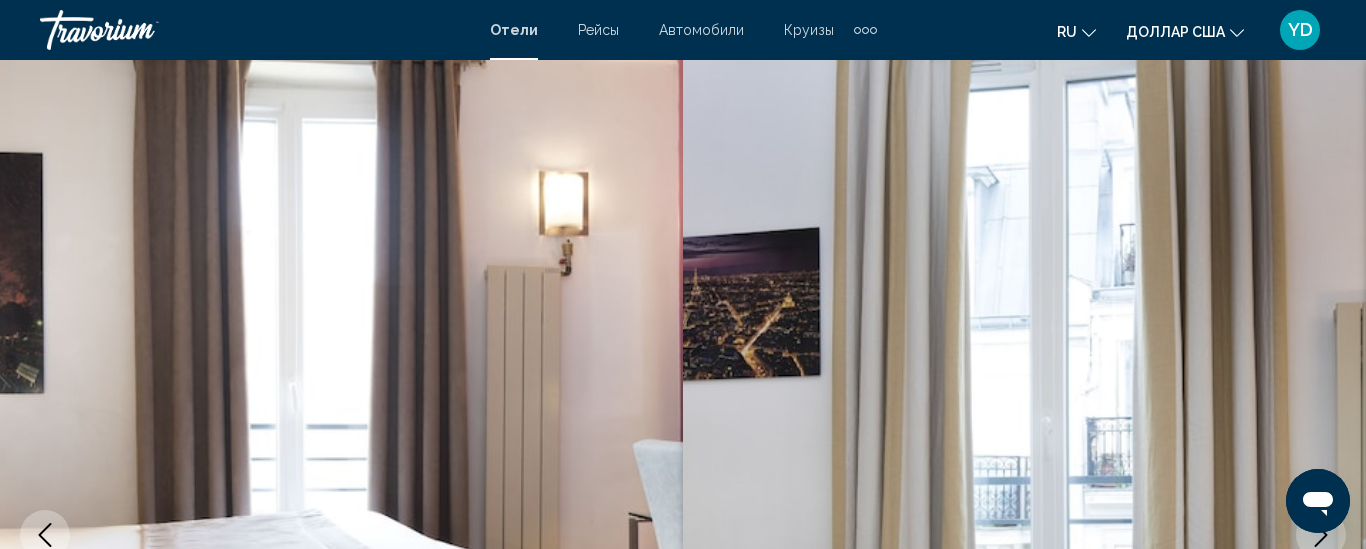 scroll, scrollTop: 261, scrollLeft: 0, axis: vertical 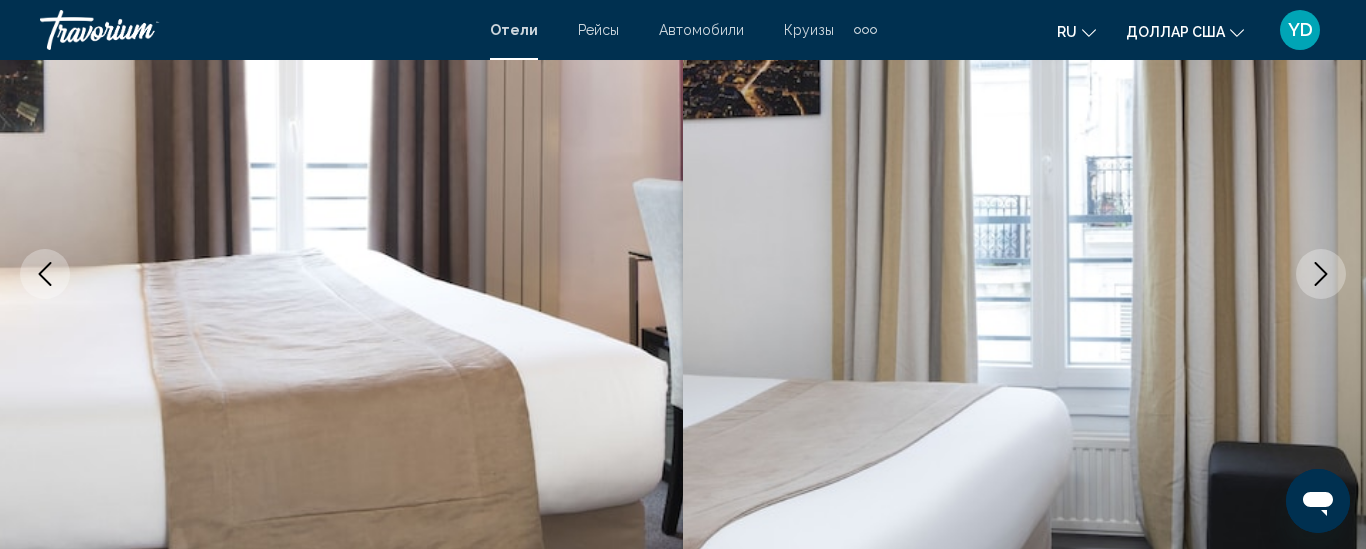 click 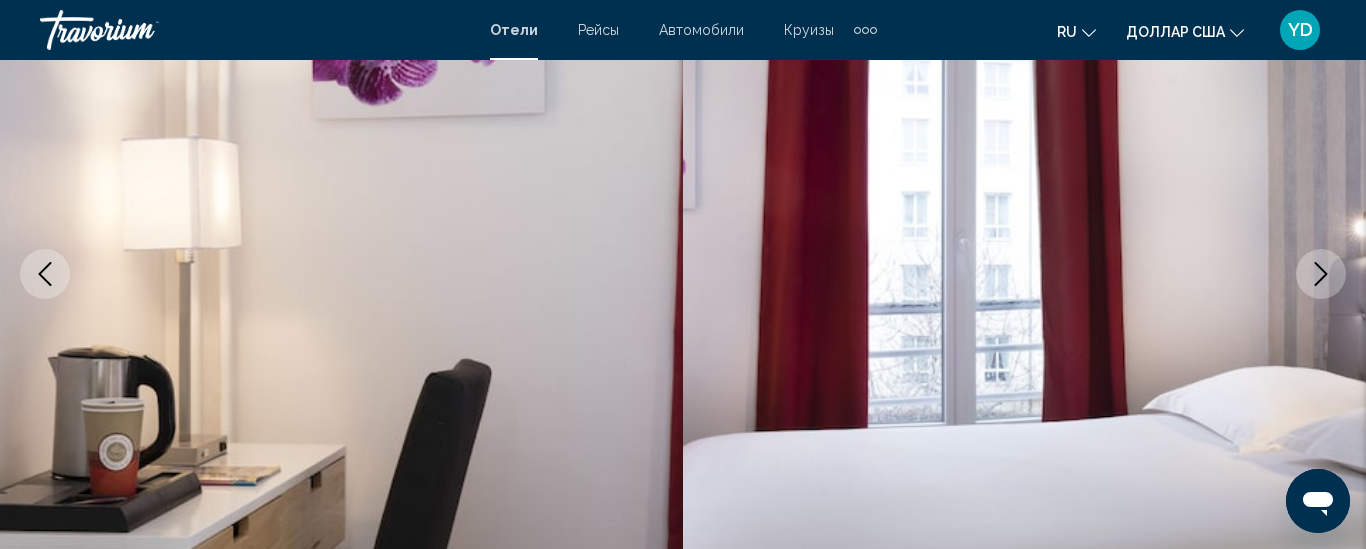 click 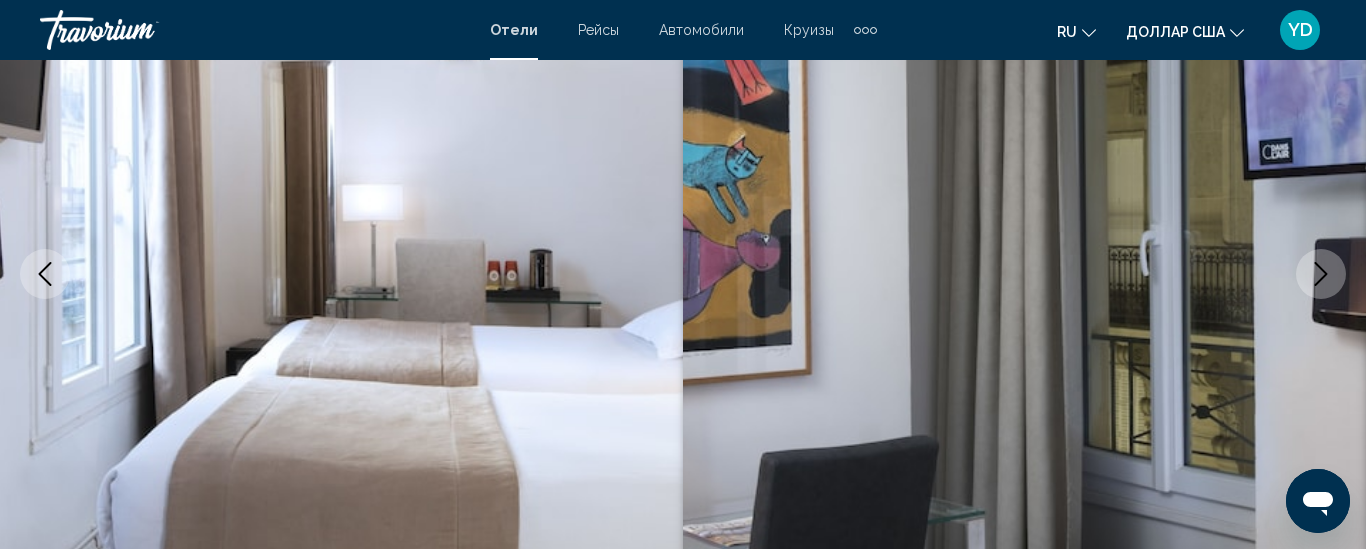 click 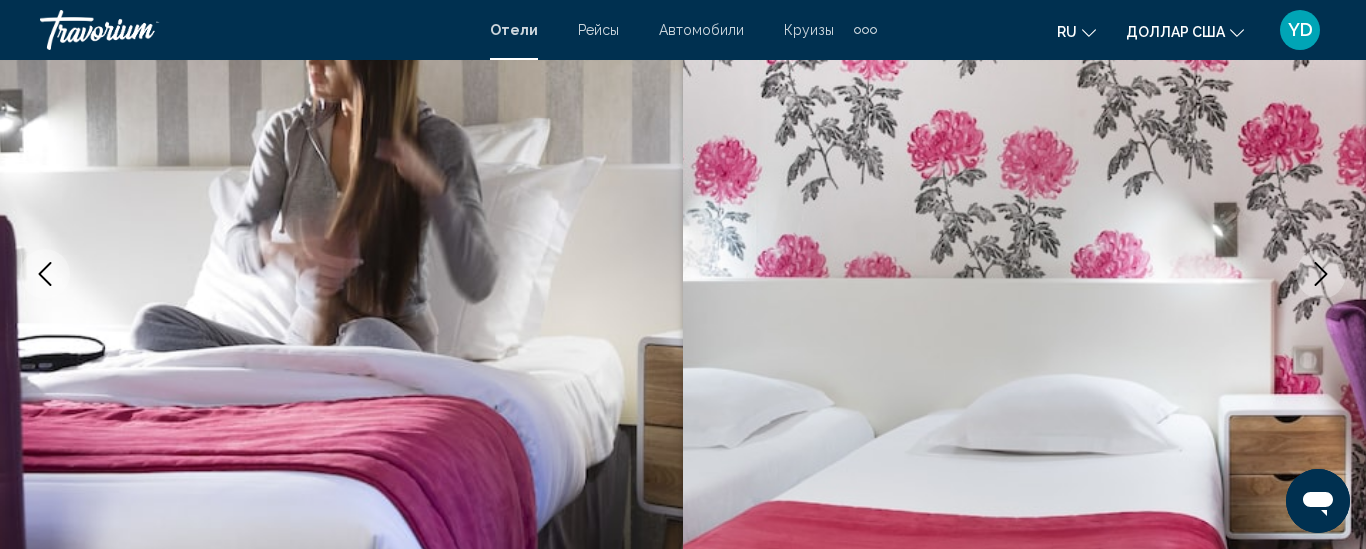 click 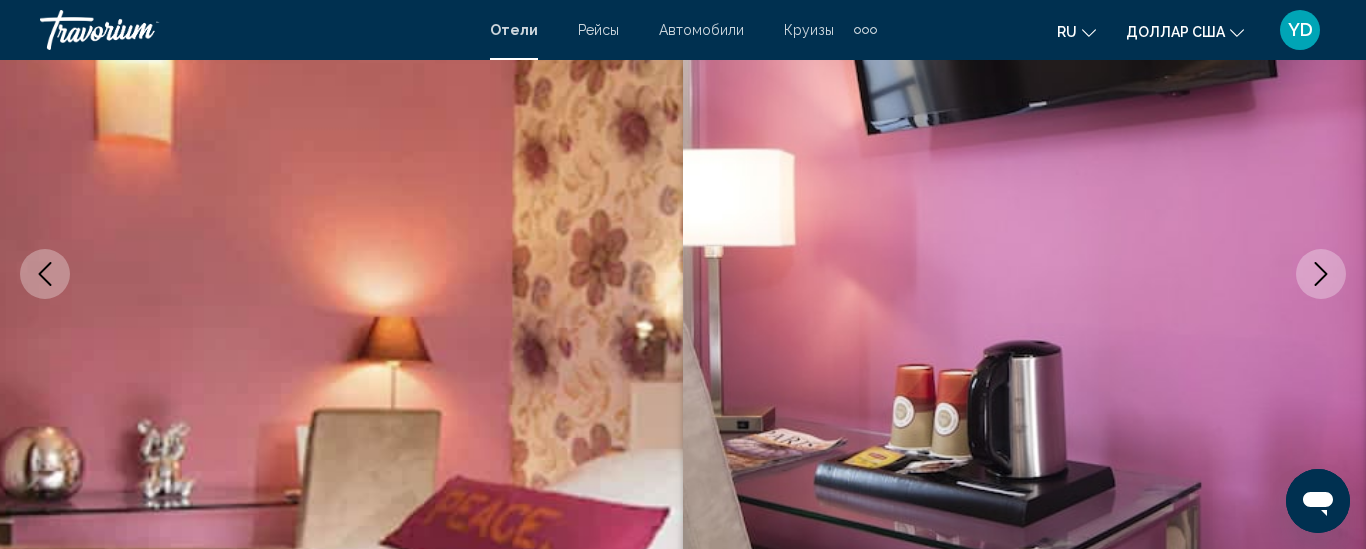 click 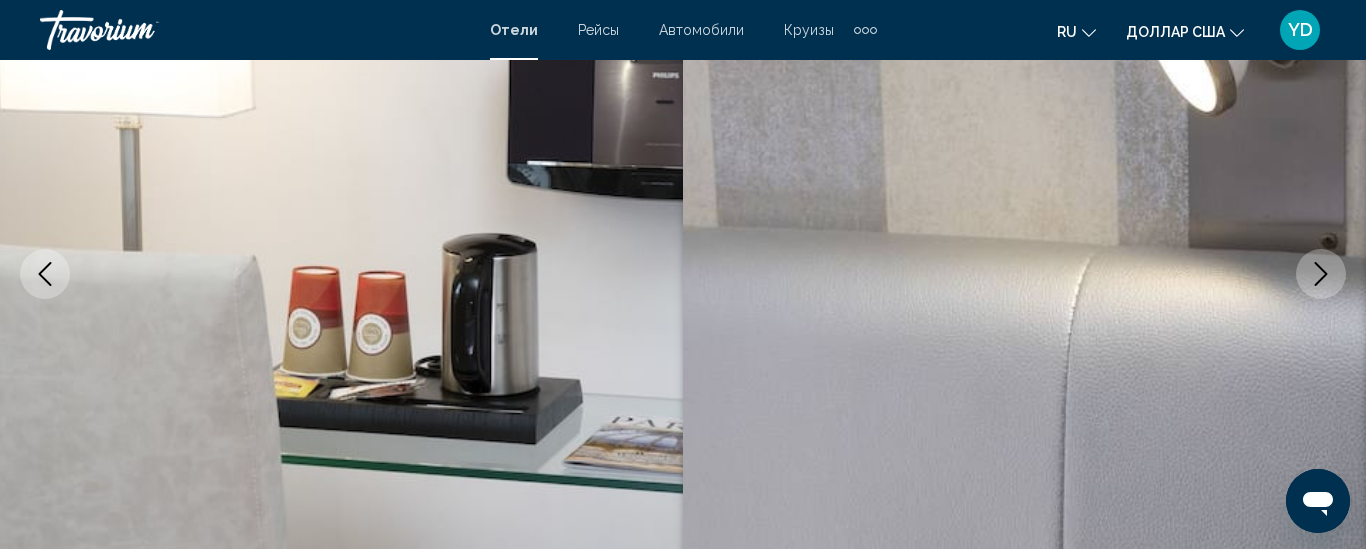 click 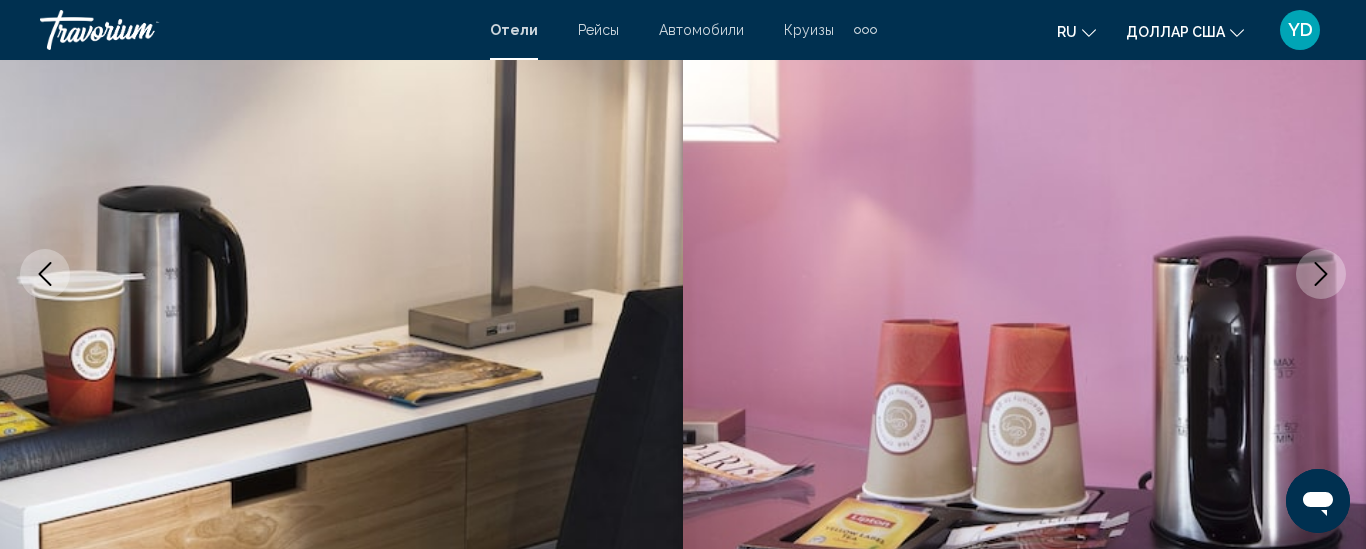 click 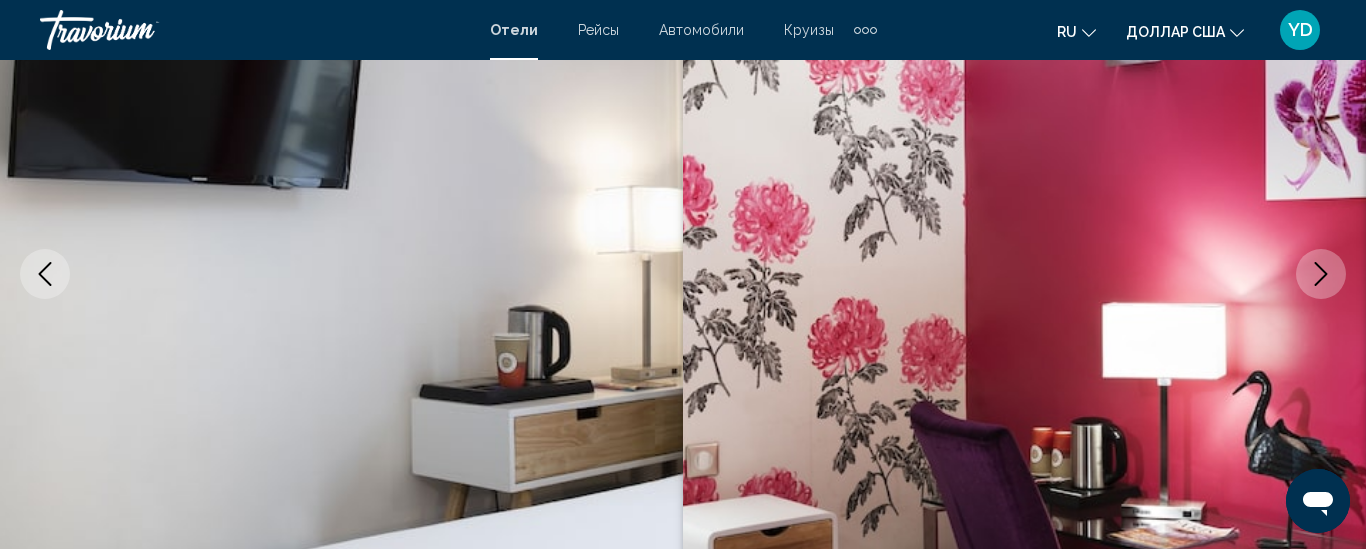 click 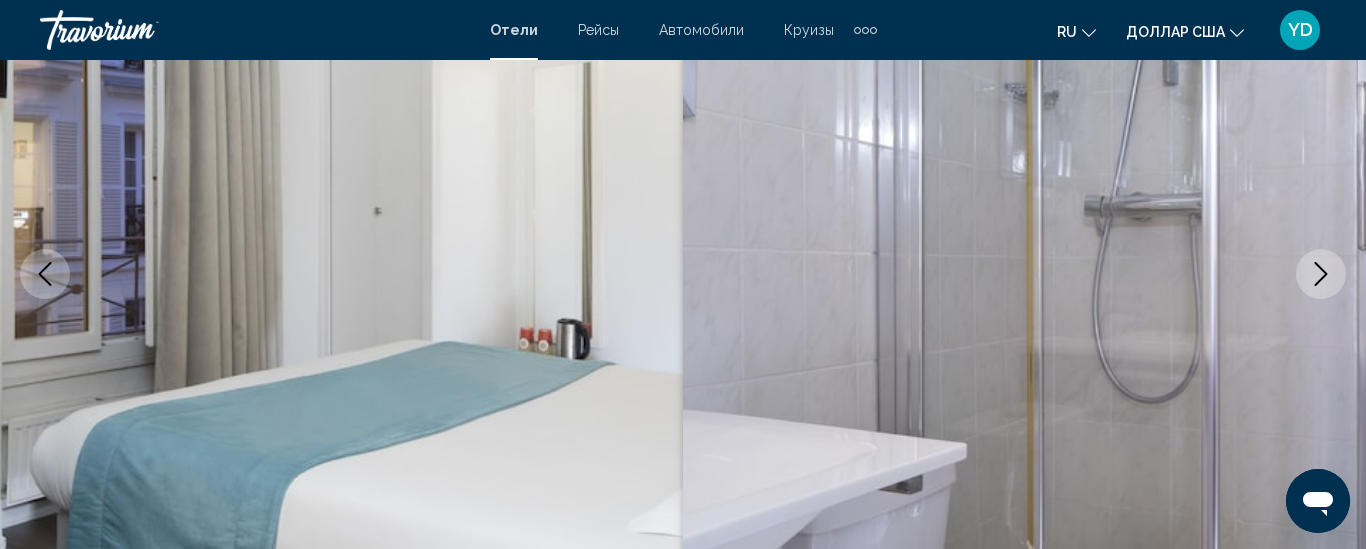 click 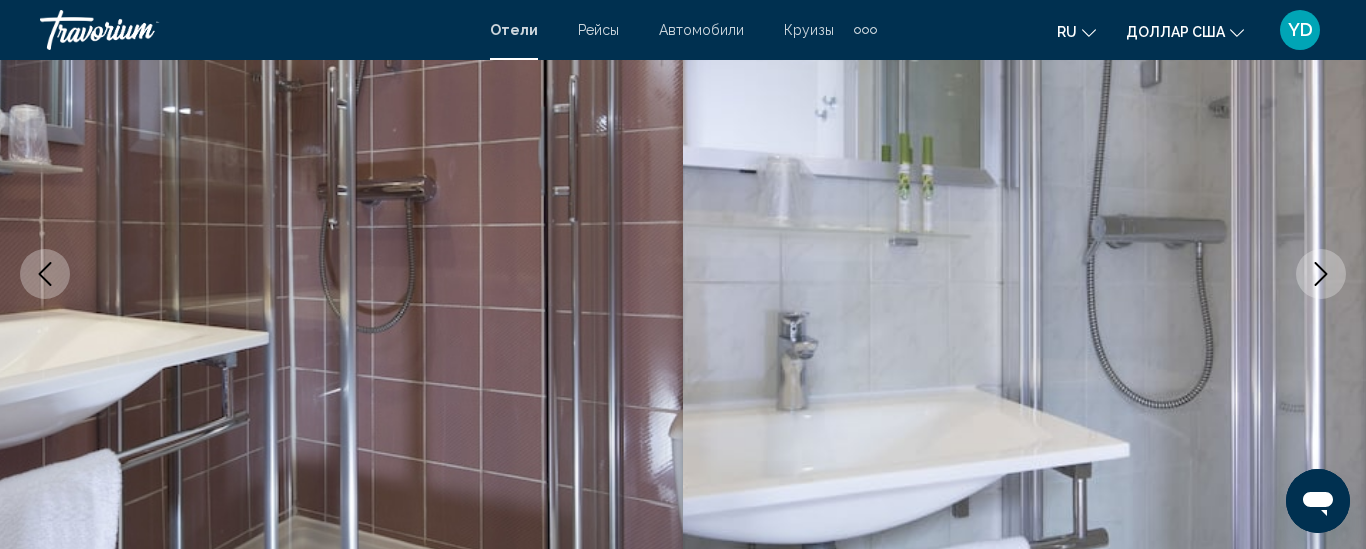 click 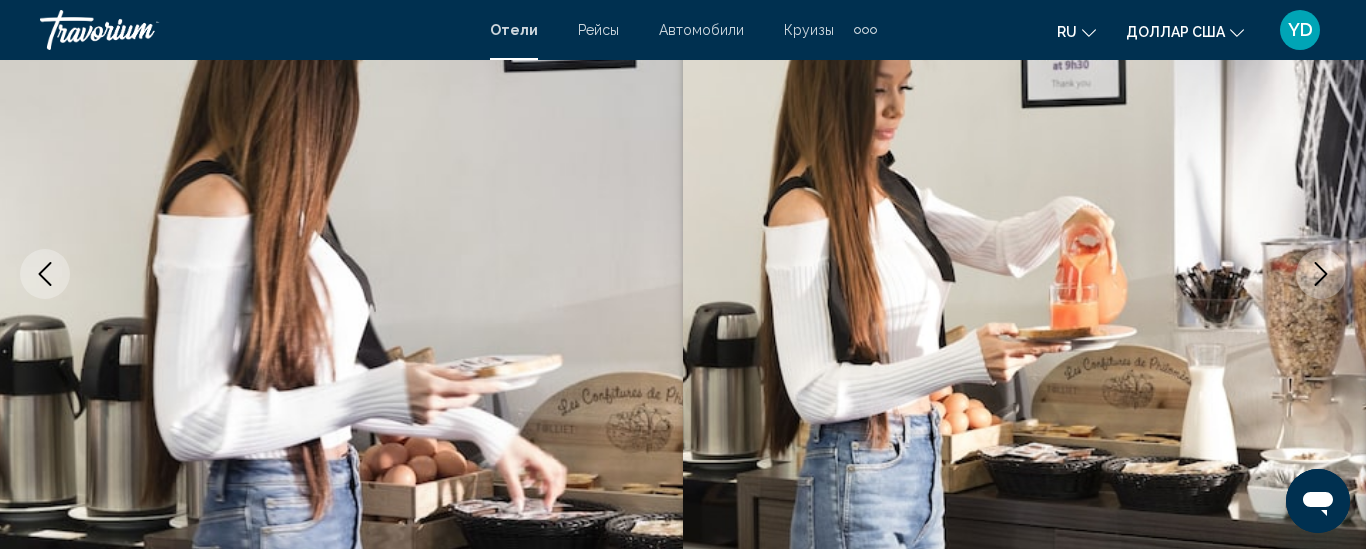 click 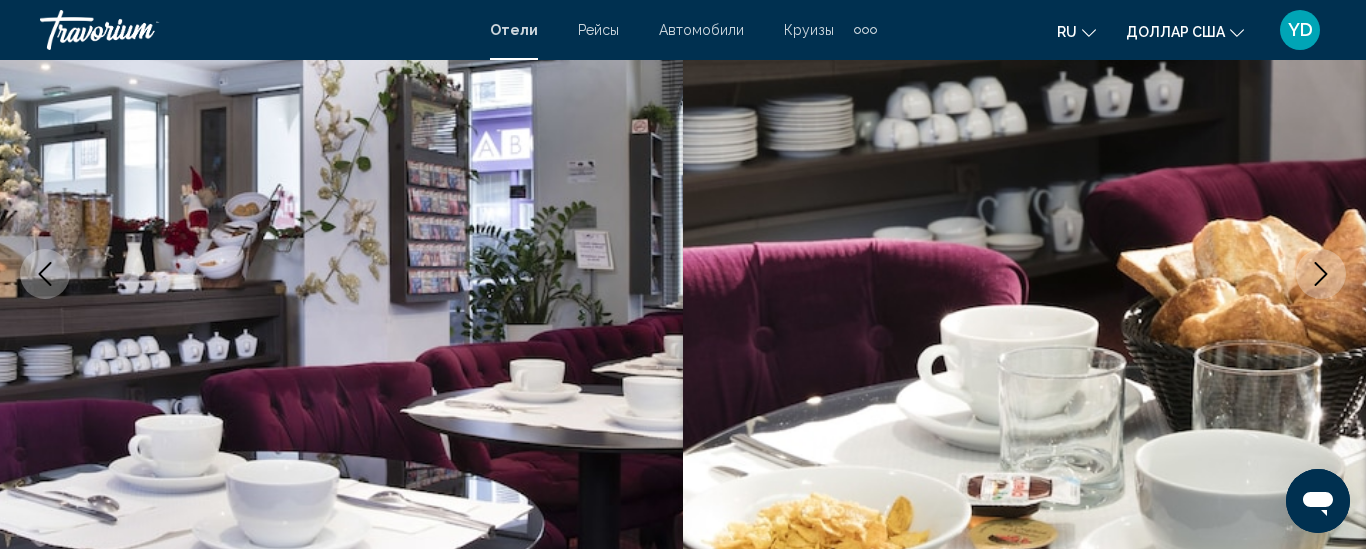 click 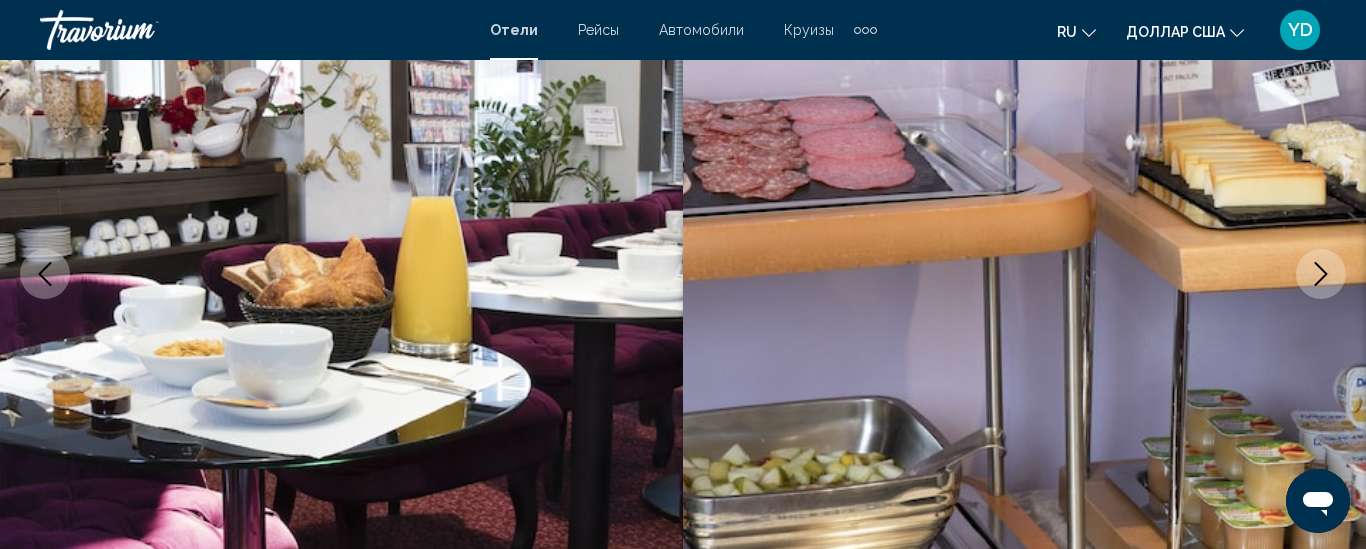click 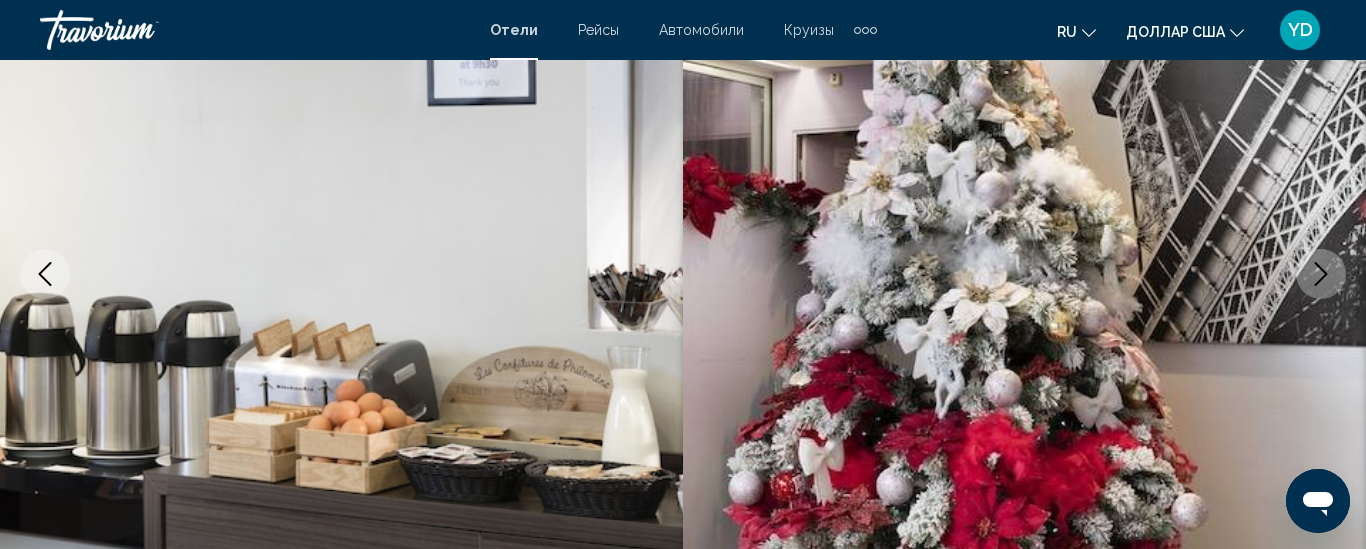 click 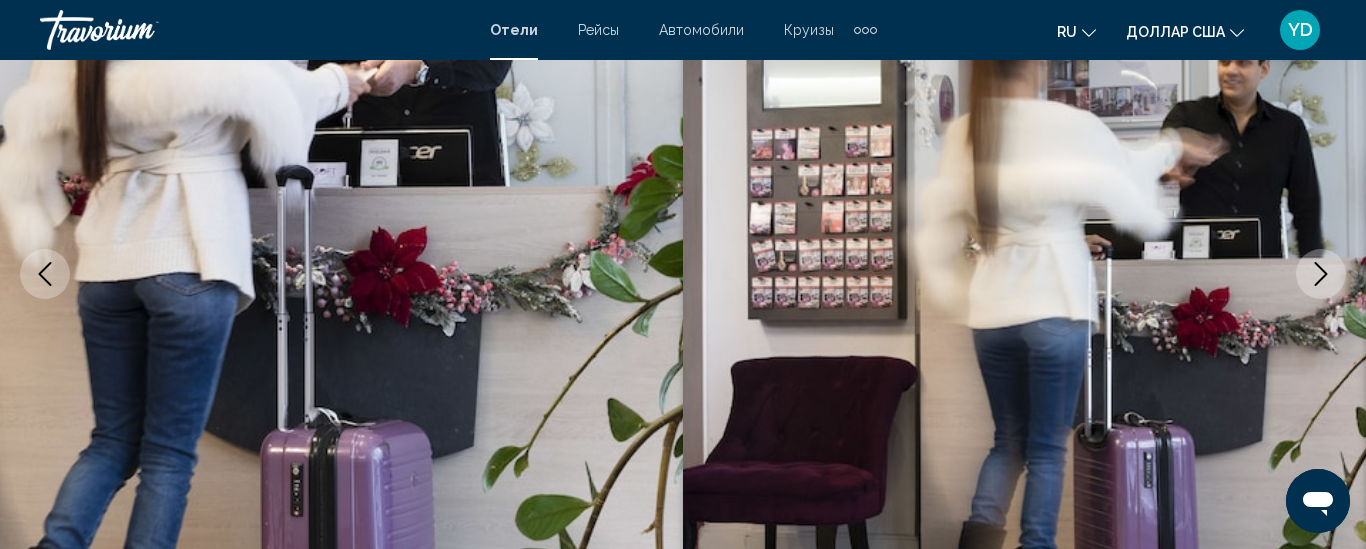 click 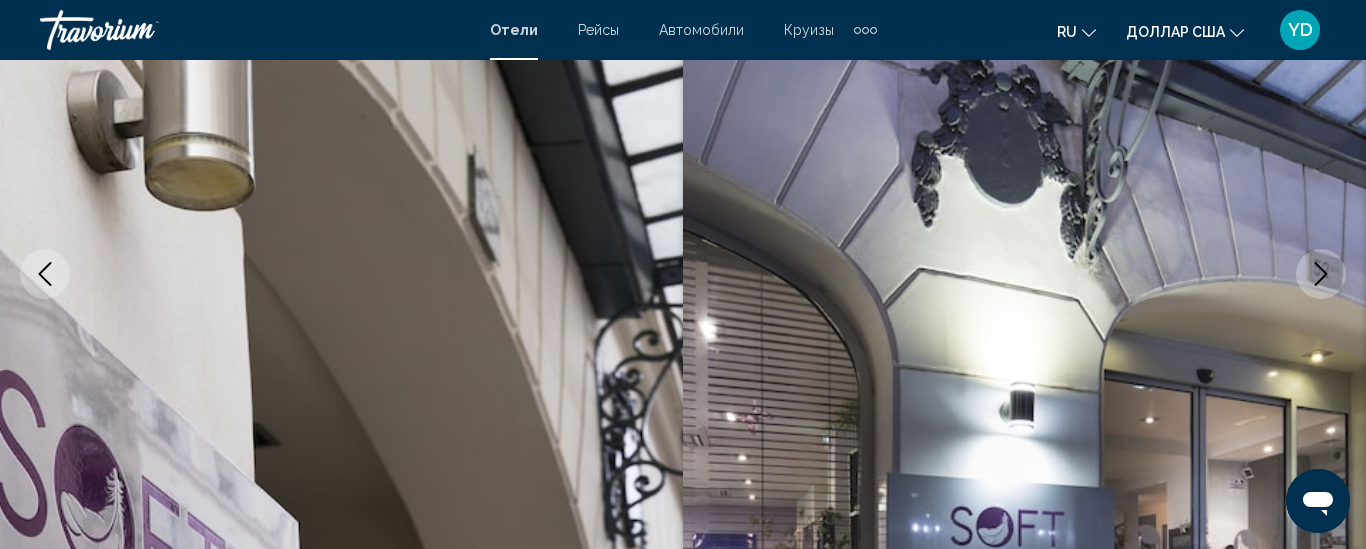 click 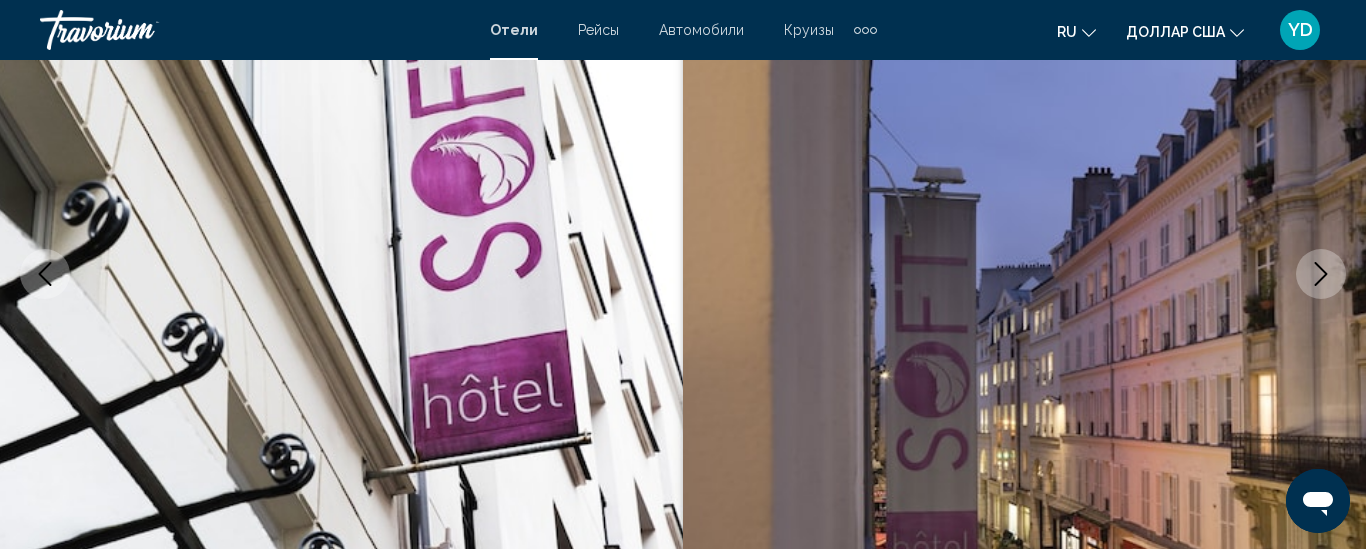 click 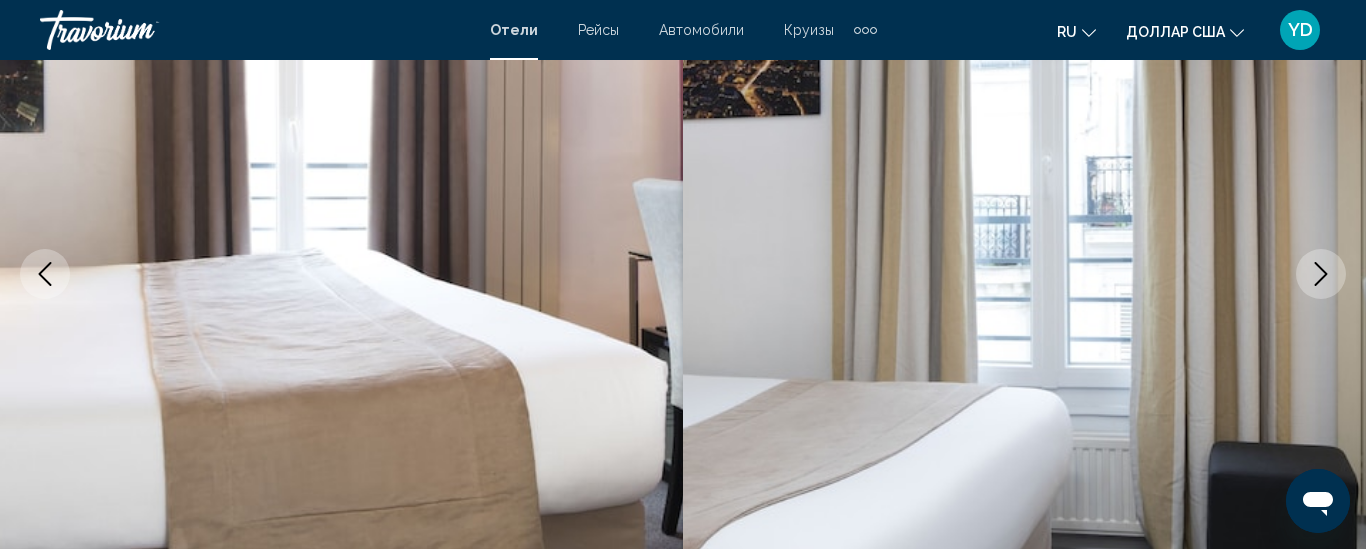 type 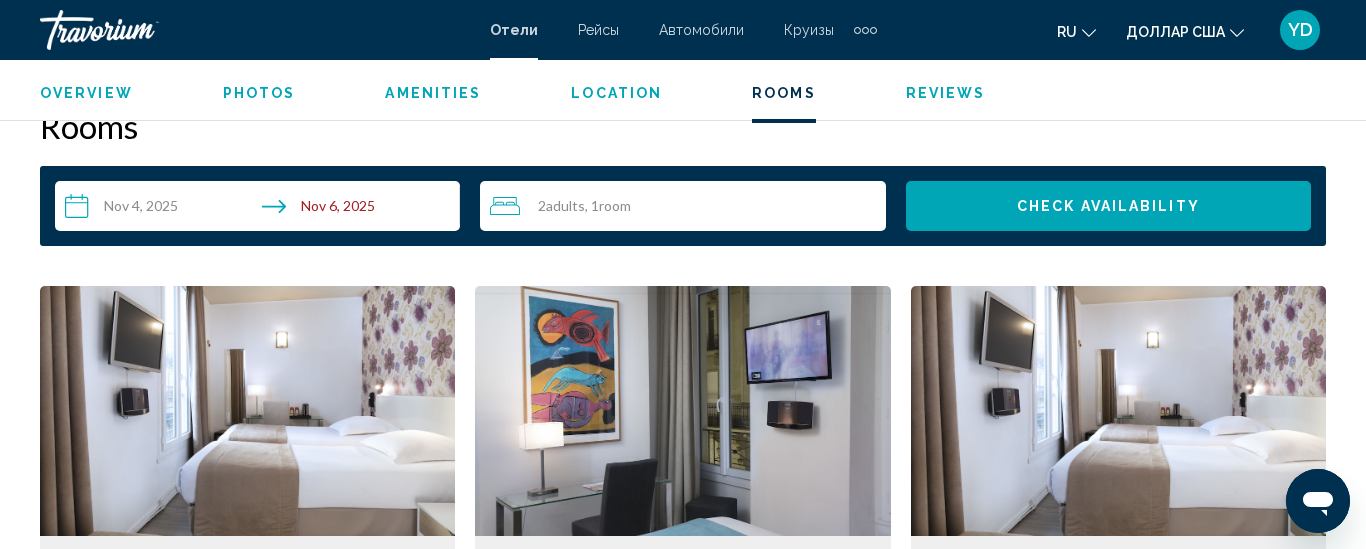 scroll, scrollTop: 2901, scrollLeft: 0, axis: vertical 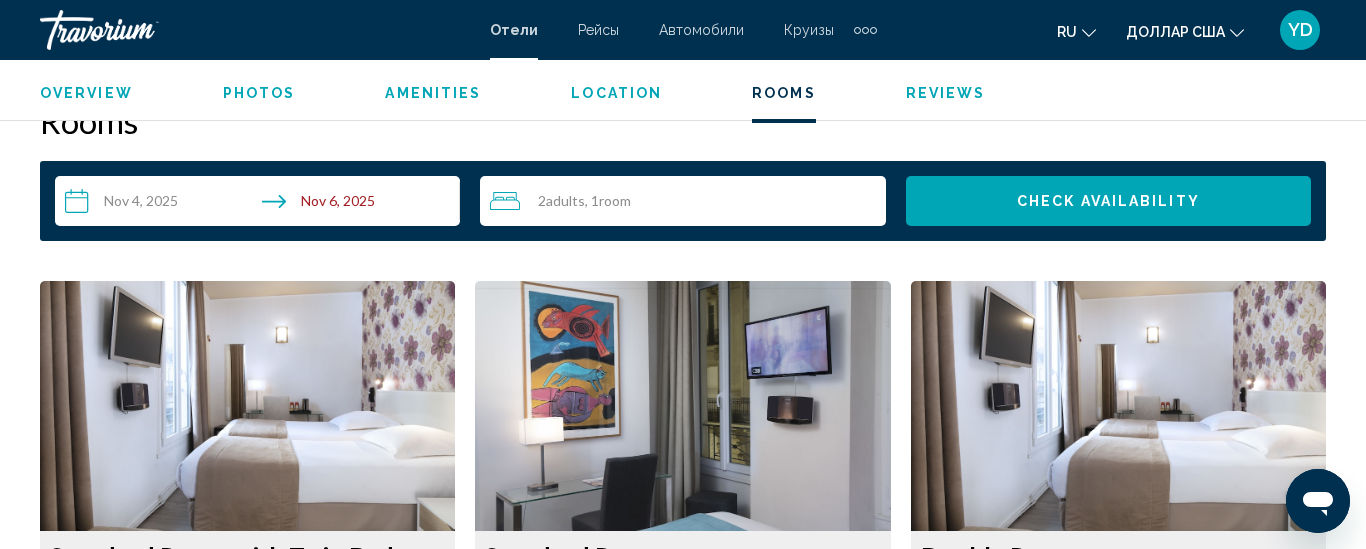 click on "**********" at bounding box center [261, 204] 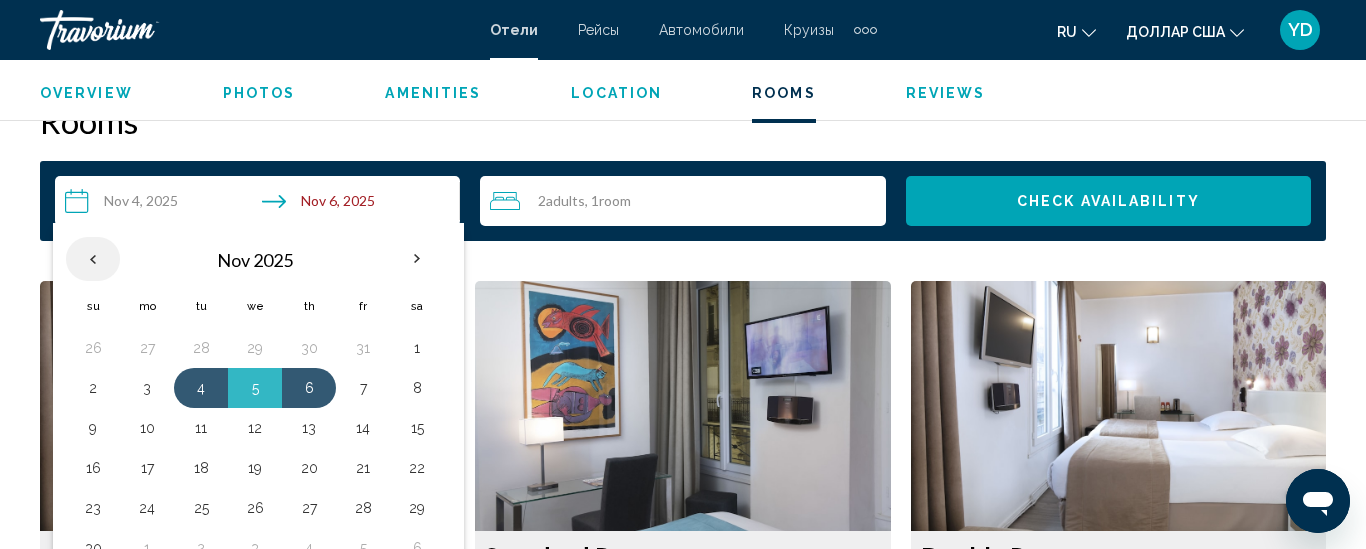 click at bounding box center (93, 259) 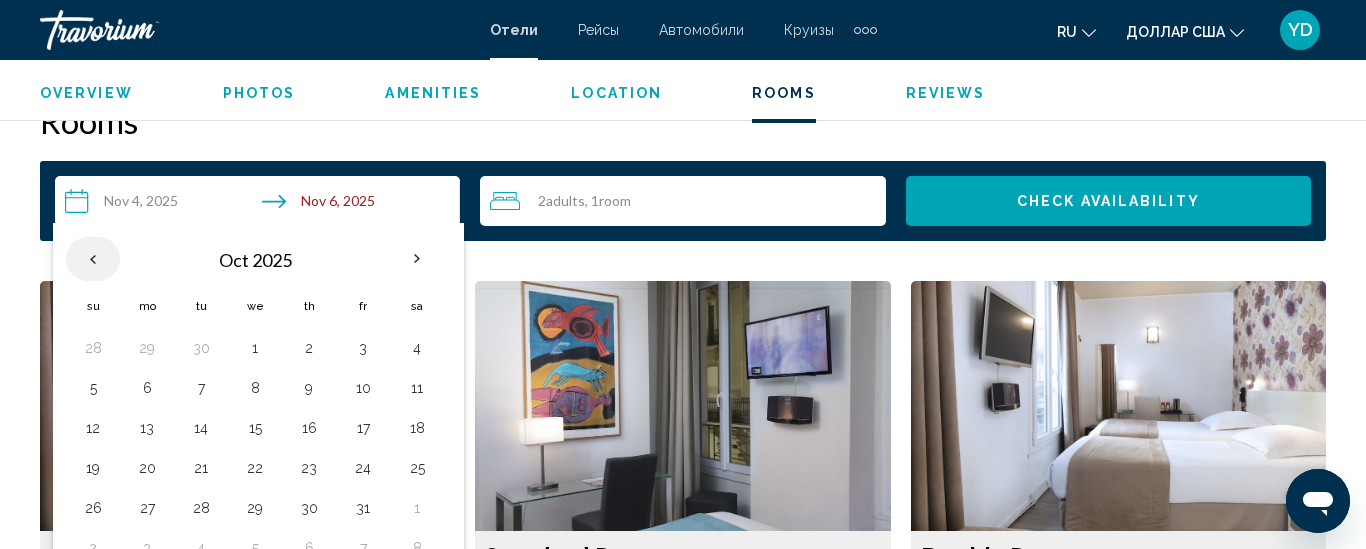click at bounding box center [93, 259] 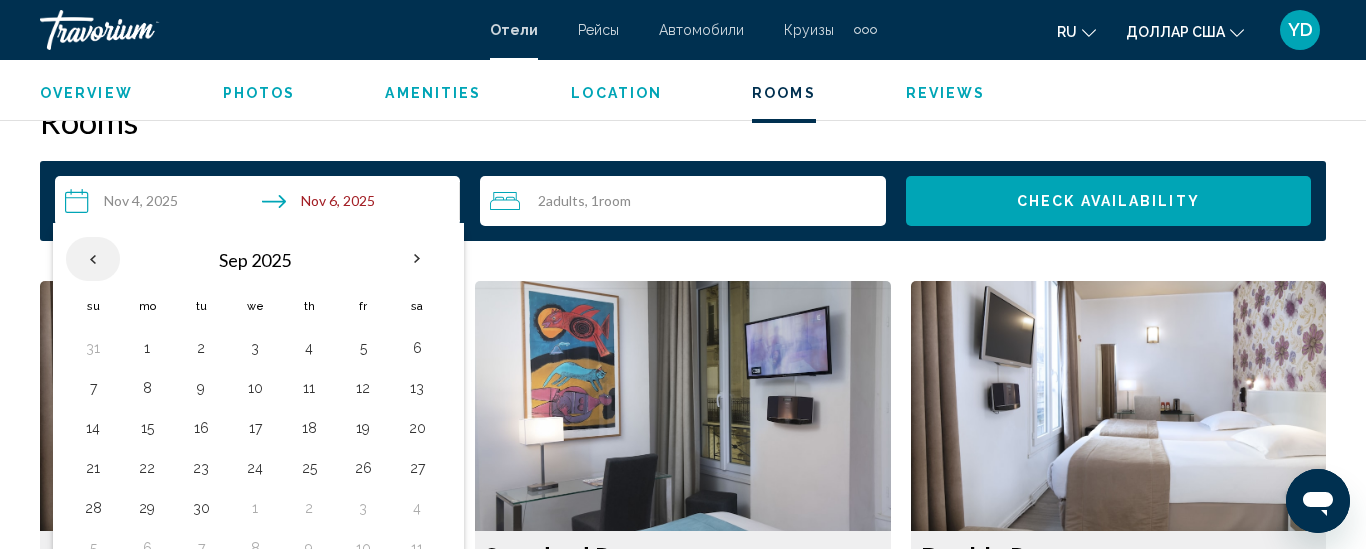 click at bounding box center [93, 259] 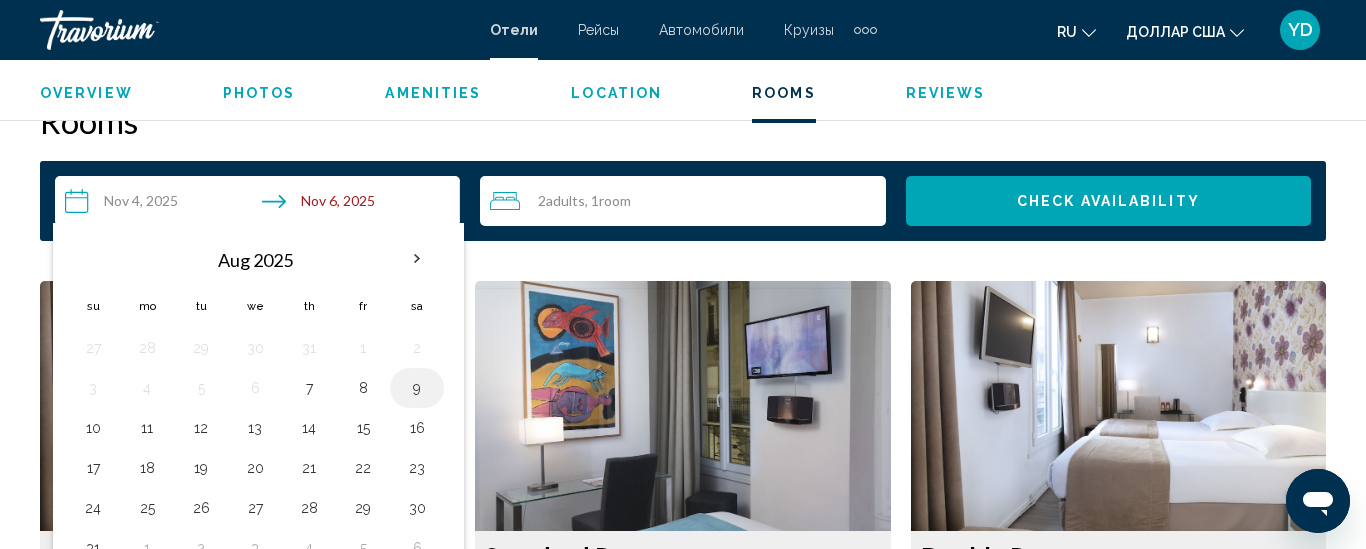 click on "9" at bounding box center [417, 388] 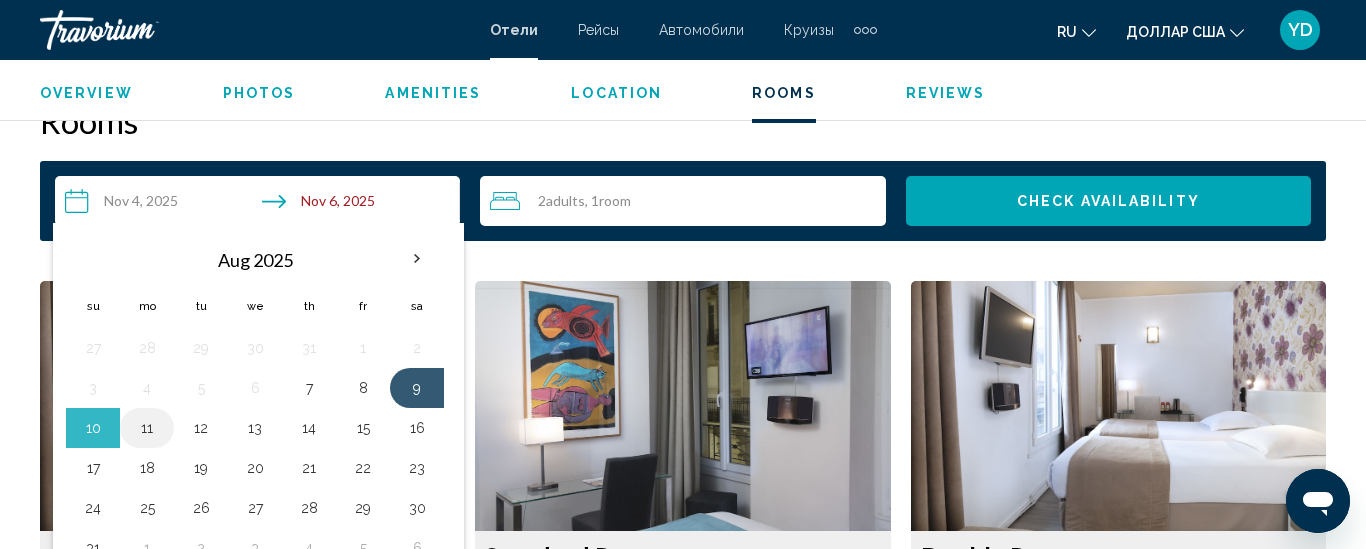 click on "11" at bounding box center (147, 428) 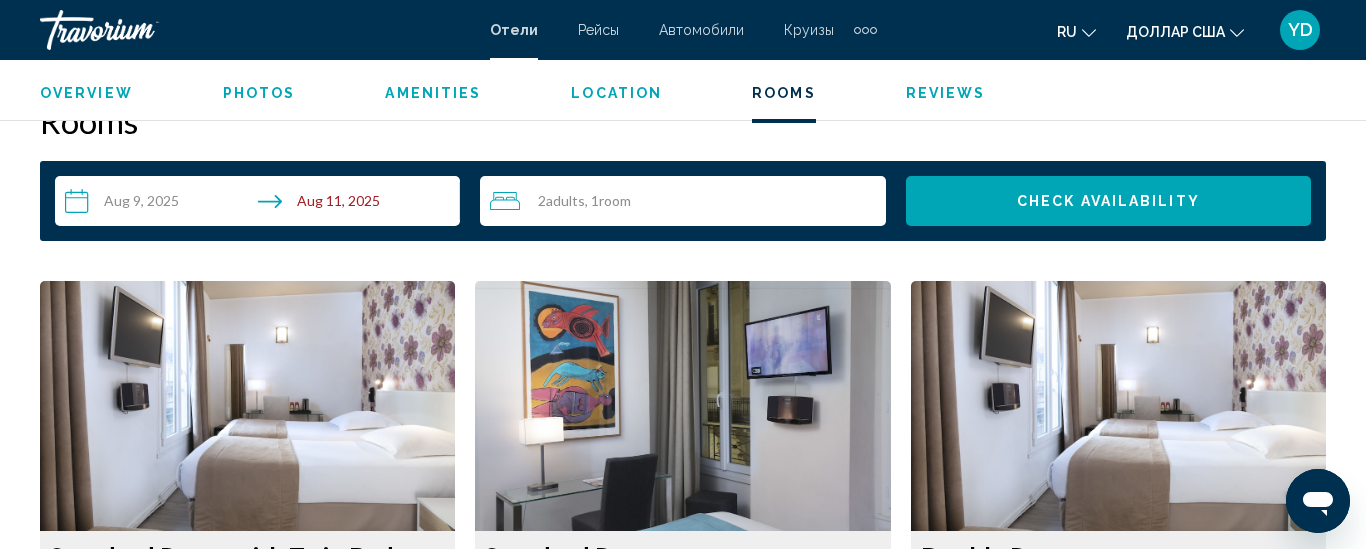 click on "2  Adult Adults , 1  Room rooms" at bounding box center [687, 201] 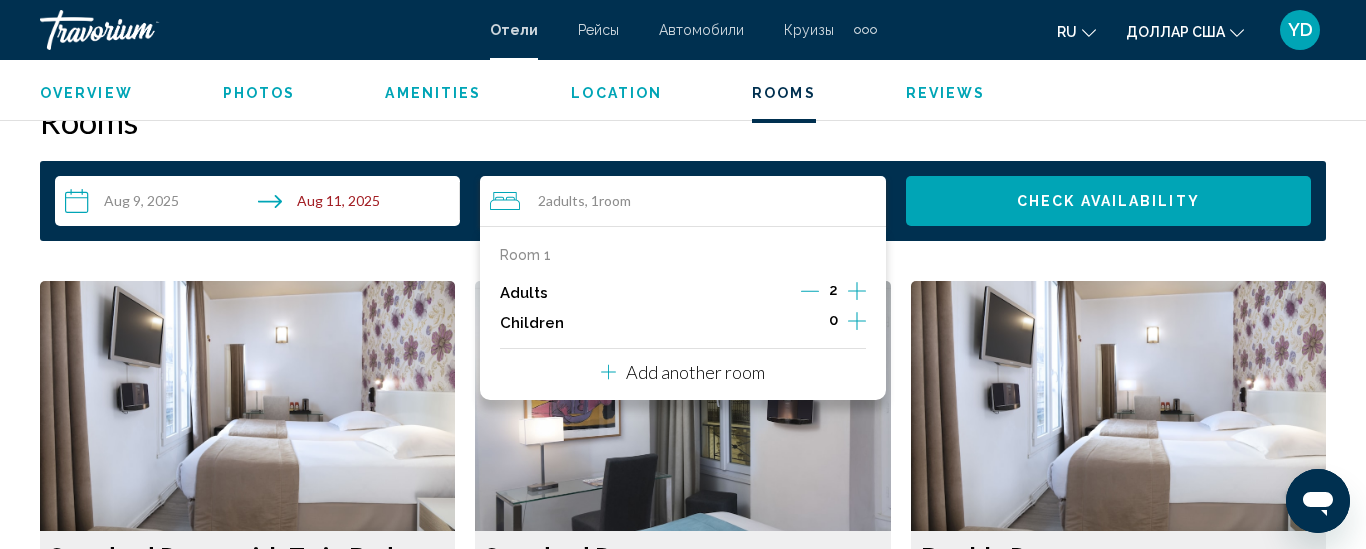 click on "0" at bounding box center [833, 323] 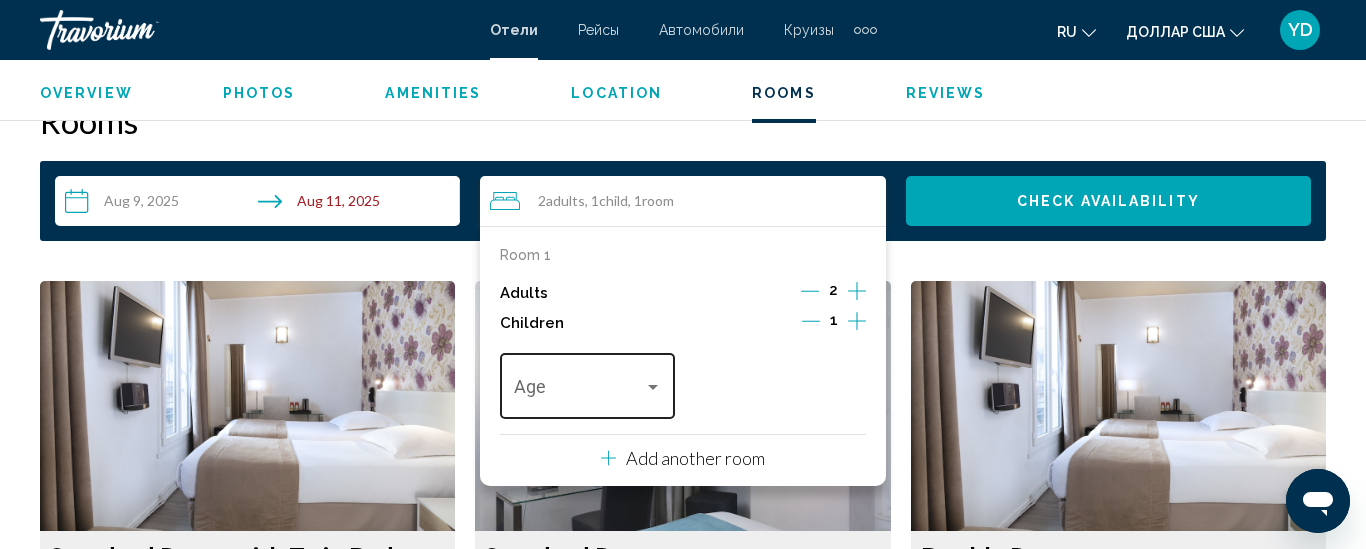 click on "Age" at bounding box center (587, 383) 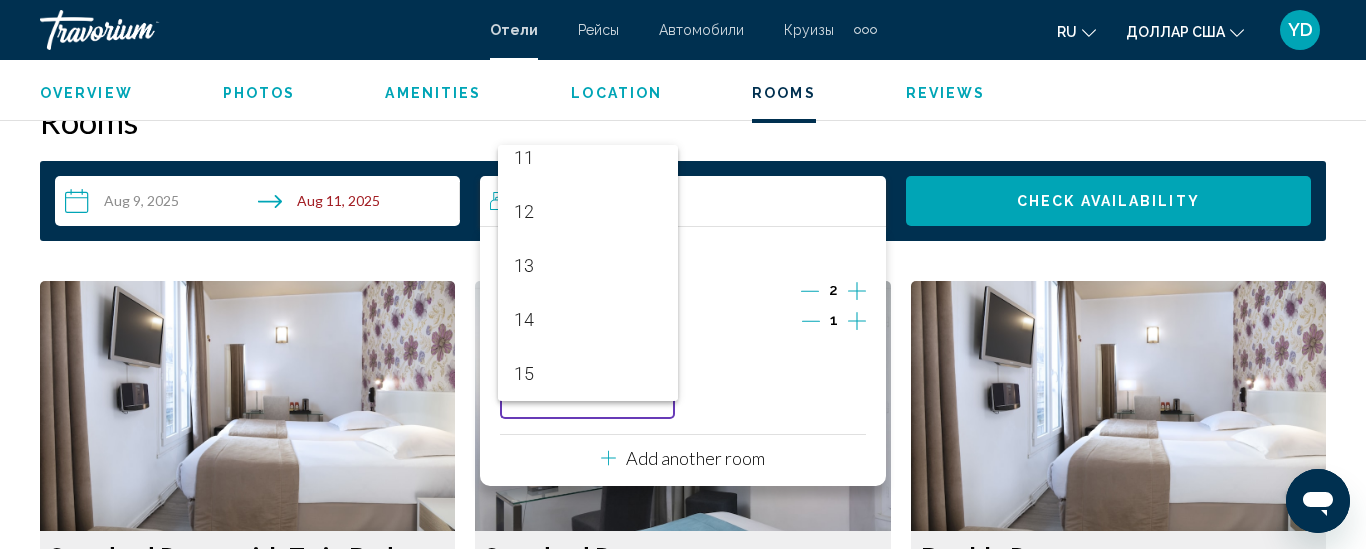 scroll, scrollTop: 716, scrollLeft: 0, axis: vertical 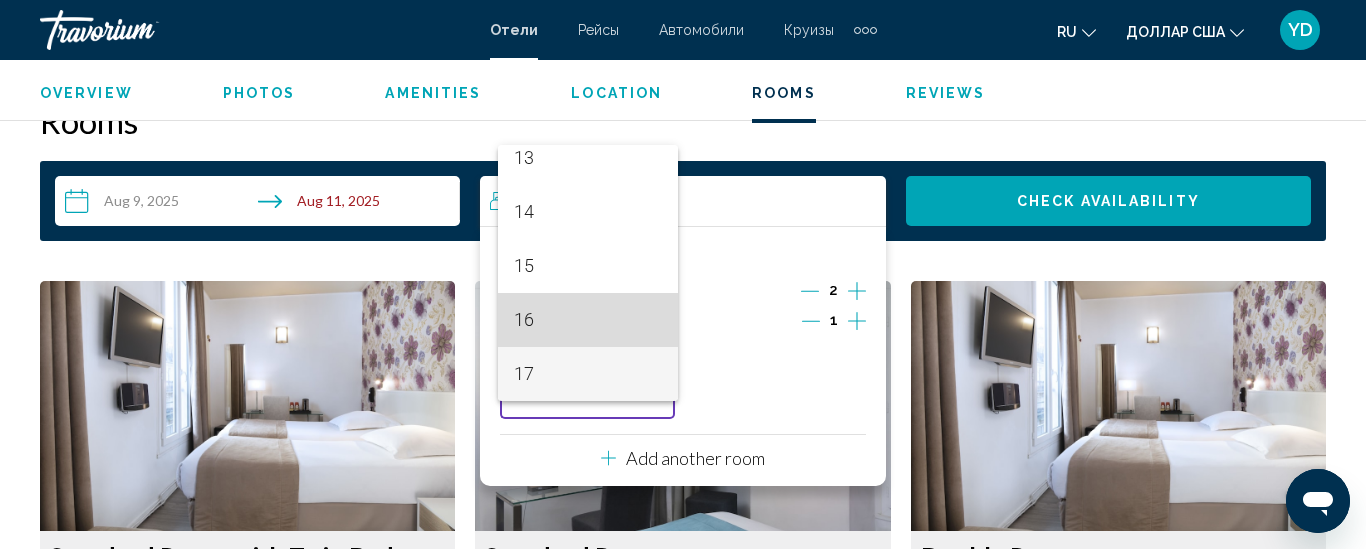 click on "16" at bounding box center (588, 320) 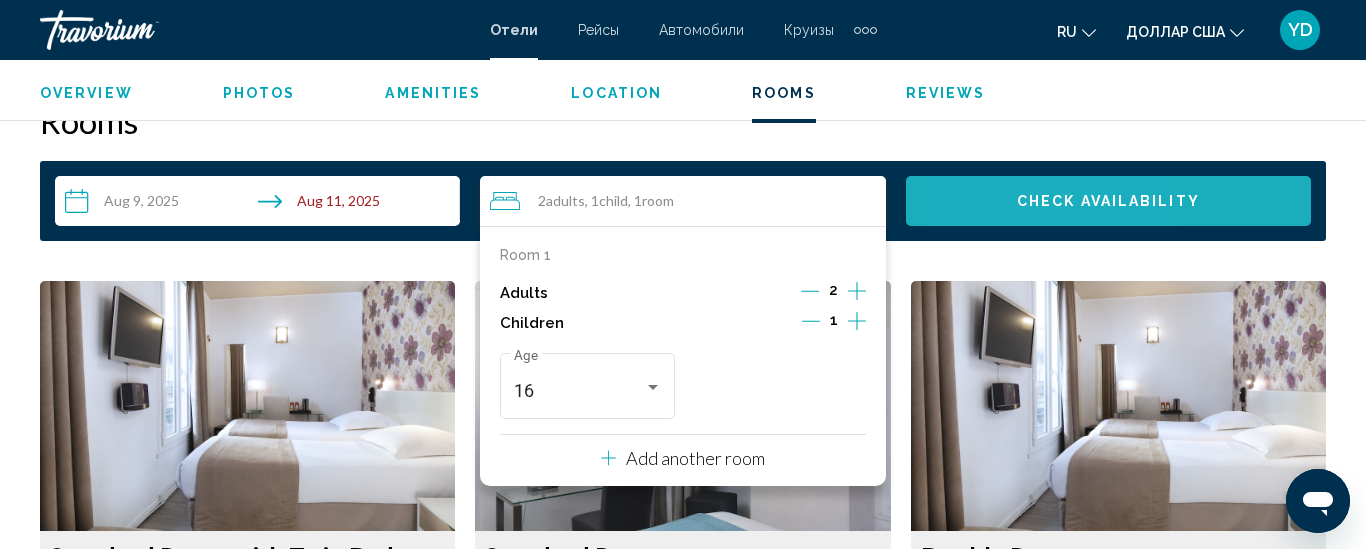 click on "Check Availability" at bounding box center (1108, 201) 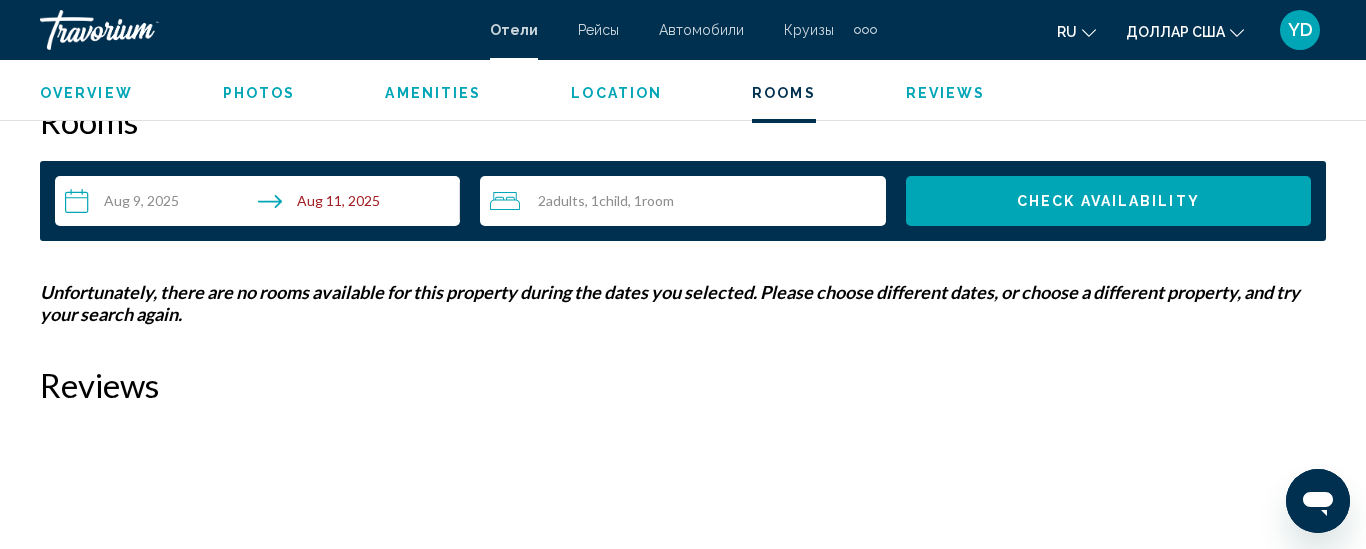 type 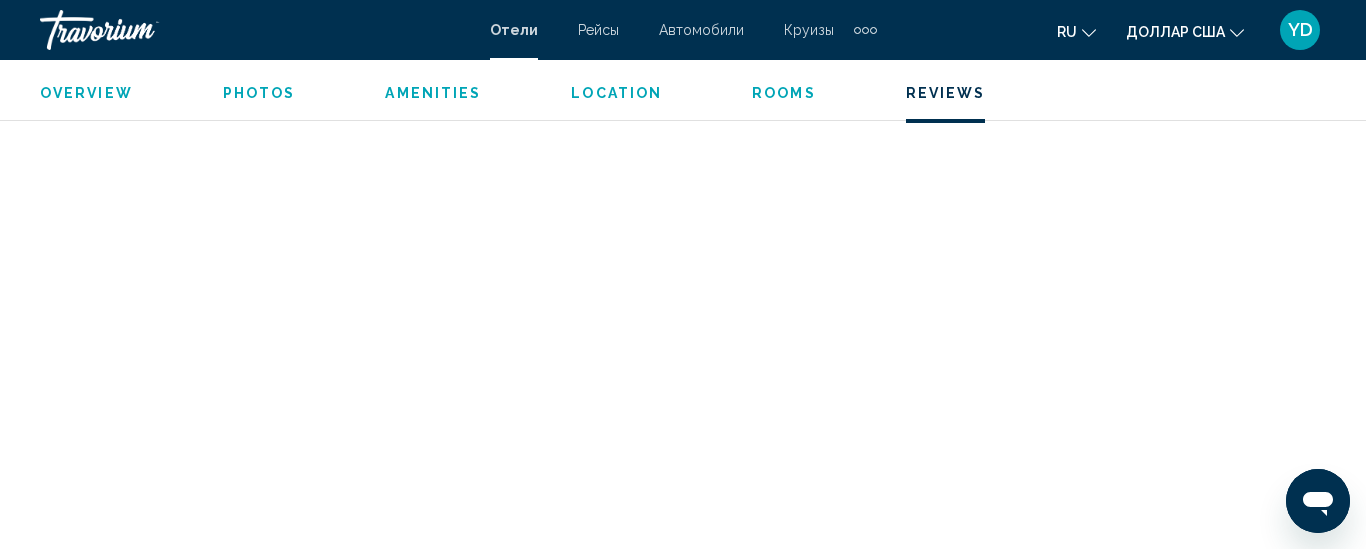 scroll, scrollTop: 3181, scrollLeft: 0, axis: vertical 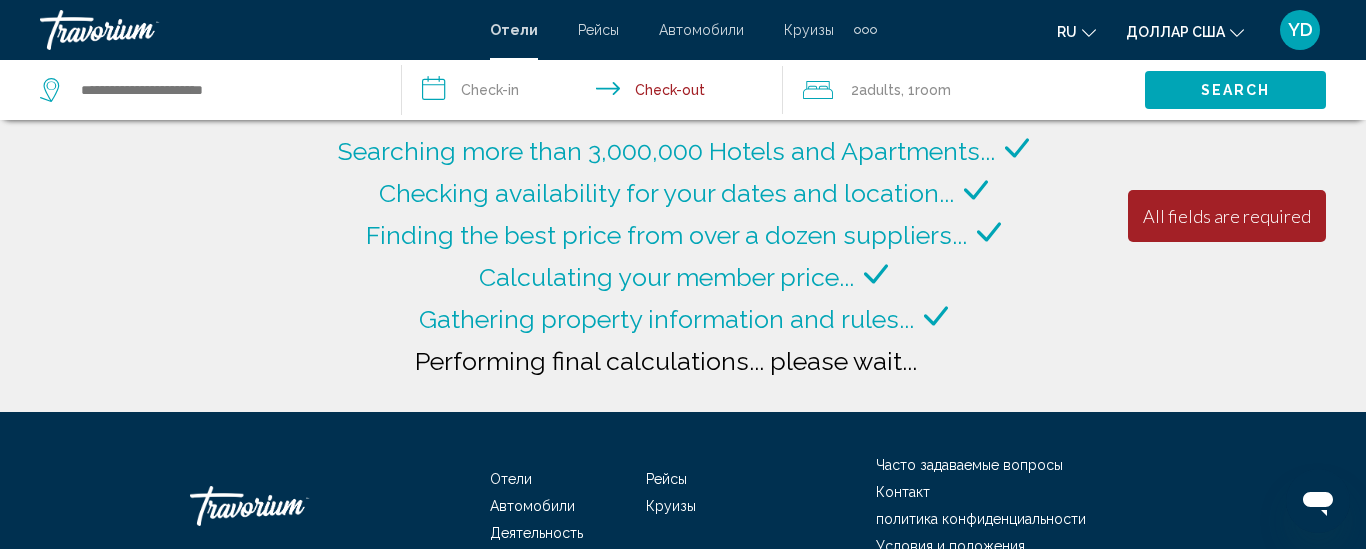 click on "Рейсы" at bounding box center [598, 30] 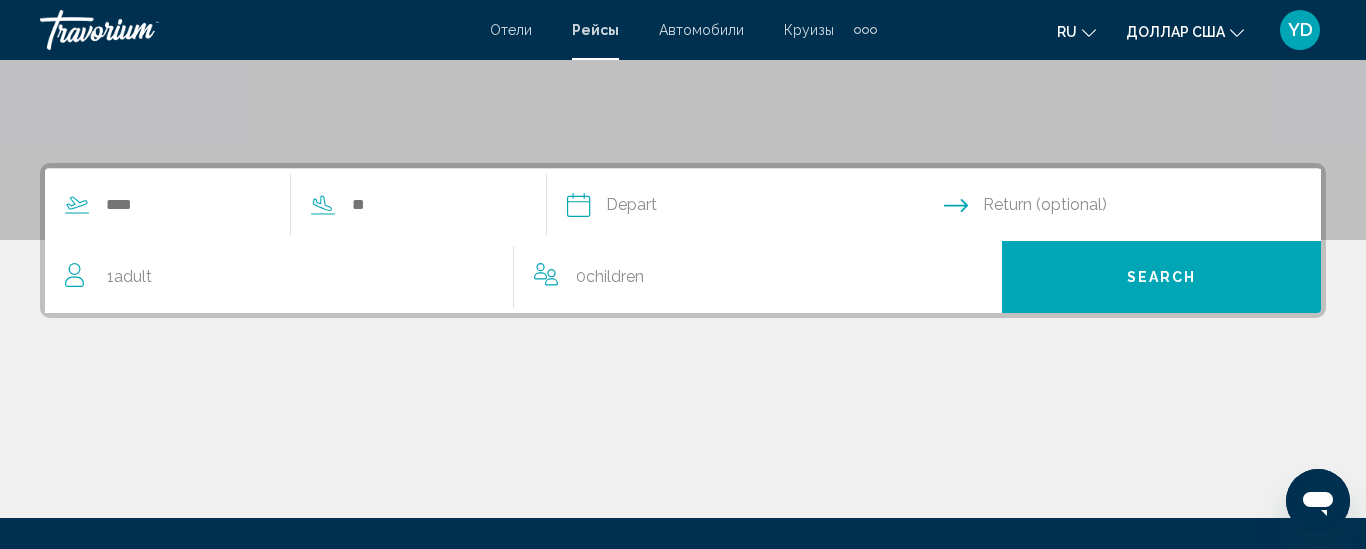 scroll, scrollTop: 400, scrollLeft: 0, axis: vertical 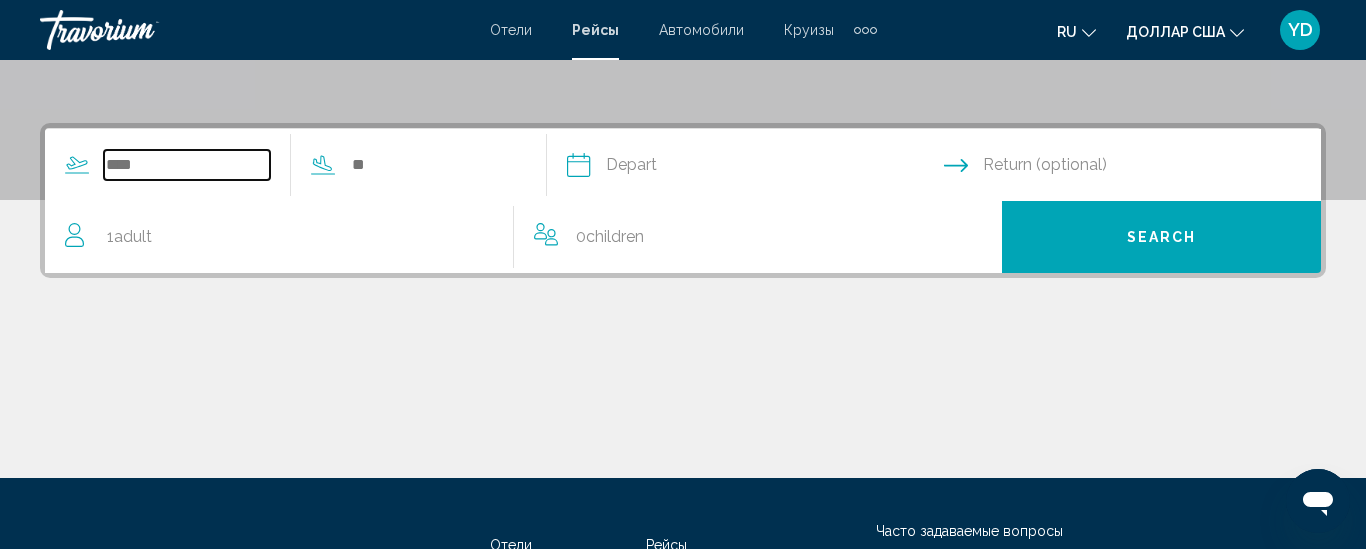 click at bounding box center [187, 165] 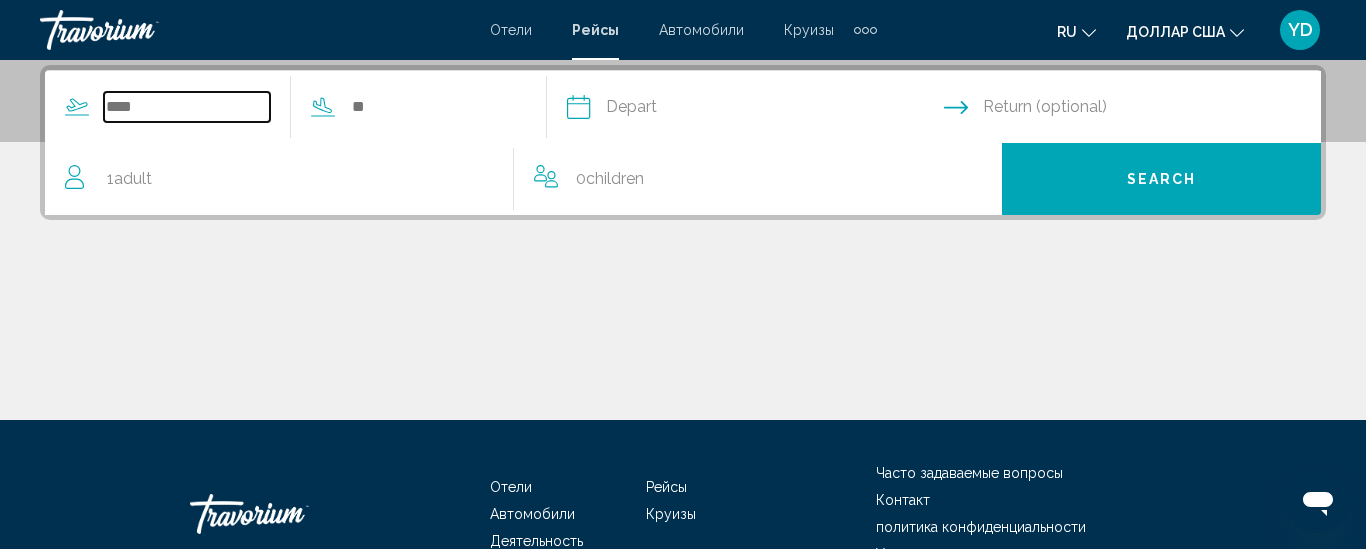 type on "*" 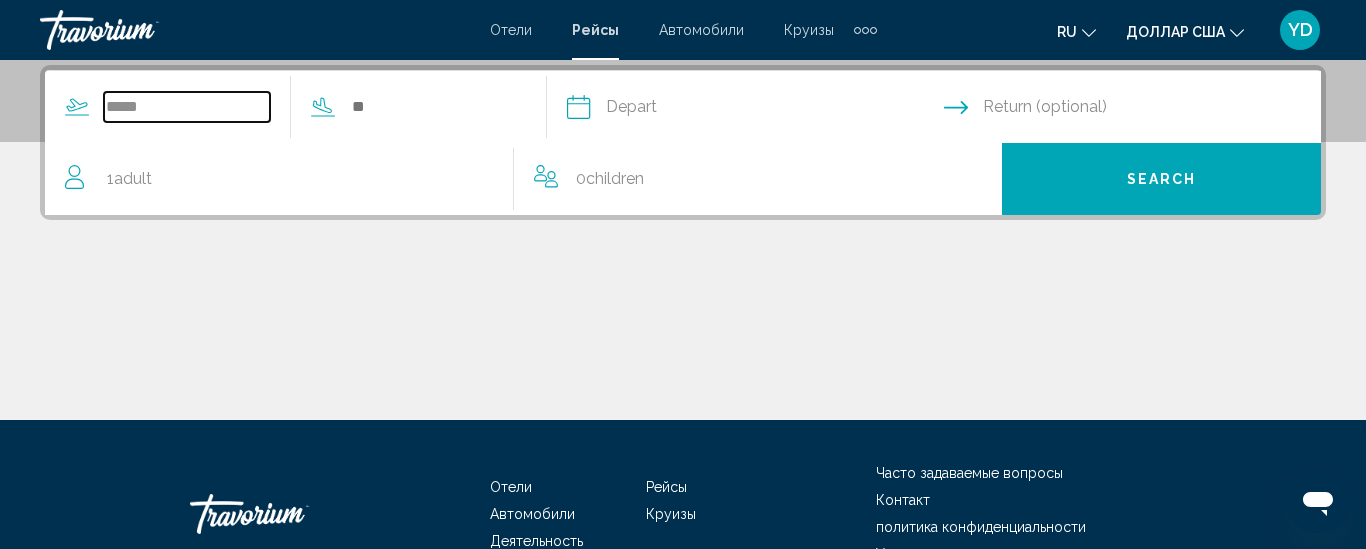 type on "*****" 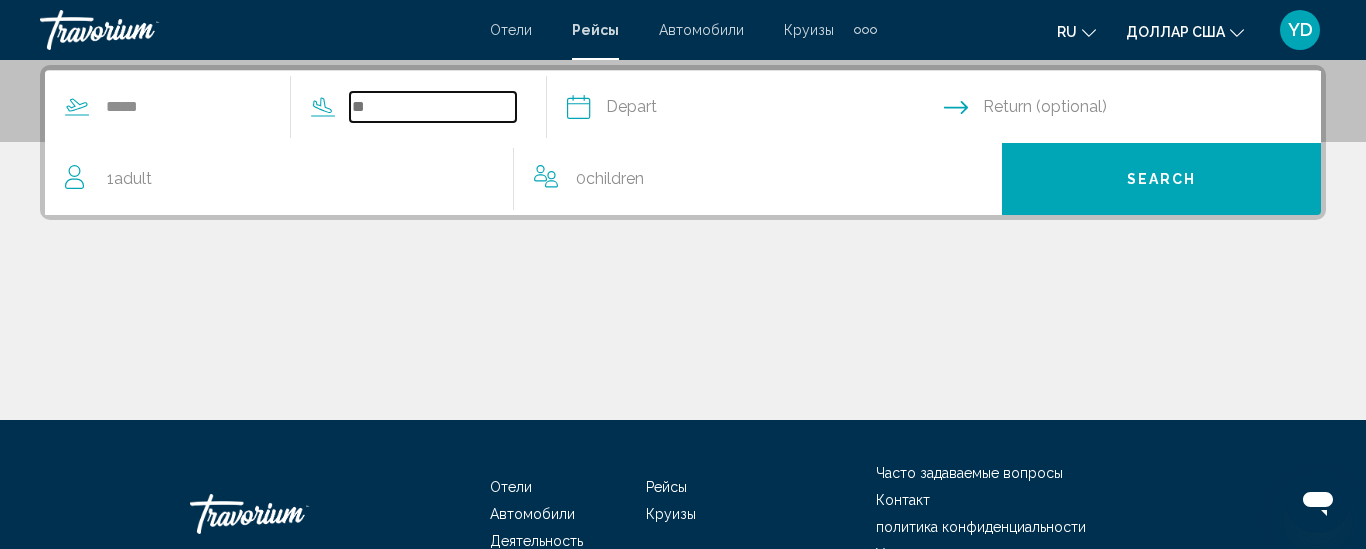 click at bounding box center (433, 107) 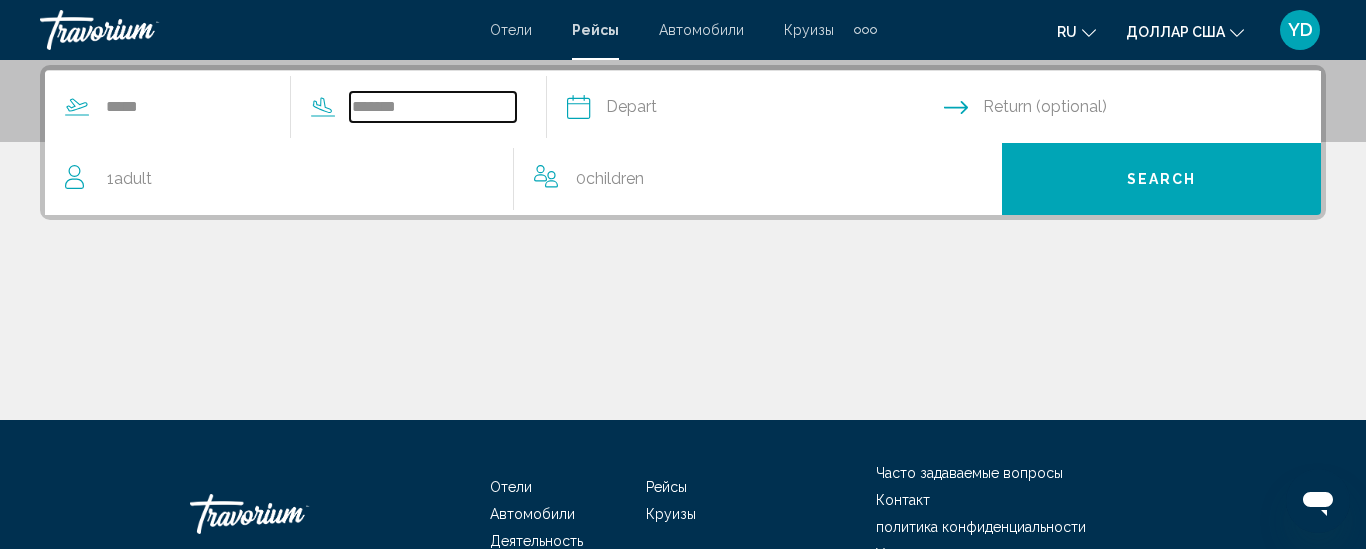 type on "*******" 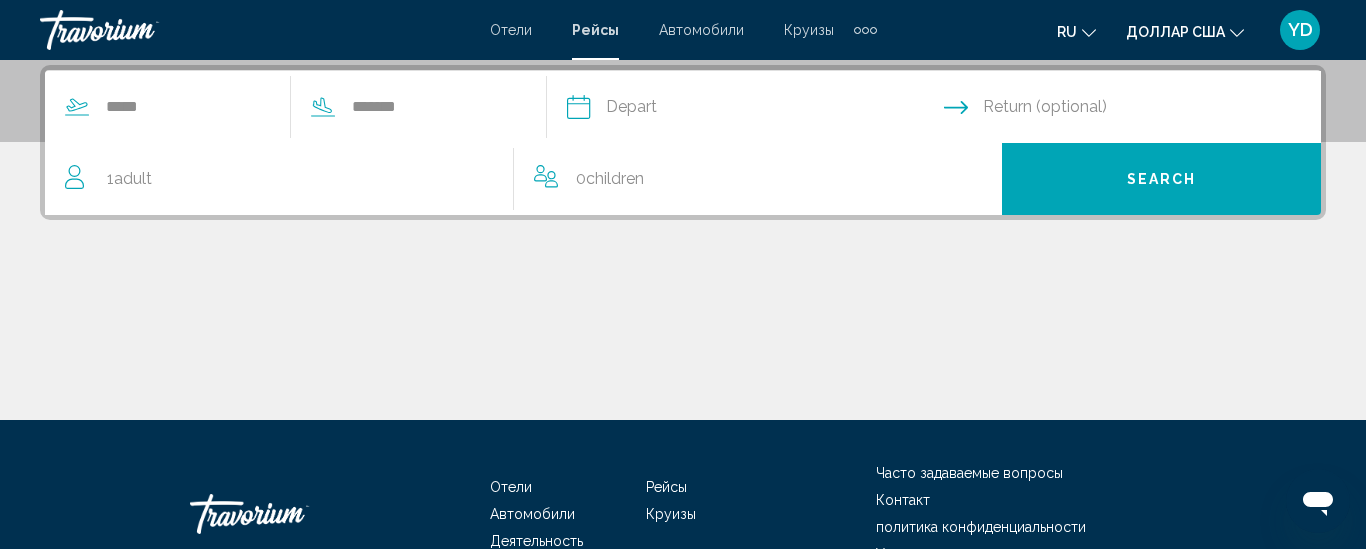 click on "1  Adult Adults" at bounding box center (289, 179) 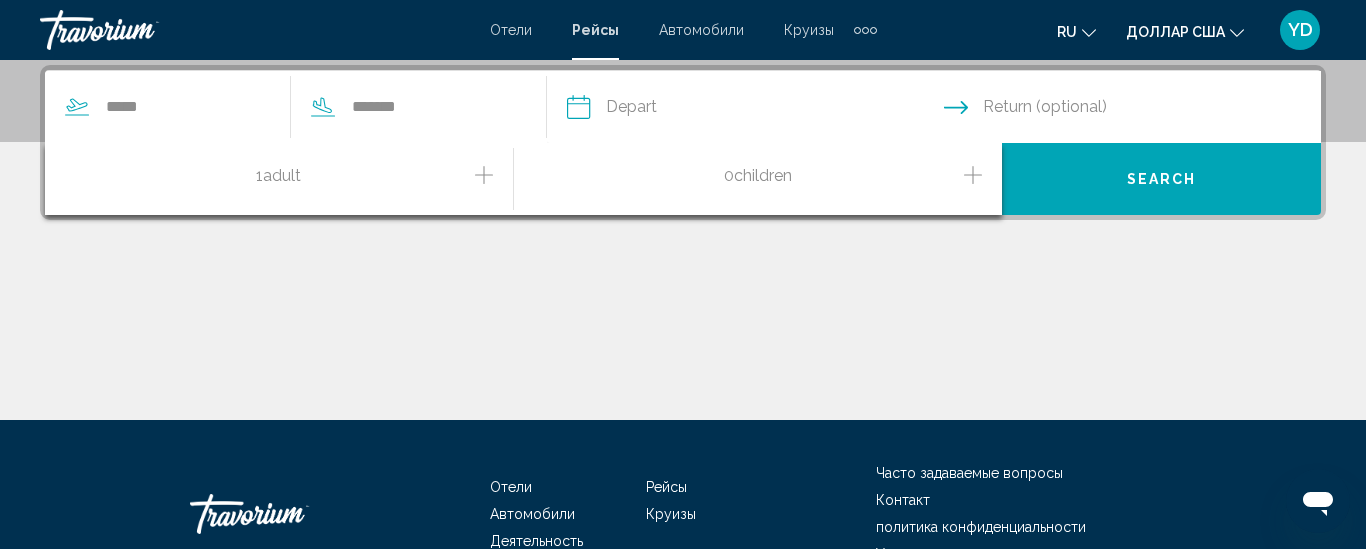click 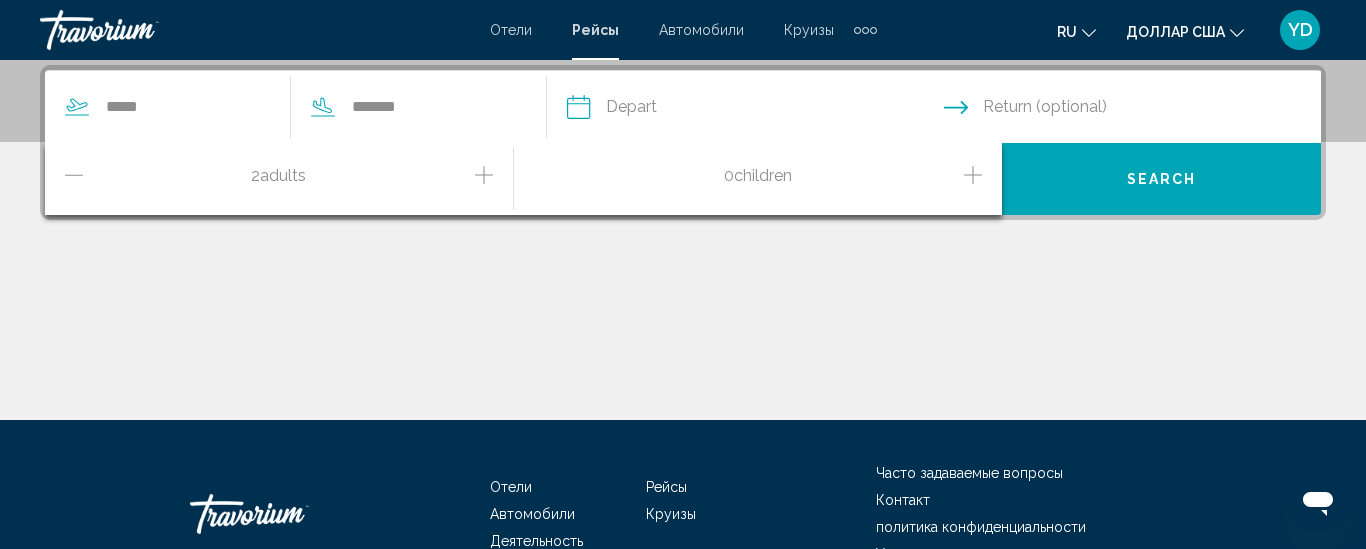 click 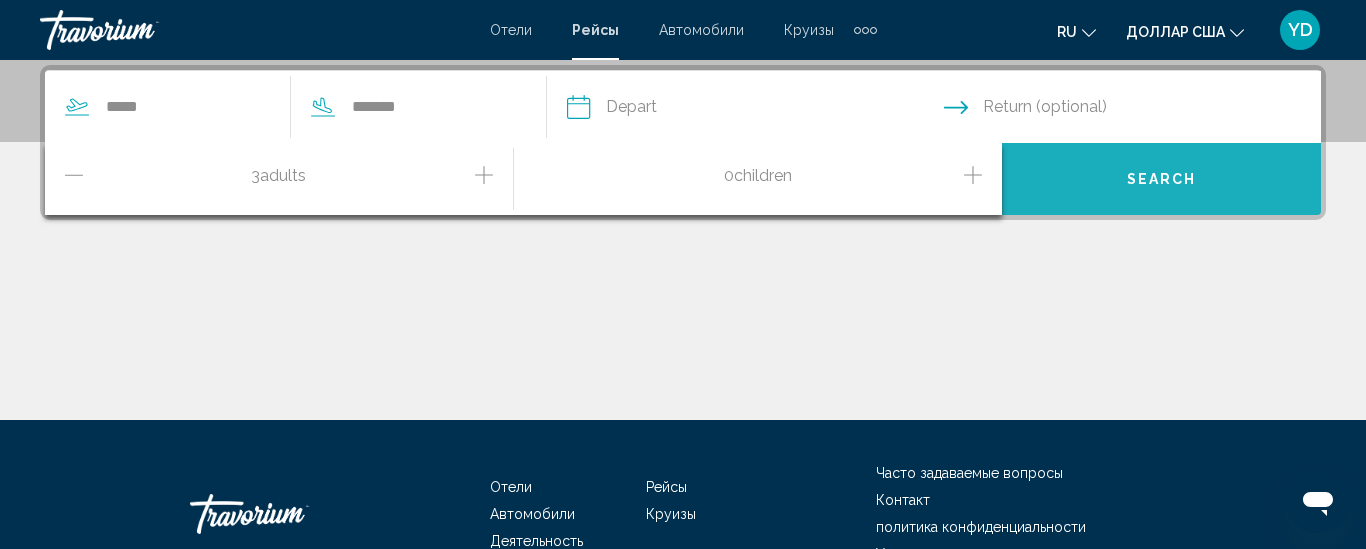 click on "Search" at bounding box center (1161, 179) 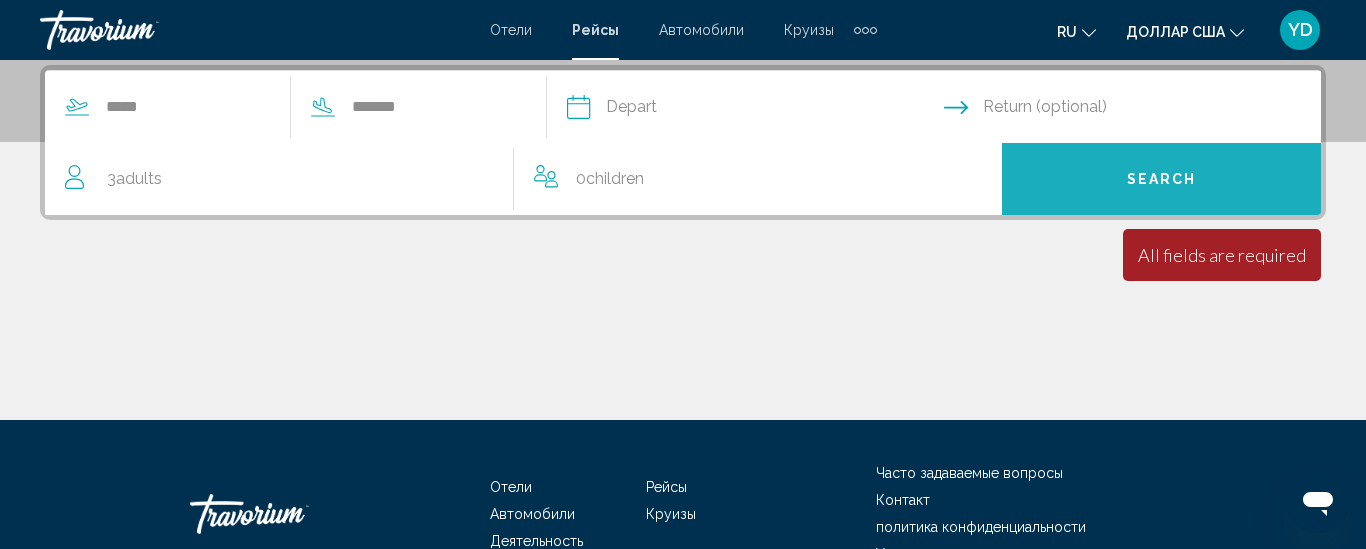 click on "Search" at bounding box center [1161, 179] 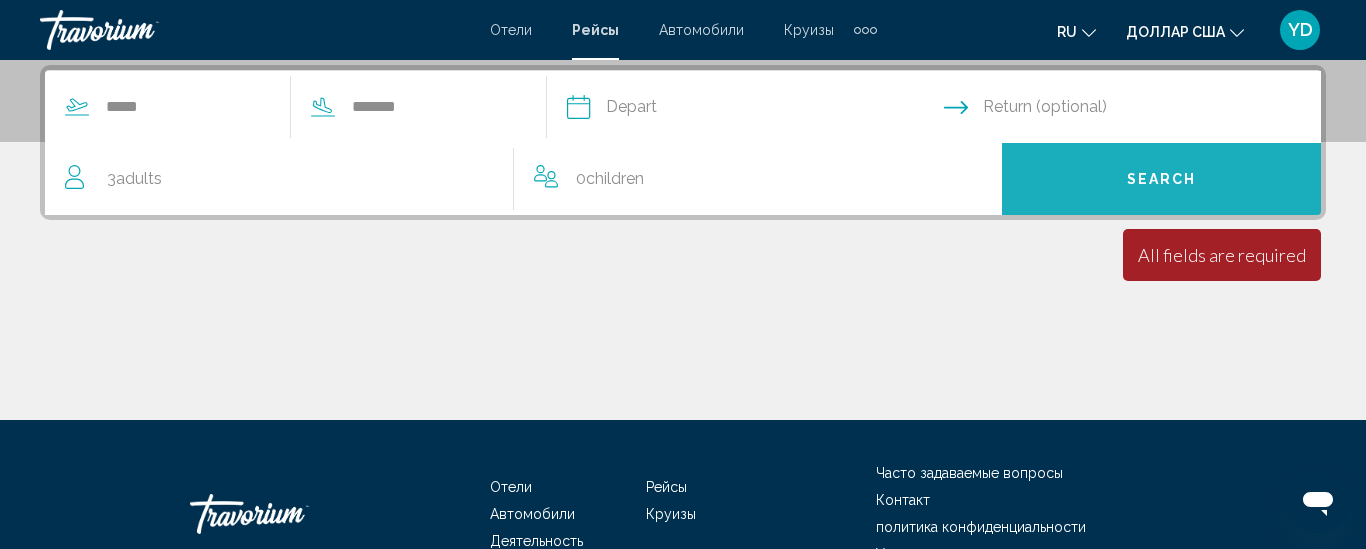 click on "Search" at bounding box center [1161, 179] 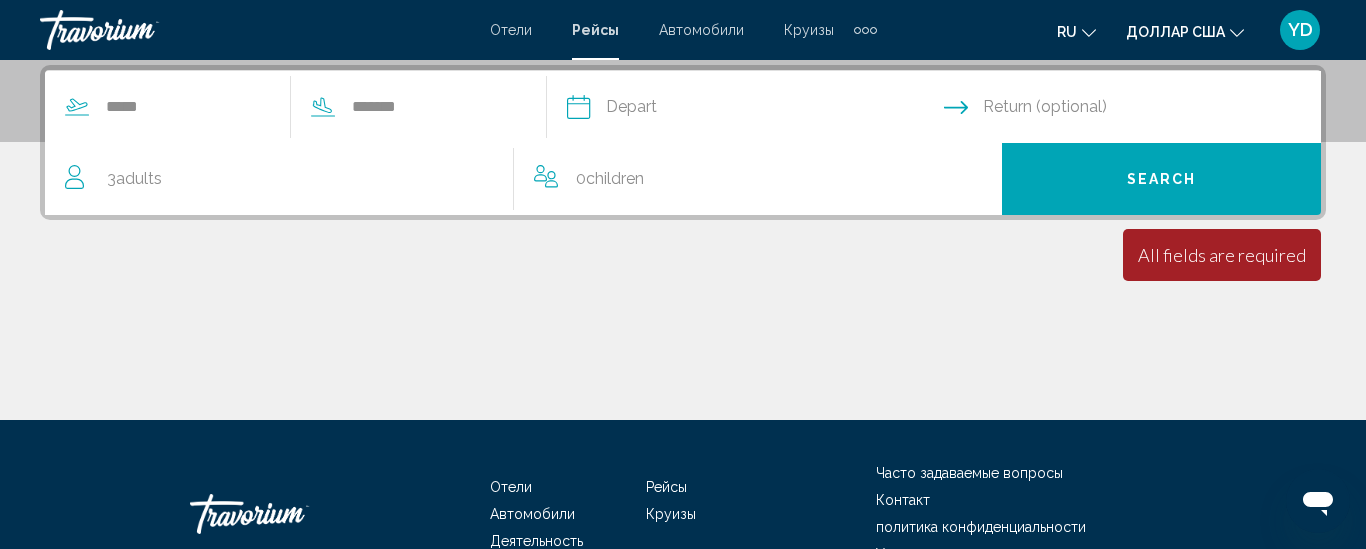 click on "Return (optional)" at bounding box center (1045, 107) 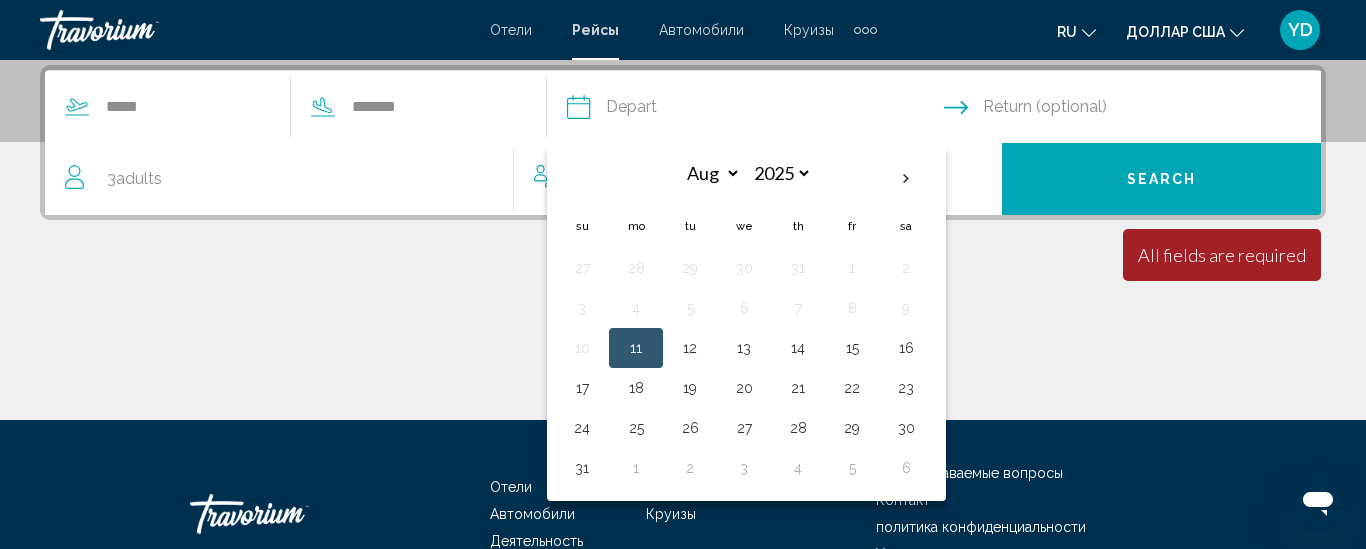 click on "11" at bounding box center (636, 348) 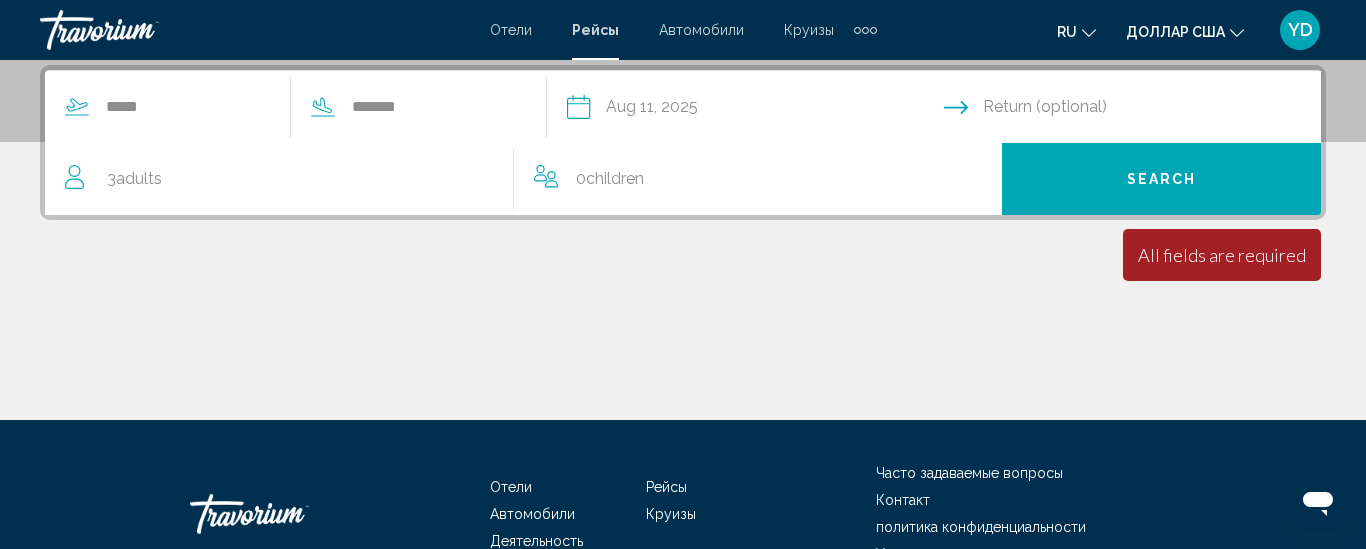 click on "Search" at bounding box center [1162, 180] 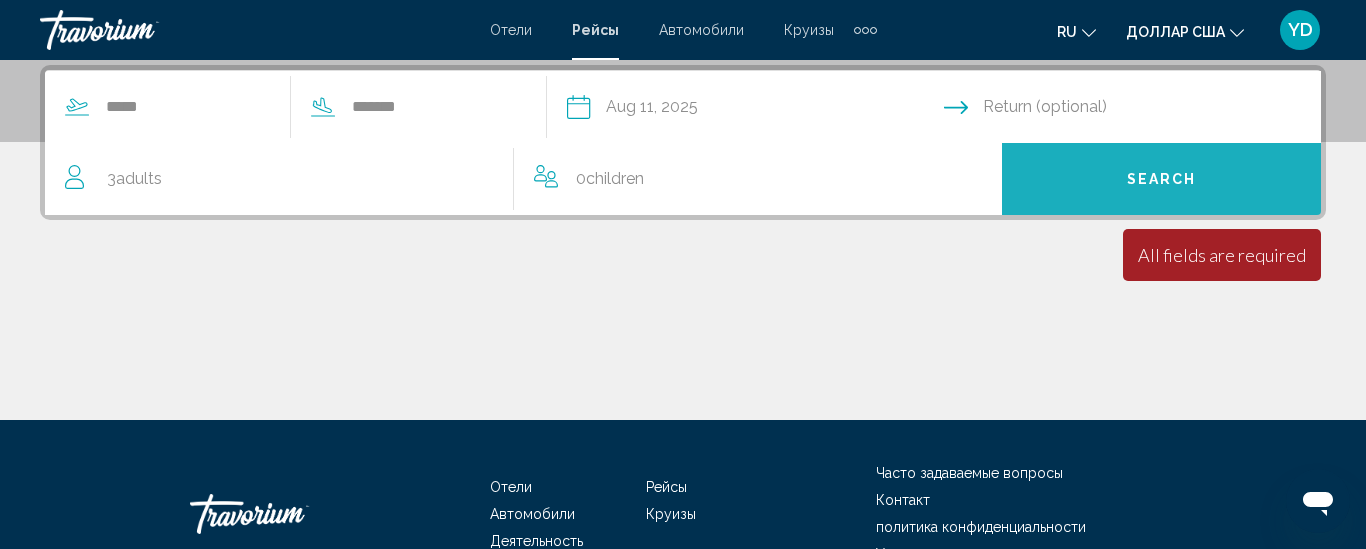 click on "Search" at bounding box center [1161, 179] 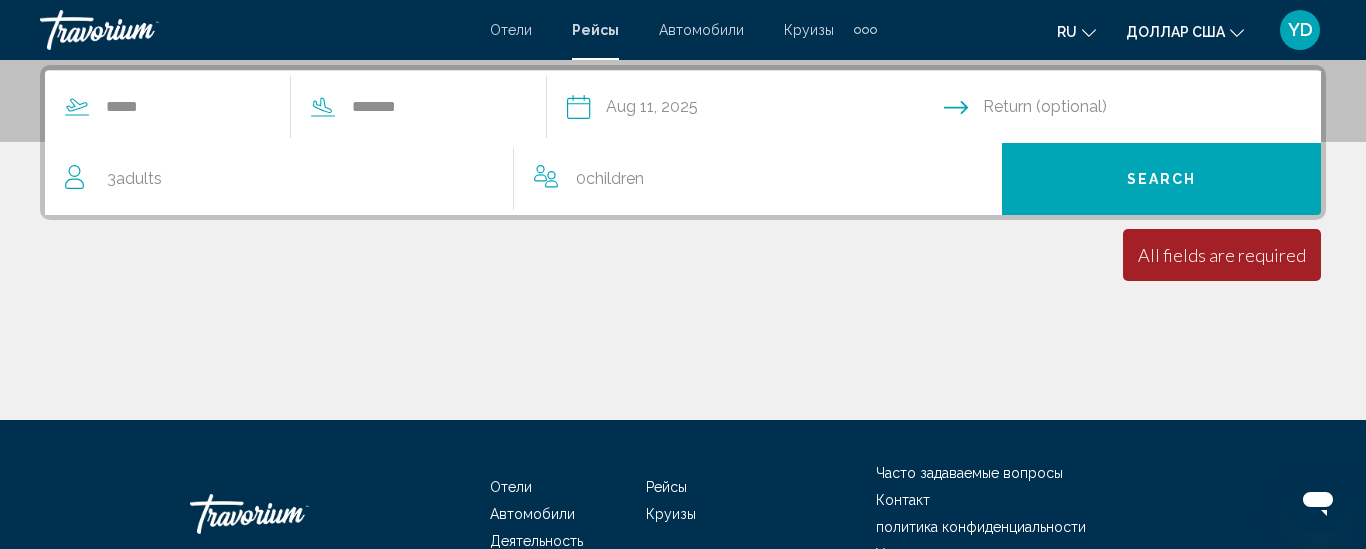 click on "Отели" at bounding box center (511, 30) 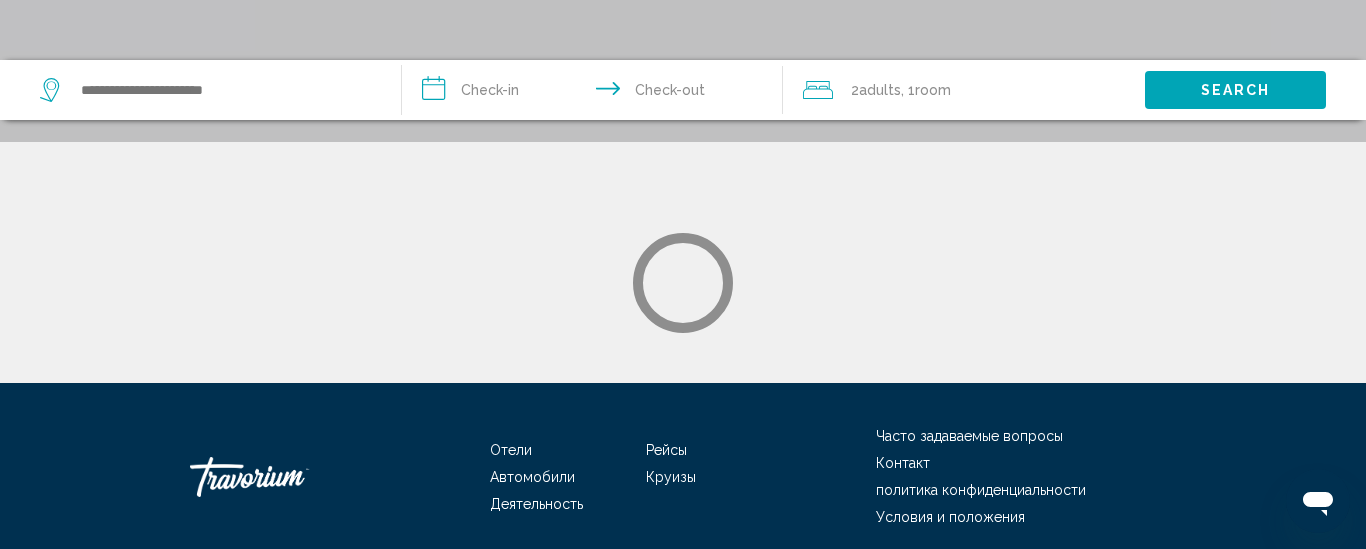scroll, scrollTop: 0, scrollLeft: 0, axis: both 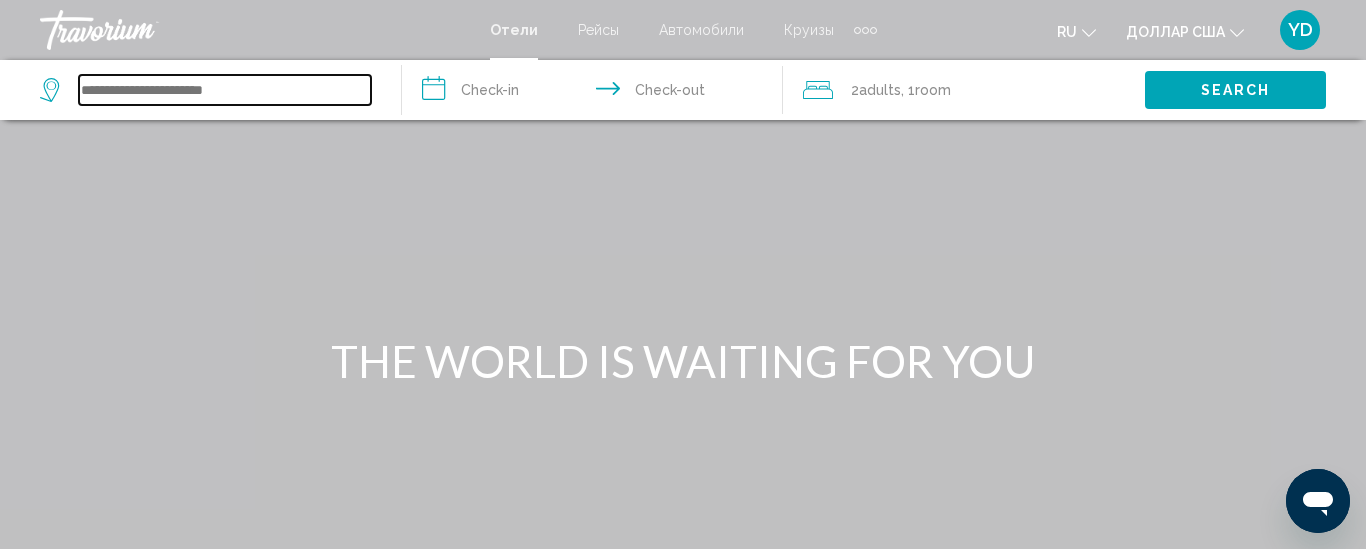 click at bounding box center (225, 90) 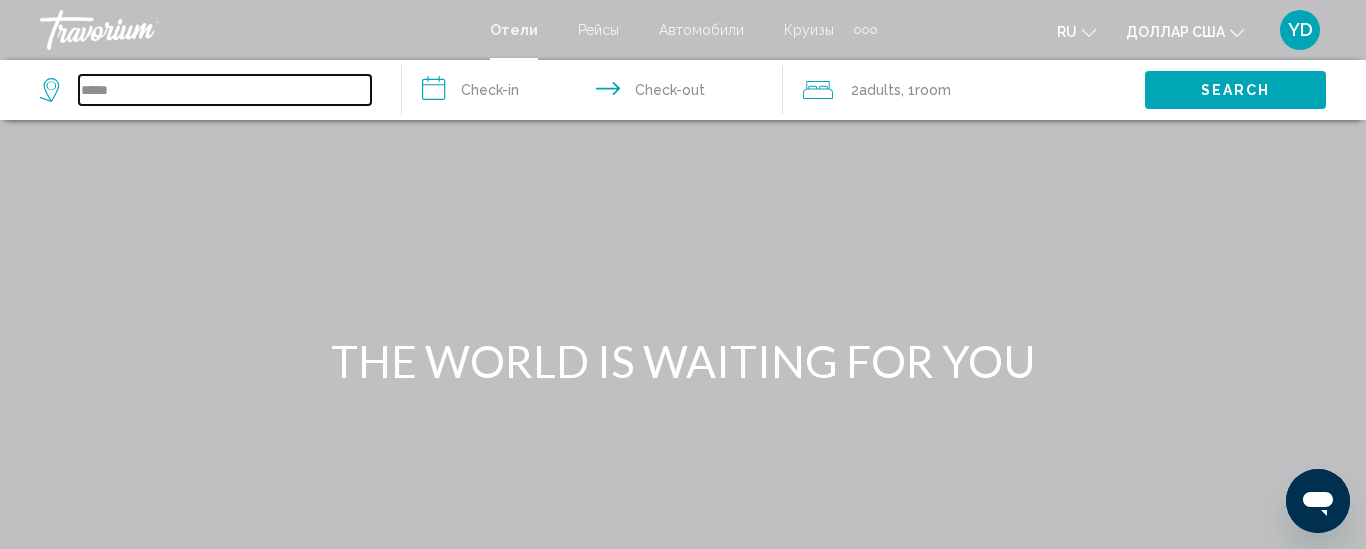 type on "*****" 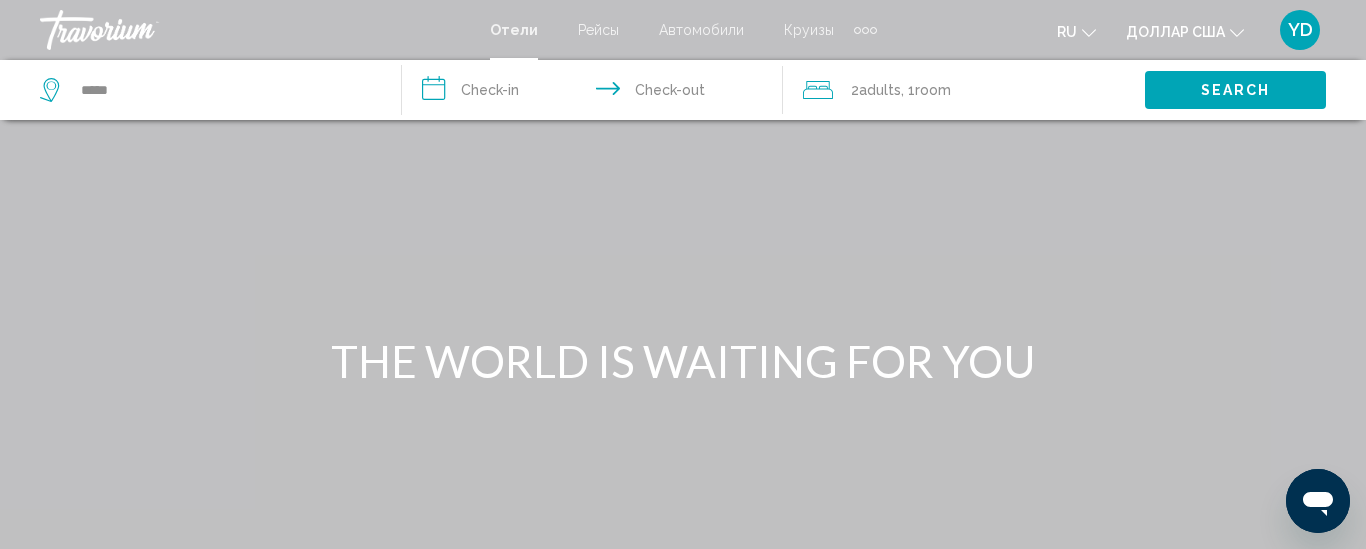 click on "**********" at bounding box center (597, 93) 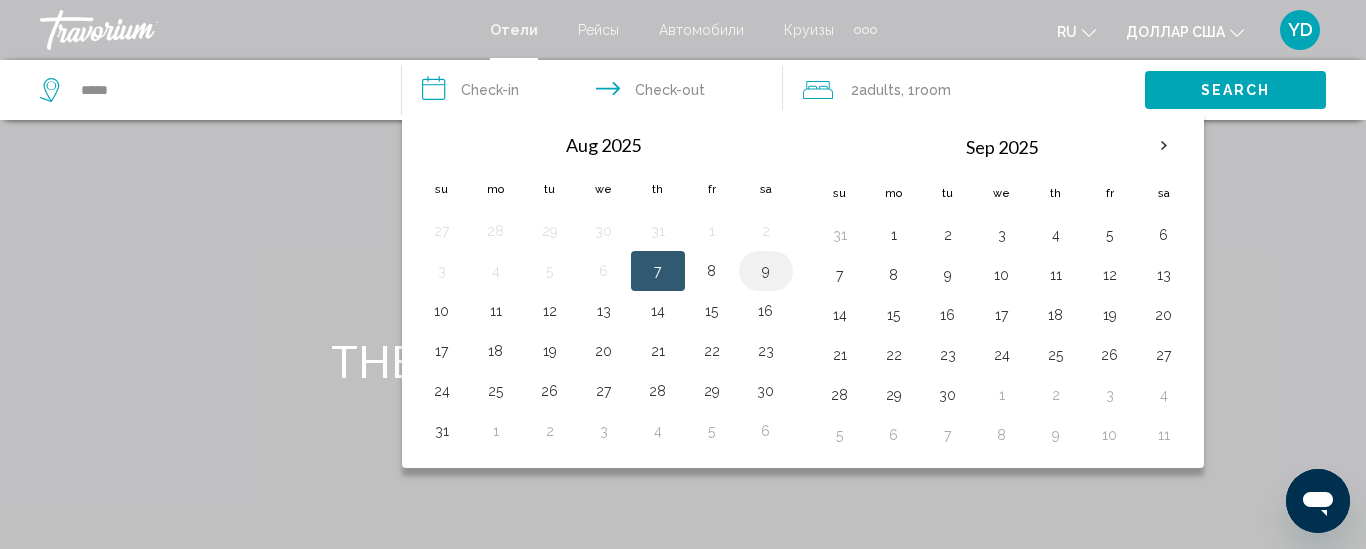click on "9" at bounding box center [766, 271] 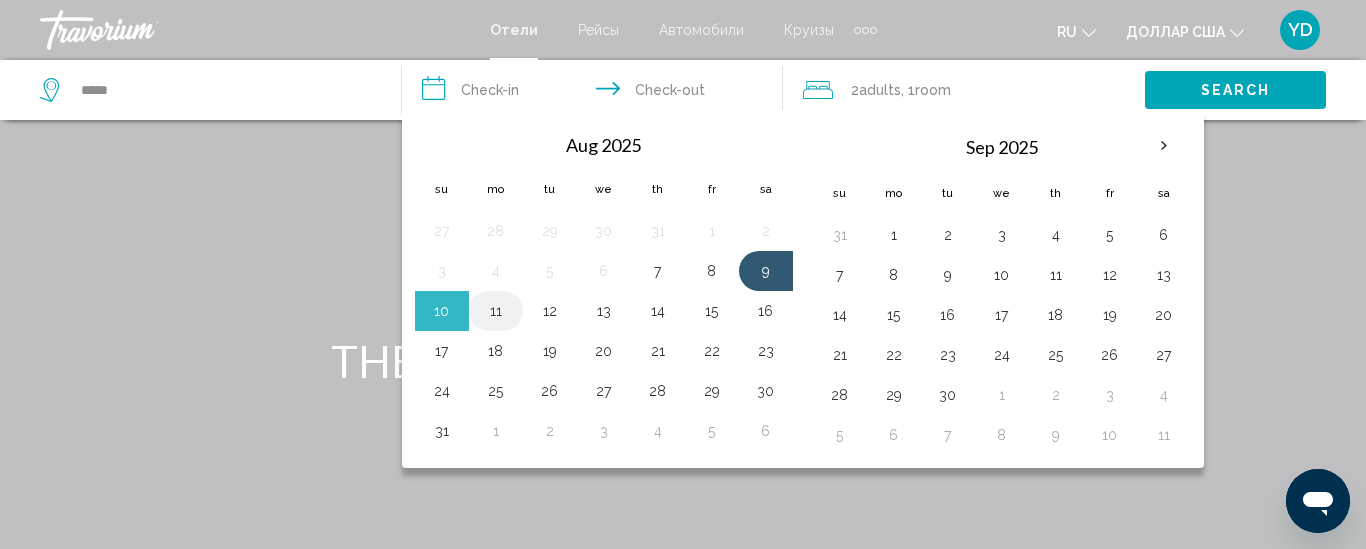 click on "11" at bounding box center [496, 311] 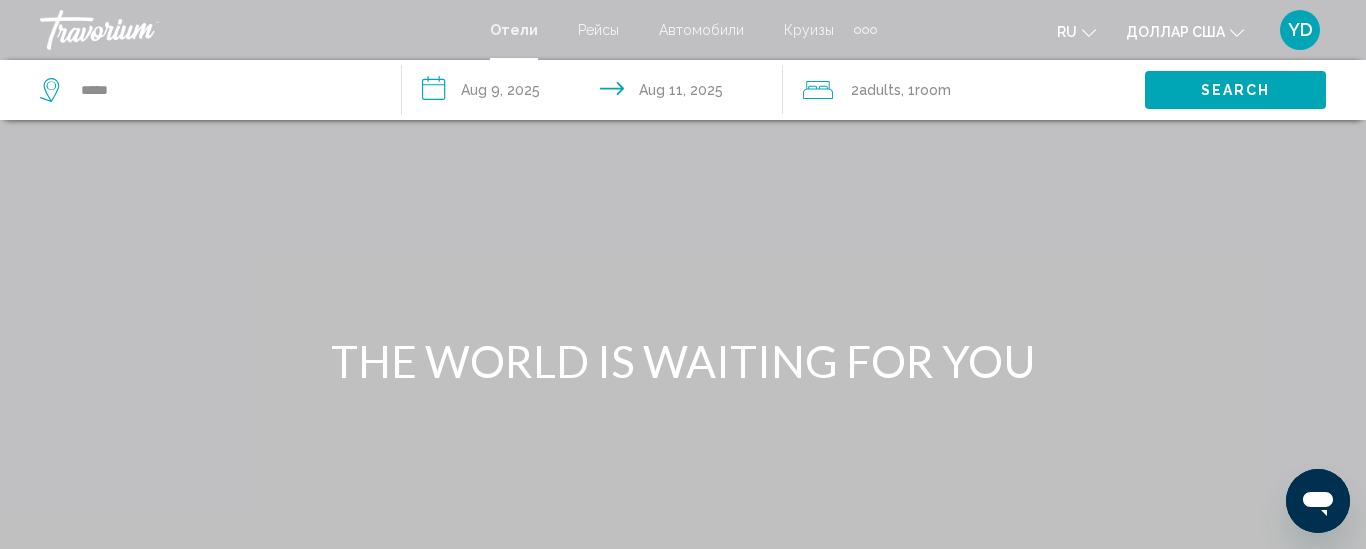 click on "2  Adult Adults" 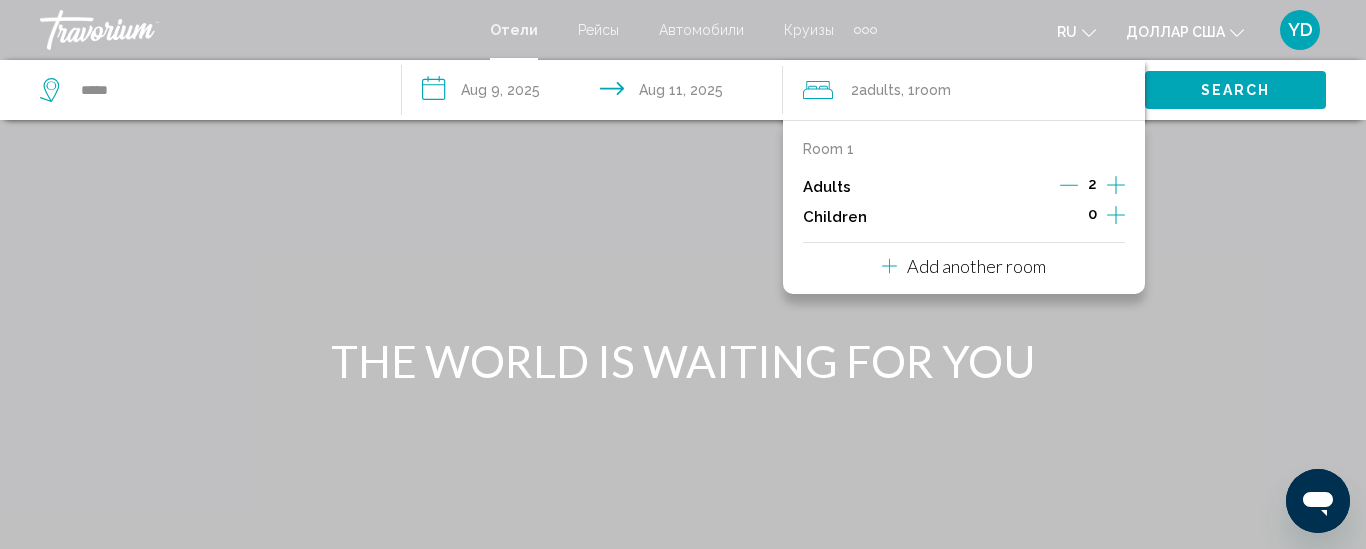 click on "0" at bounding box center [1092, 217] 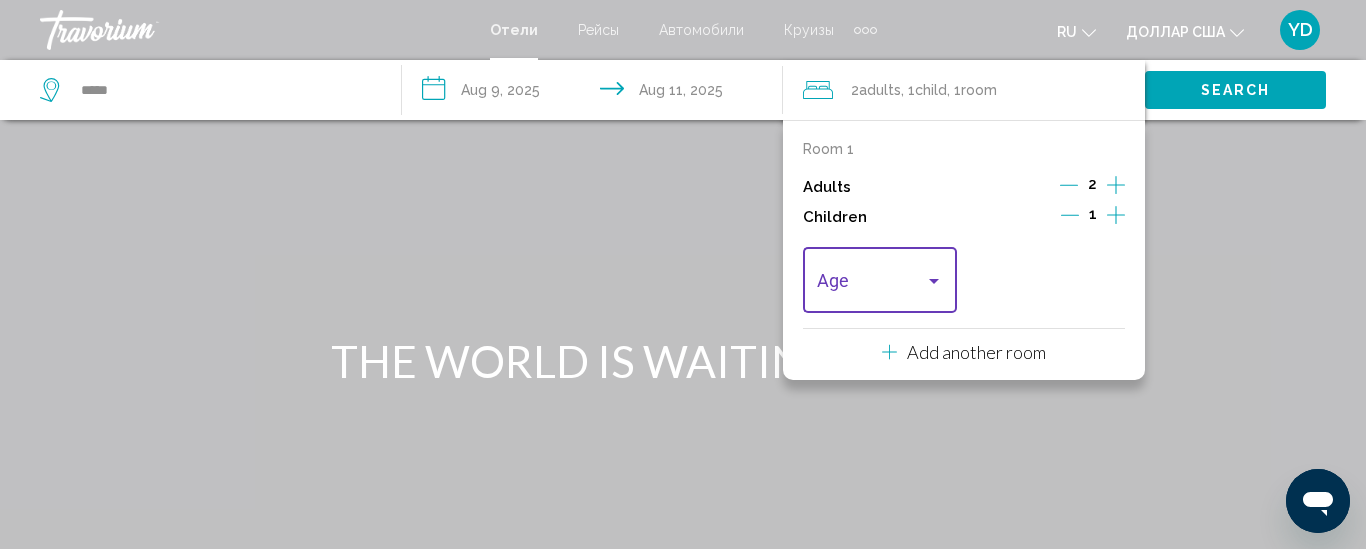 click at bounding box center (934, 281) 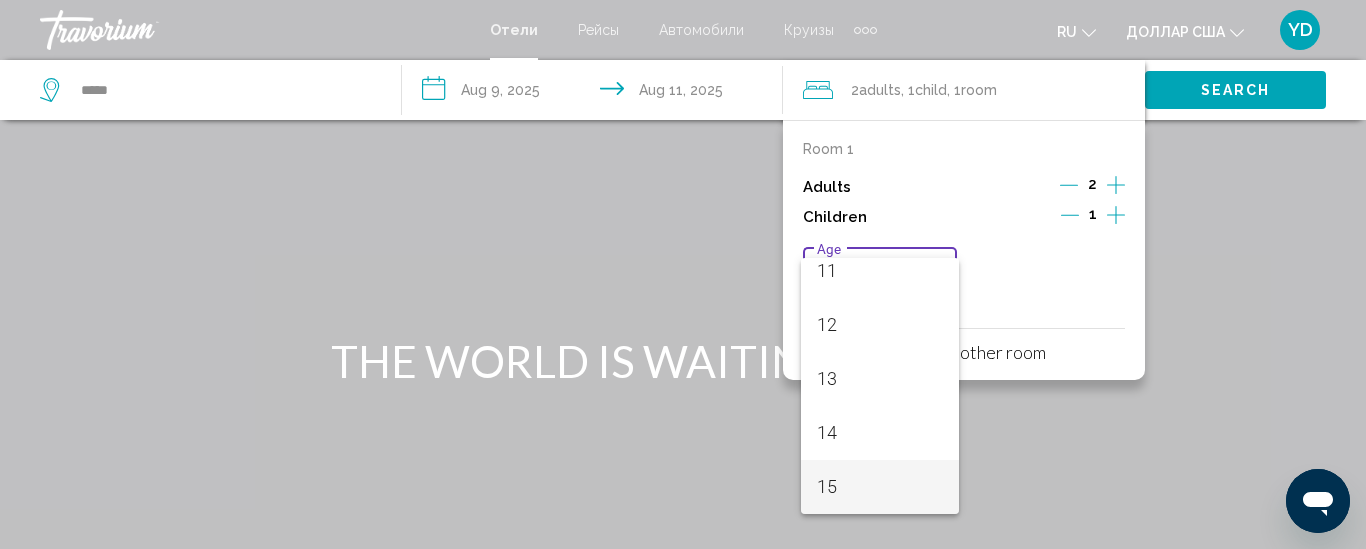scroll, scrollTop: 662, scrollLeft: 0, axis: vertical 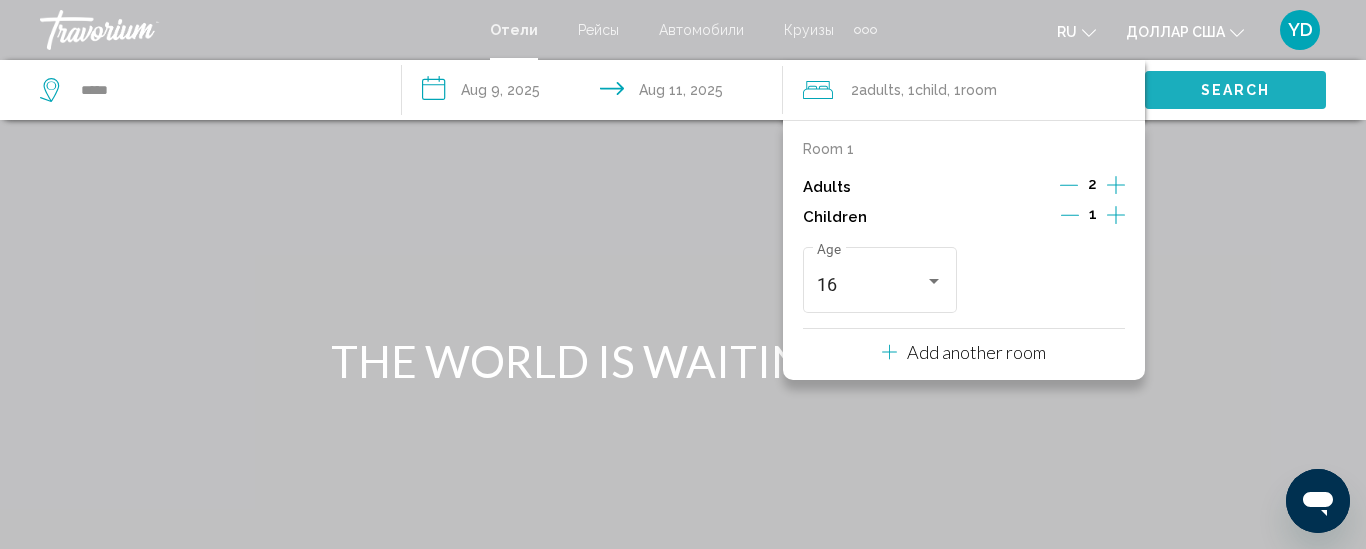 click on "Search" at bounding box center (1235, 89) 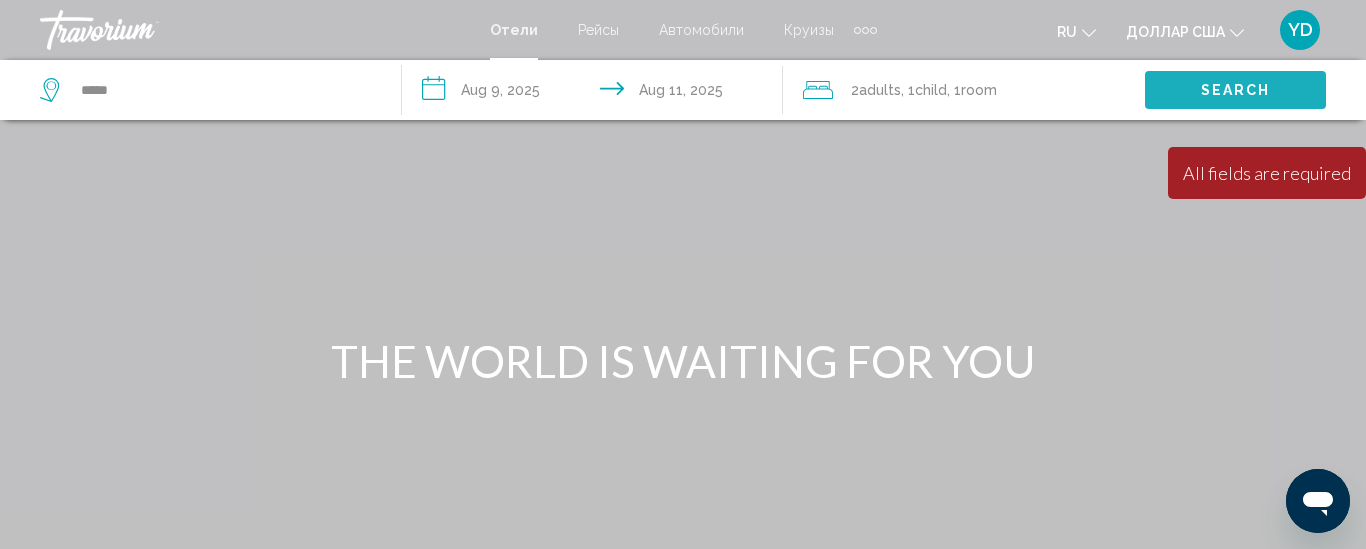 click on "Search" at bounding box center (1236, 91) 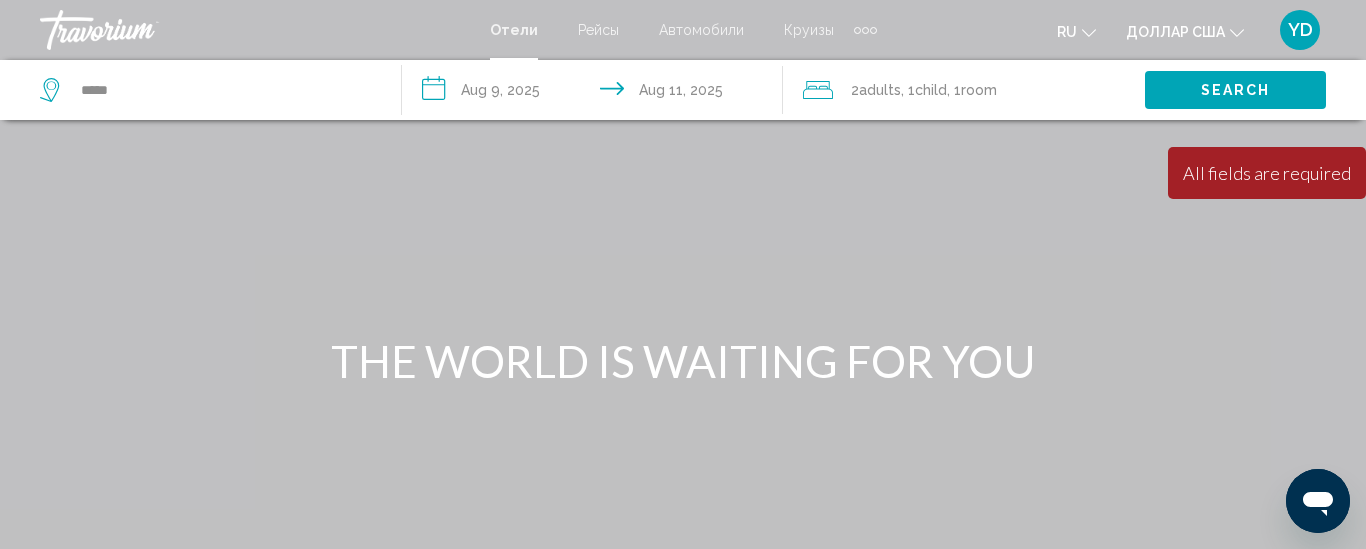 click on "All fields are required" at bounding box center [1267, 173] 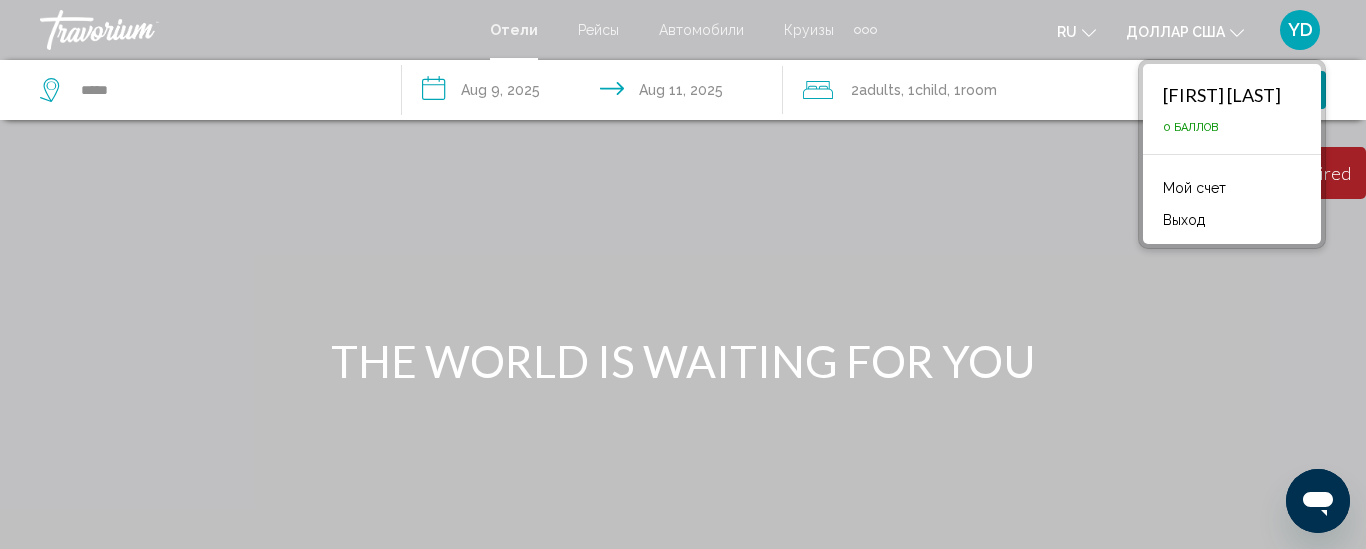 click on "Мой счет" at bounding box center (1194, 188) 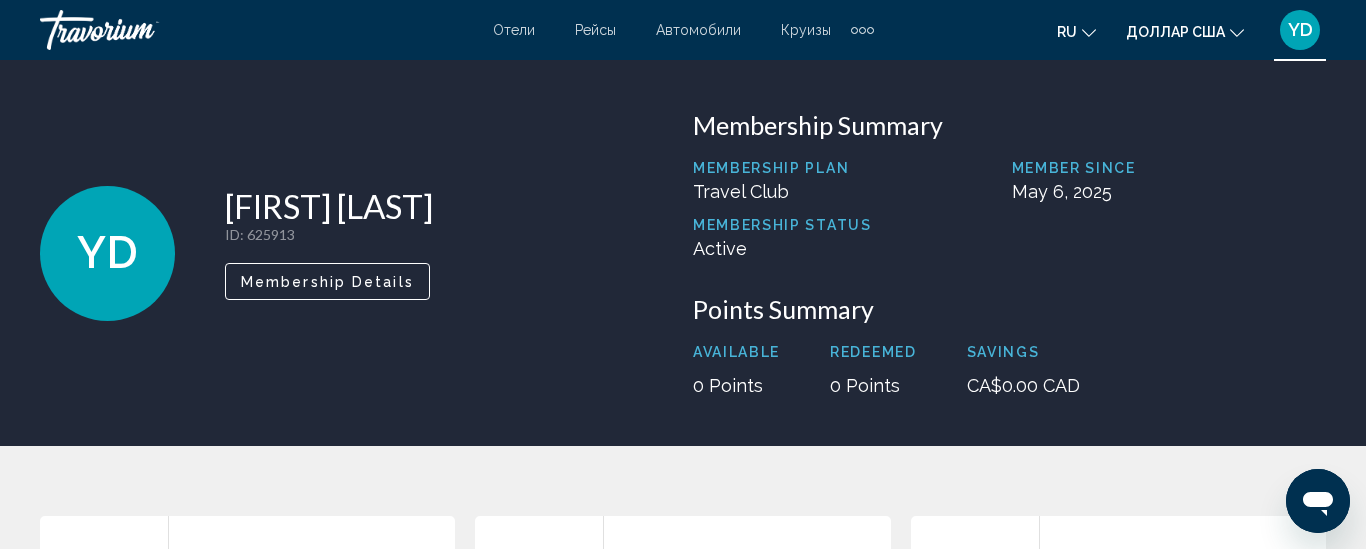 click on "YD" at bounding box center [1300, 29] 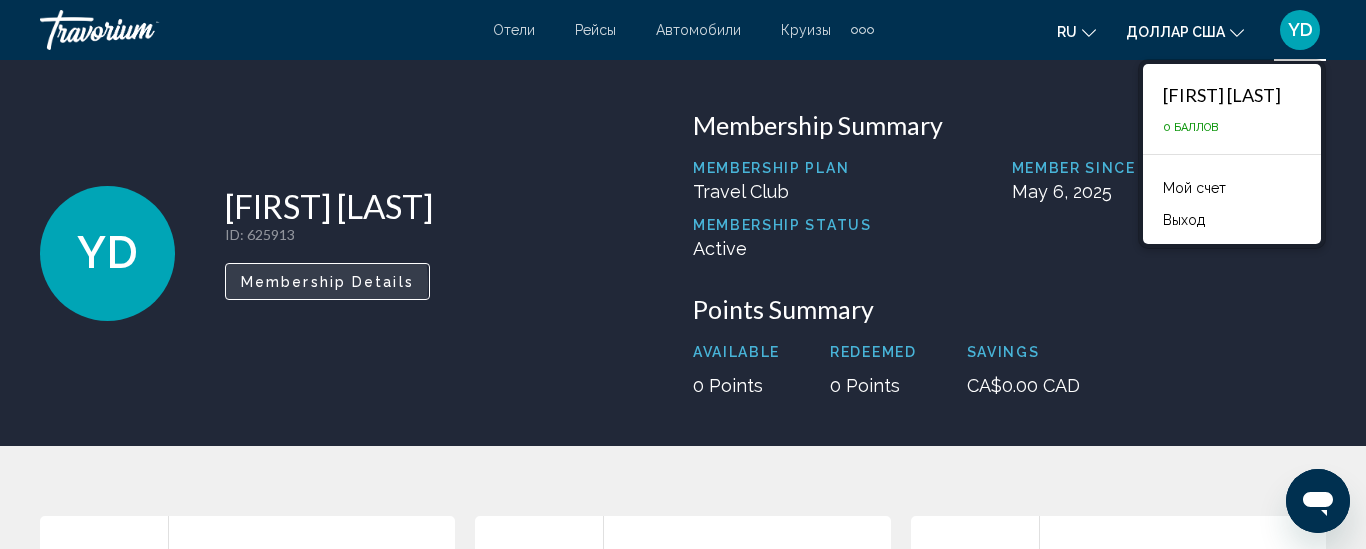 click on "Membership Details" at bounding box center (327, 282) 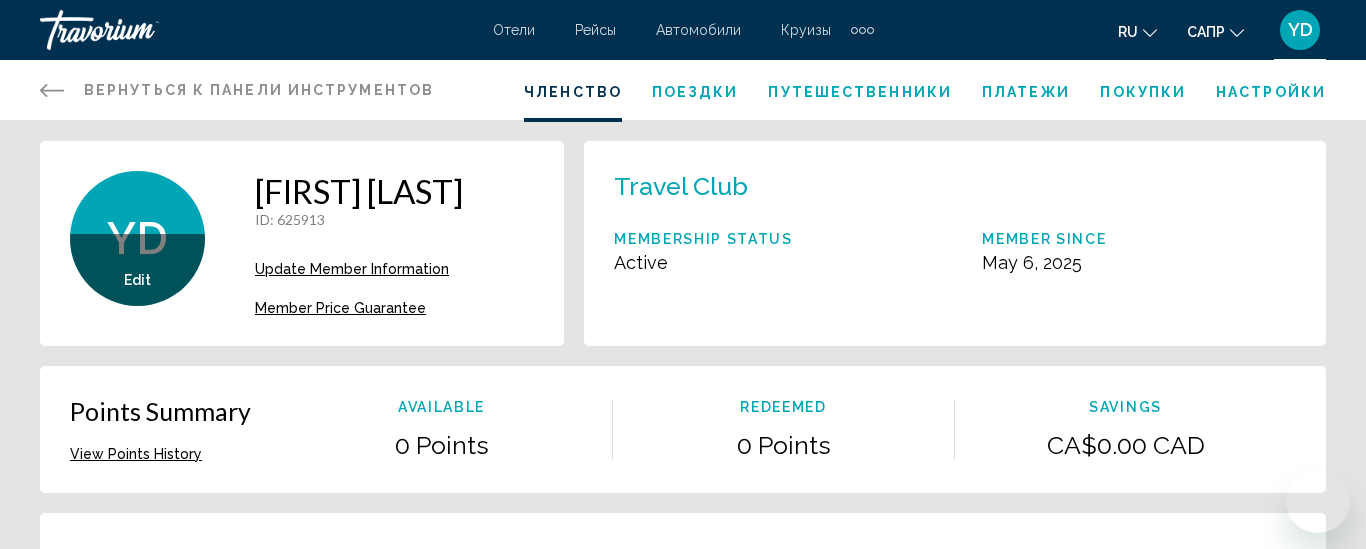 scroll, scrollTop: 0, scrollLeft: 0, axis: both 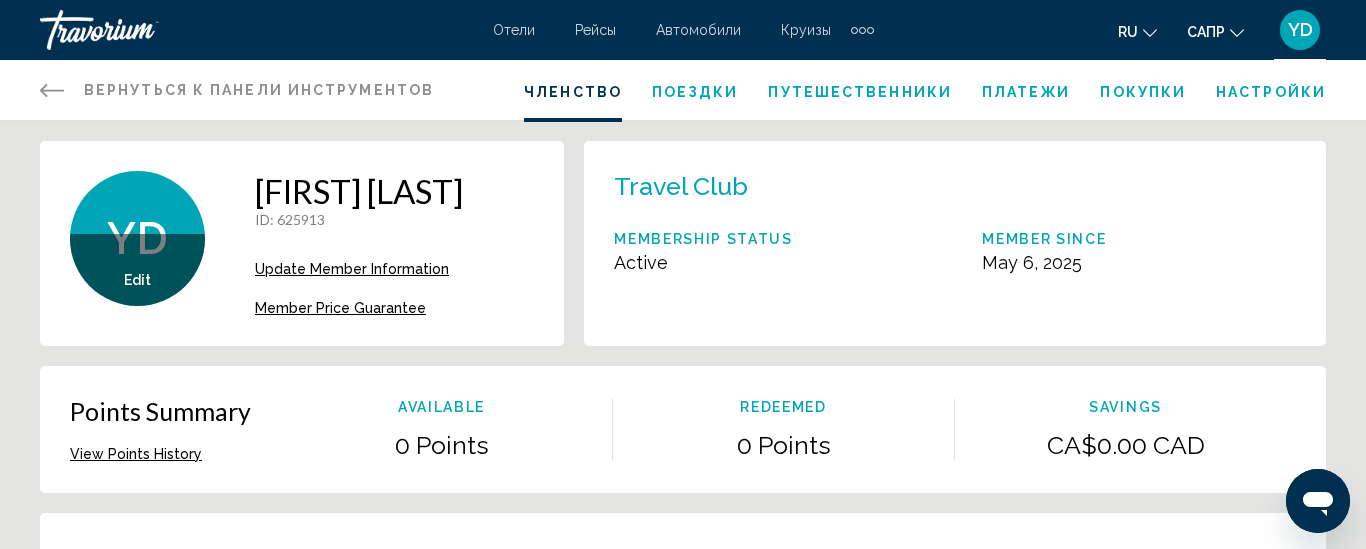 click 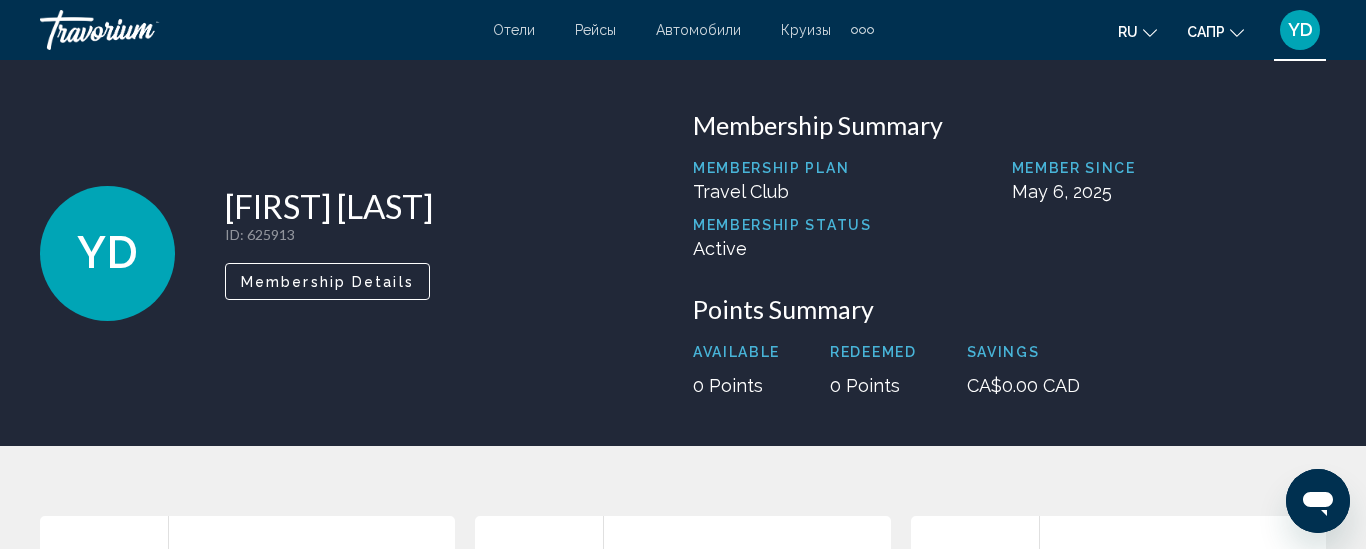 click at bounding box center [140, 30] 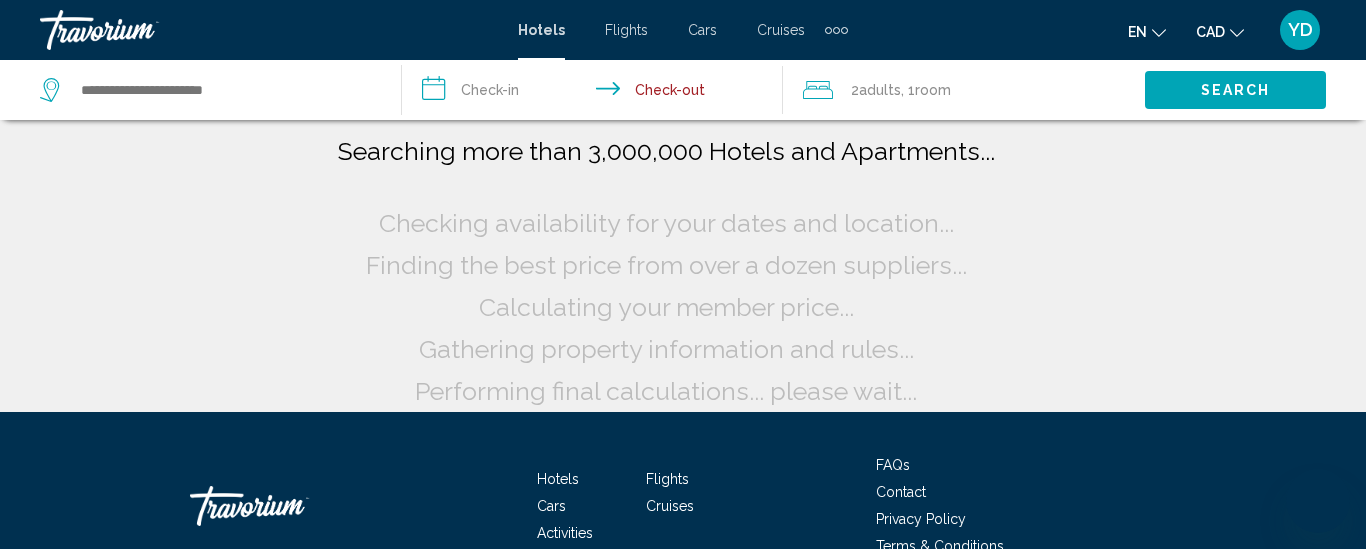 scroll, scrollTop: 0, scrollLeft: 0, axis: both 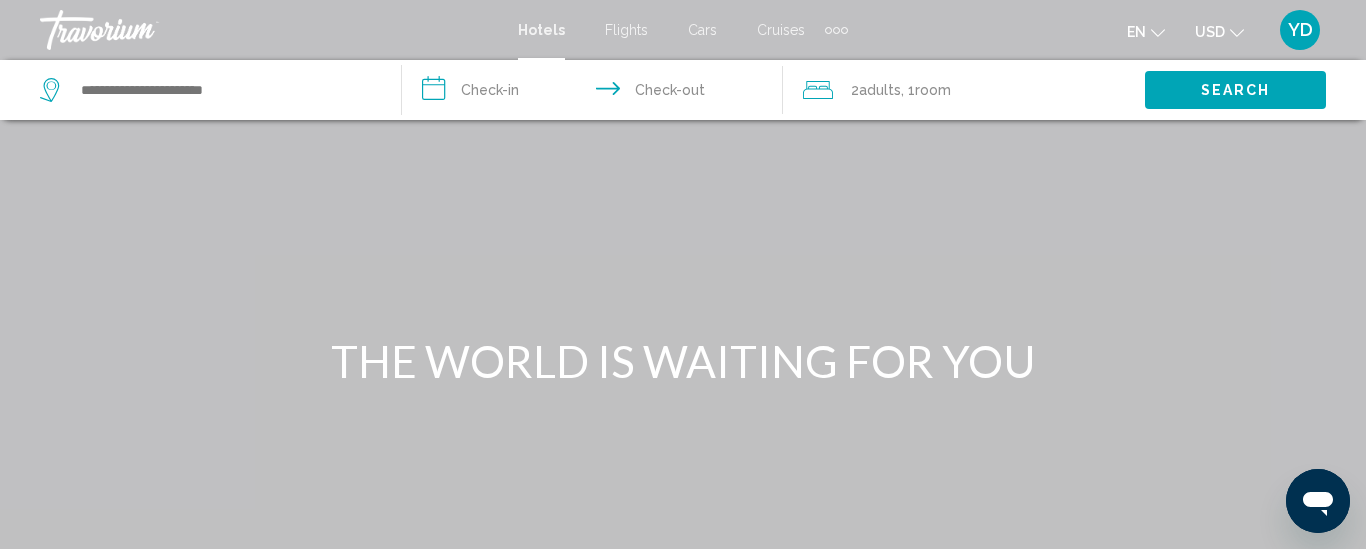 click at bounding box center [210, 90] 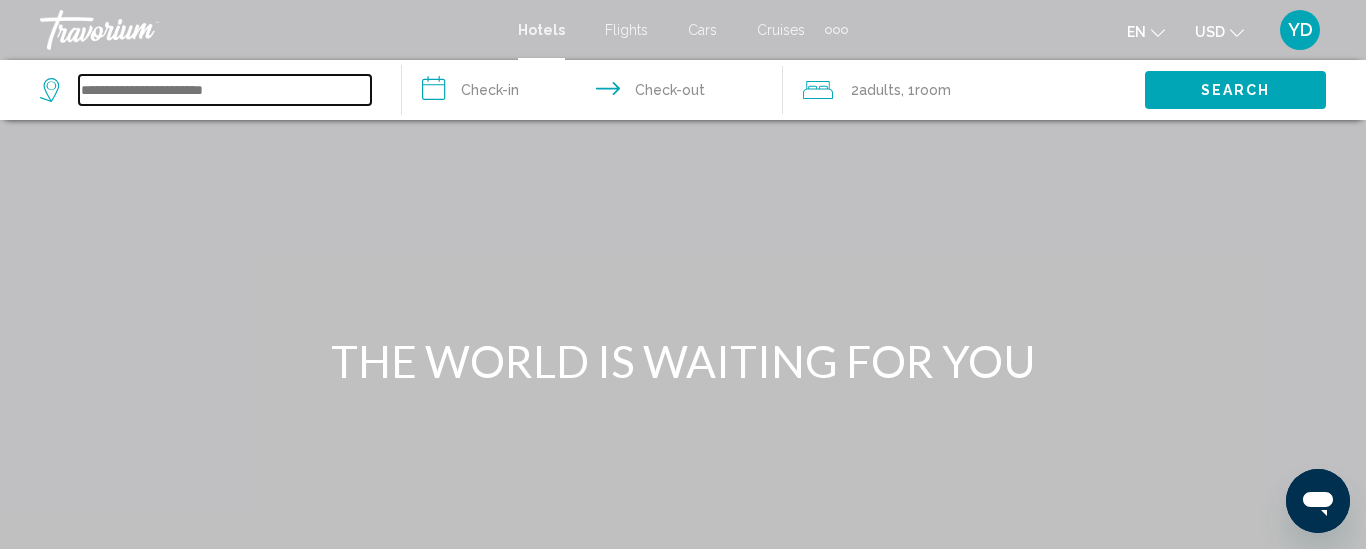 click at bounding box center (225, 90) 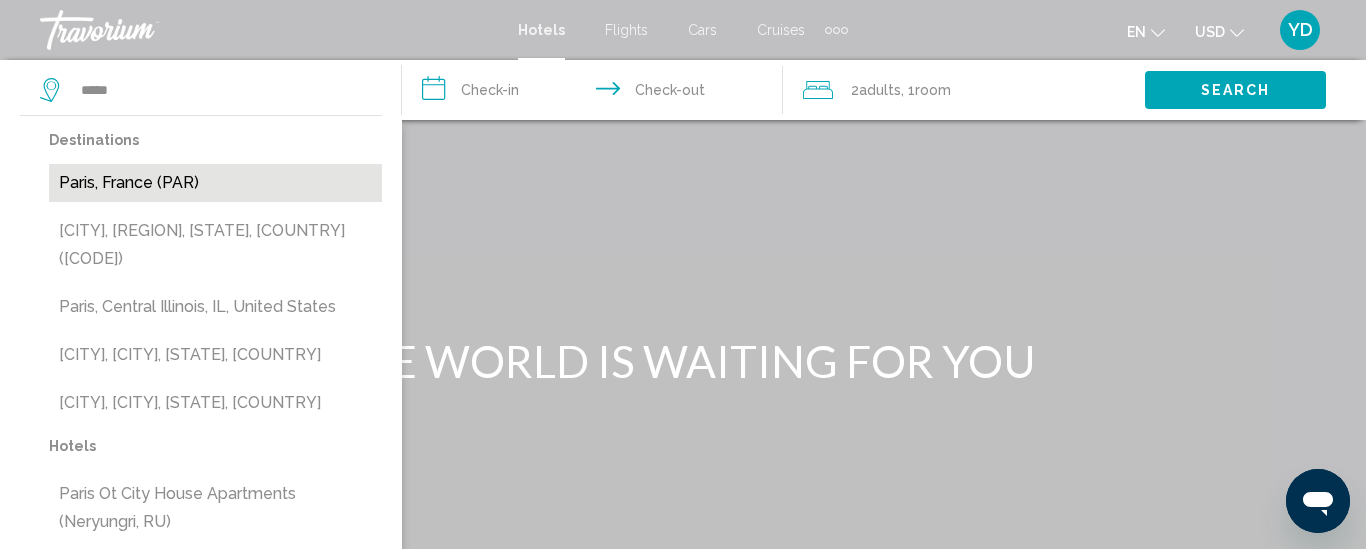 click on "Paris, France (PAR)" at bounding box center [215, 183] 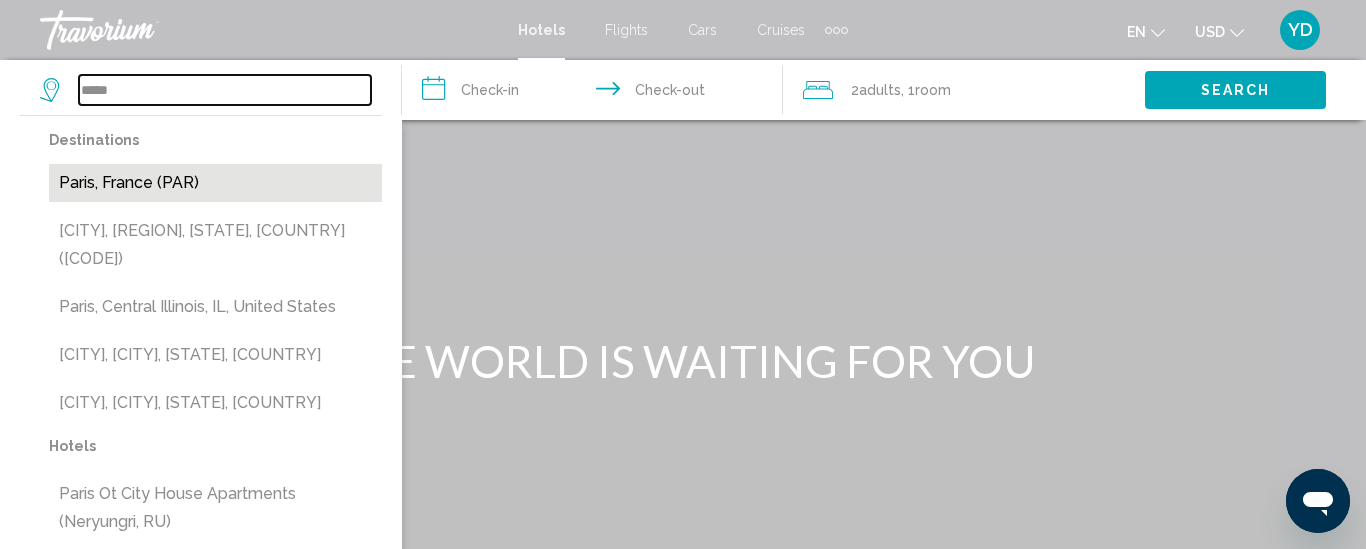 type on "**********" 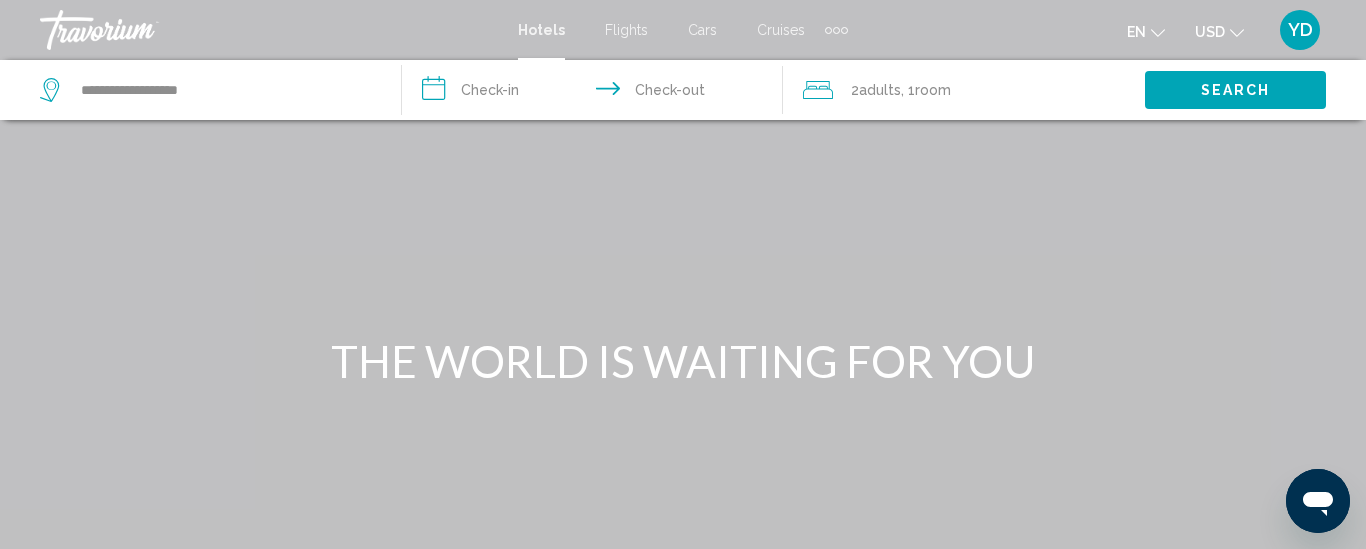 click on "**********" at bounding box center (210, 90) 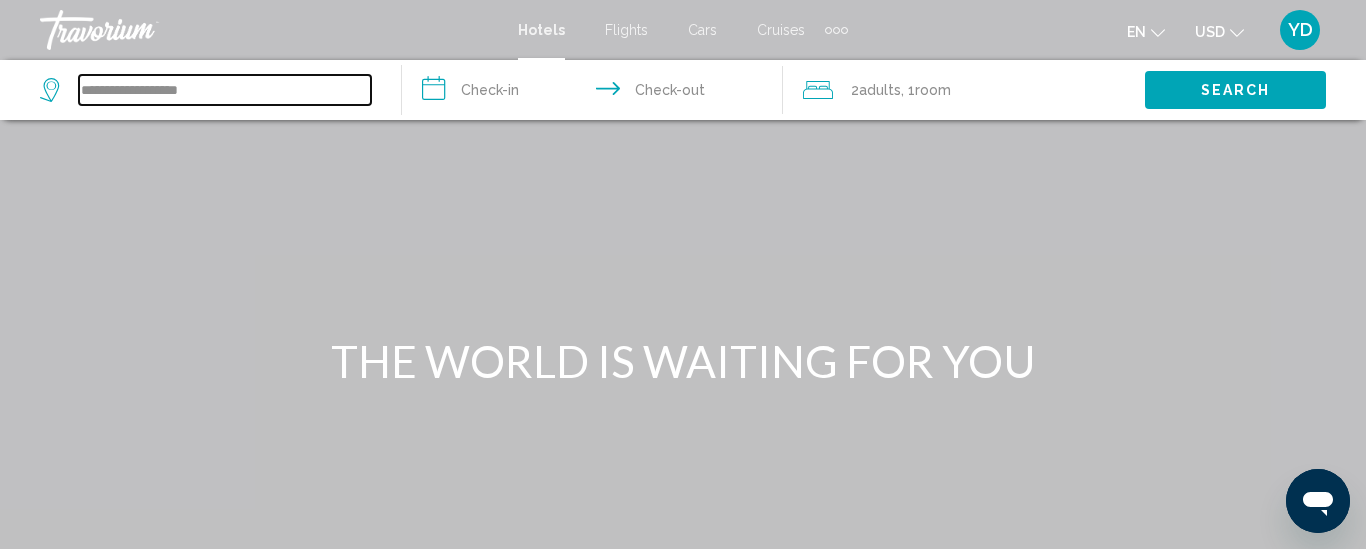 click on "**********" at bounding box center [225, 90] 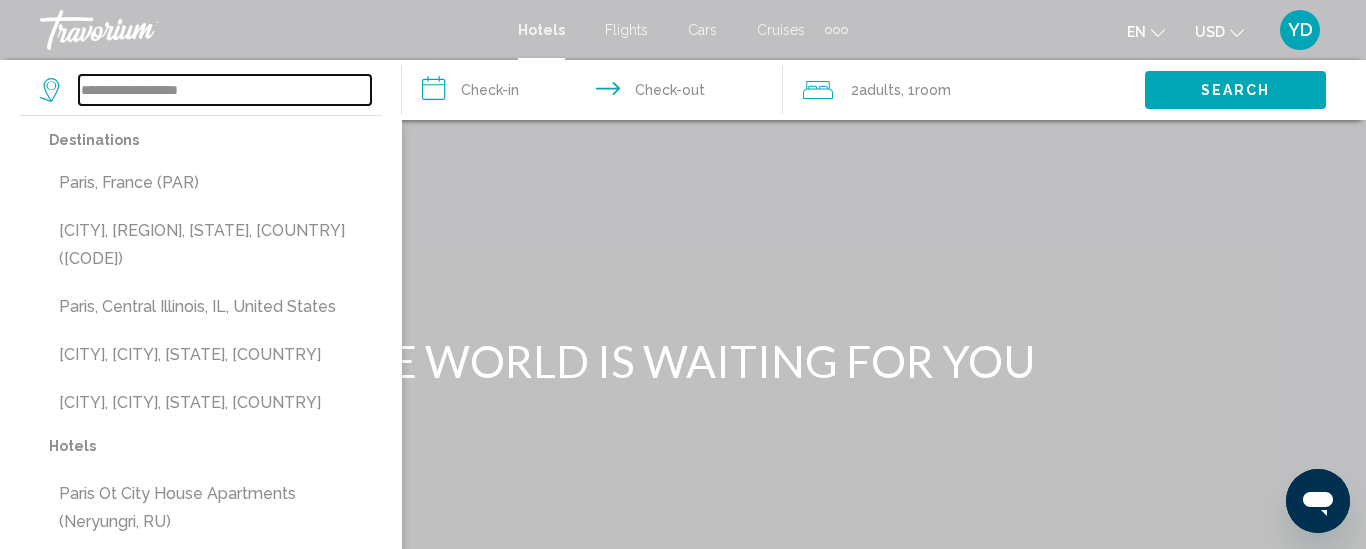 click on "**********" at bounding box center (225, 90) 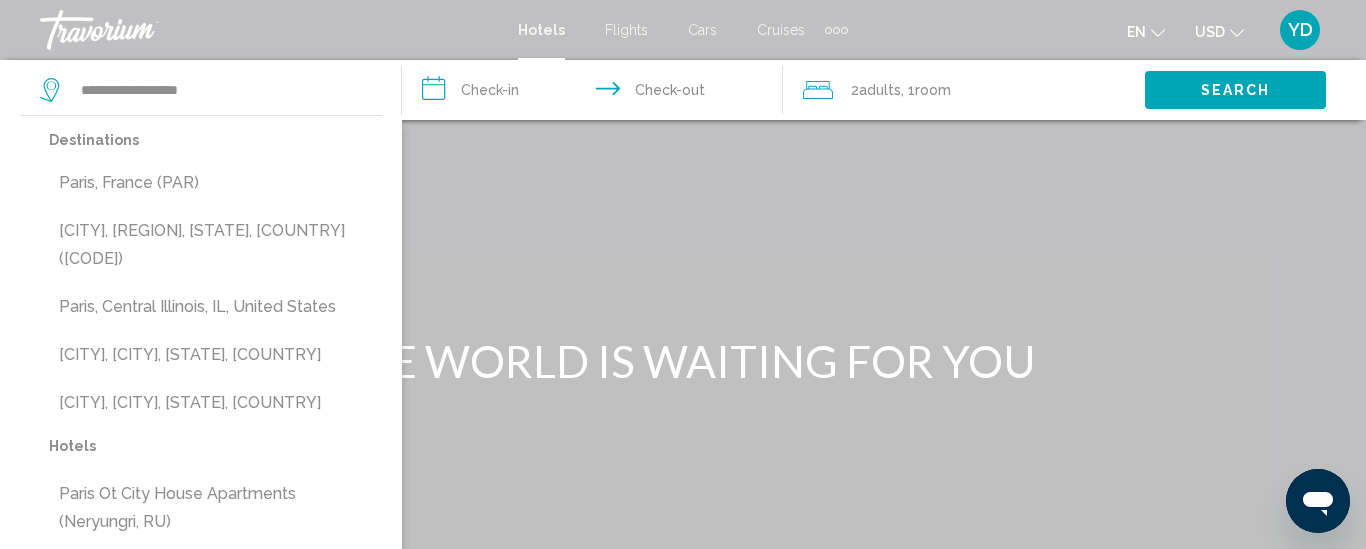 click on "**********" at bounding box center (597, 93) 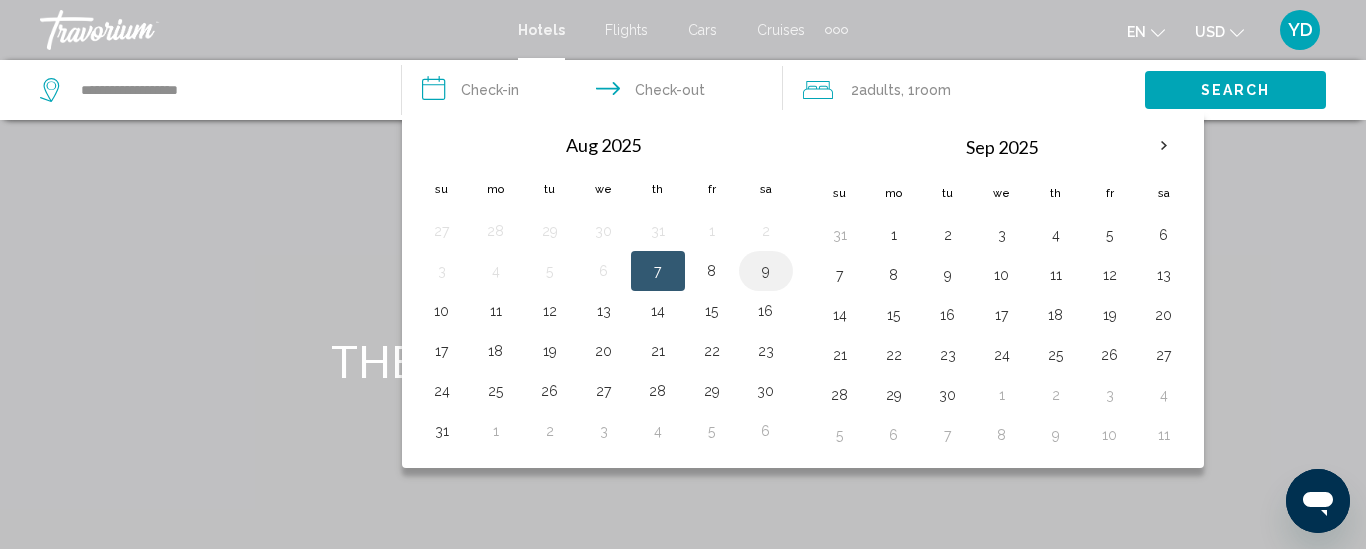 click on "9" at bounding box center (766, 271) 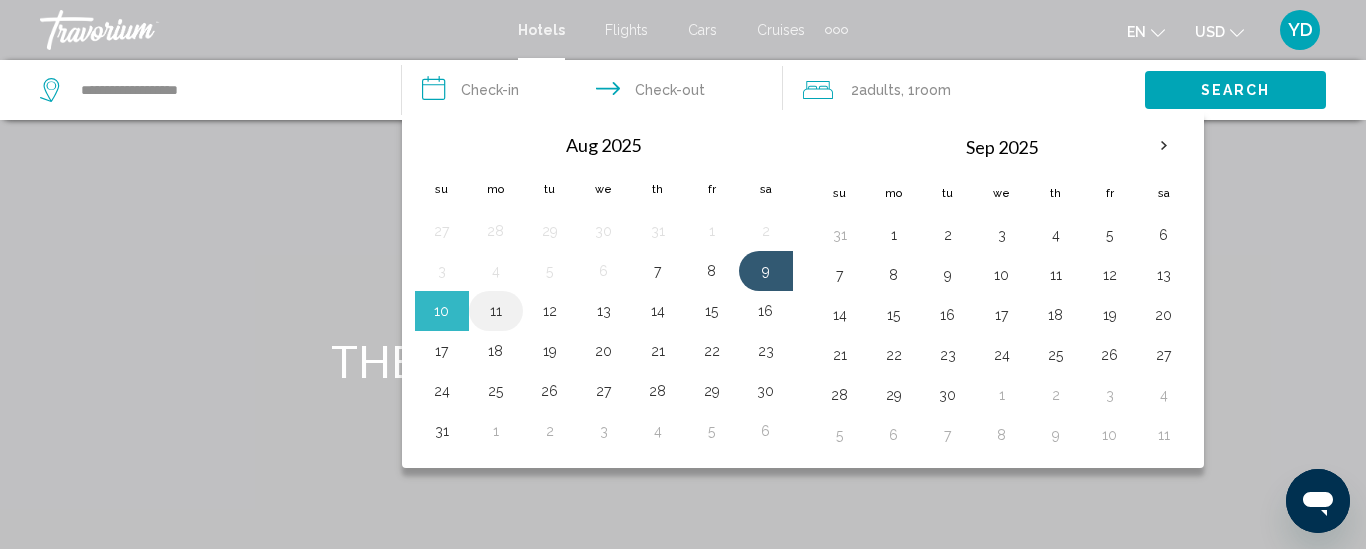 click on "11" at bounding box center [496, 311] 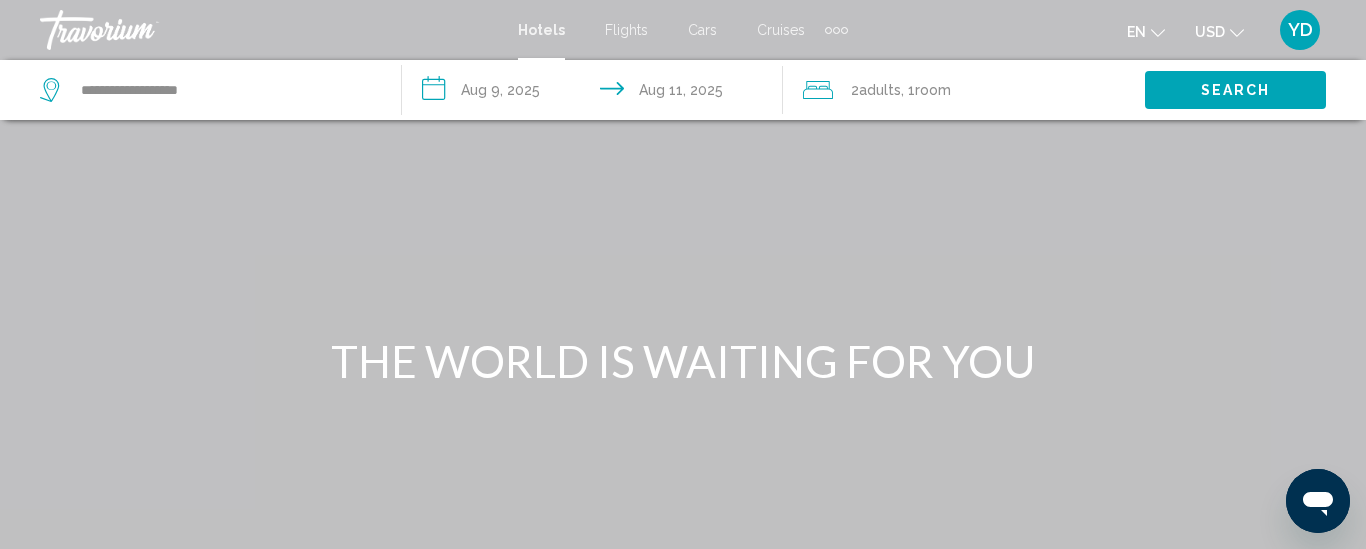 click on "Adults" 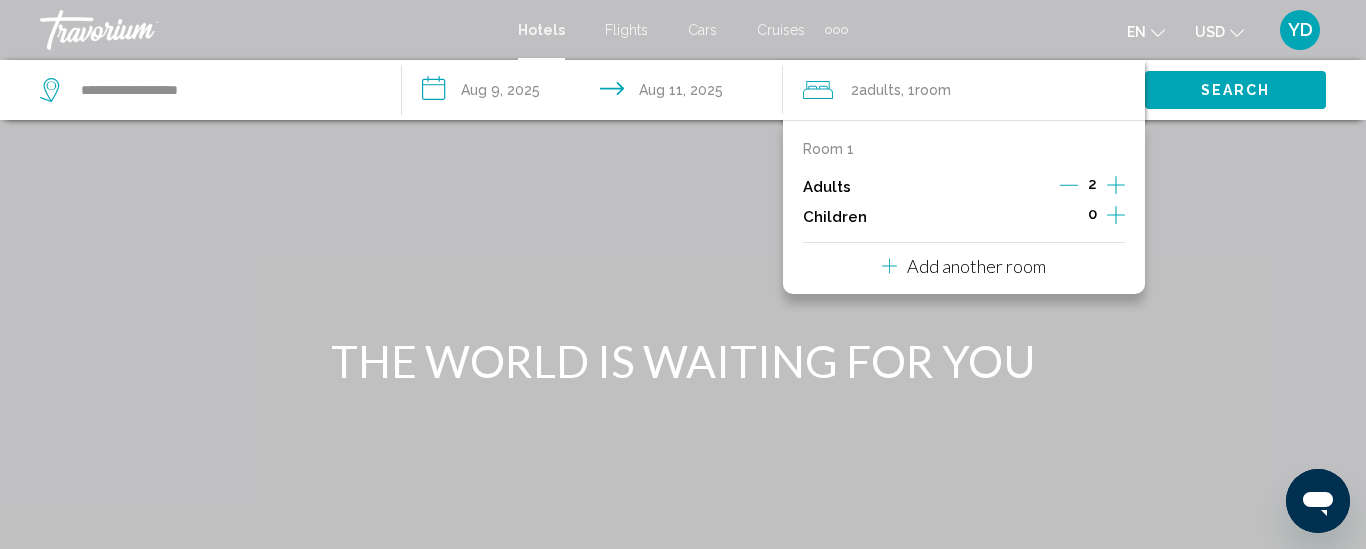 click 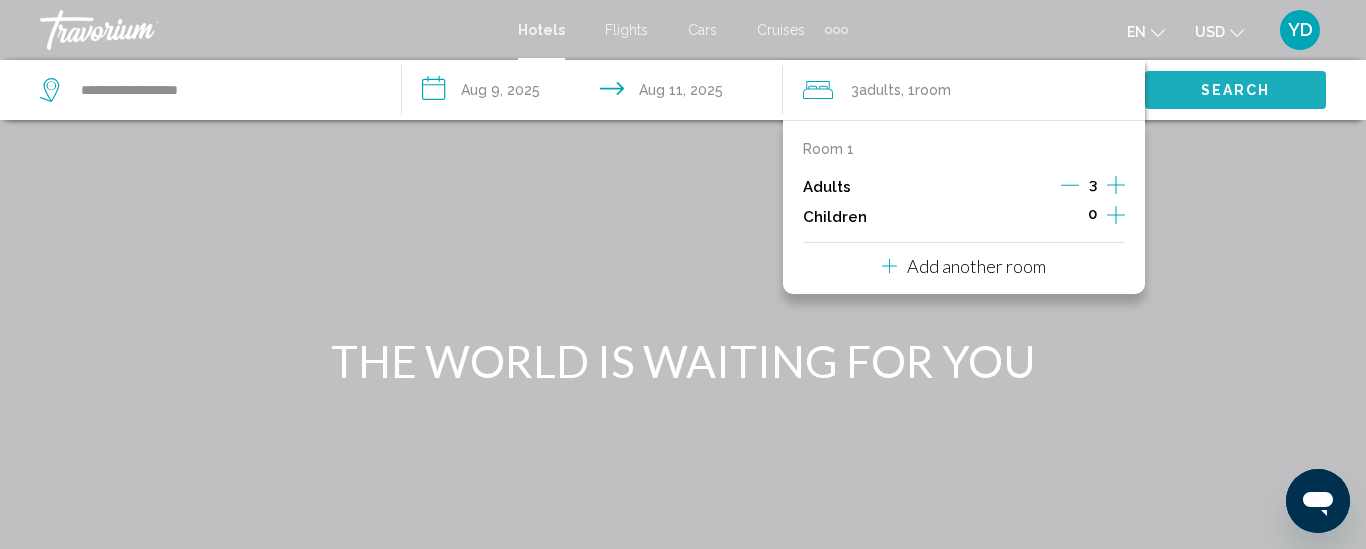 click on "Search" at bounding box center [1236, 91] 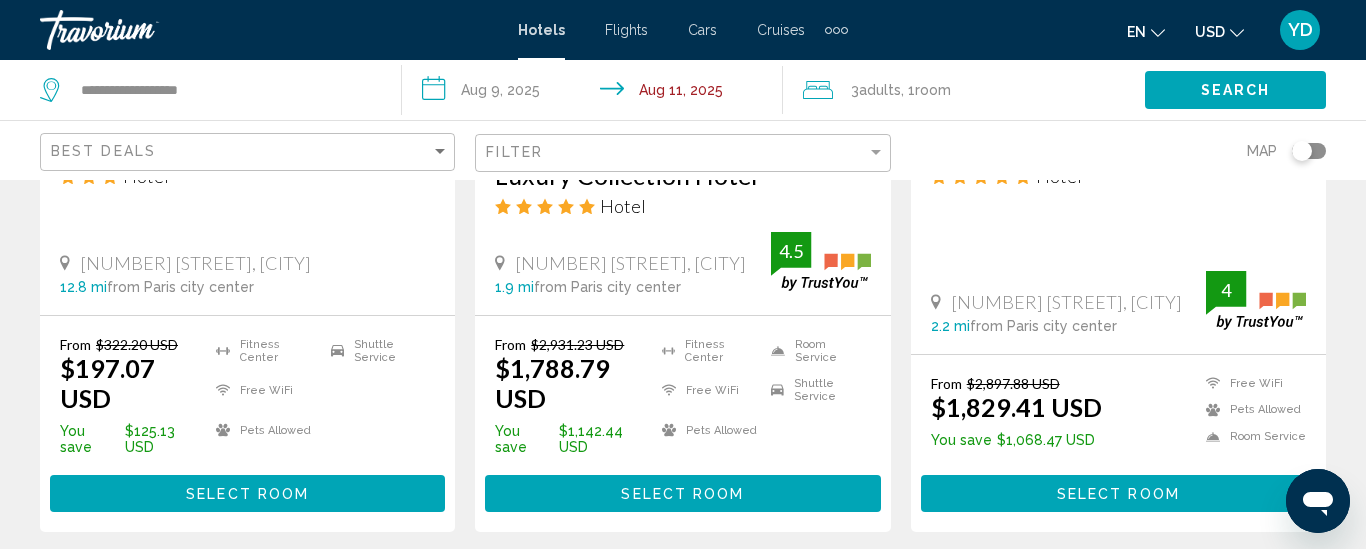 scroll, scrollTop: 2000, scrollLeft: 0, axis: vertical 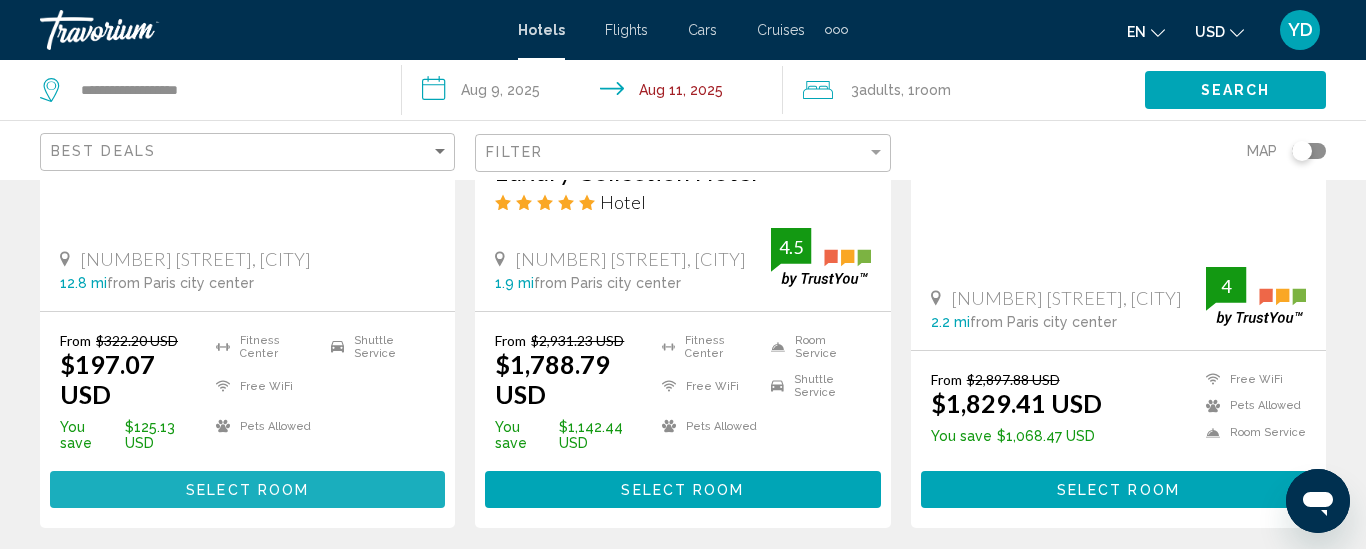click on "Select Room" at bounding box center (247, 490) 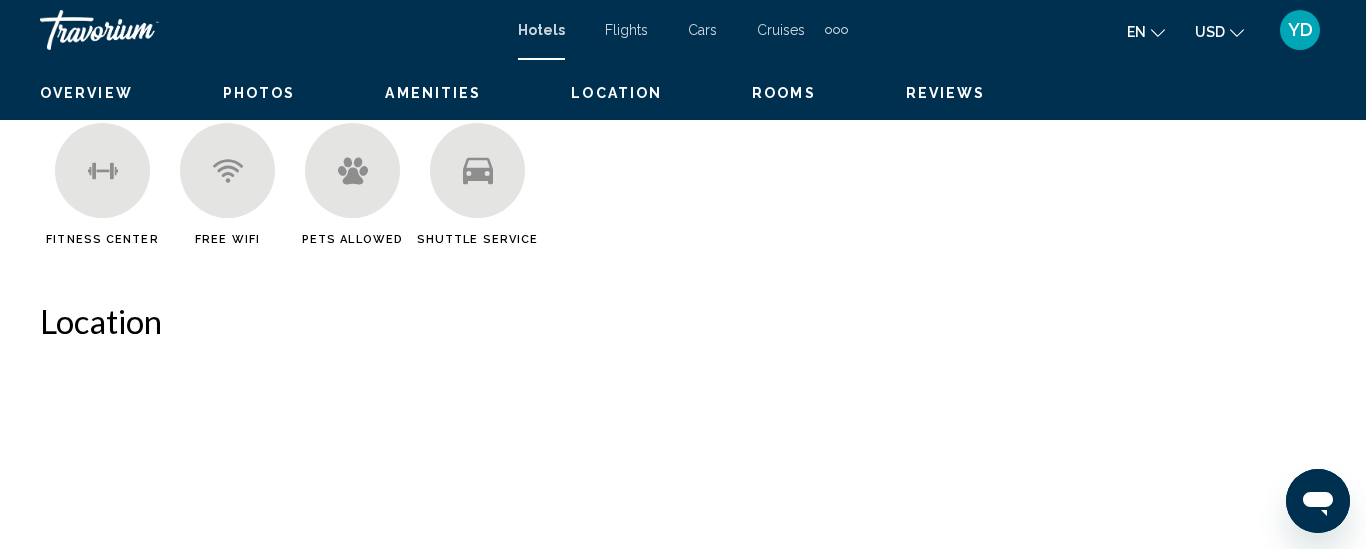 scroll, scrollTop: 260, scrollLeft: 0, axis: vertical 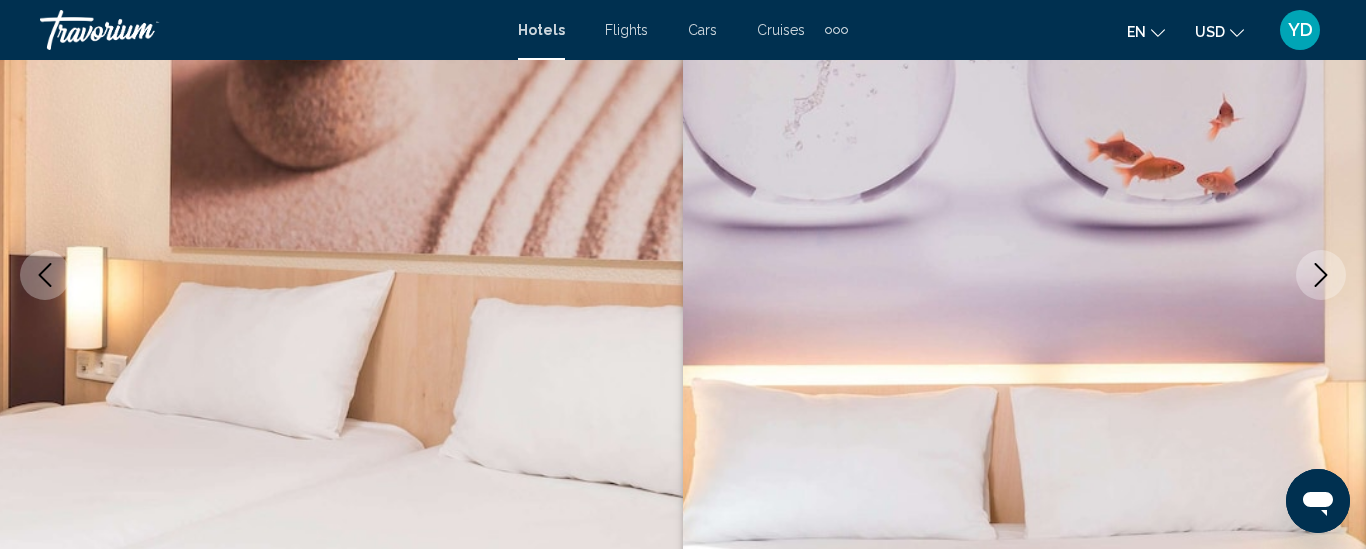 type 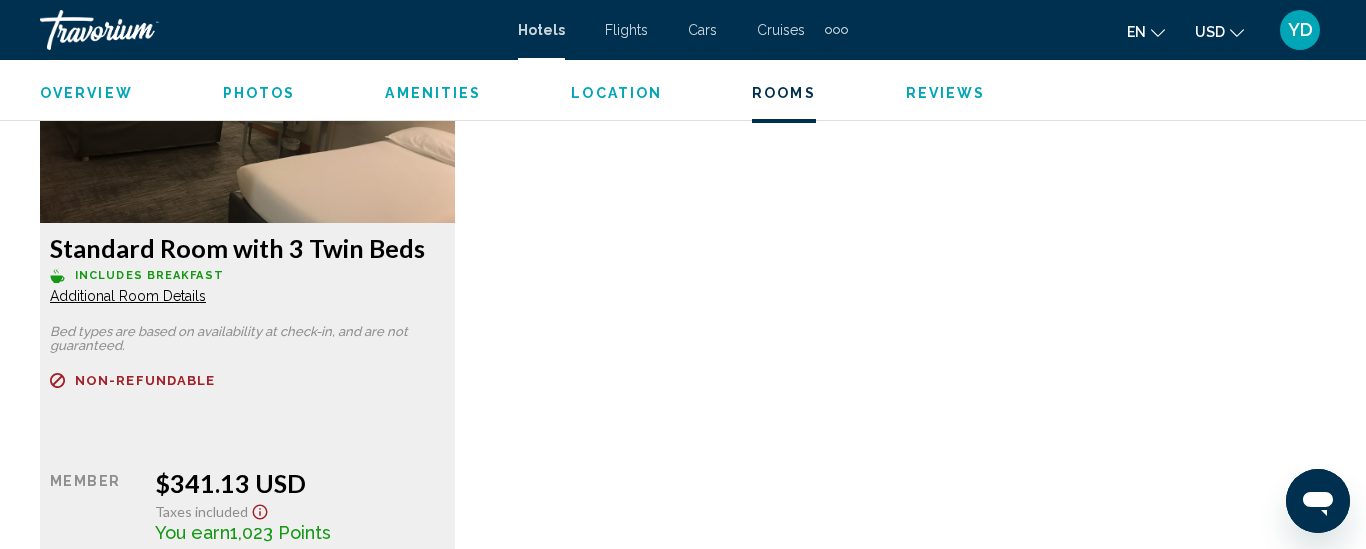 scroll, scrollTop: 3980, scrollLeft: 0, axis: vertical 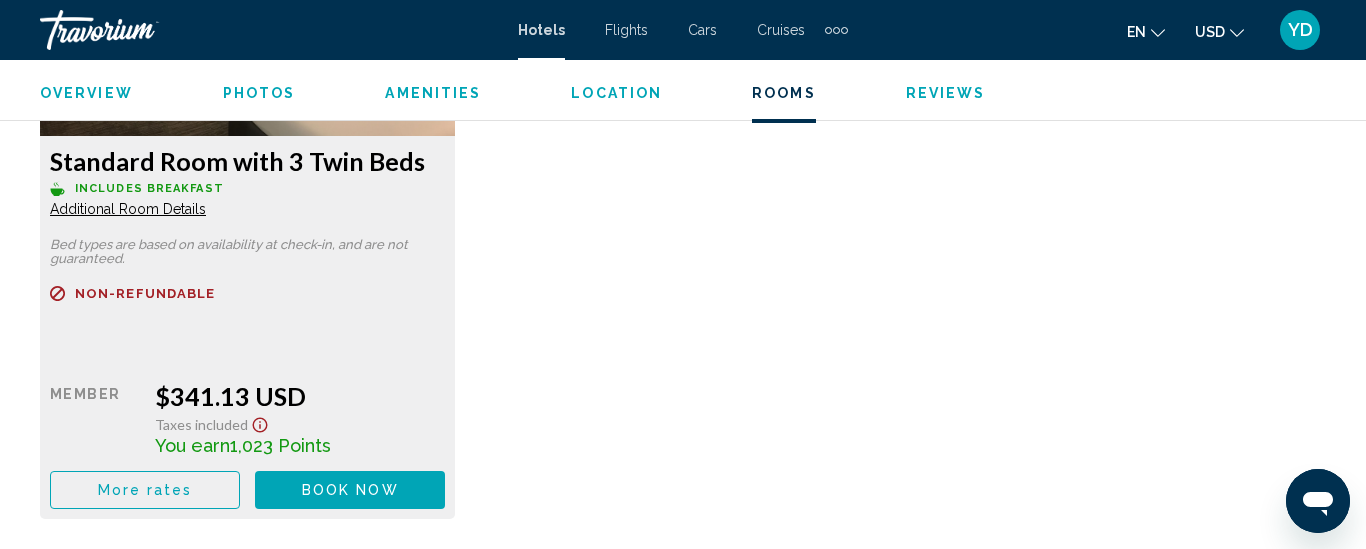 click on "USD
USD ($) MXN (Mex$) CAD (Can$) GBP (£) EUR (€) AUD (A$) NZD (NZ$) CNY (CN¥)" 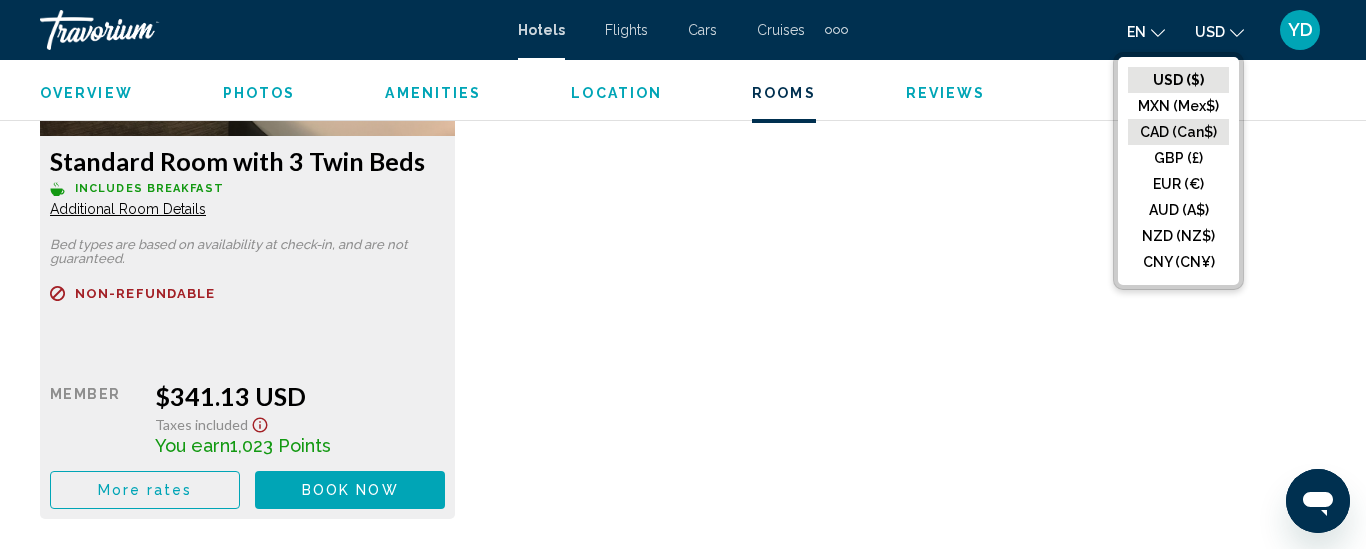 click on "CAD (Can$)" 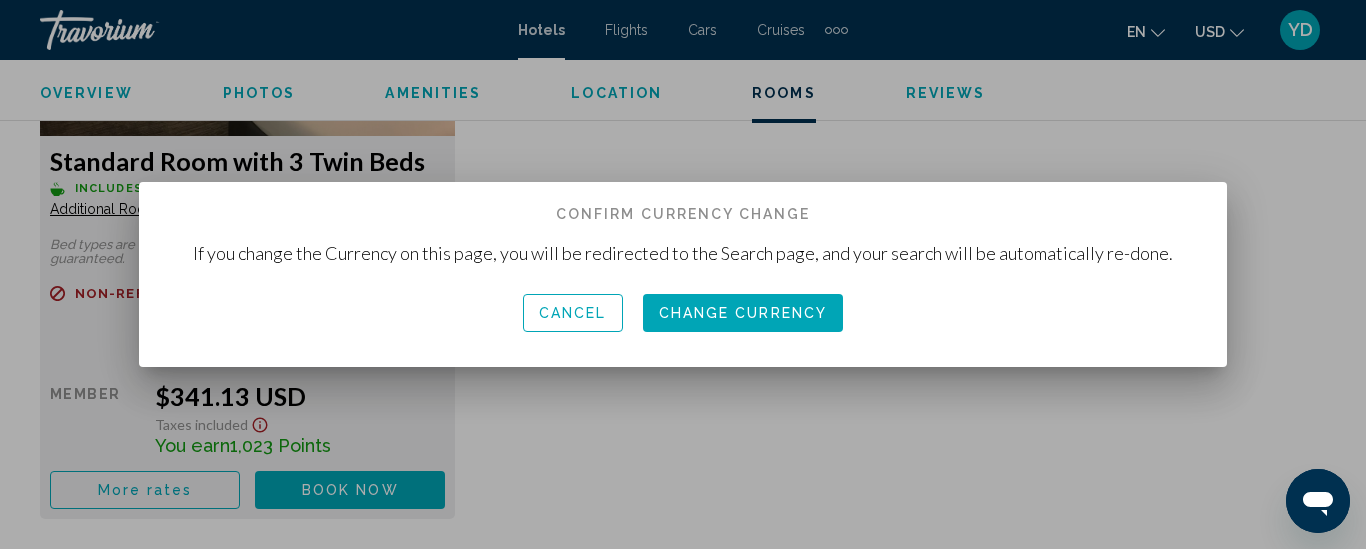 scroll, scrollTop: 0, scrollLeft: 0, axis: both 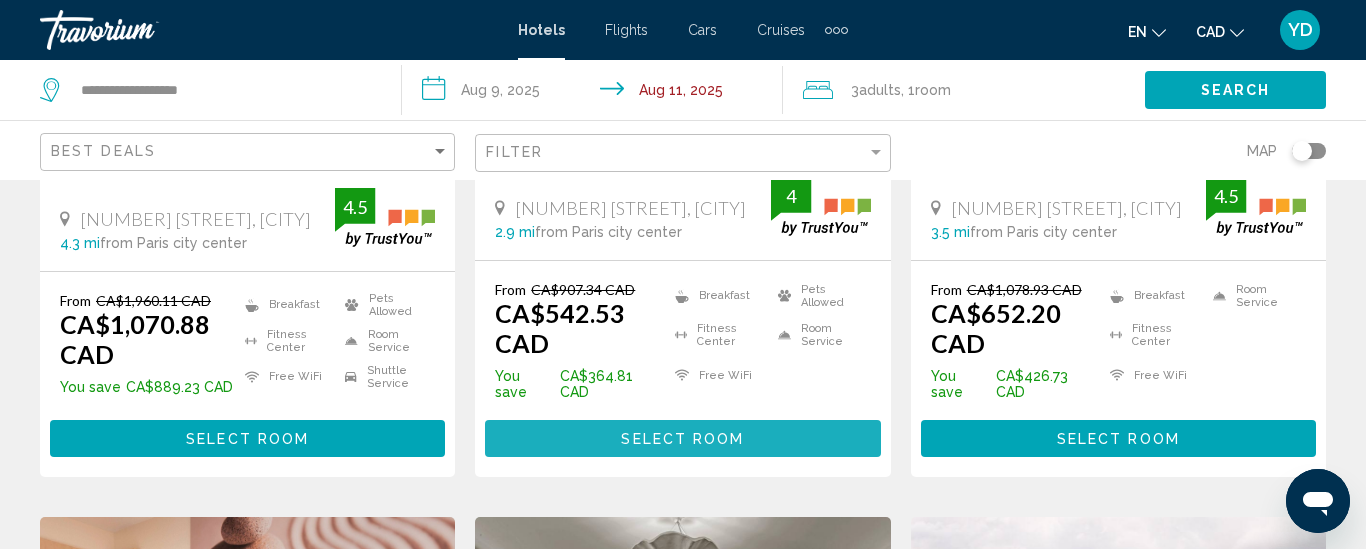 click on "Select Room" at bounding box center (682, 439) 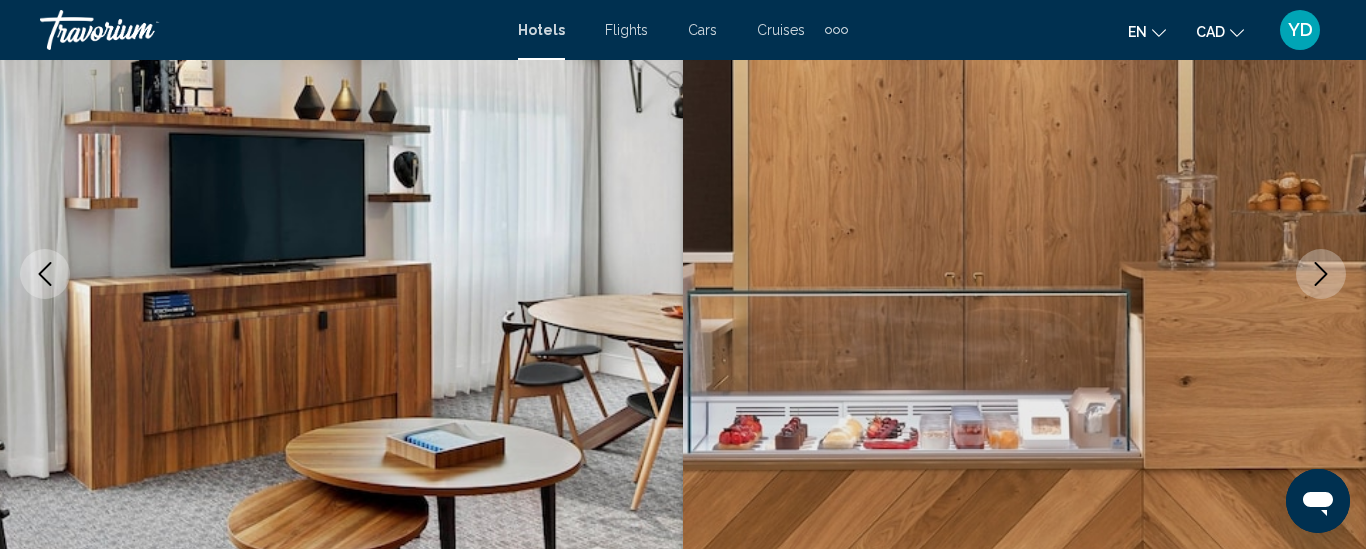 type 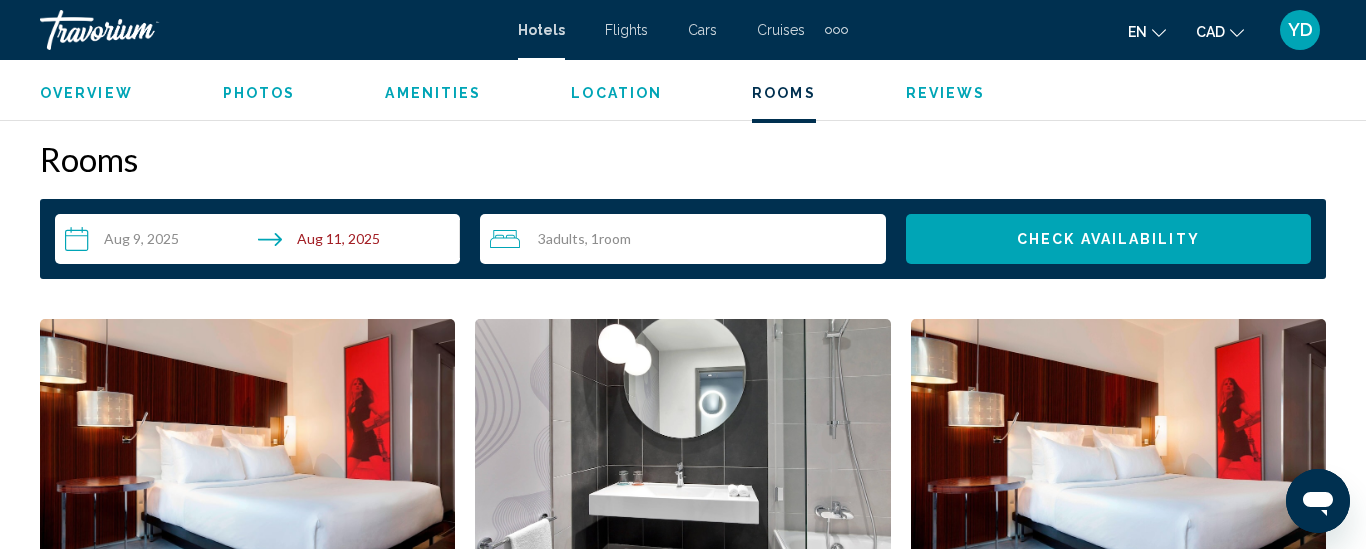 scroll, scrollTop: 2821, scrollLeft: 0, axis: vertical 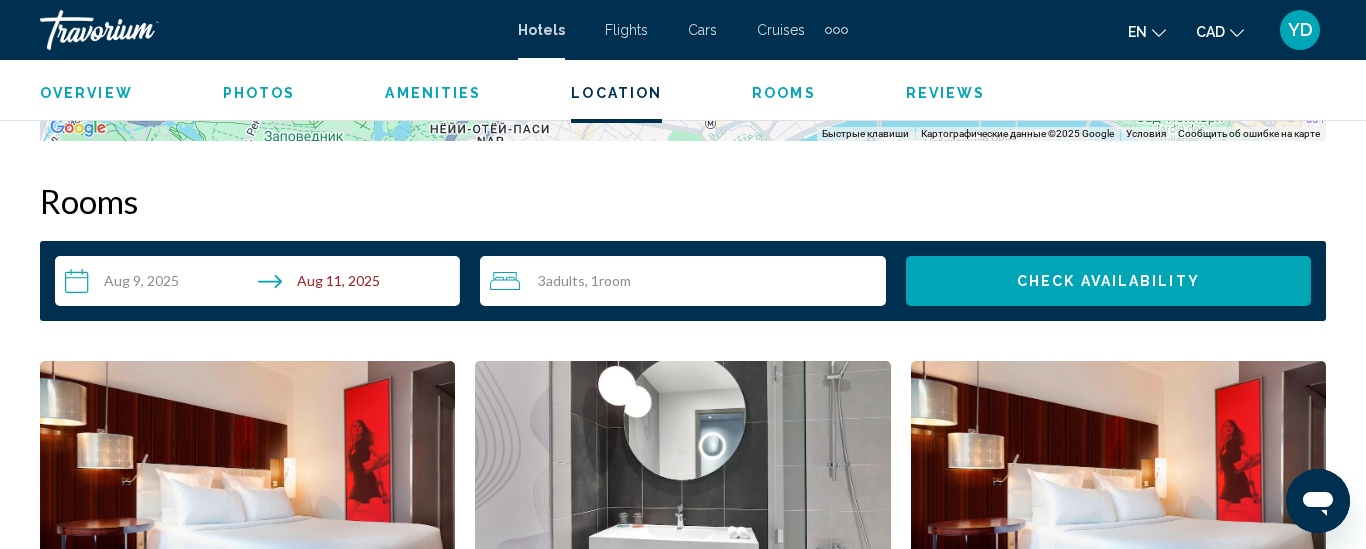 click on "Check Availability" at bounding box center (1108, 281) 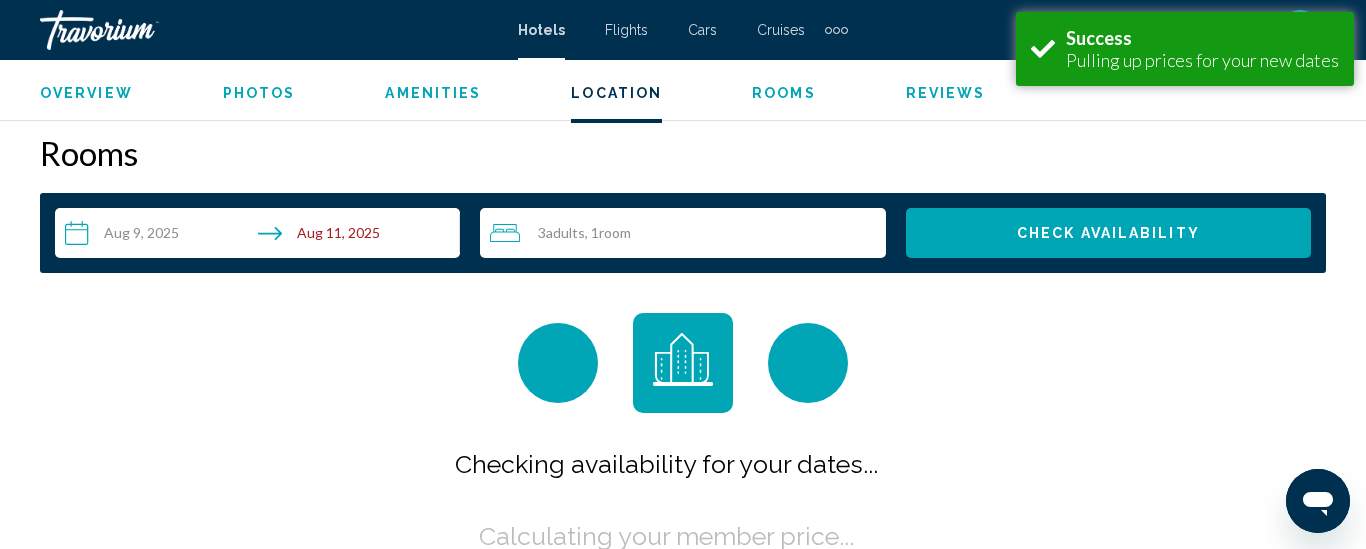 scroll, scrollTop: 2881, scrollLeft: 0, axis: vertical 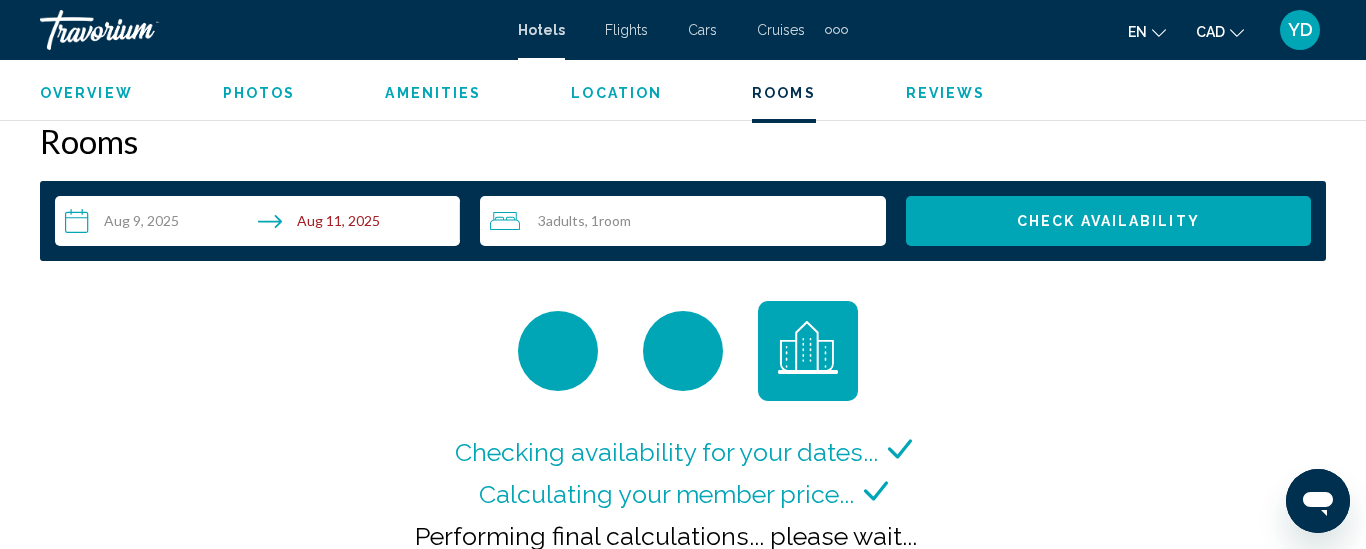 type 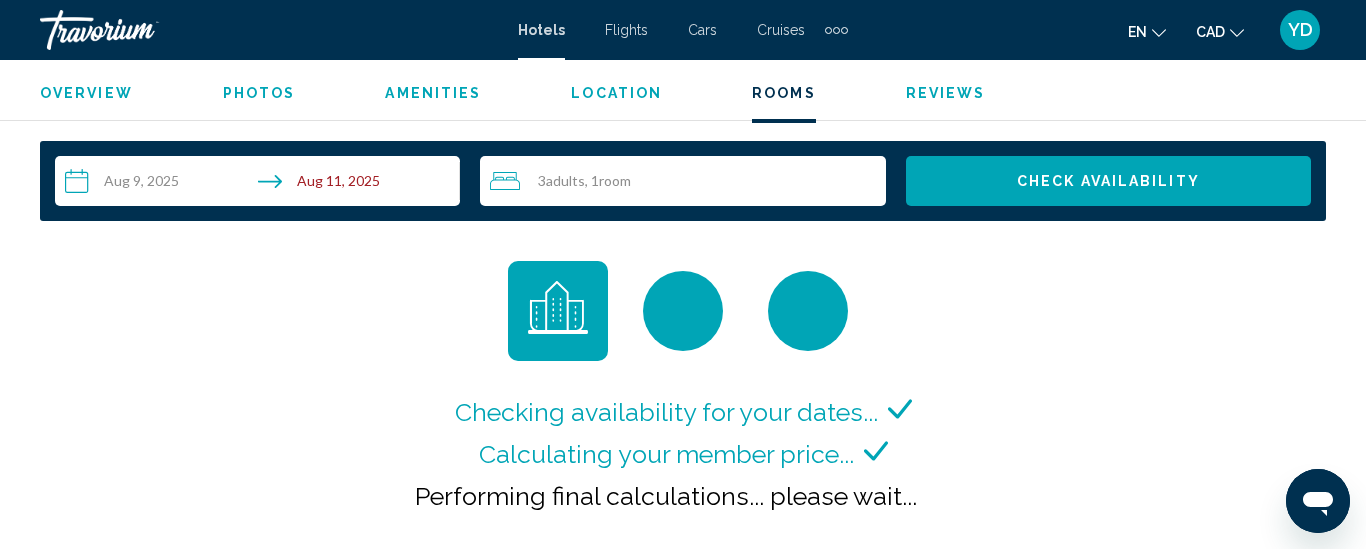 scroll, scrollTop: 2961, scrollLeft: 0, axis: vertical 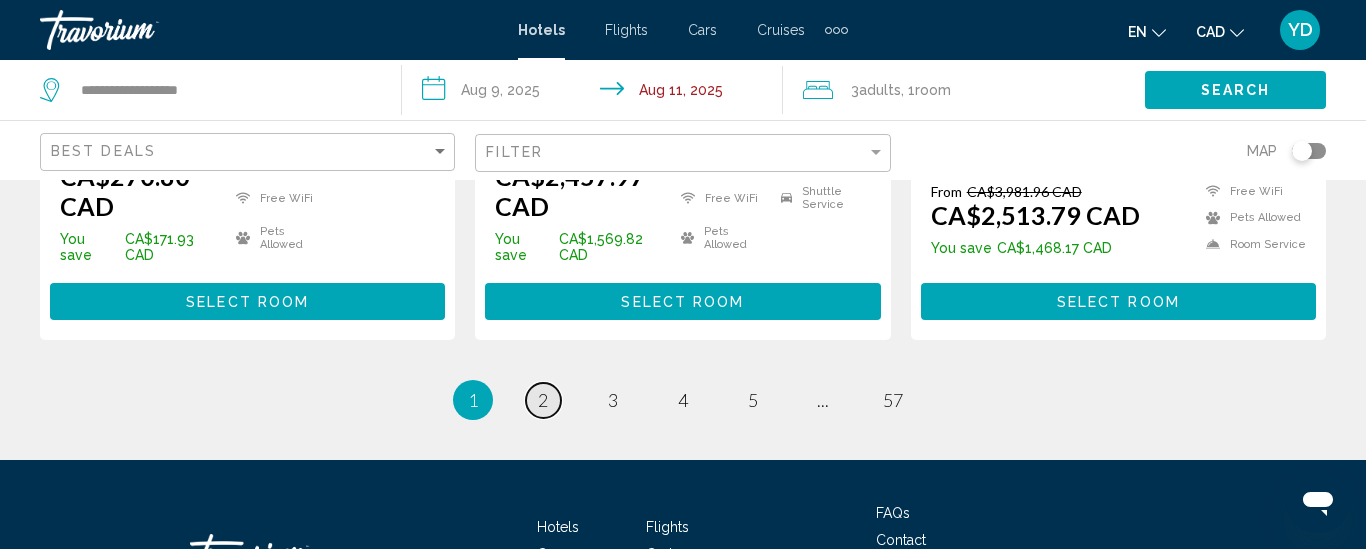 click on "2" at bounding box center [543, 400] 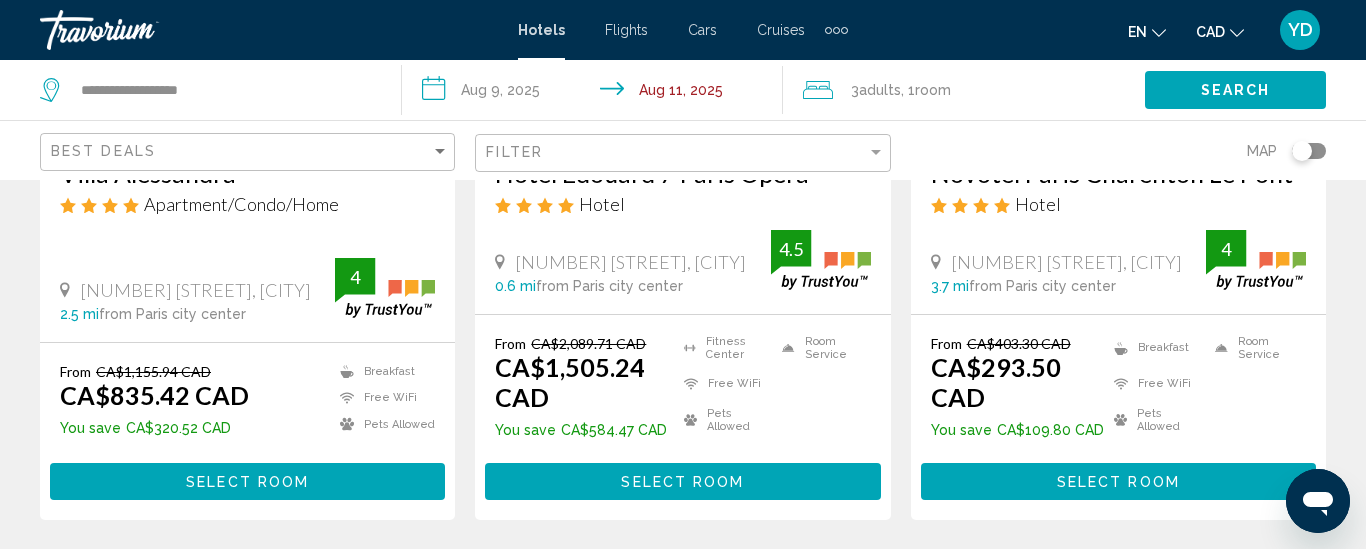 scroll, scrollTop: 2760, scrollLeft: 0, axis: vertical 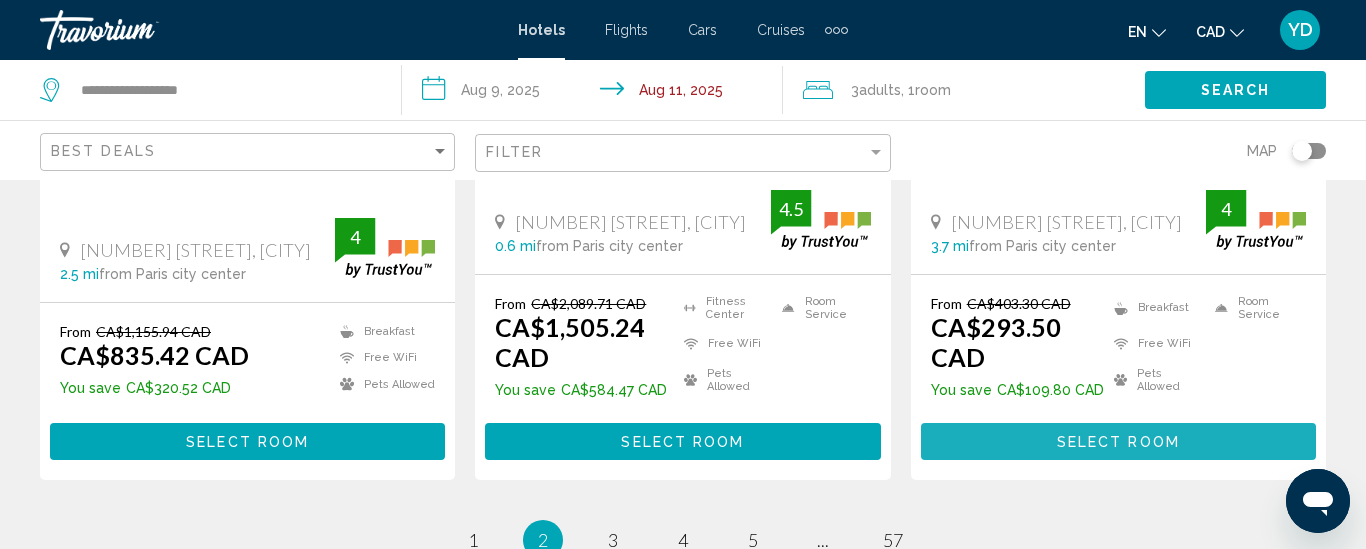 click on "Select Room" at bounding box center (1118, 442) 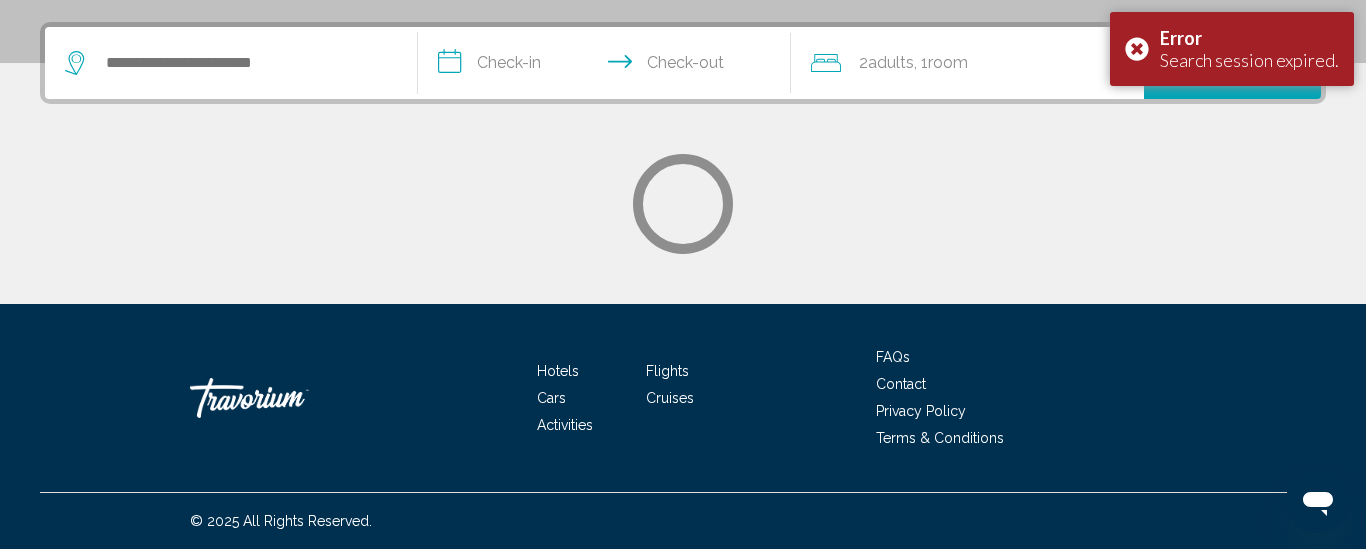 scroll, scrollTop: 0, scrollLeft: 0, axis: both 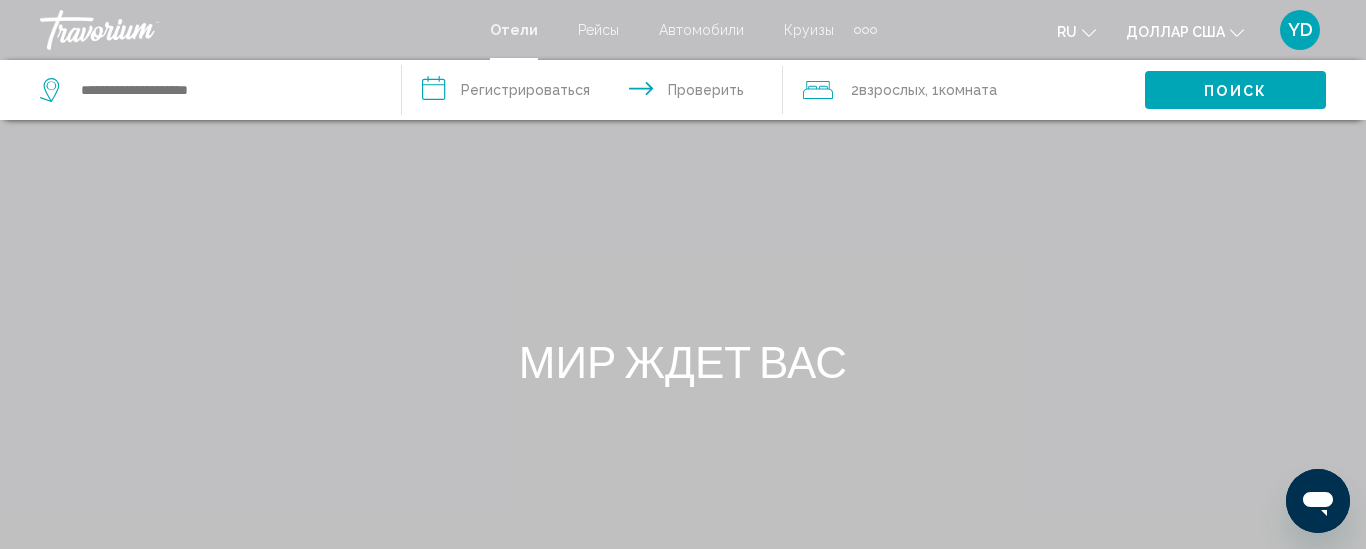 click 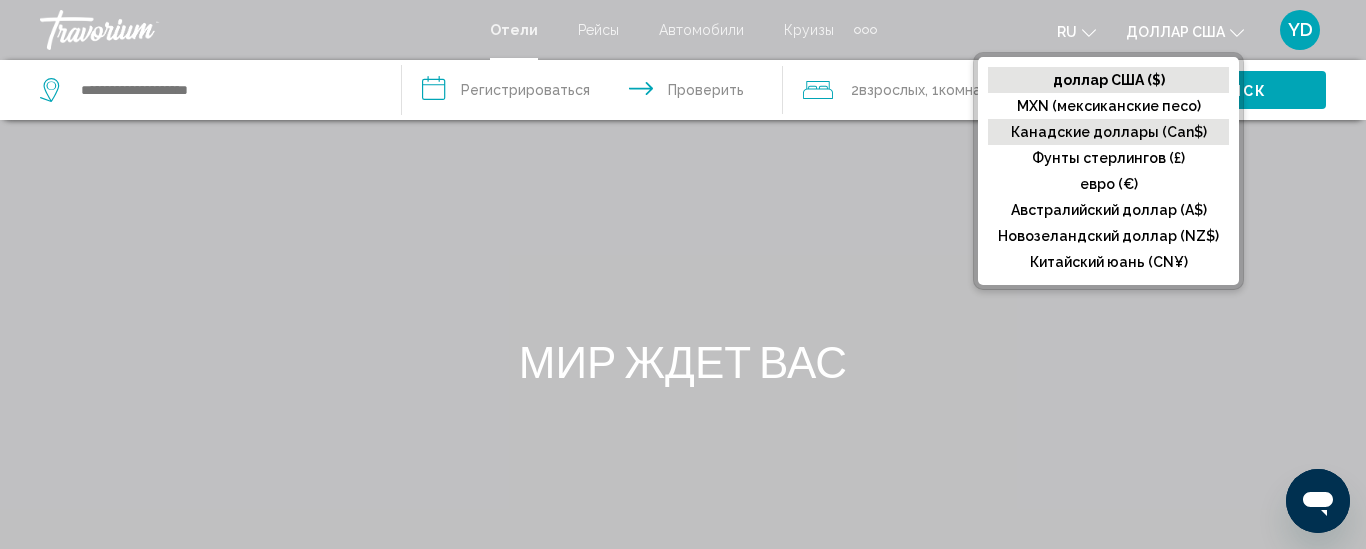 click on "Канадские доллары (Can$)" 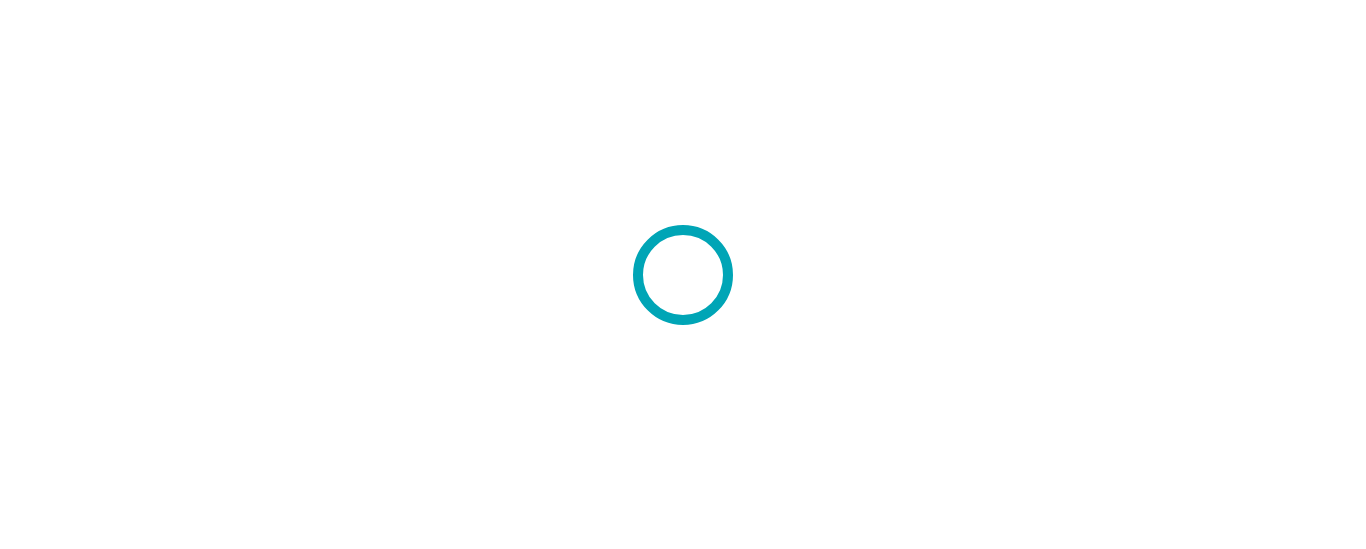 scroll, scrollTop: 0, scrollLeft: 0, axis: both 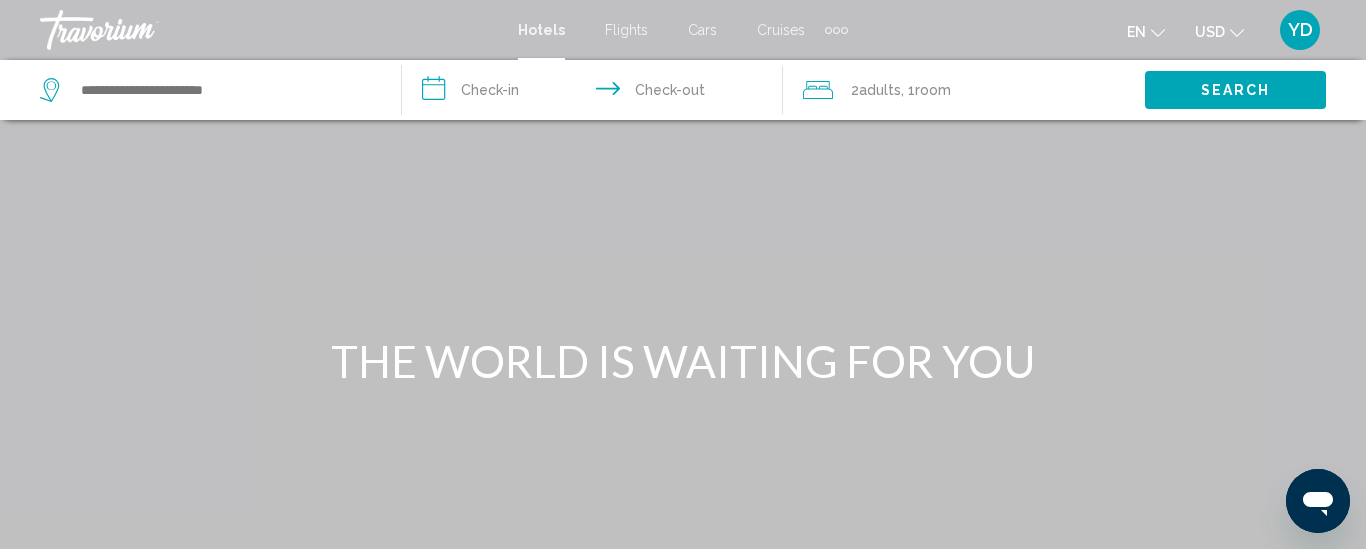 click 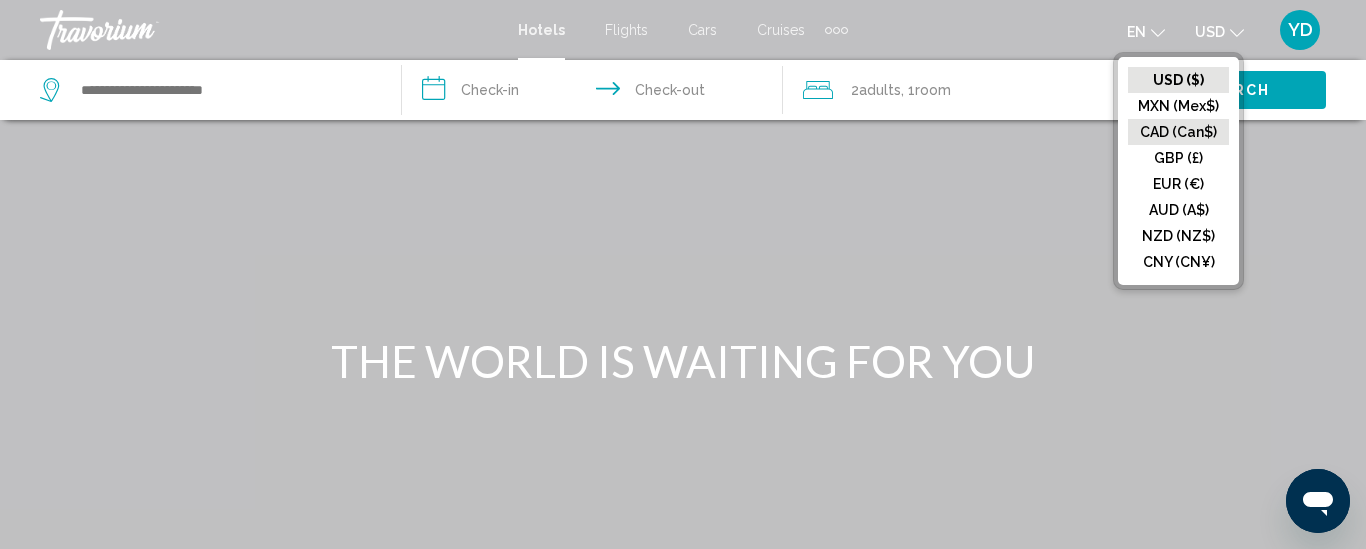 click on "CAD (Can$)" 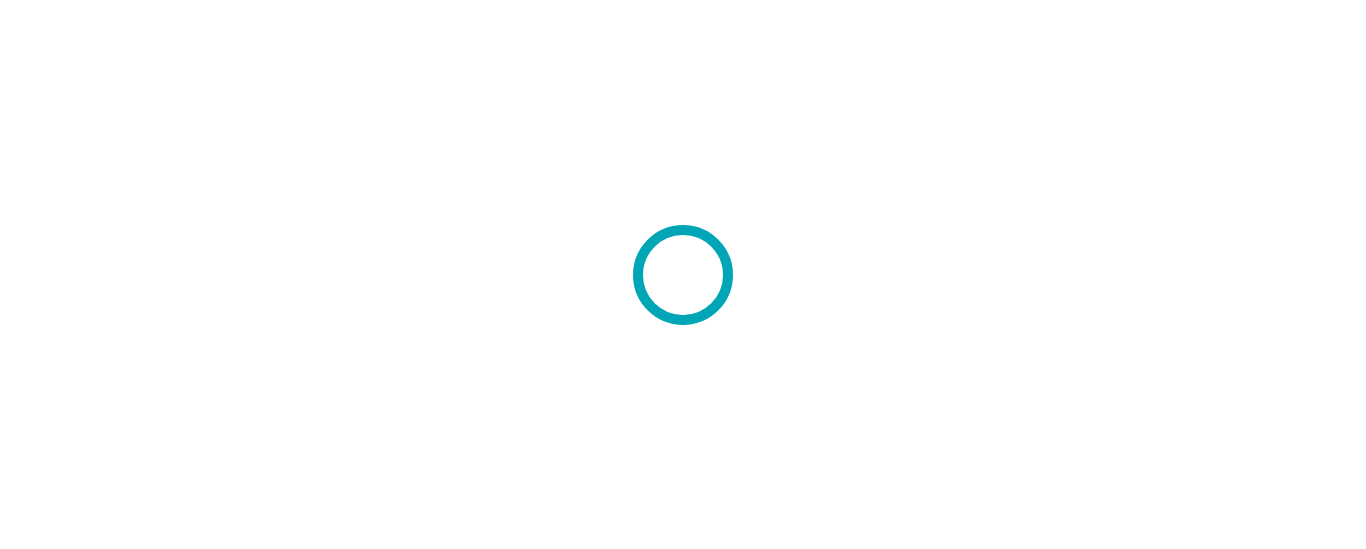 scroll, scrollTop: 0, scrollLeft: 0, axis: both 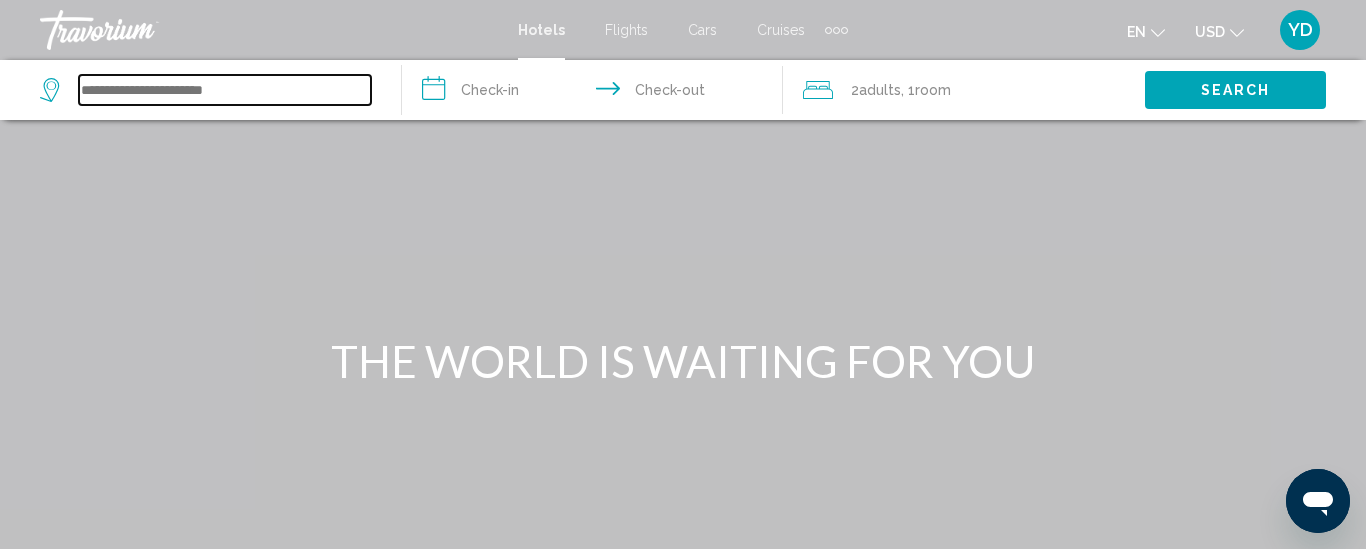 click at bounding box center (225, 90) 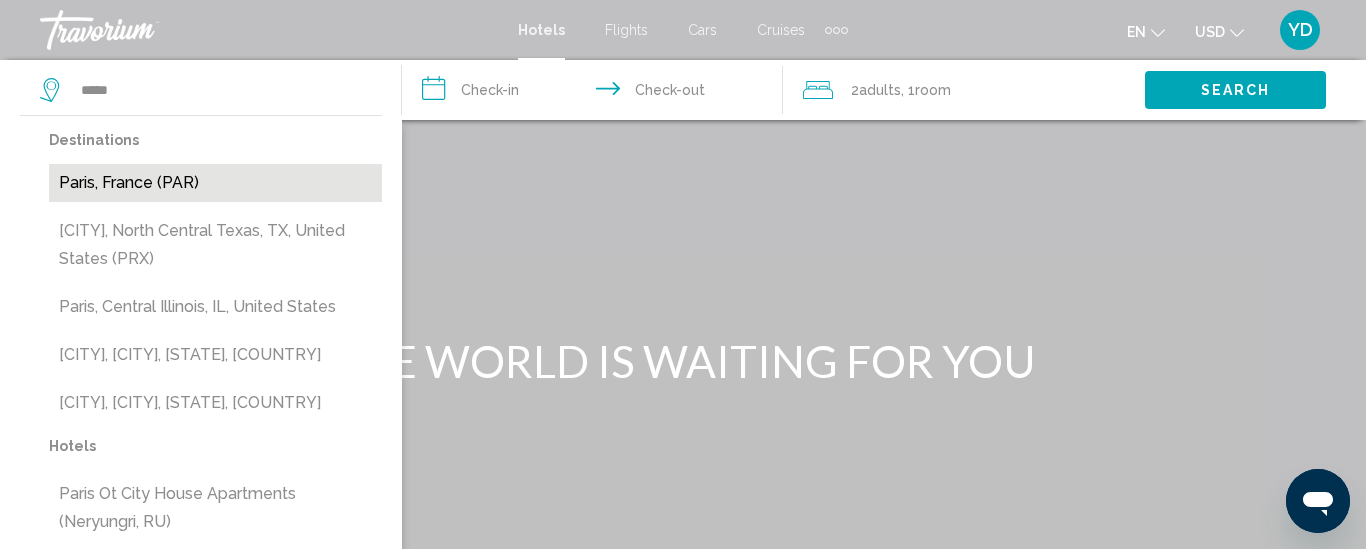 click on "Paris, France (PAR)" at bounding box center [215, 183] 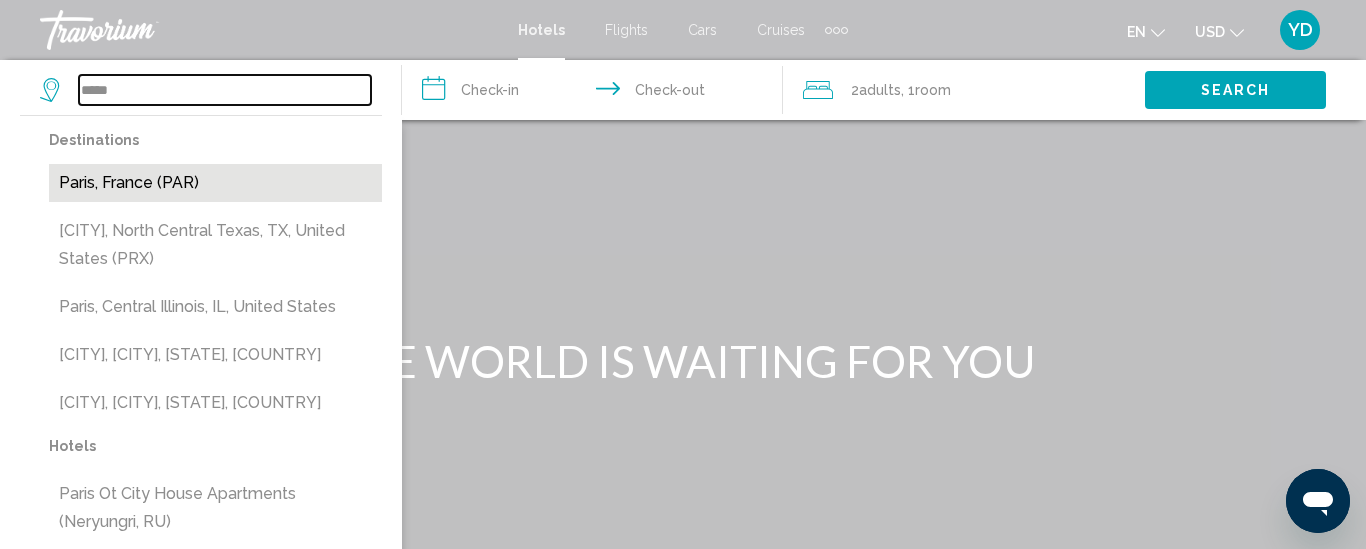 type on "**********" 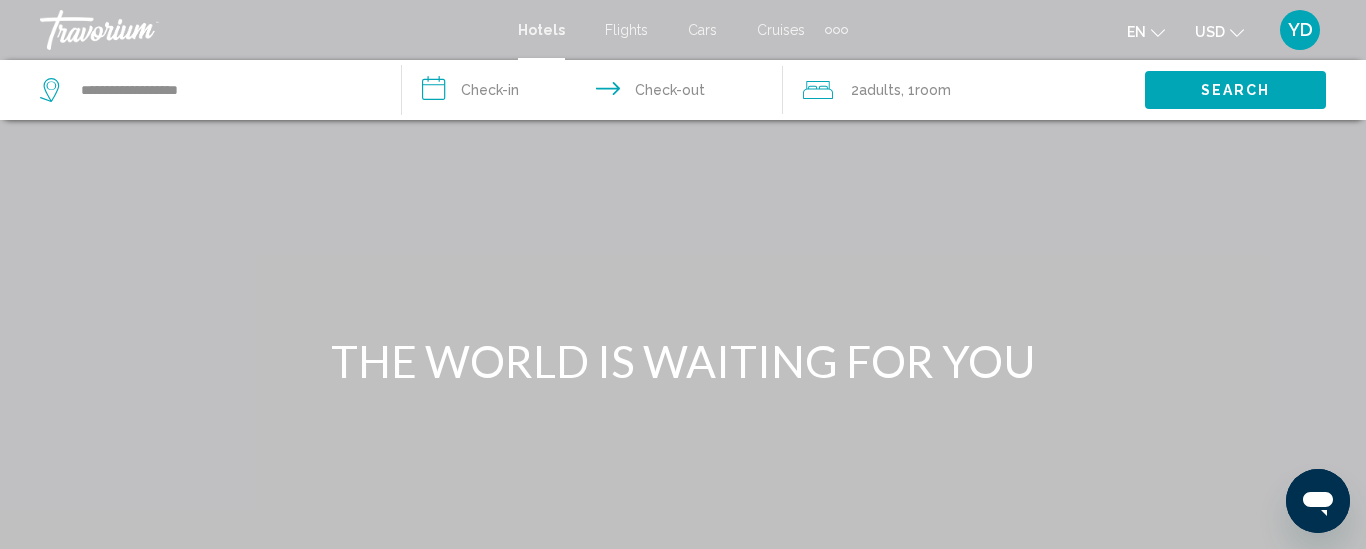 click on "**********" at bounding box center [597, 93] 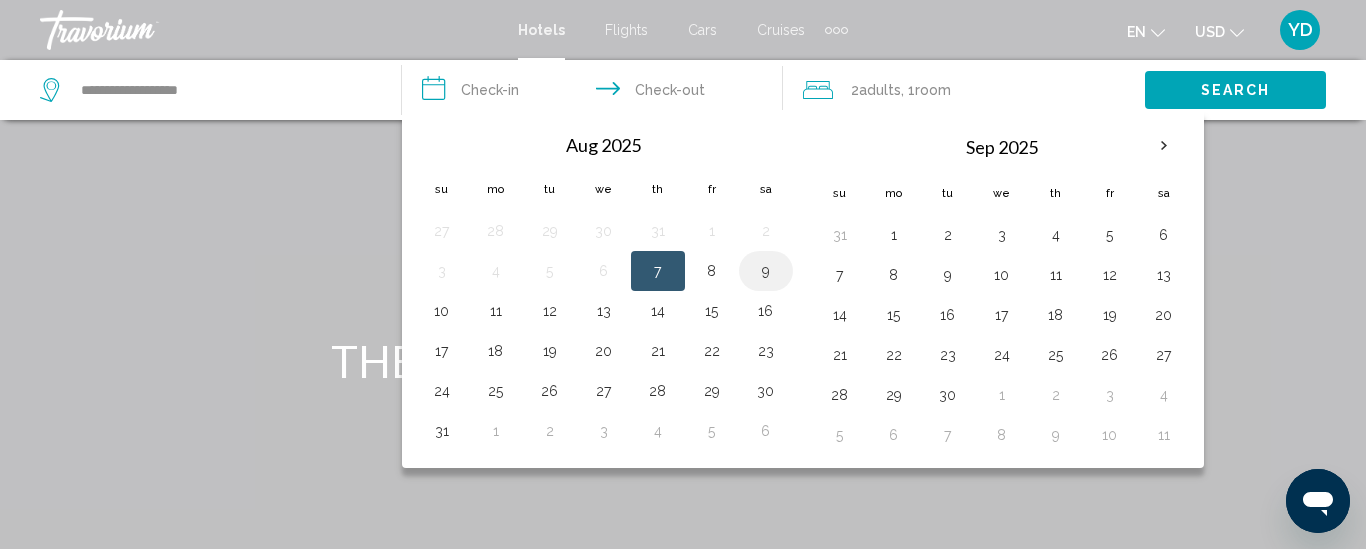 click on "9" at bounding box center [766, 271] 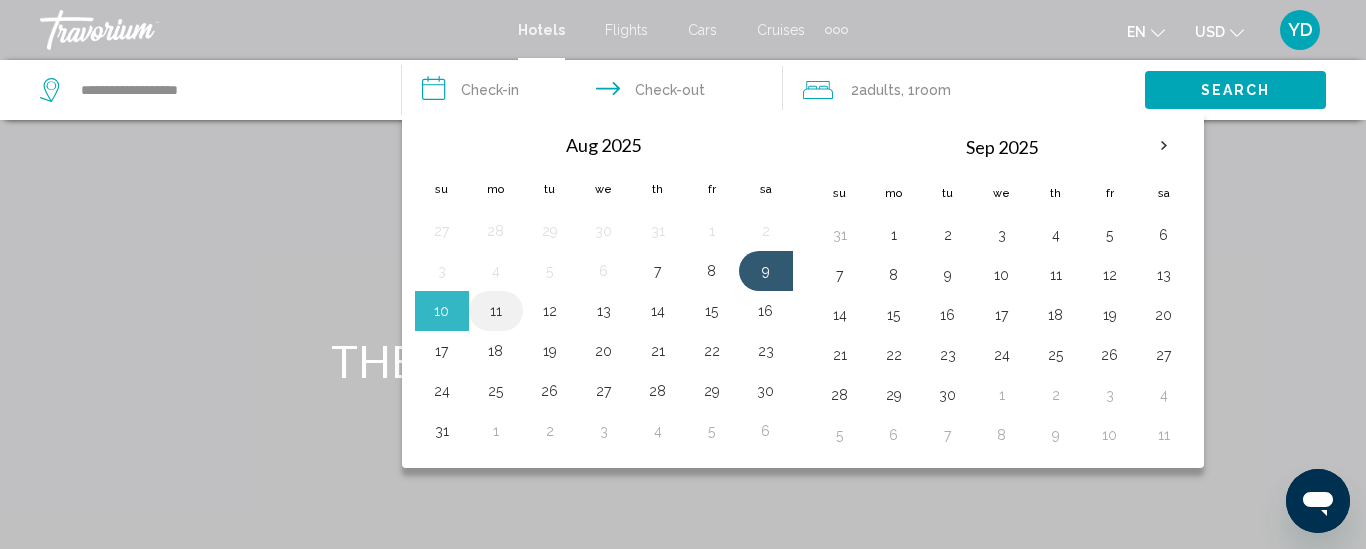 click on "11" at bounding box center (496, 311) 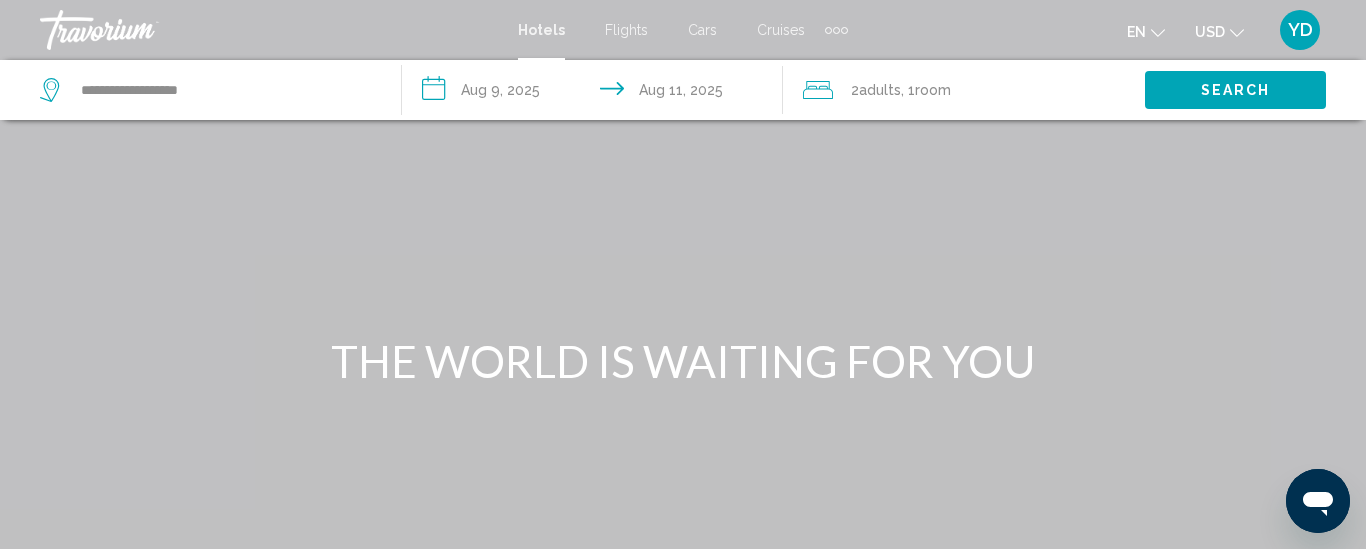 click on ", 1  Room rooms" 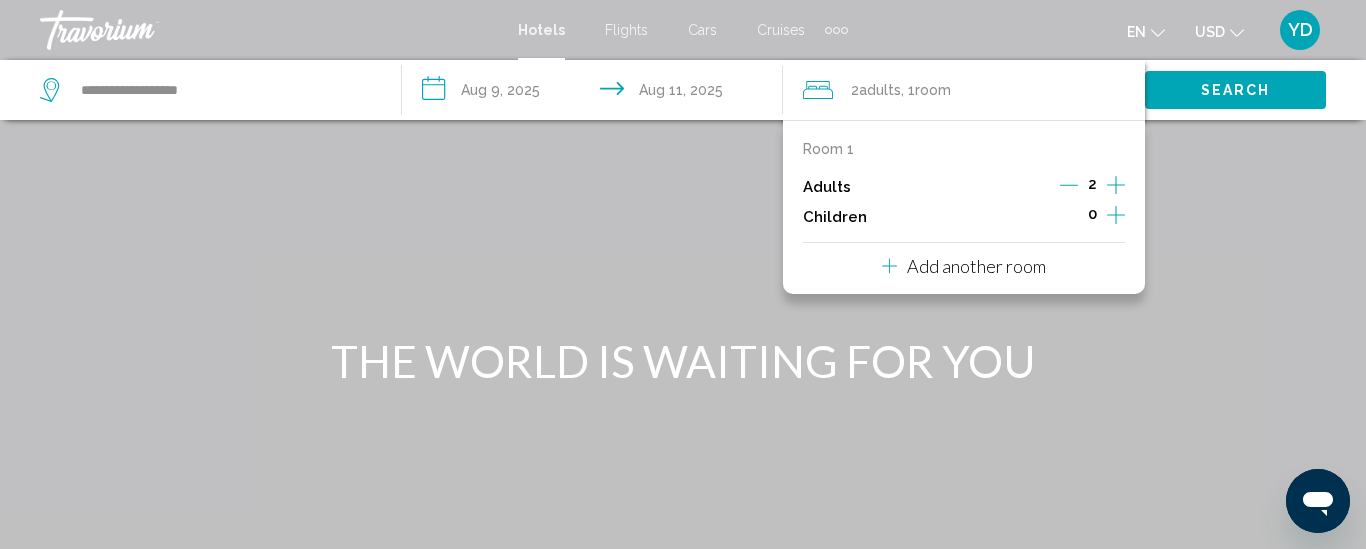 click on "2" at bounding box center [1092, 187] 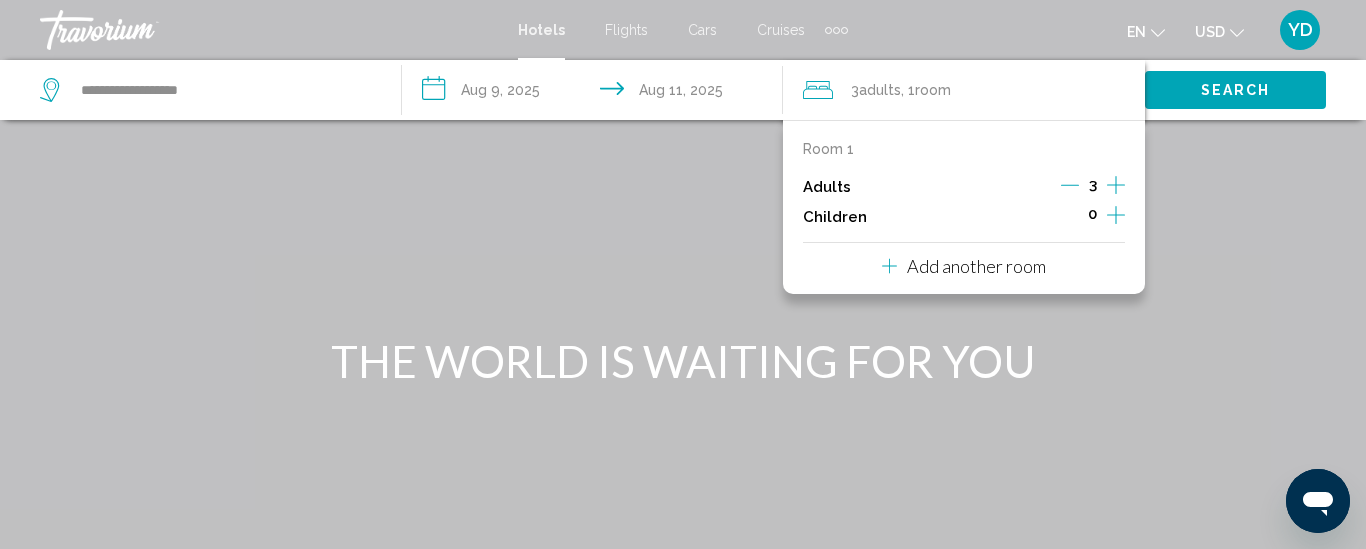 click on "Search" at bounding box center [1236, 91] 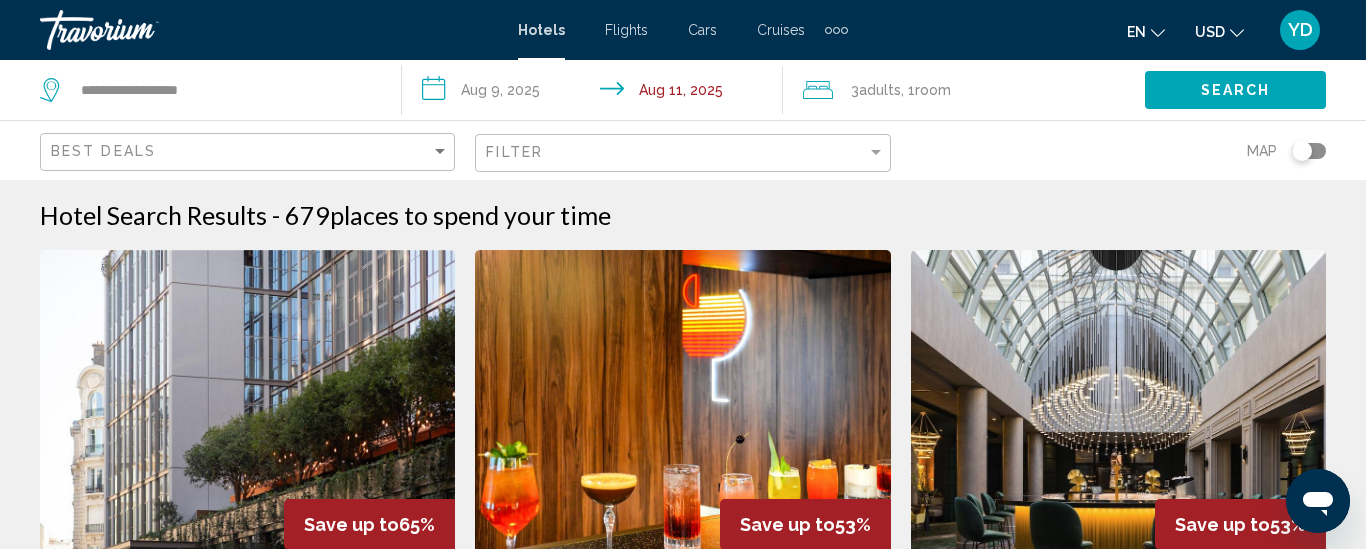 click 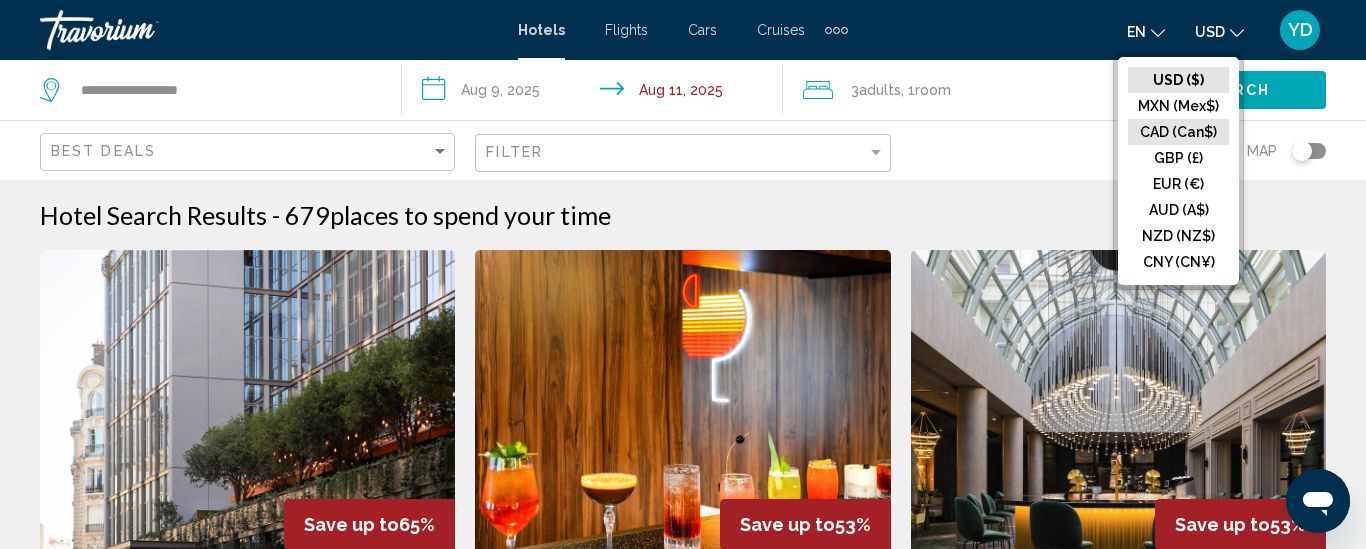 click on "CAD (Can$)" 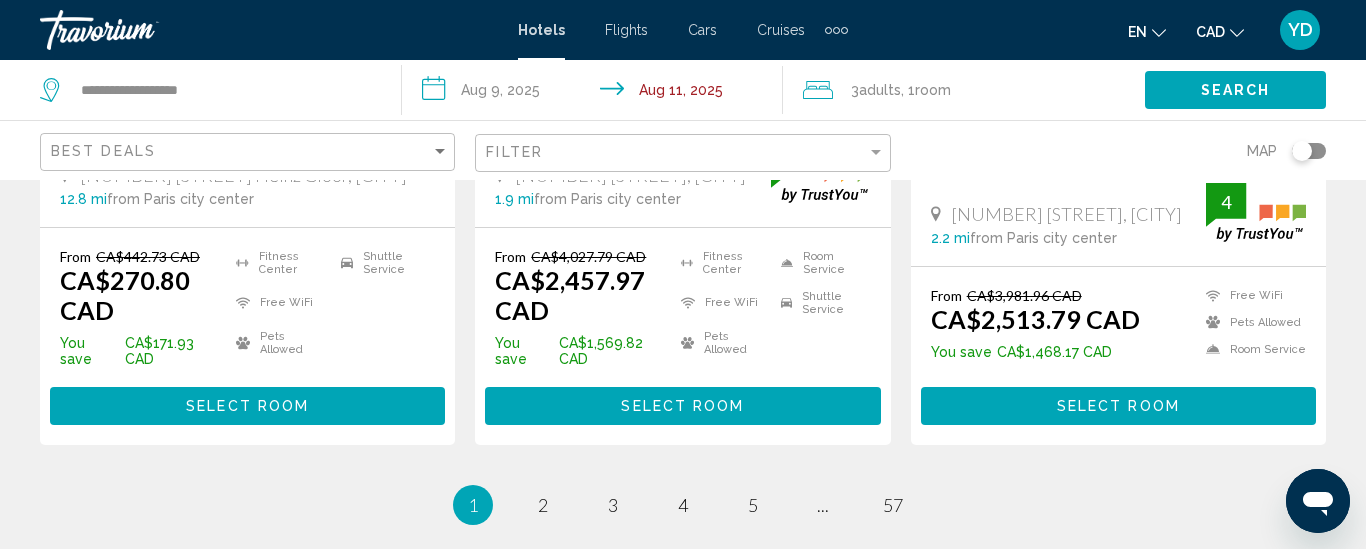 scroll, scrollTop: 2880, scrollLeft: 0, axis: vertical 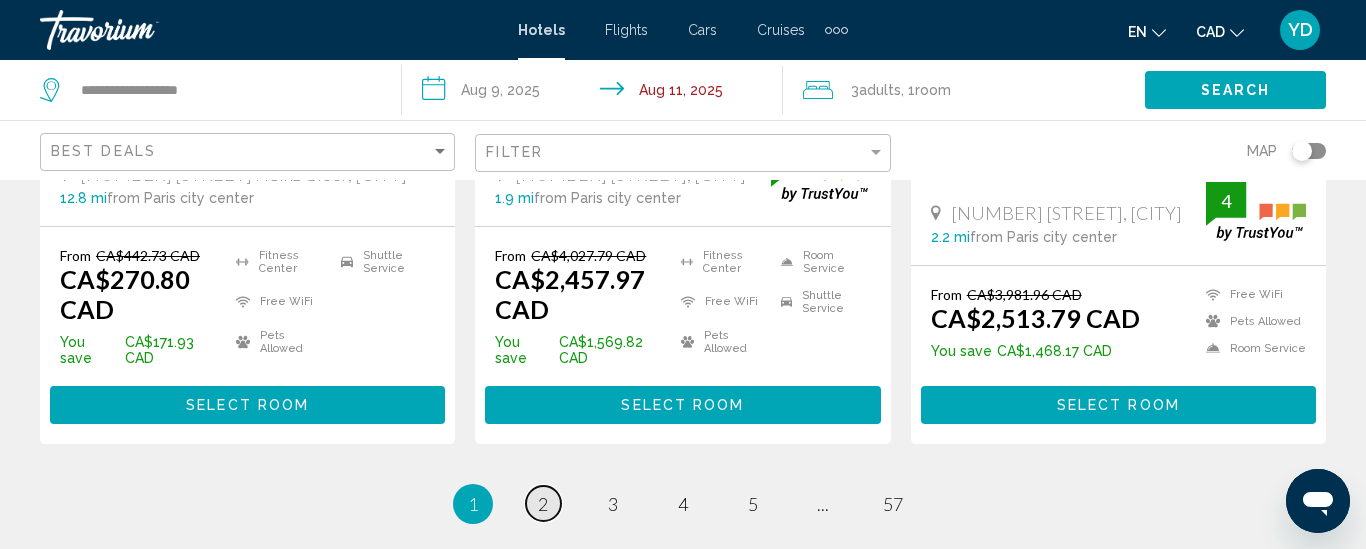 click on "page  2" at bounding box center [543, 503] 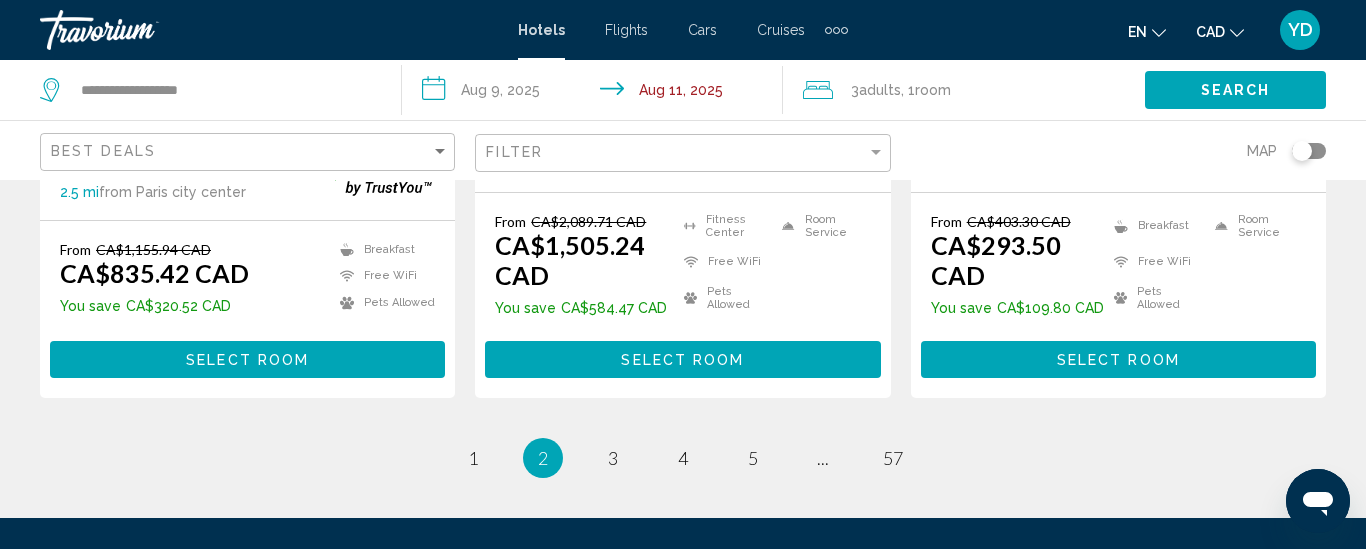 scroll, scrollTop: 2880, scrollLeft: 0, axis: vertical 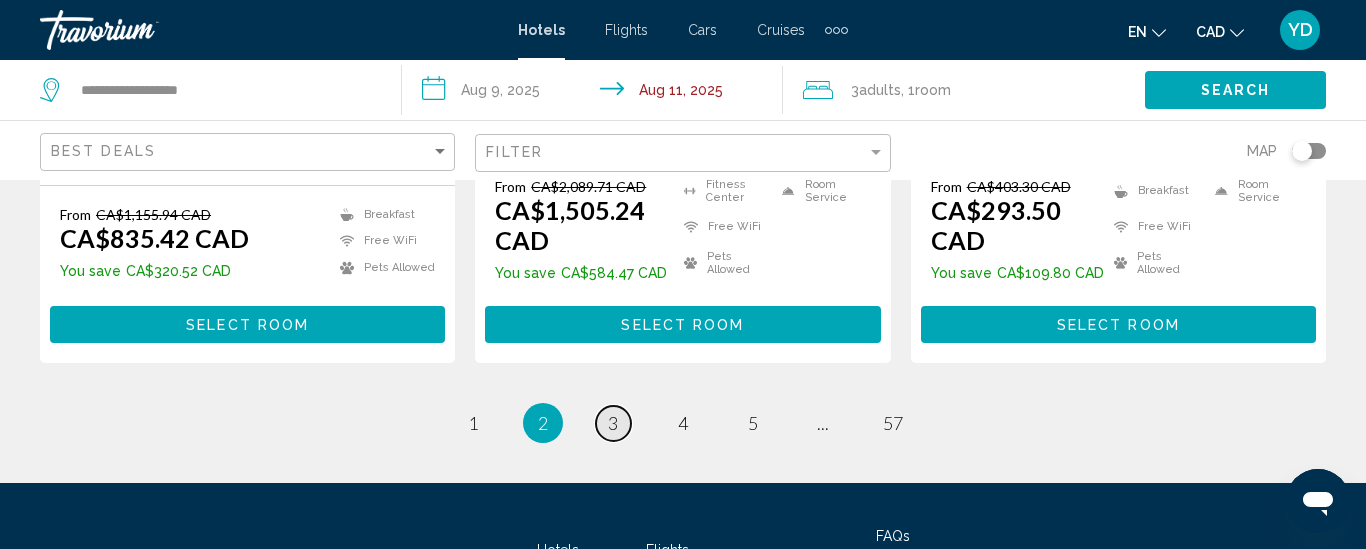 click on "3" at bounding box center [613, 423] 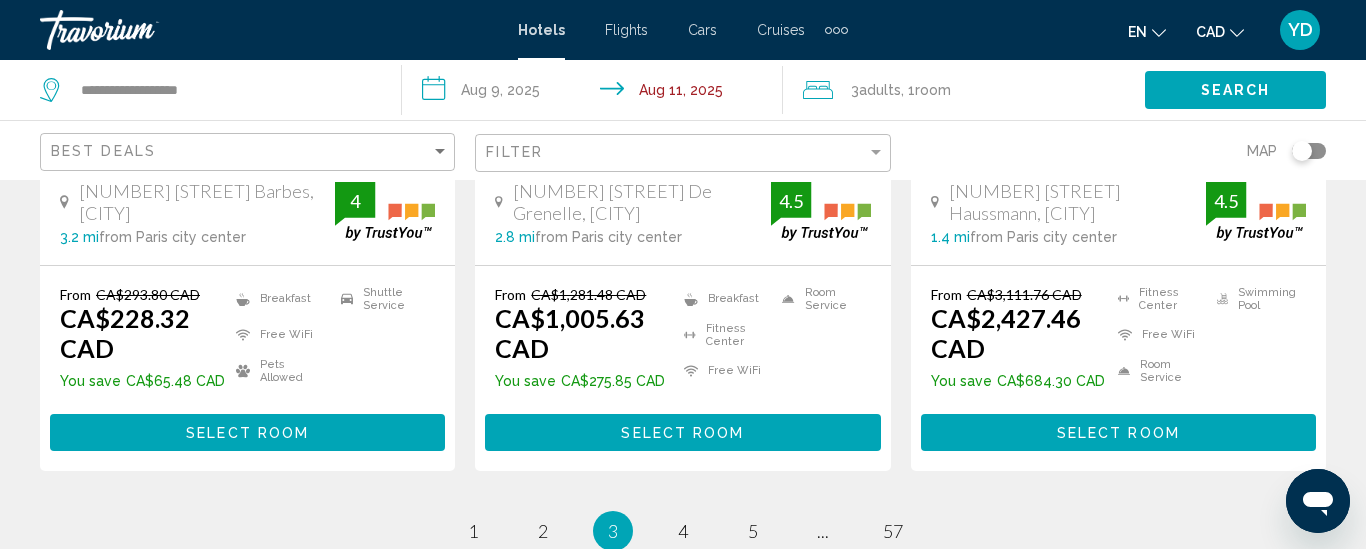 scroll, scrollTop: 2840, scrollLeft: 0, axis: vertical 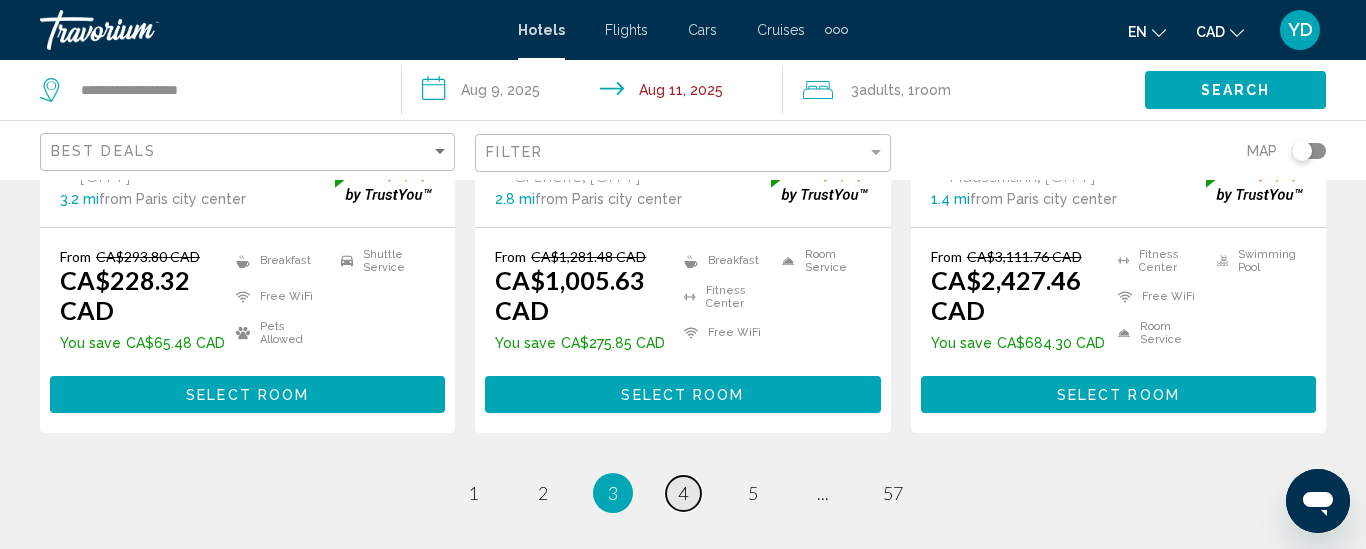 click on "page  4" at bounding box center [683, 493] 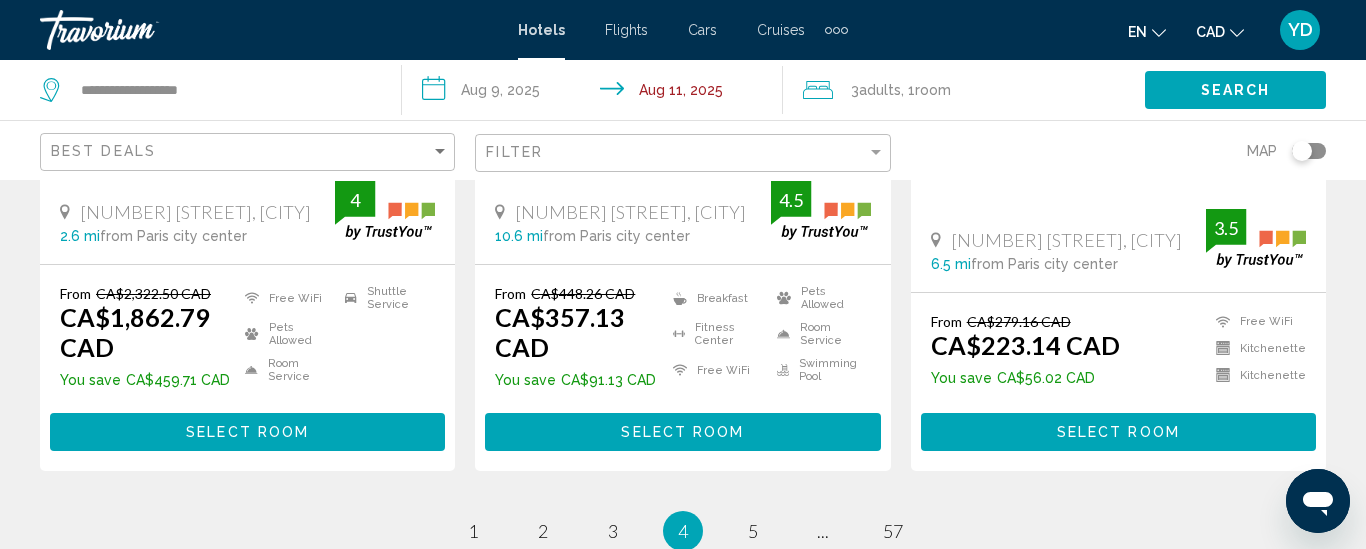 scroll, scrollTop: 2840, scrollLeft: 0, axis: vertical 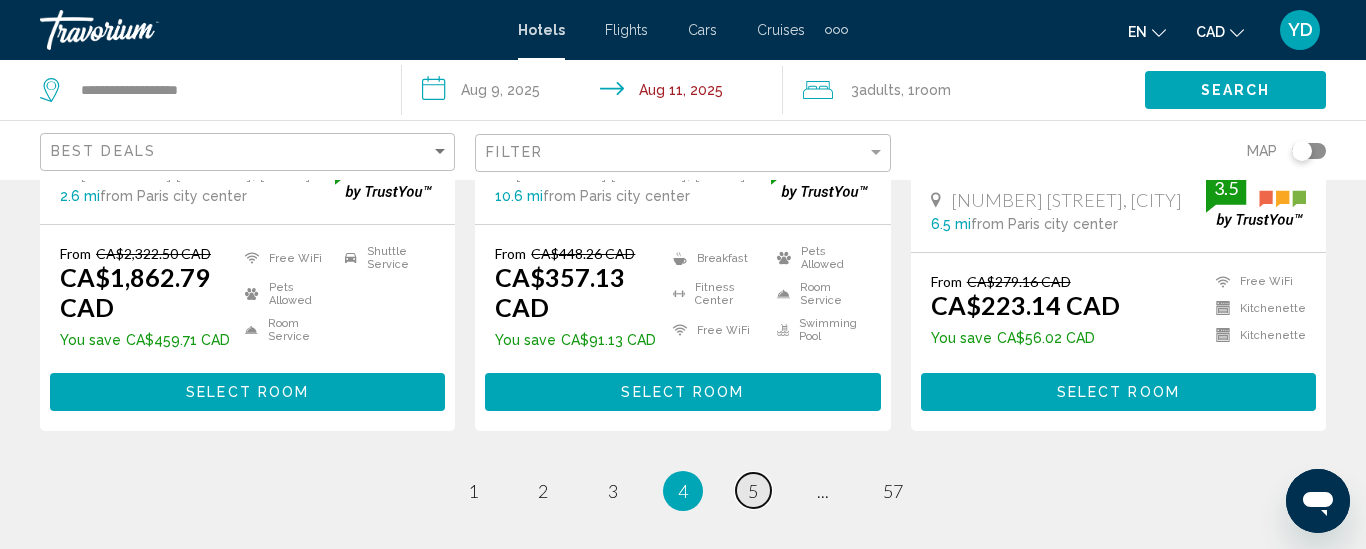 click on "page  5" at bounding box center (753, 490) 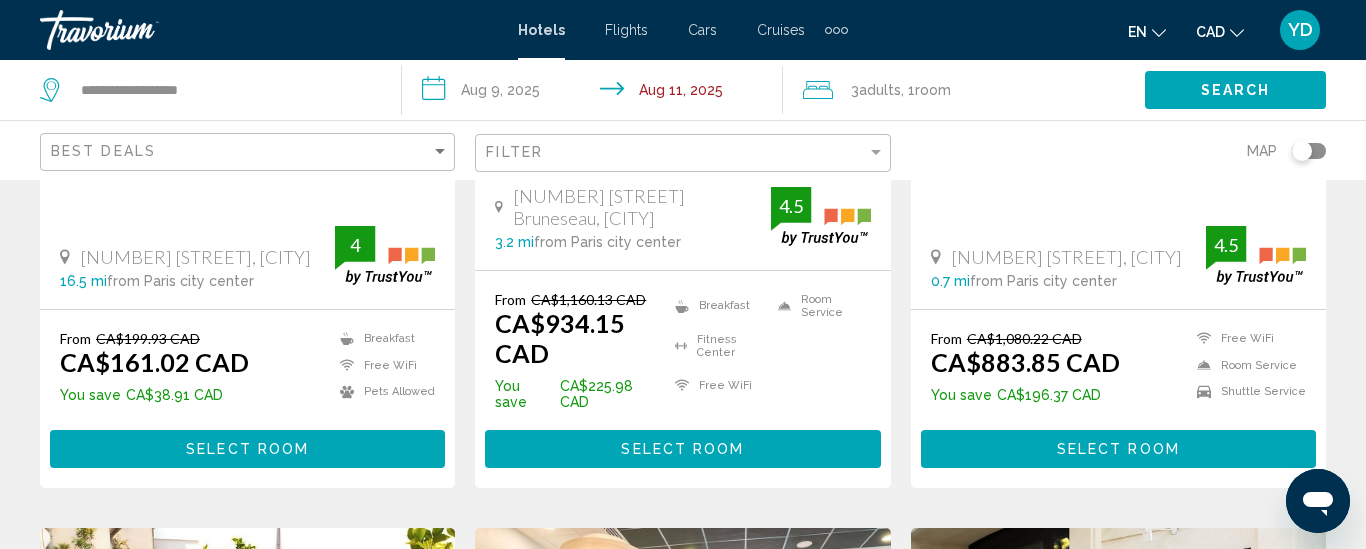 scroll, scrollTop: 2040, scrollLeft: 0, axis: vertical 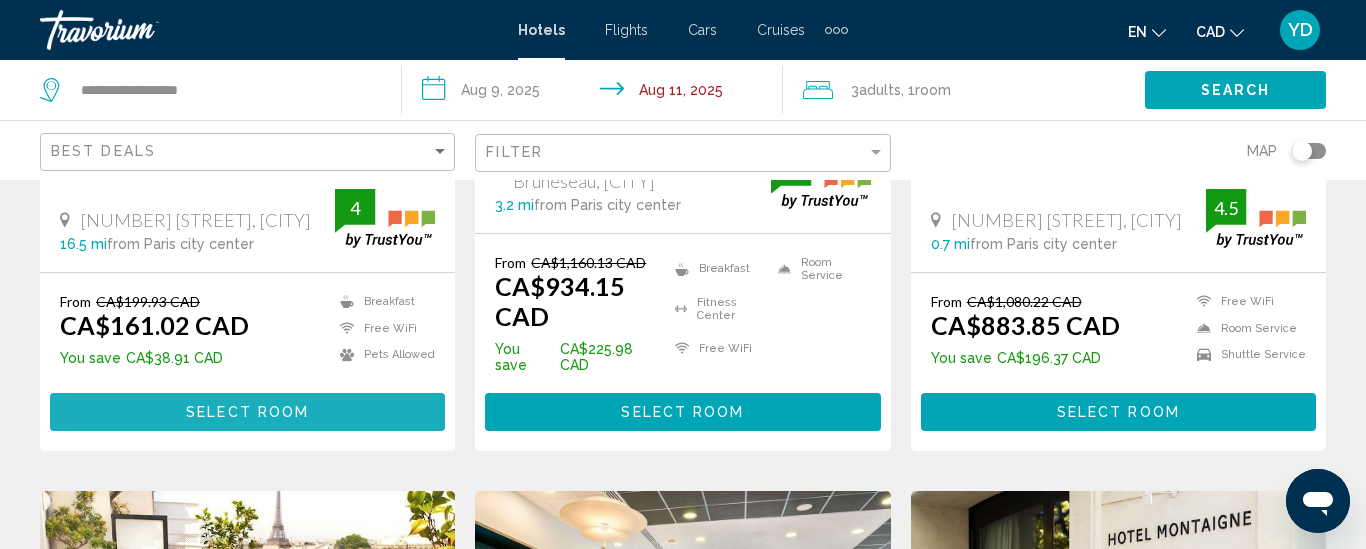 click on "Select Room" at bounding box center [247, 413] 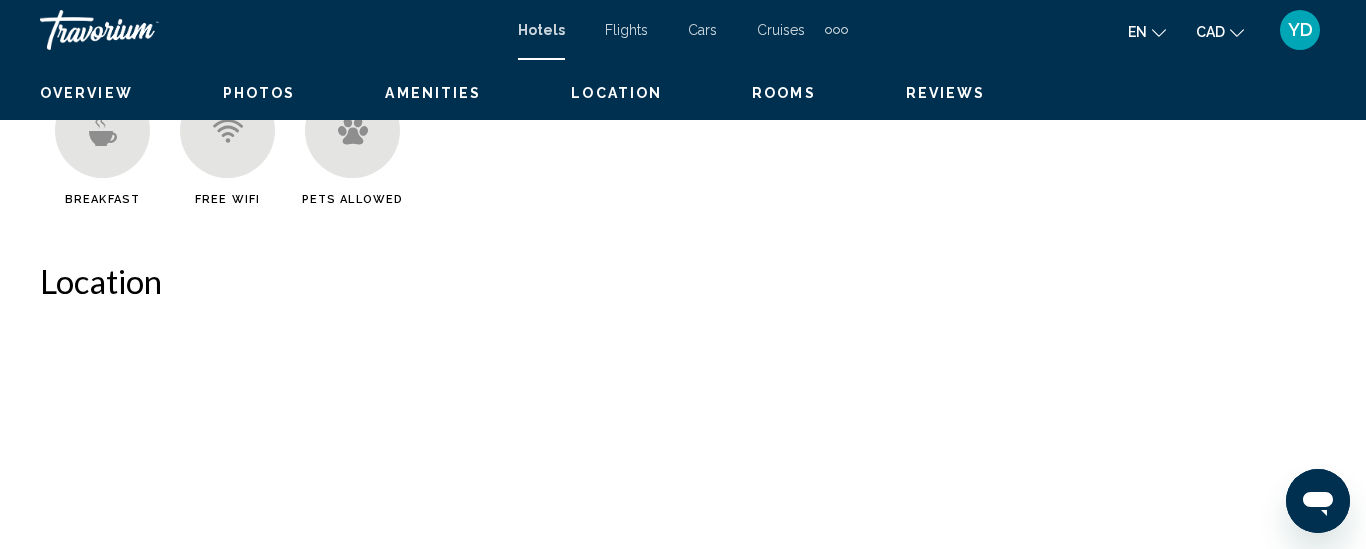 scroll, scrollTop: 260, scrollLeft: 0, axis: vertical 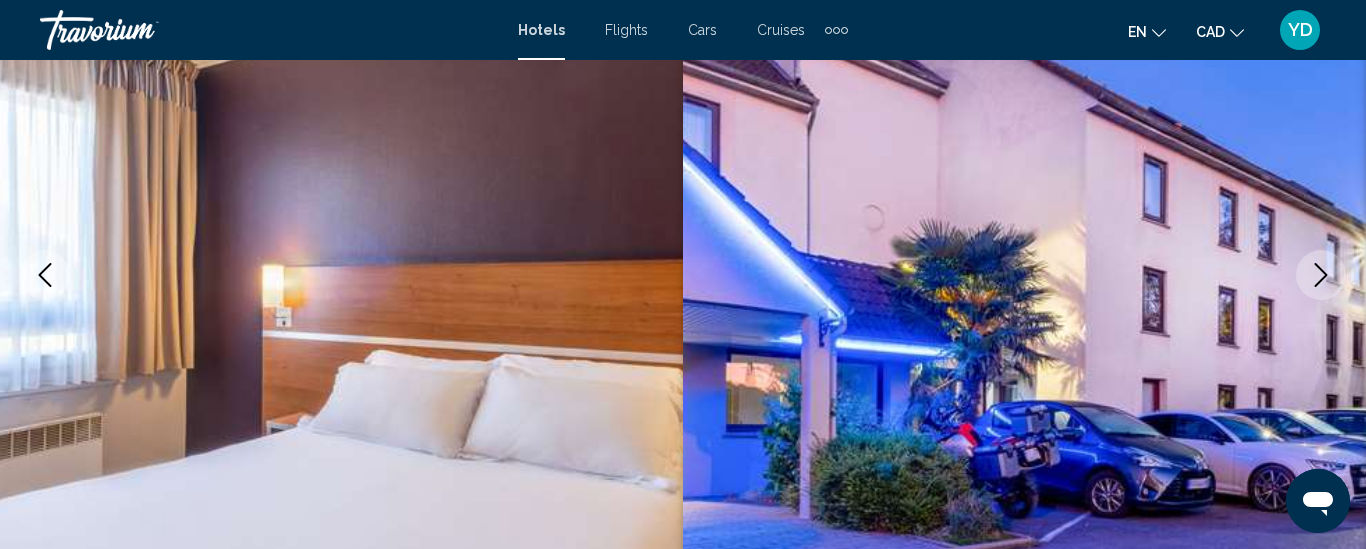 type 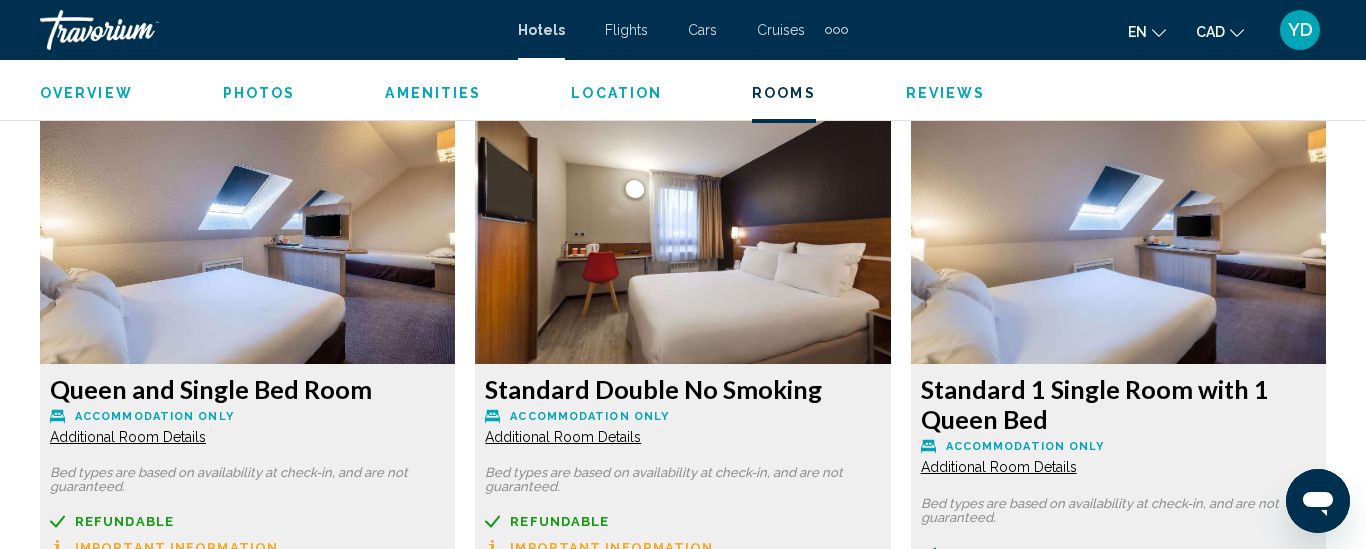 scroll, scrollTop: 3020, scrollLeft: 0, axis: vertical 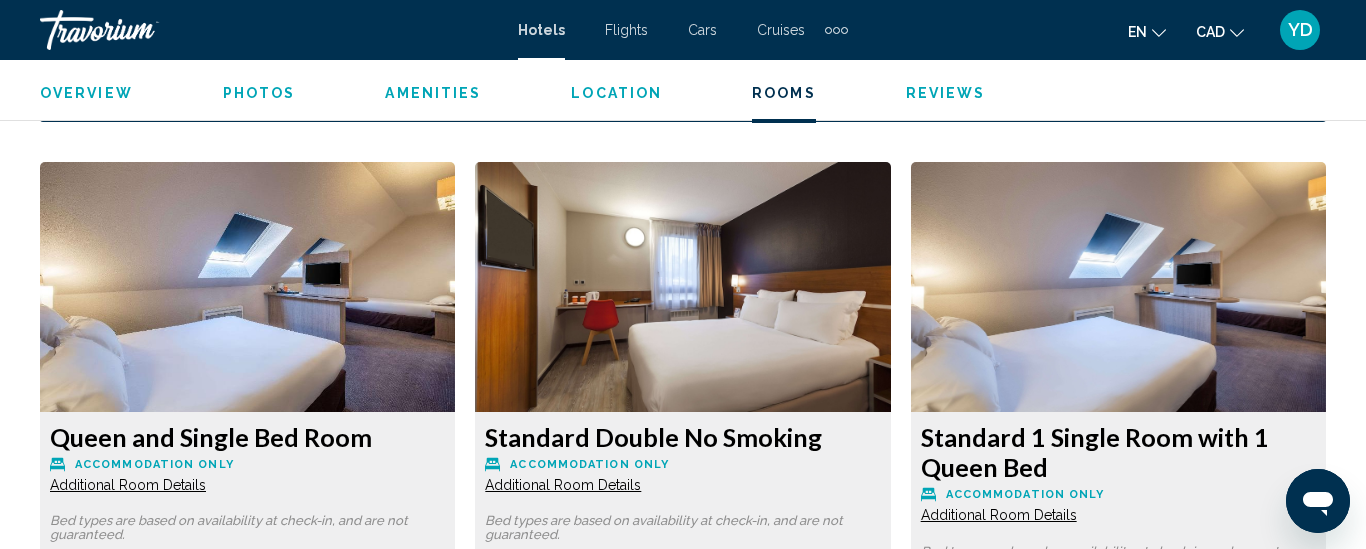 click on "**********" at bounding box center [683, 424] 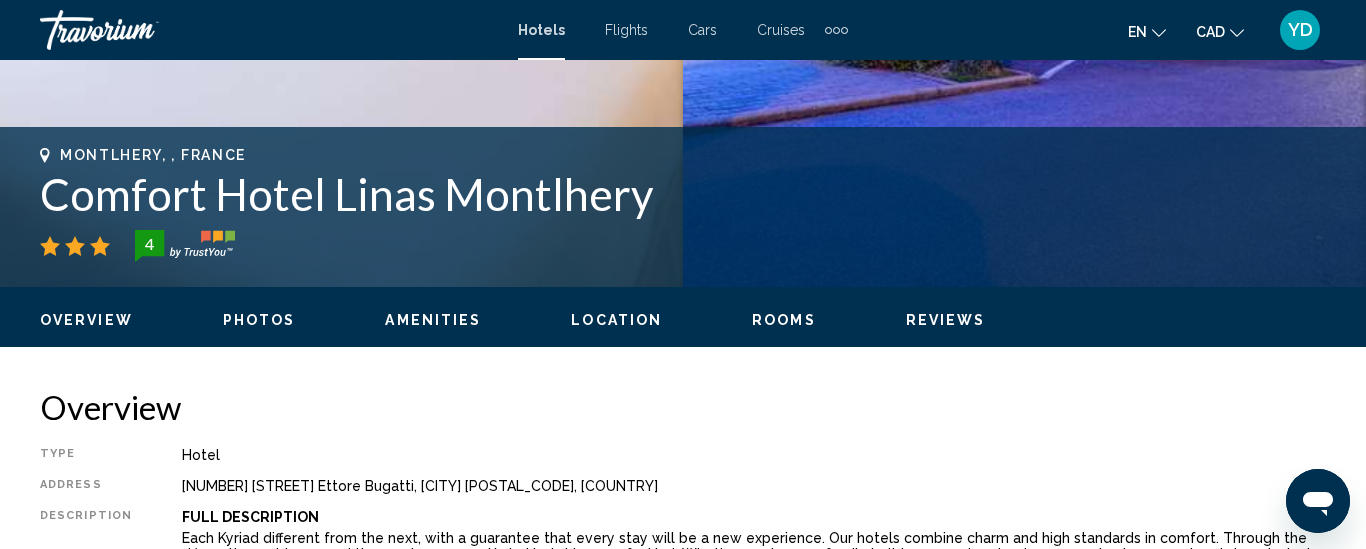 scroll, scrollTop: 660, scrollLeft: 0, axis: vertical 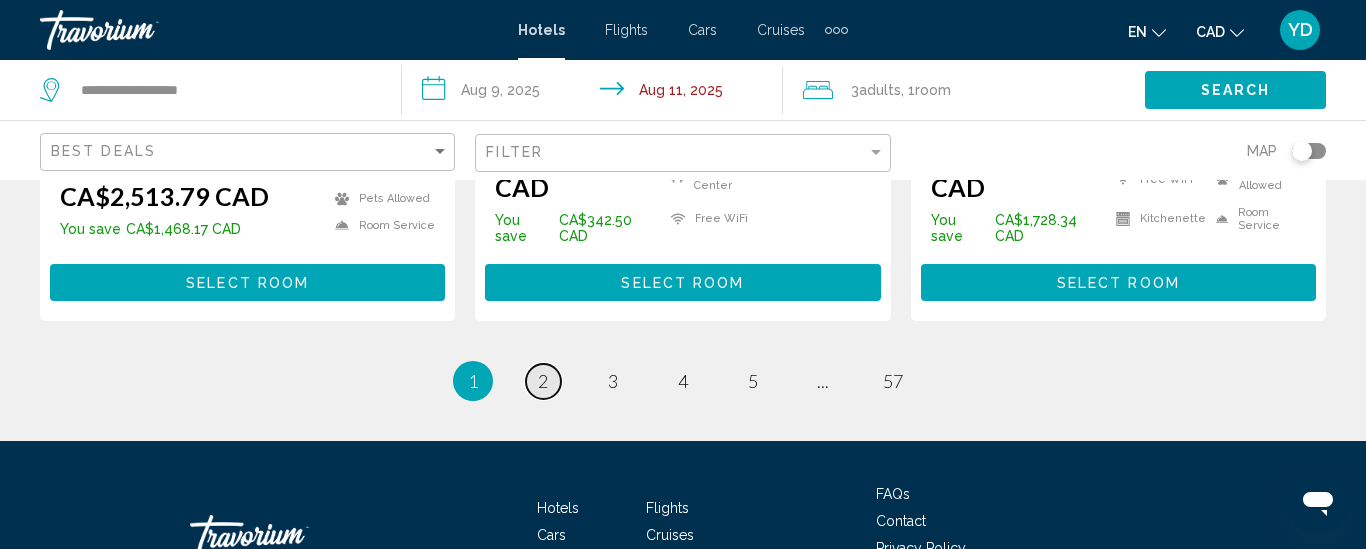 click on "2" at bounding box center (543, 381) 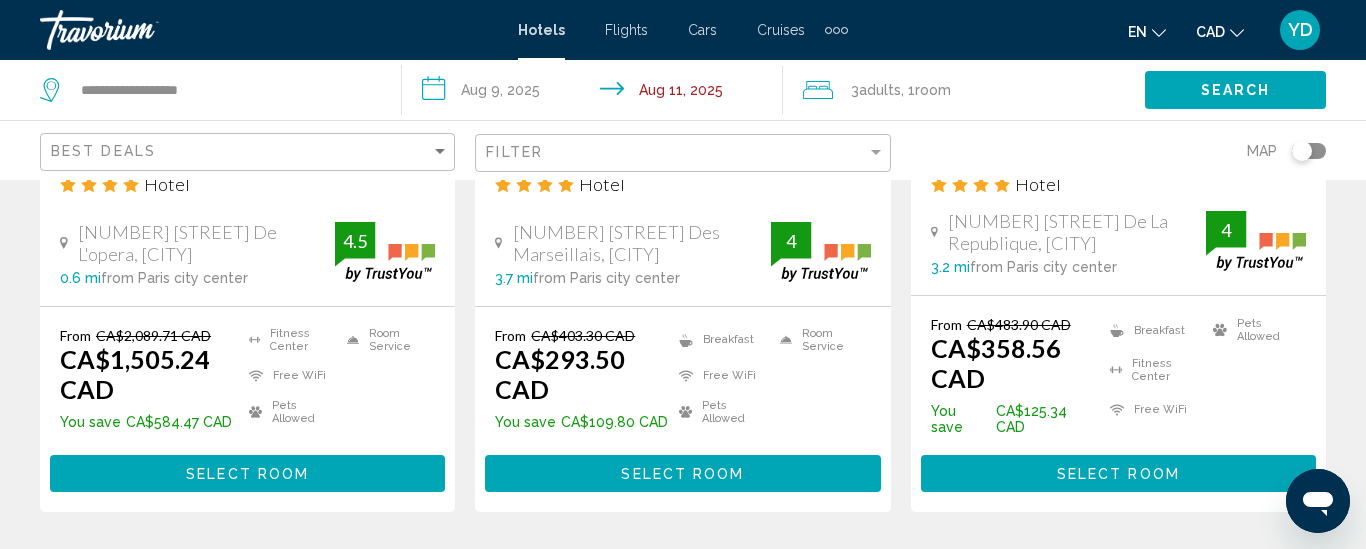scroll, scrollTop: 2760, scrollLeft: 0, axis: vertical 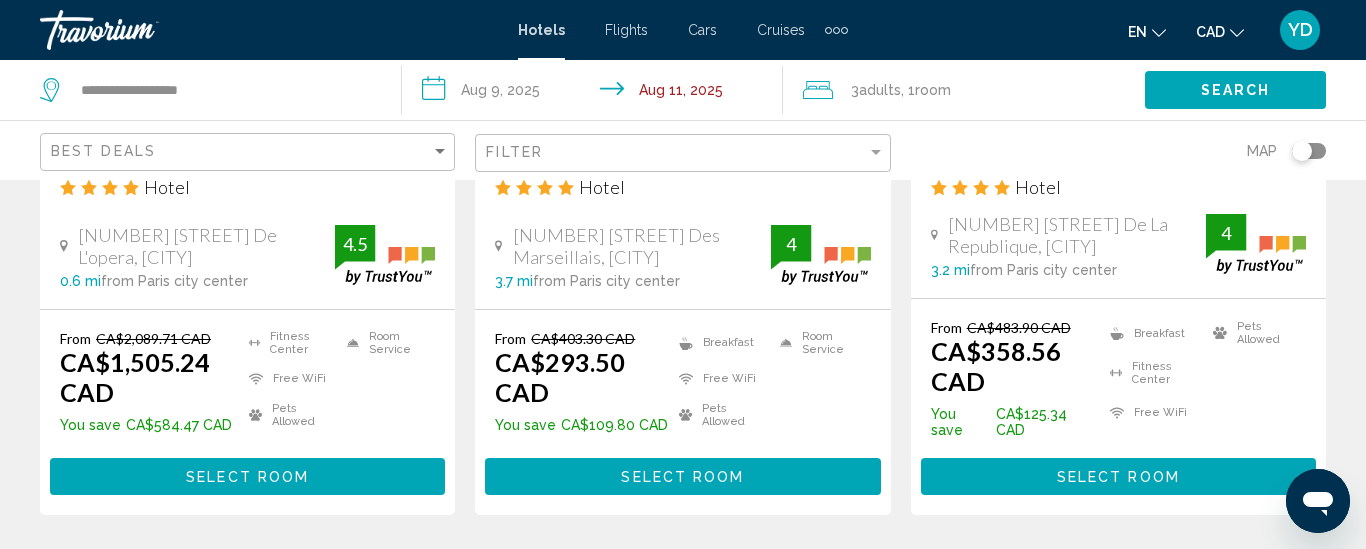 click on "3" at bounding box center (613, 575) 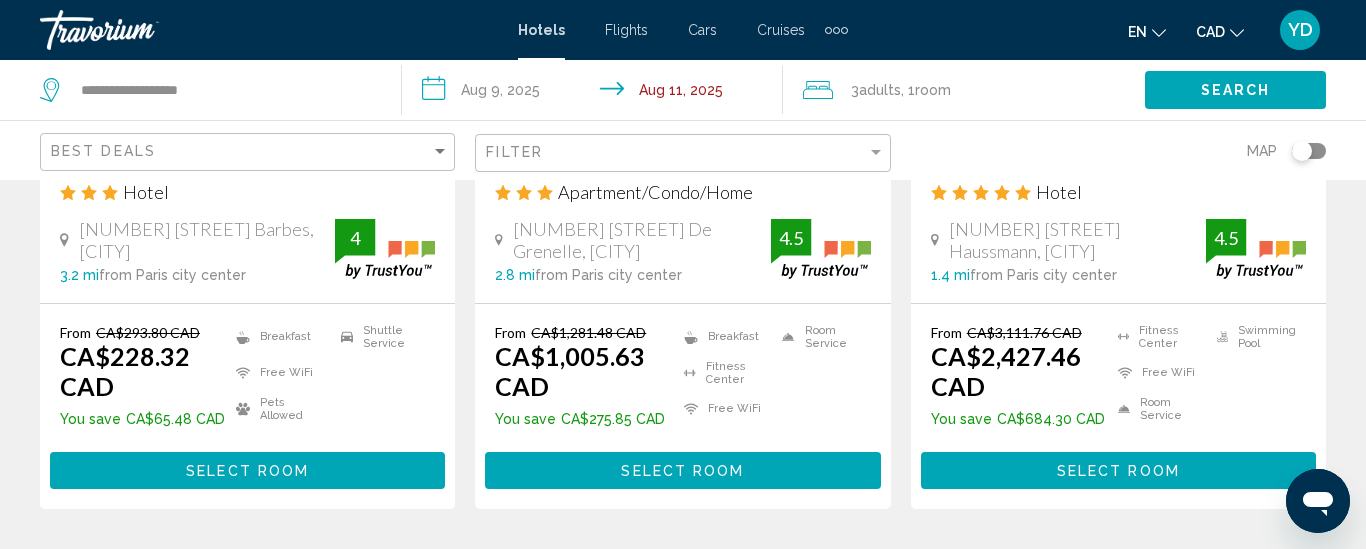 scroll, scrollTop: 2760, scrollLeft: 0, axis: vertical 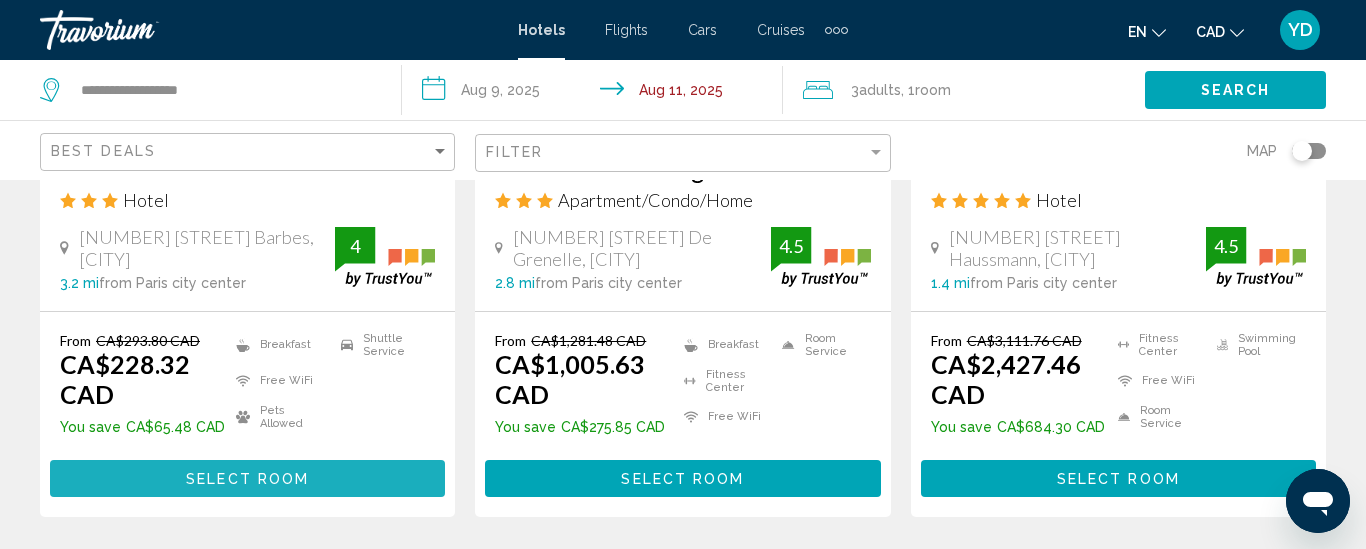 click on "Select Room" at bounding box center (247, 479) 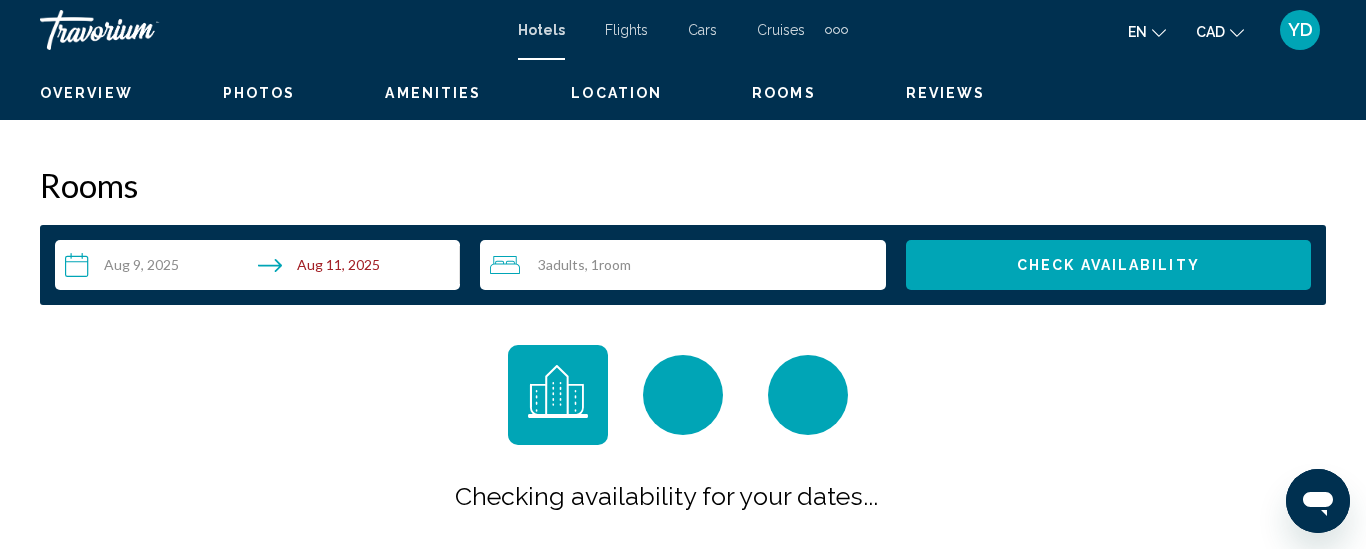 scroll, scrollTop: 261, scrollLeft: 0, axis: vertical 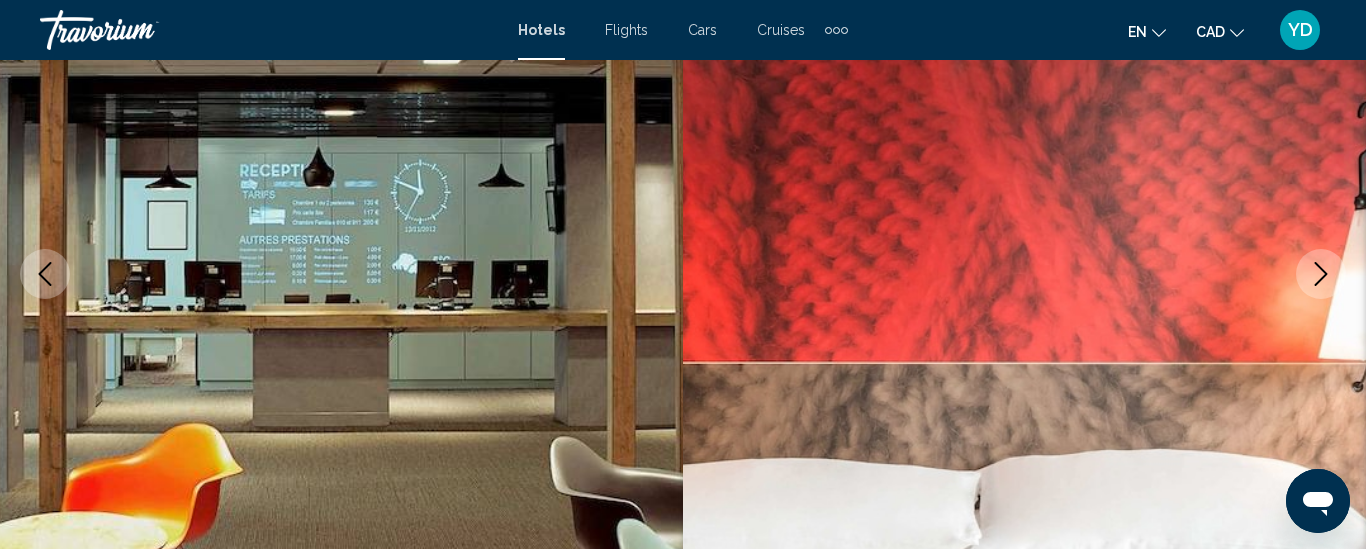 type 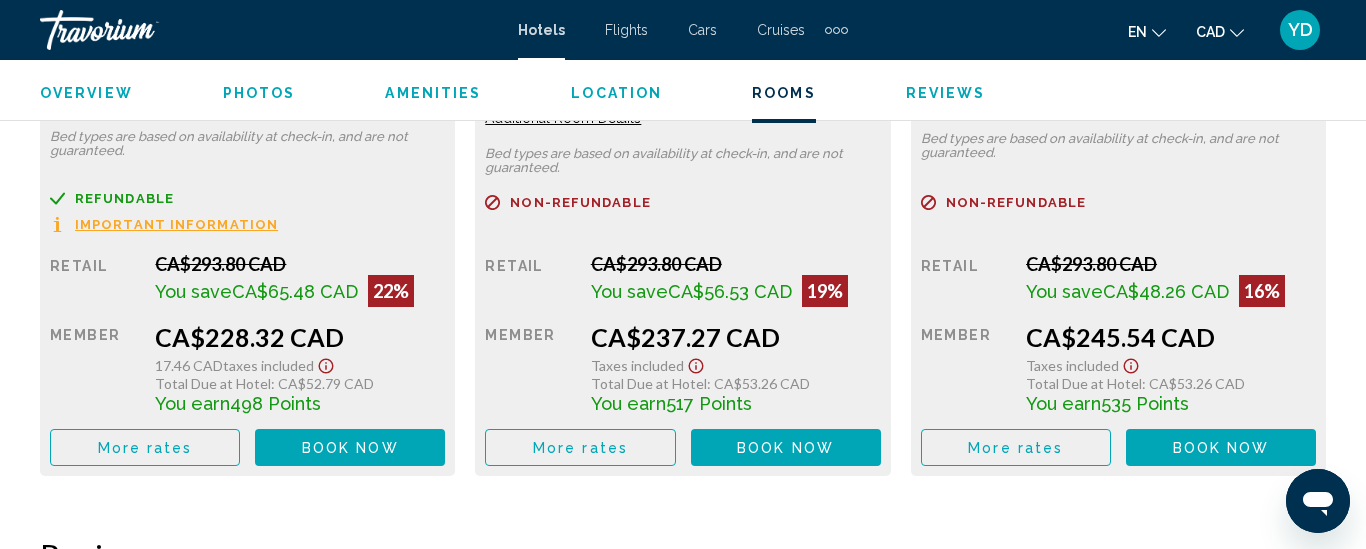 scroll, scrollTop: 3381, scrollLeft: 0, axis: vertical 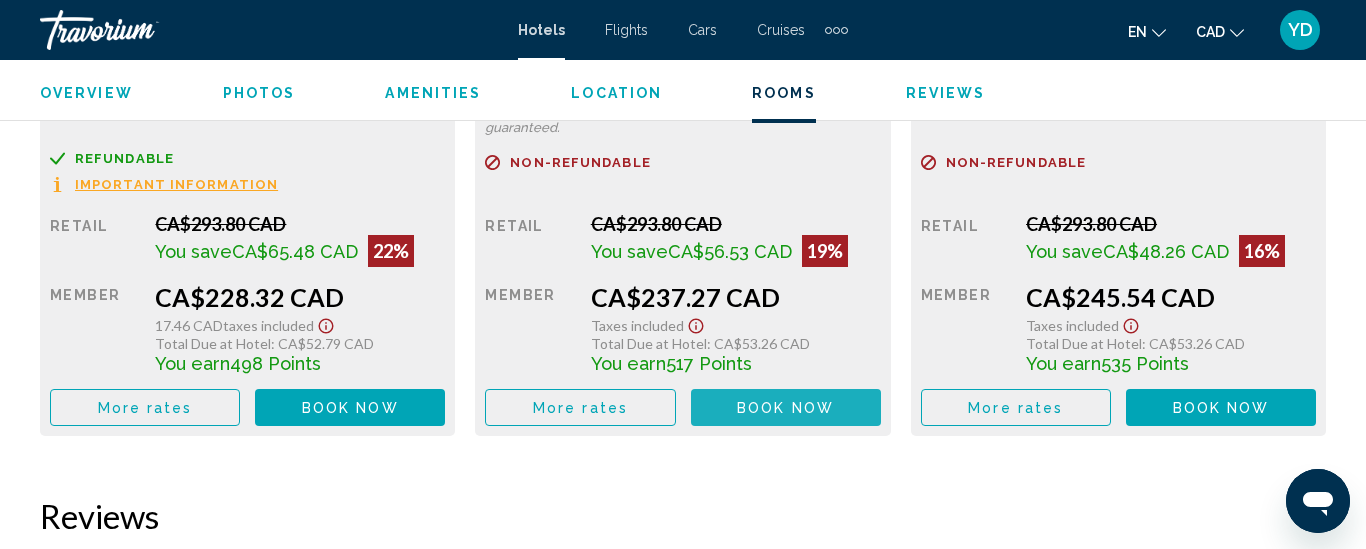 click on "Book now No longer available" at bounding box center (786, 407) 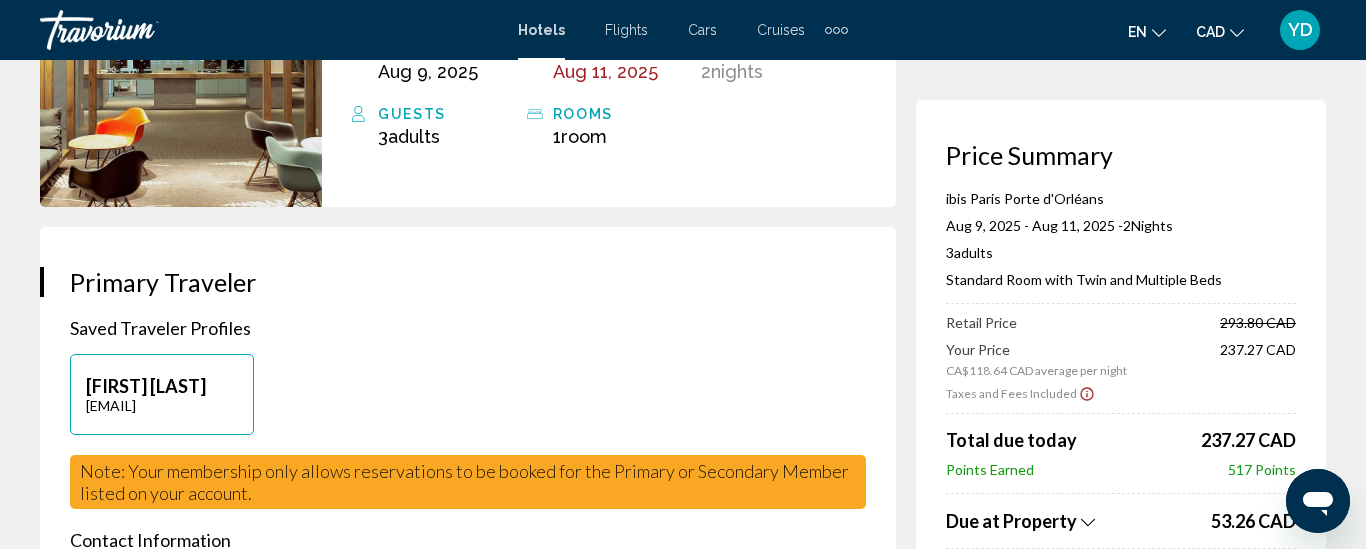 scroll, scrollTop: 240, scrollLeft: 0, axis: vertical 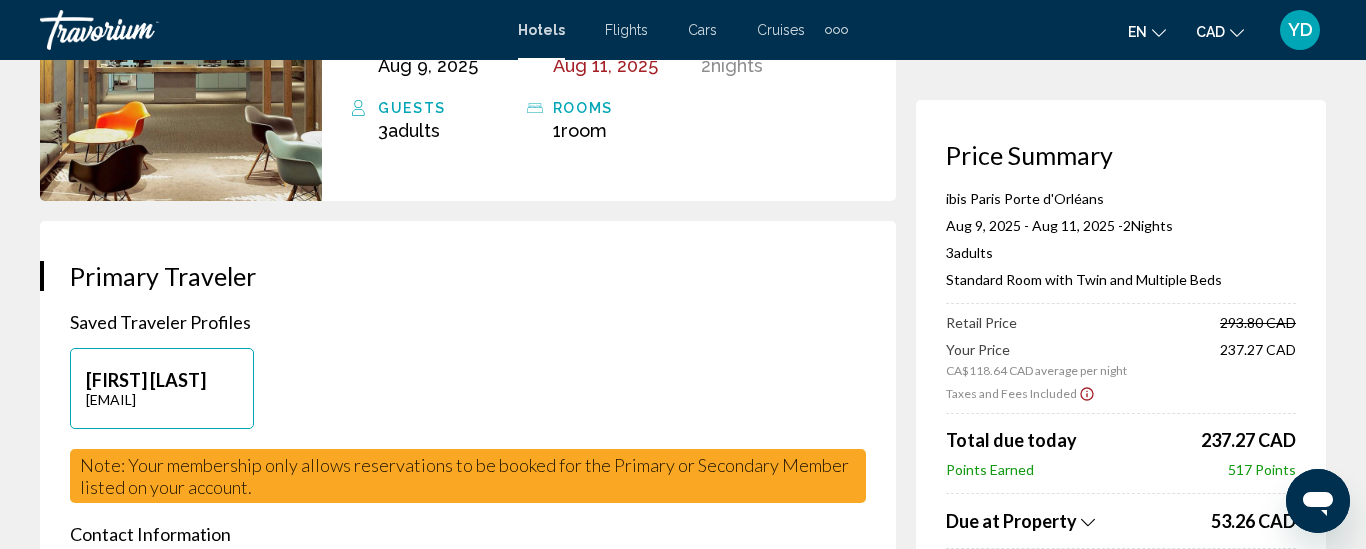 click on "3  Adult Adults , 0  Child Children  ( ages   )" at bounding box center (1121, 252) 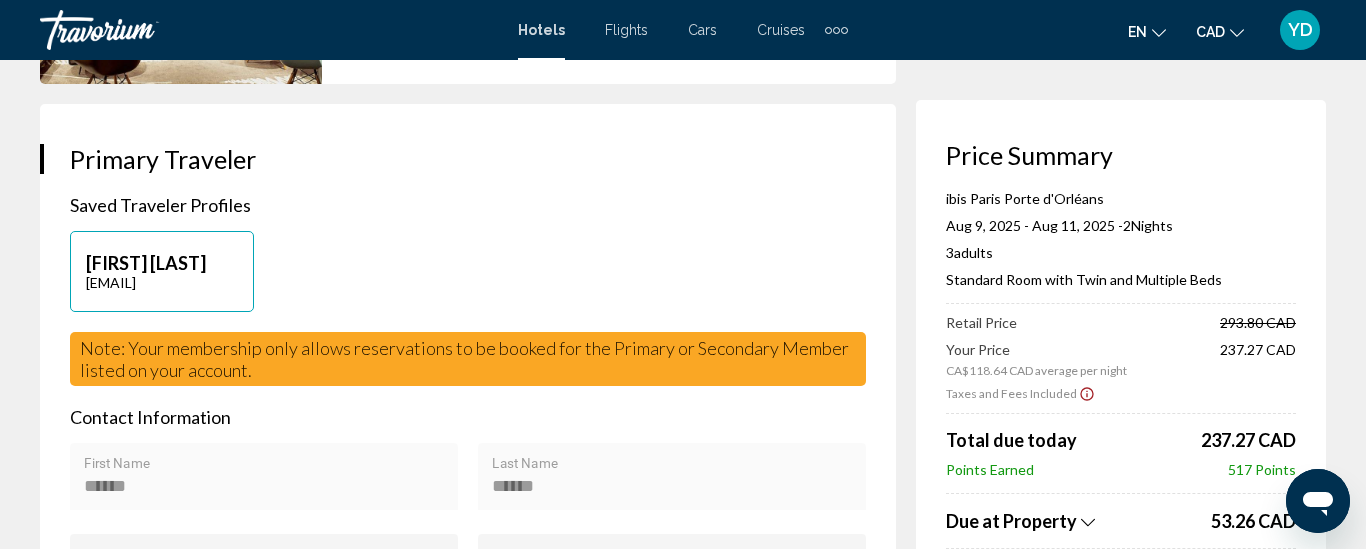 scroll, scrollTop: 360, scrollLeft: 0, axis: vertical 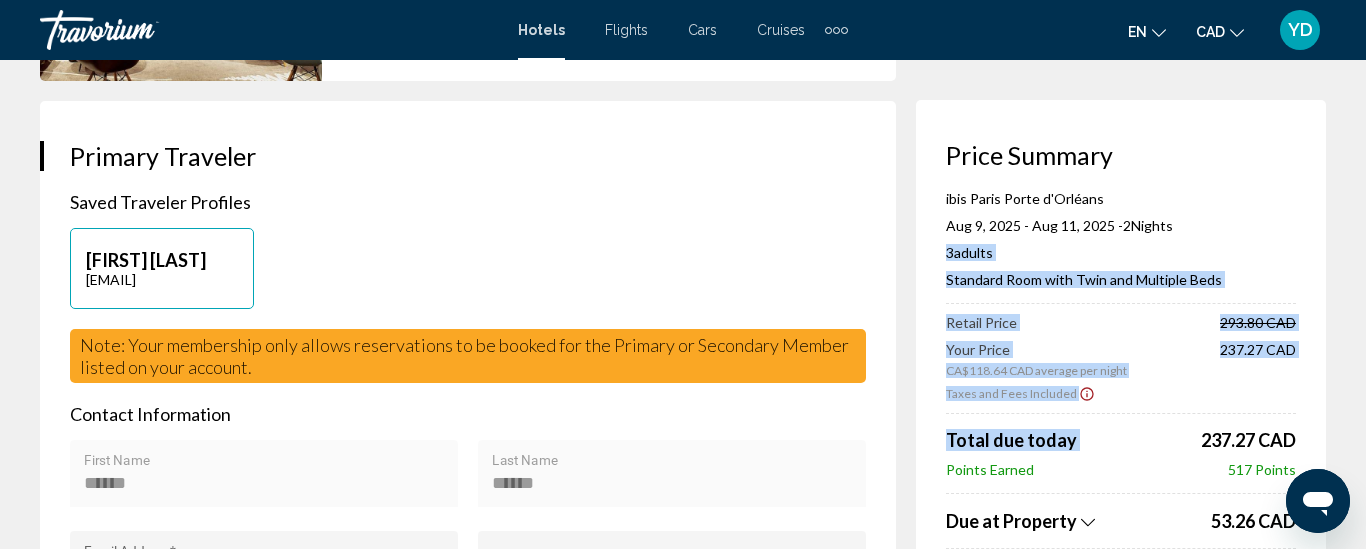 drag, startPoint x: 1296, startPoint y: 239, endPoint x: 1291, endPoint y: 426, distance: 187.06683 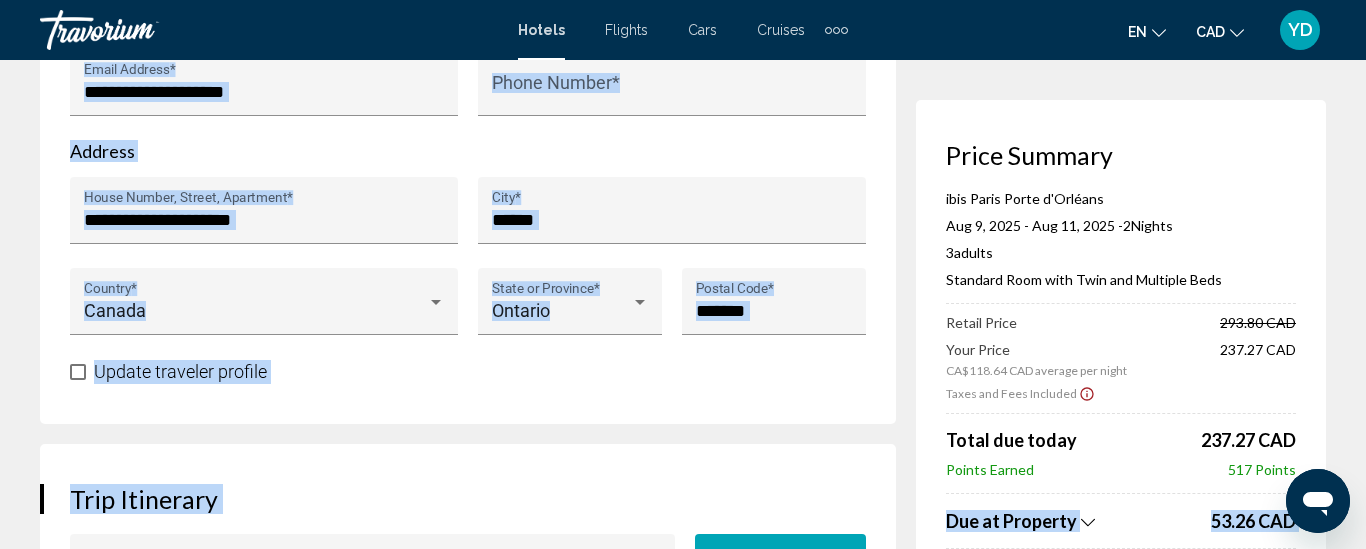 scroll, scrollTop: 1049, scrollLeft: 0, axis: vertical 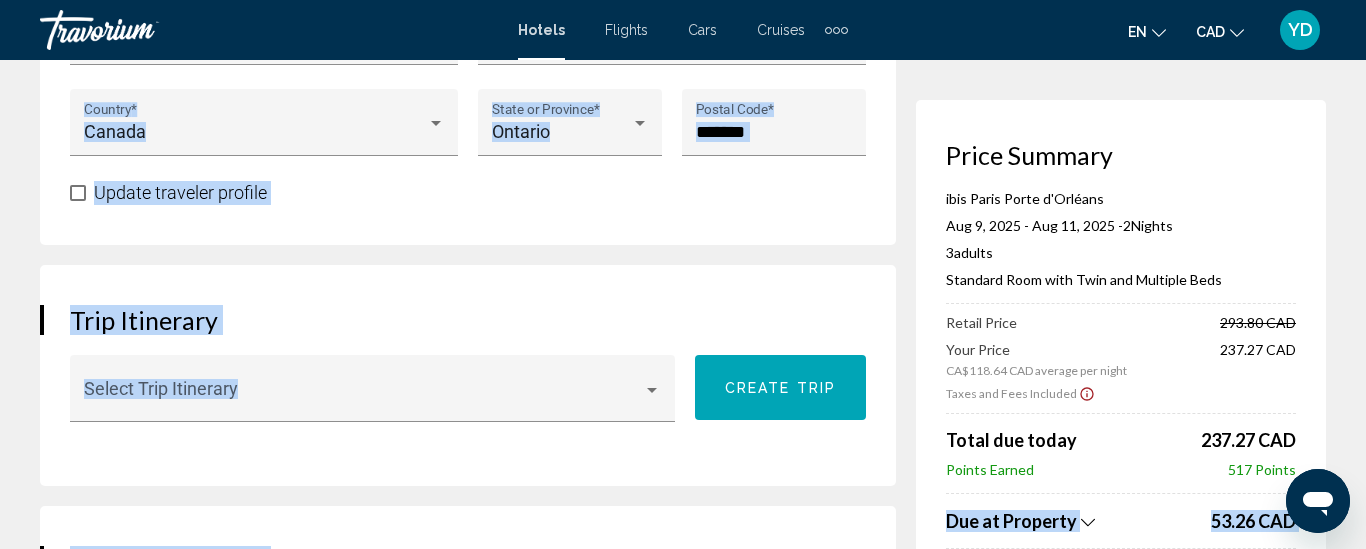 drag, startPoint x: 1244, startPoint y: 488, endPoint x: 1239, endPoint y: 551, distance: 63.1981 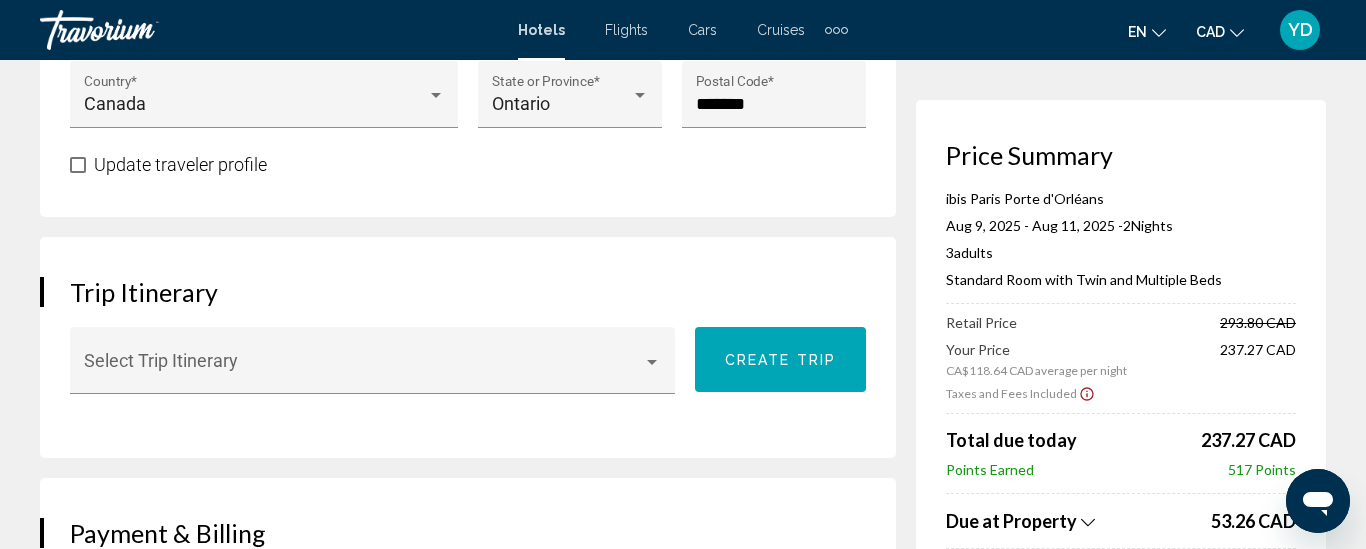 click on "ibis Paris Porte d'Orléans" at bounding box center (1121, 198) 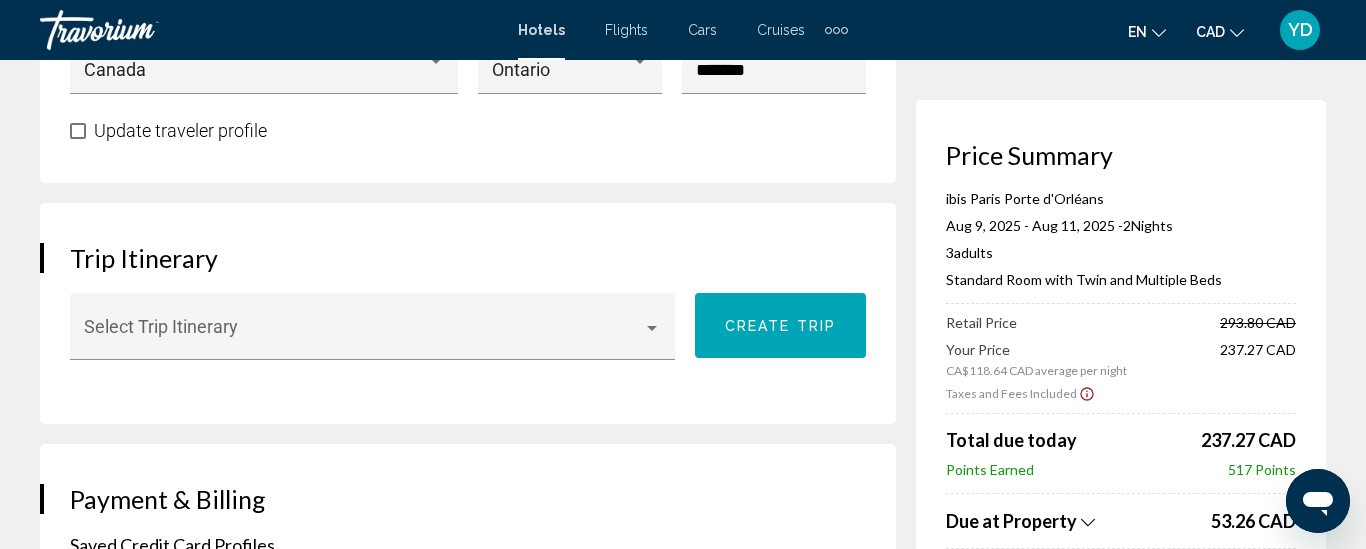 scroll, scrollTop: 1089, scrollLeft: 0, axis: vertical 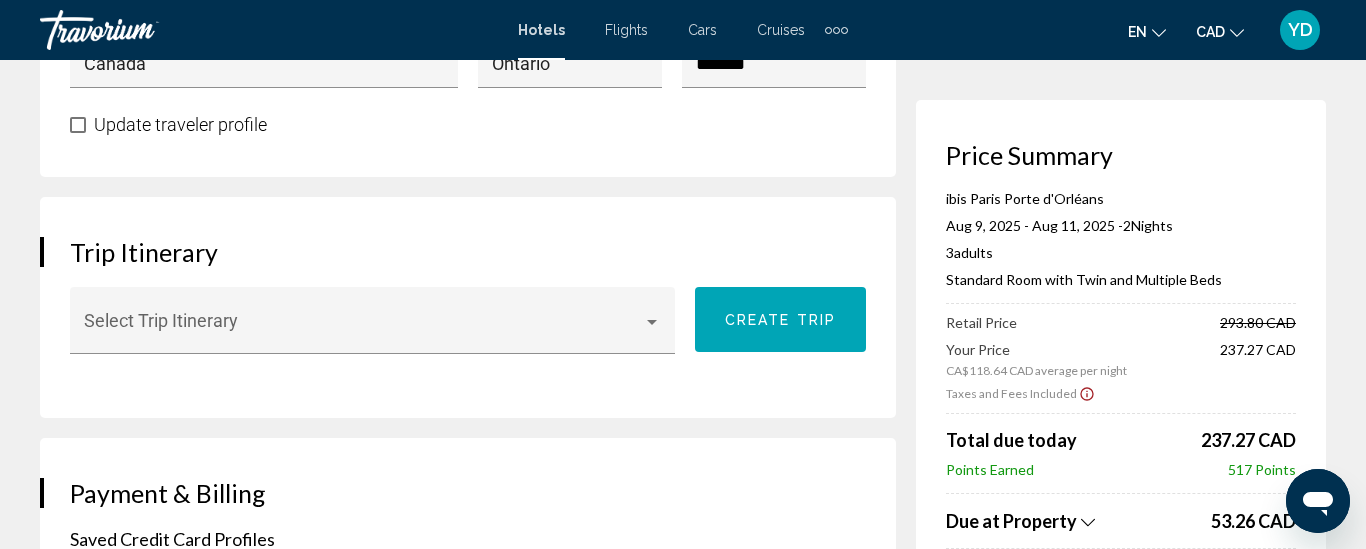 drag, startPoint x: 1126, startPoint y: 154, endPoint x: 1129, endPoint y: 465, distance: 311.01447 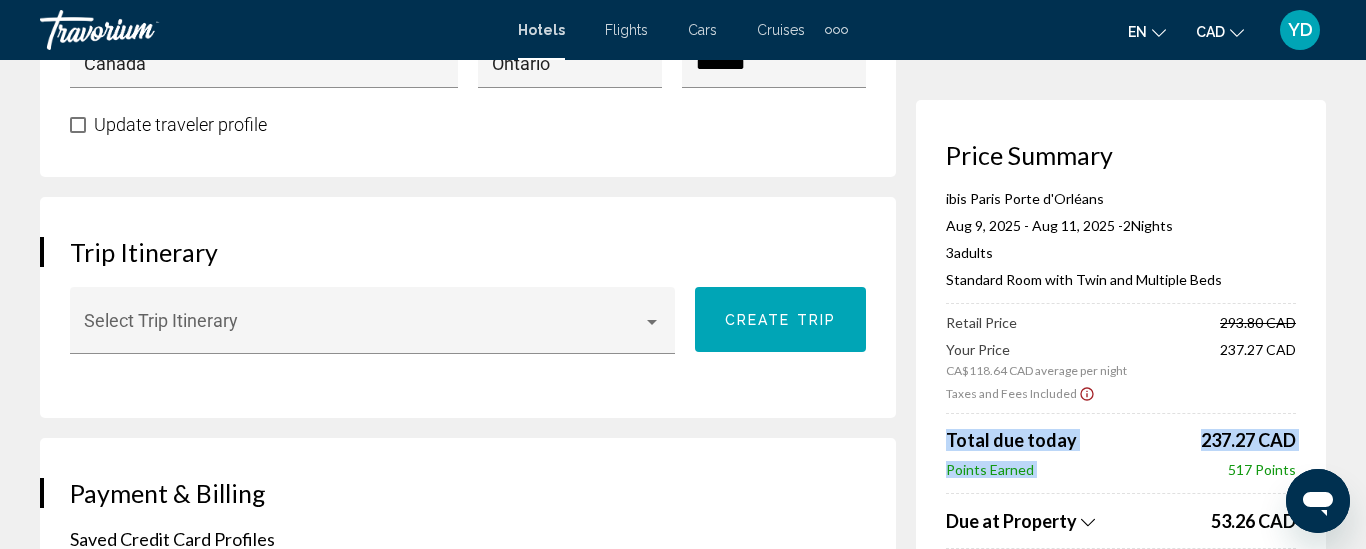 drag, startPoint x: 1145, startPoint y: 387, endPoint x: 1147, endPoint y: 479, distance: 92.021736 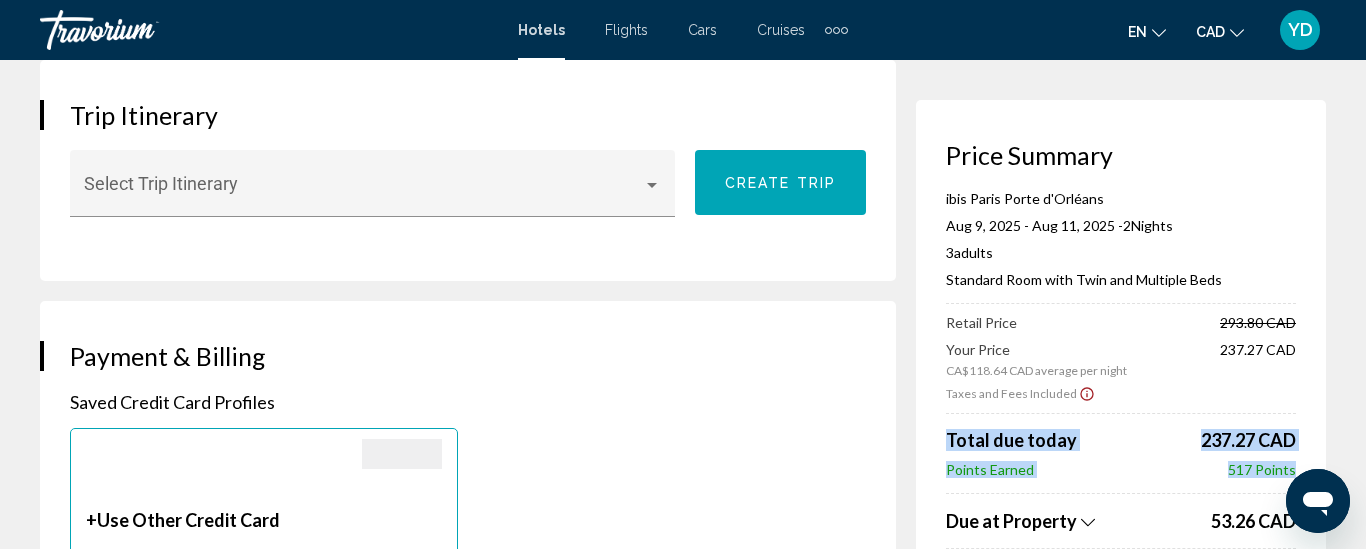 scroll, scrollTop: 1249, scrollLeft: 0, axis: vertical 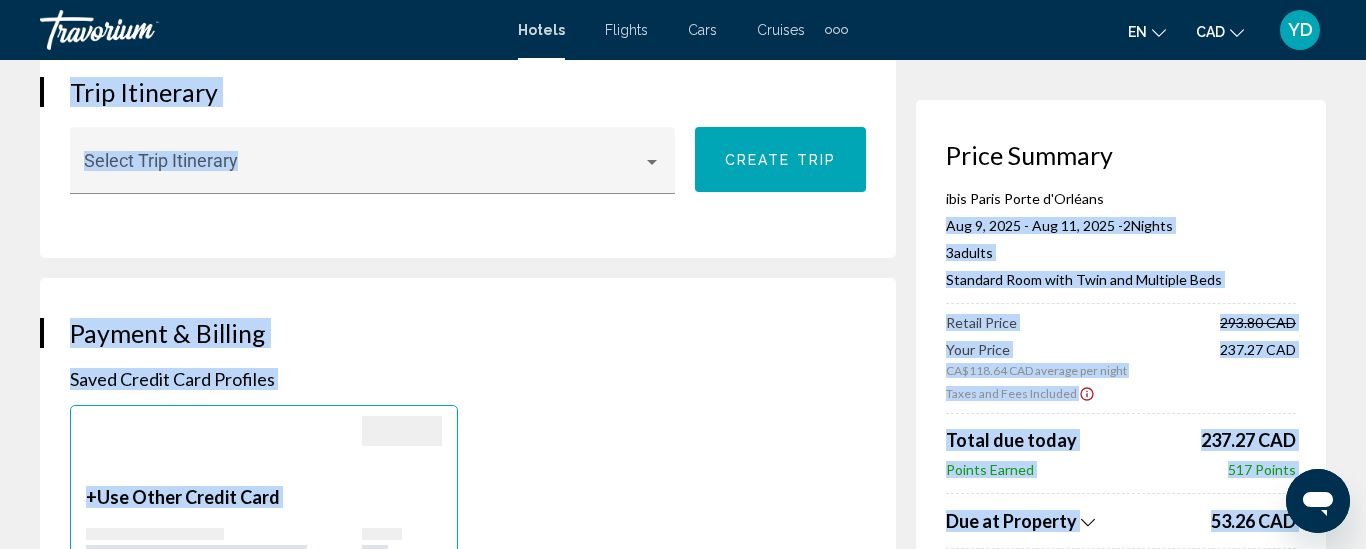 drag, startPoint x: 2587, startPoint y: 668, endPoint x: 1296, endPoint y: 480, distance: 1304.6168 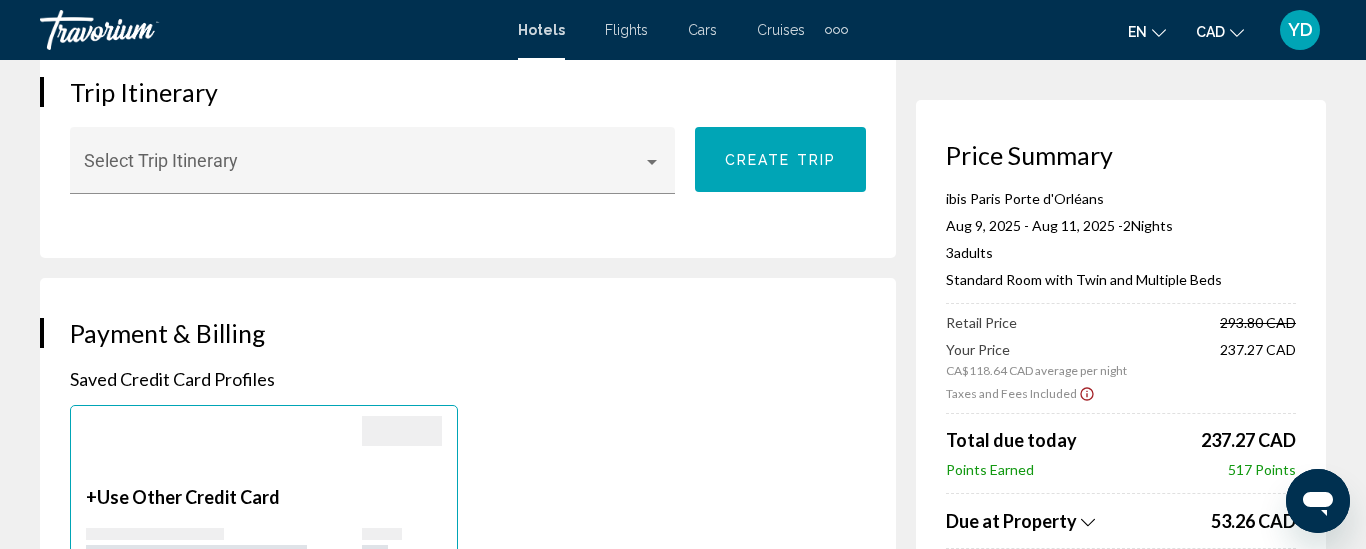 click on "Price Summary ibis Paris Porte d'Orléans  Aug 9, 2025 - Aug 11, 2025 -  2  Night Nights 3  Adult Adults , 0  Child Children  ( ages   )   Standard Room with Twin and Multiple Beds  Retail Price  293.80 CAD   Your Price  CA$118.64 CAD average per night  237.27 CAD  Taxes and Fees Included
Total due today  237.27 CAD   Points Earned  517  Points  Due at Property
53.26 CAD Reservation Total  290.53 CAD  Rates are quoted in CAD. Taxes and/or property-imposed fees of 53.26 CAD will be collected by the property in USD ($38.76 USD in original currency). Taxes and/or fees due at the property are based on current exchange rates, which may vary at the time of travel. Additional fees not listed here may be collected by the property at time of check-in. Please refer to the Important Information or Hotel & Room Rules for additional information." at bounding box center [1121, 438] 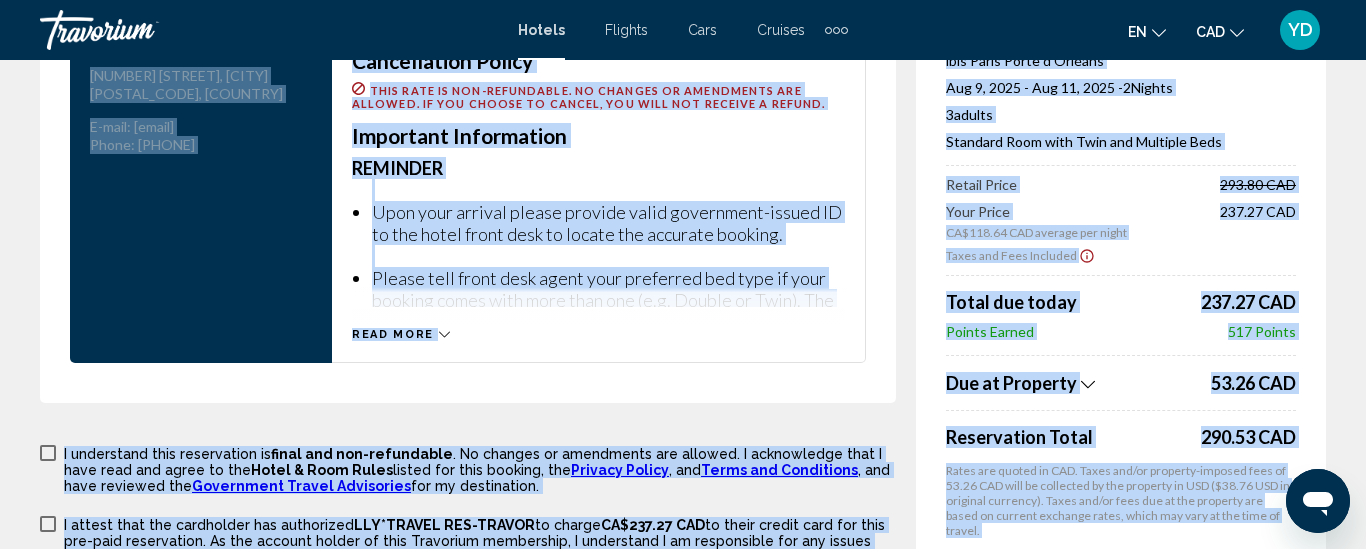 scroll, scrollTop: 3239, scrollLeft: 0, axis: vertical 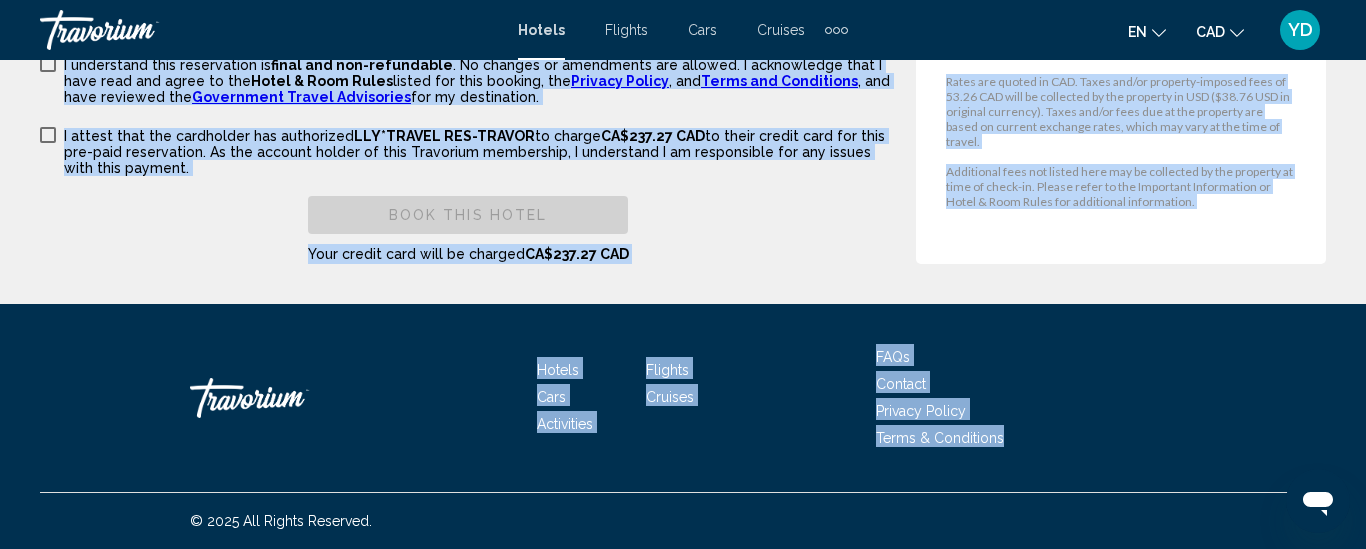 drag, startPoint x: 1213, startPoint y: 177, endPoint x: 1200, endPoint y: 486, distance: 309.27335 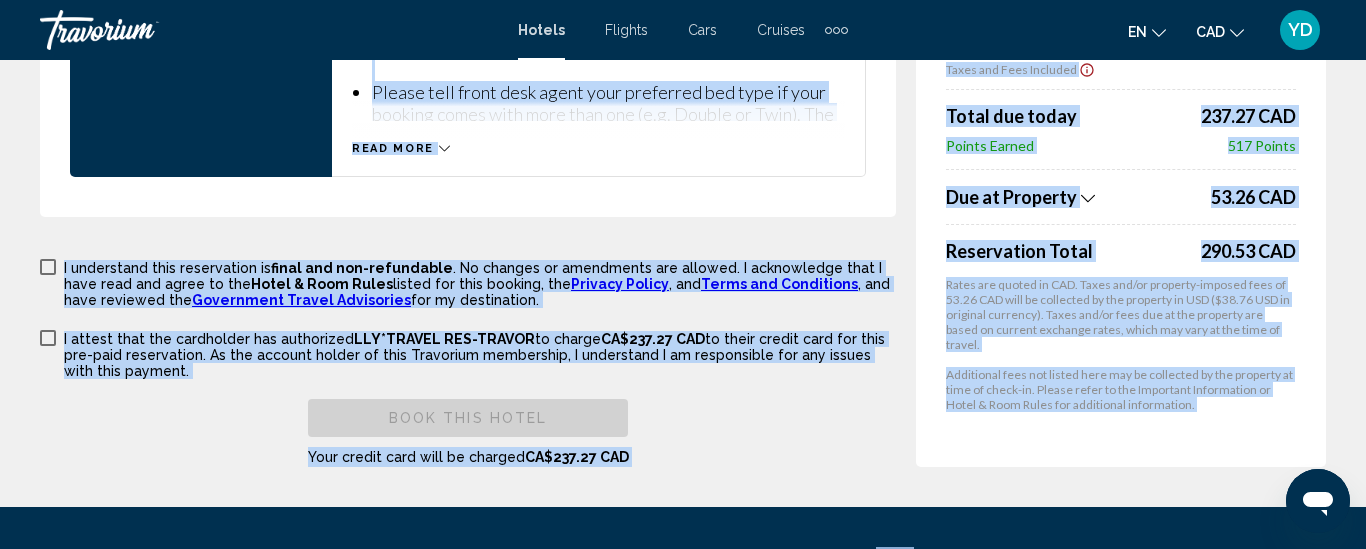 scroll, scrollTop: 2999, scrollLeft: 0, axis: vertical 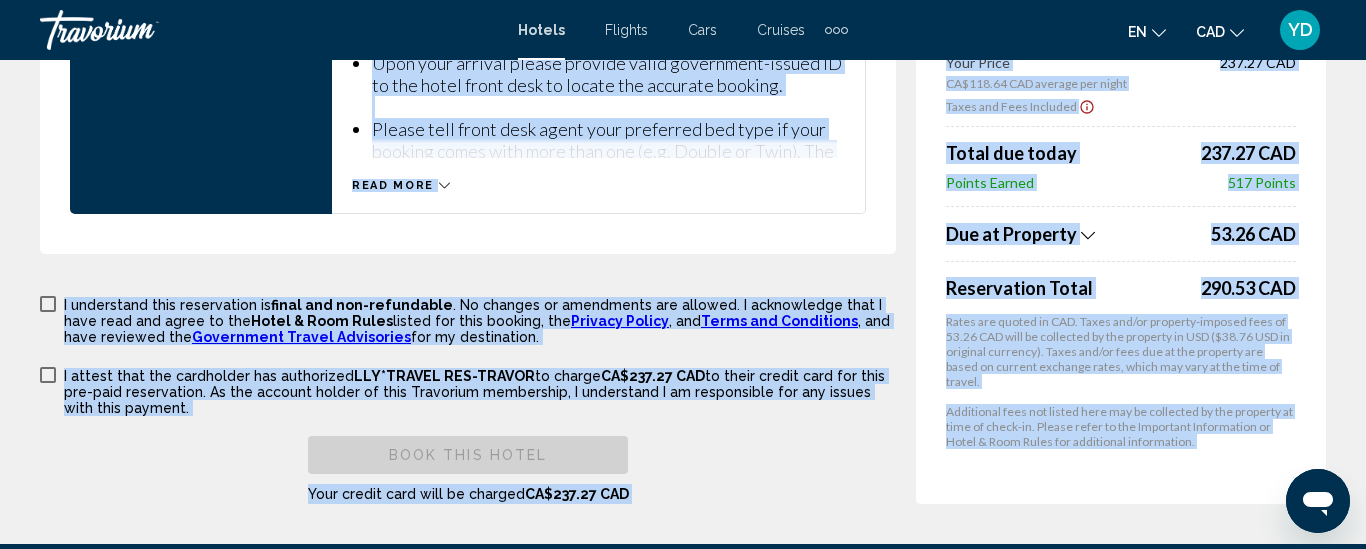 click on "Points Earned  517  Points" at bounding box center [1121, 182] 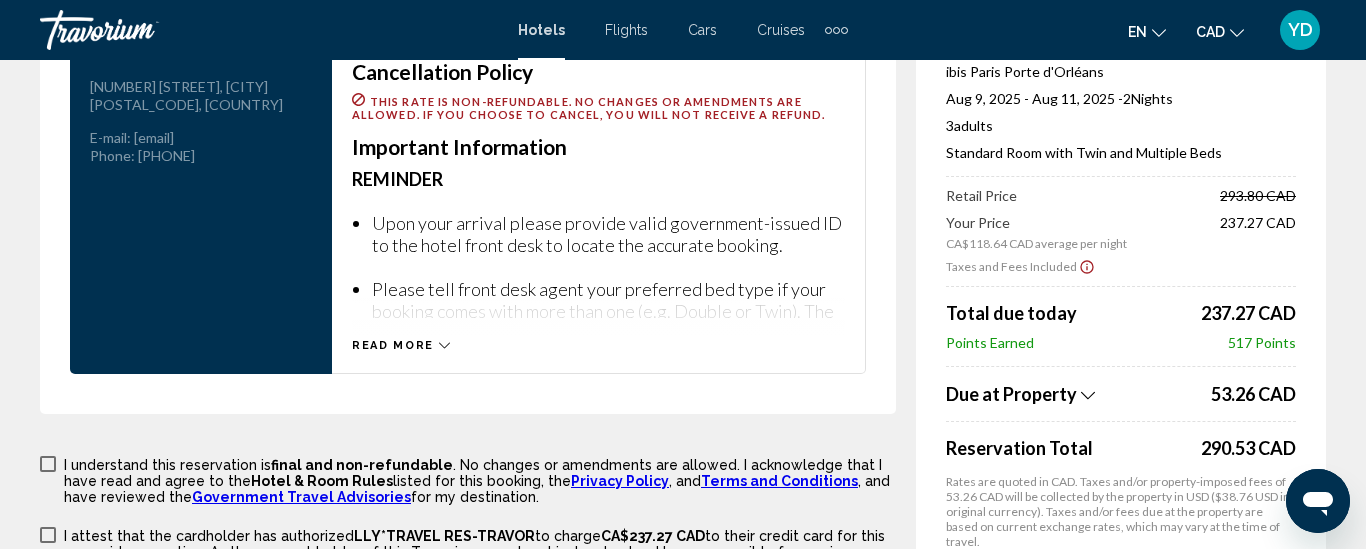 scroll, scrollTop: 2799, scrollLeft: 0, axis: vertical 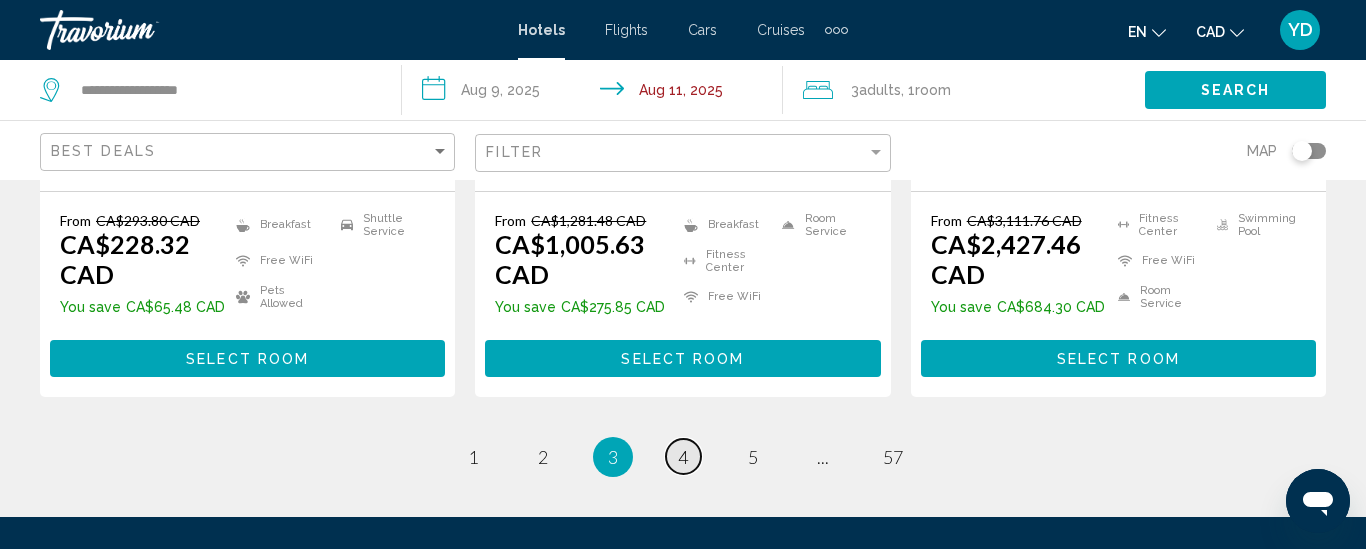 click on "4" at bounding box center (683, 457) 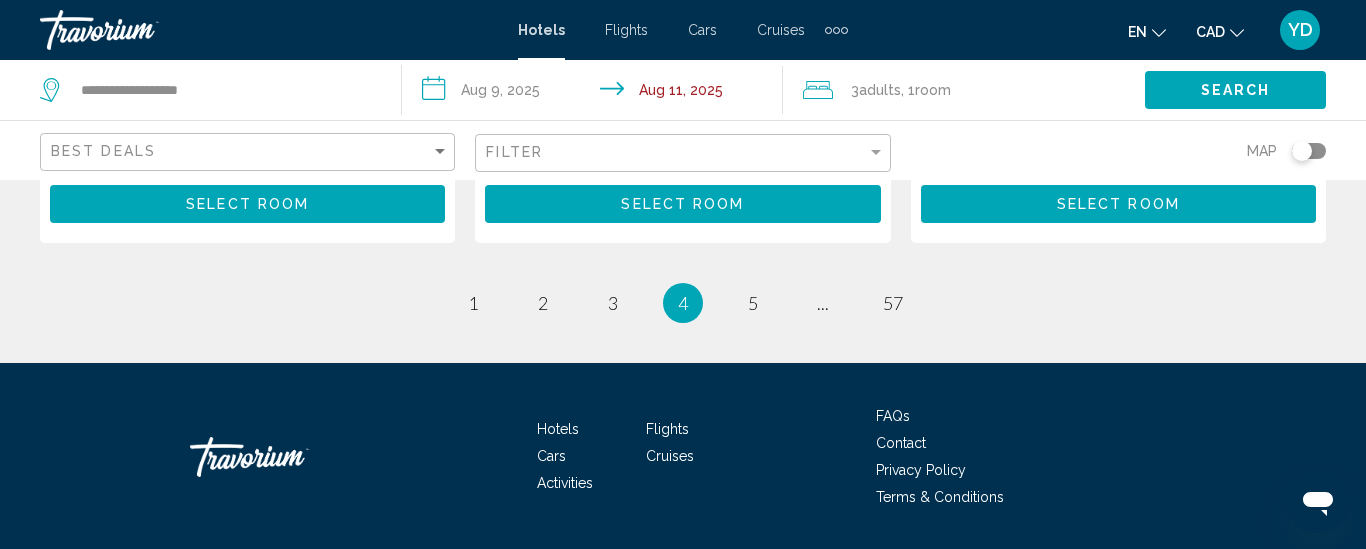 scroll, scrollTop: 3030, scrollLeft: 0, axis: vertical 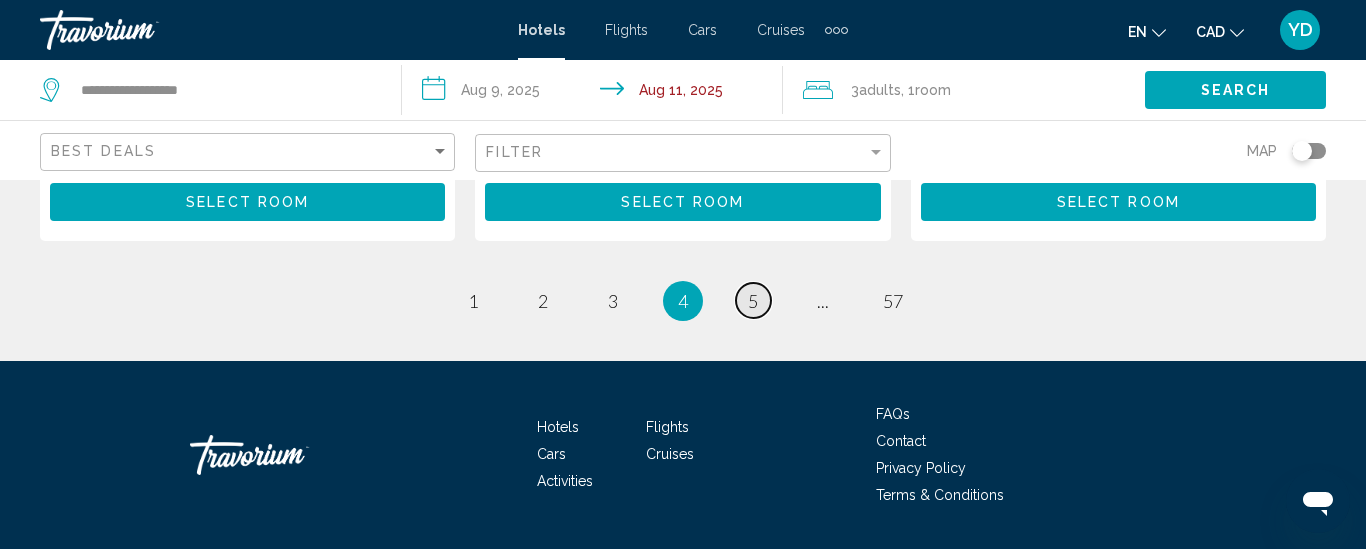 click on "5" at bounding box center [753, 301] 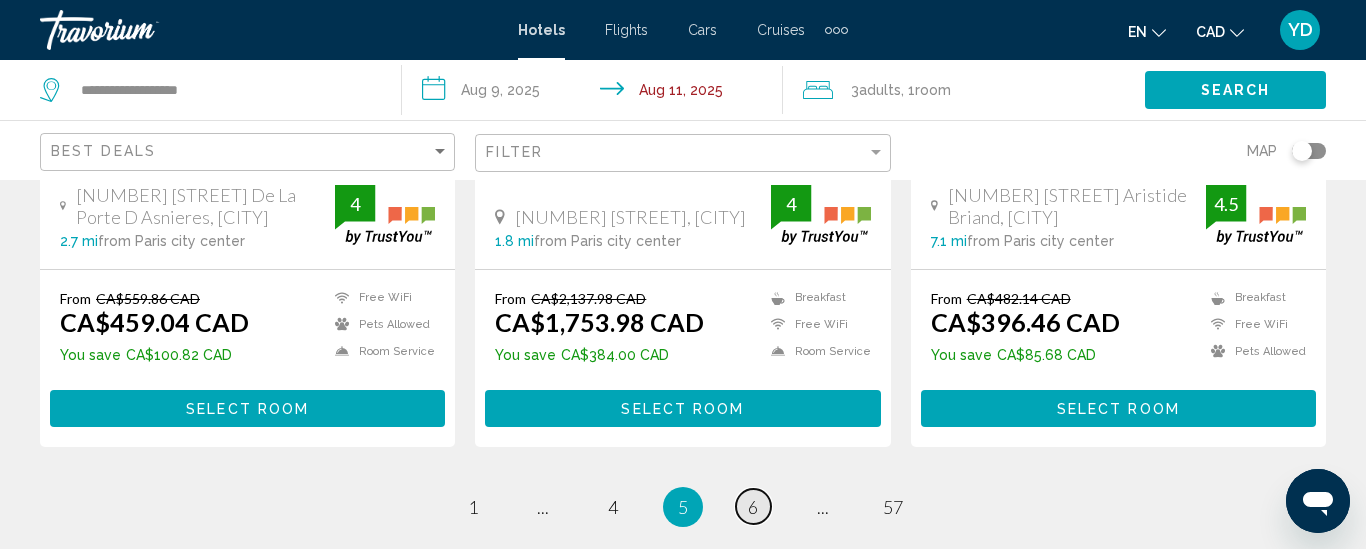 scroll, scrollTop: 2760, scrollLeft: 0, axis: vertical 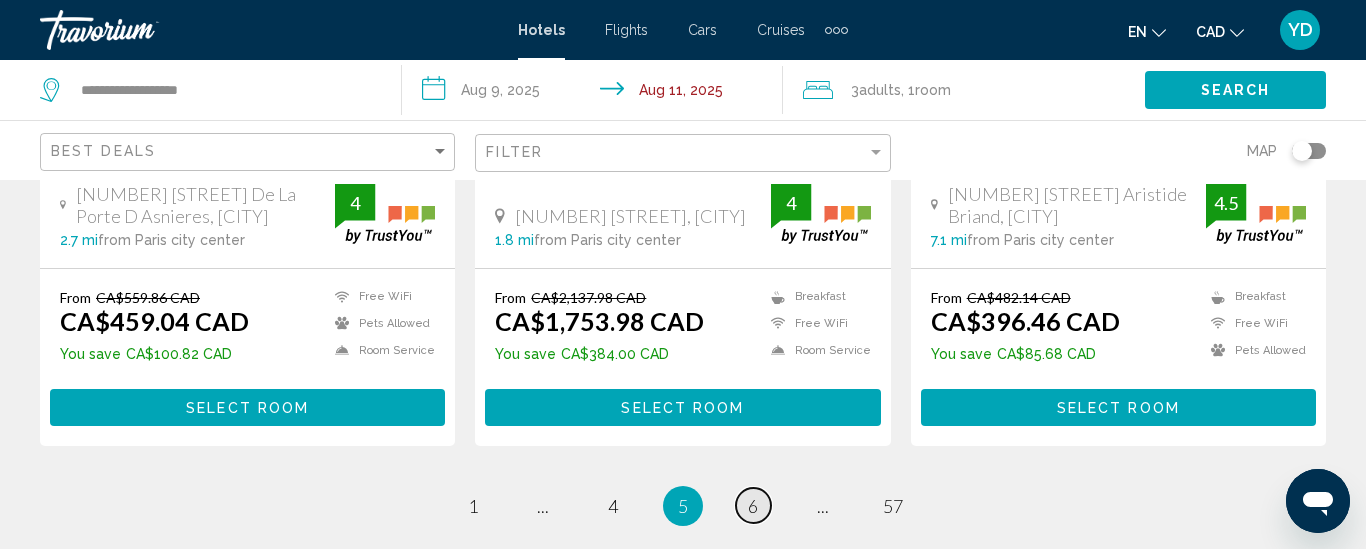 click on "6" at bounding box center (753, 506) 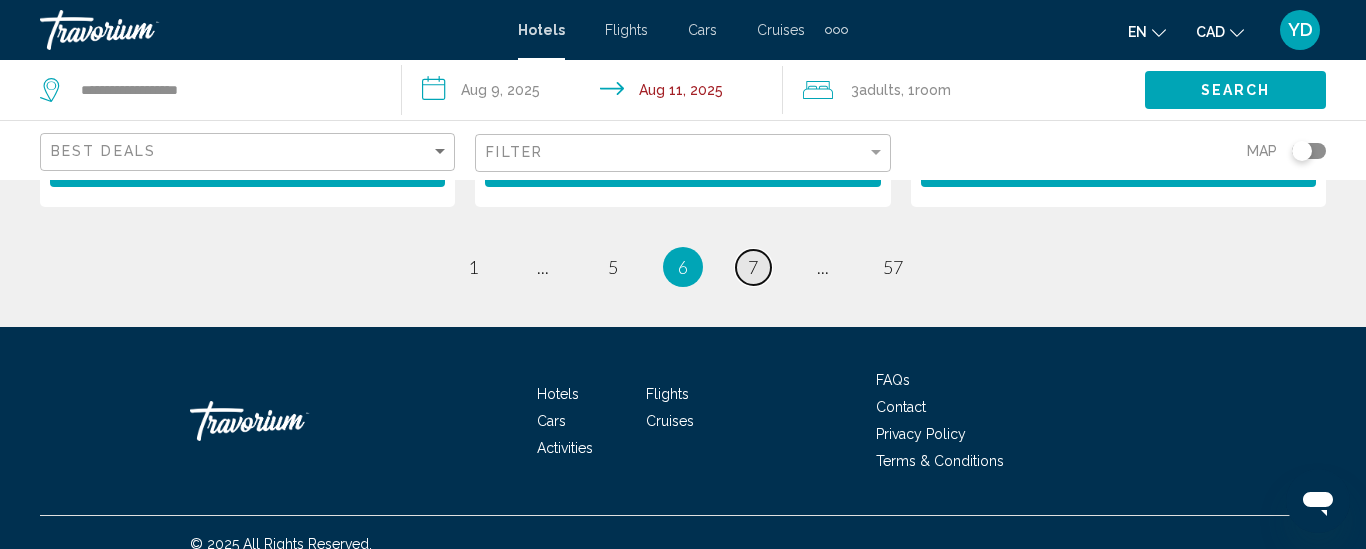 scroll, scrollTop: 3137, scrollLeft: 0, axis: vertical 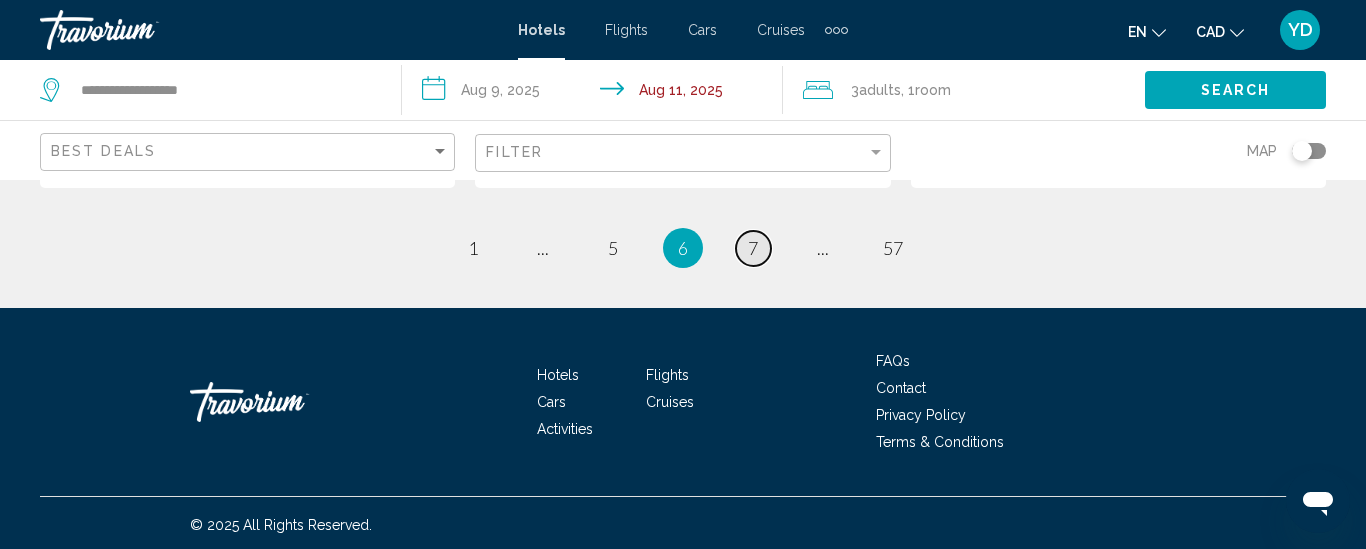 click on "7" at bounding box center [753, 248] 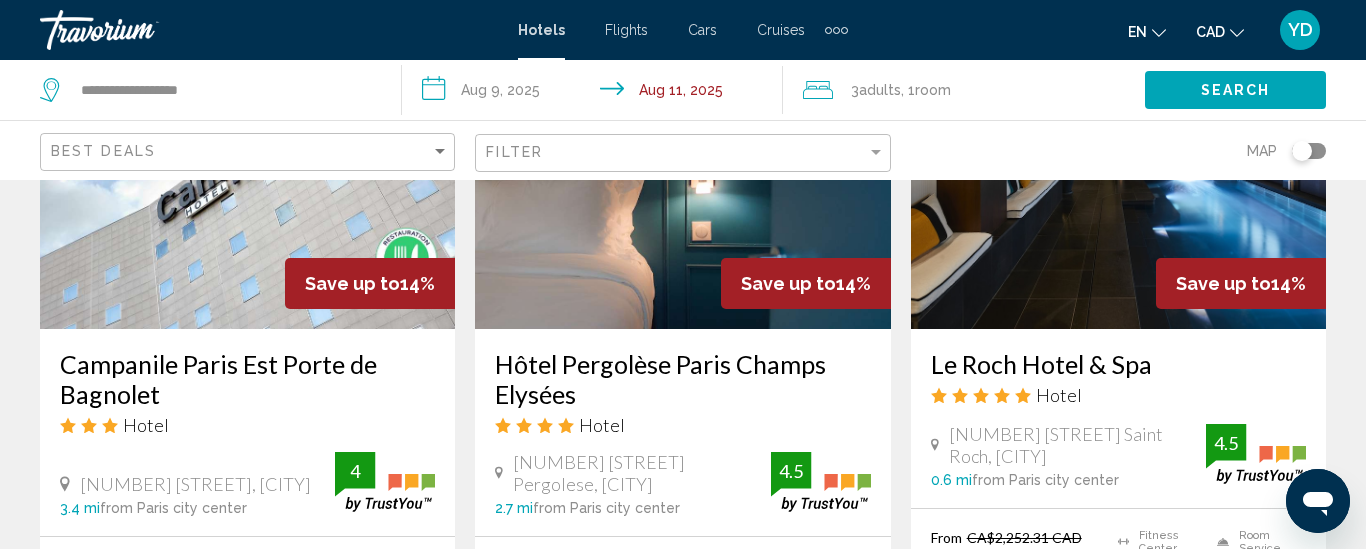 scroll, scrollTop: 2520, scrollLeft: 0, axis: vertical 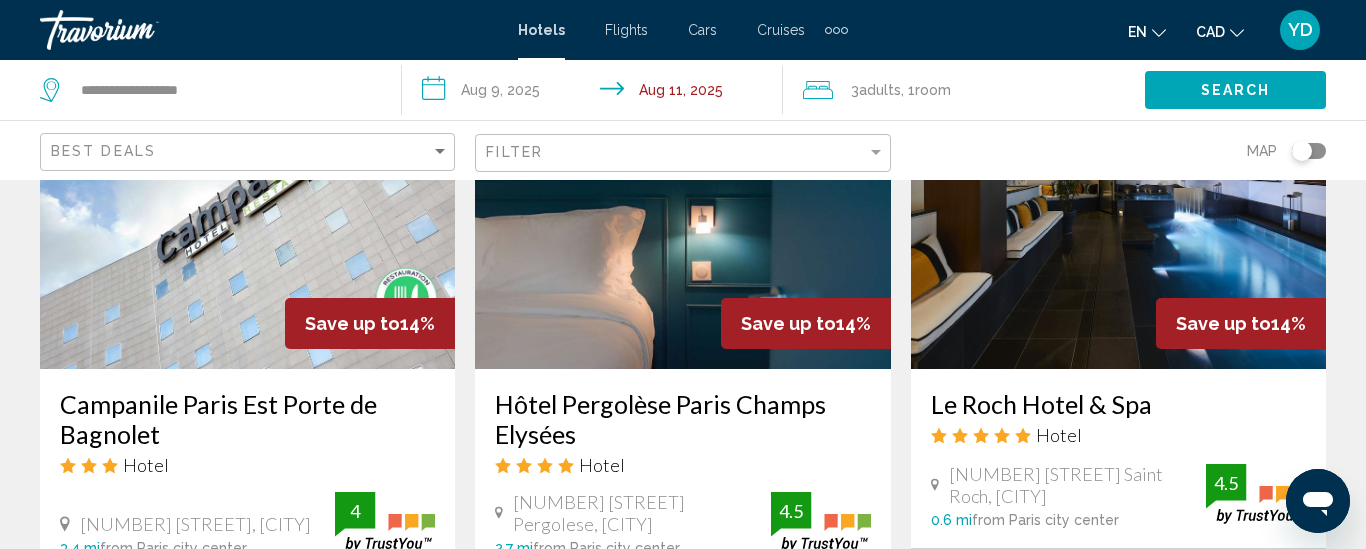 click at bounding box center [247, 209] 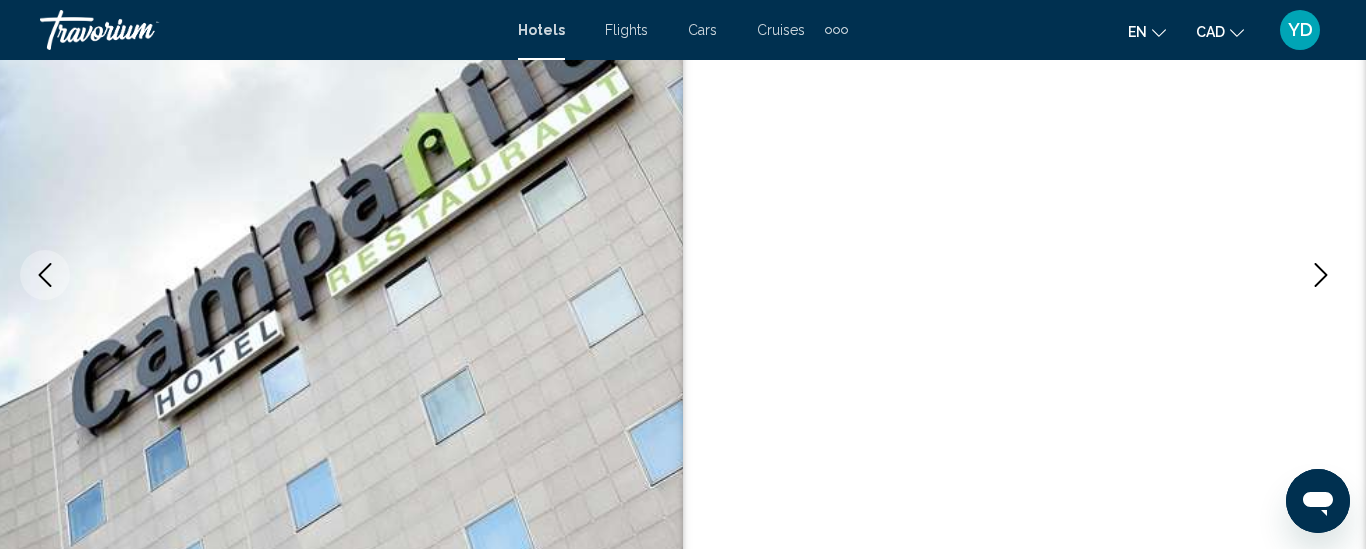 type 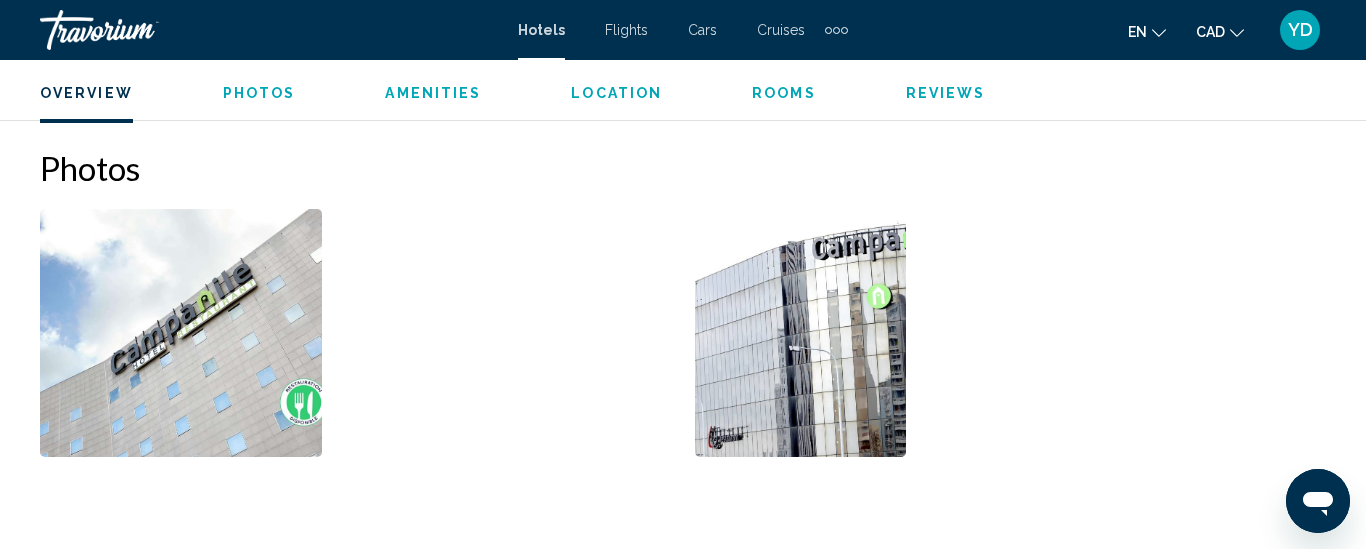scroll, scrollTop: 1260, scrollLeft: 0, axis: vertical 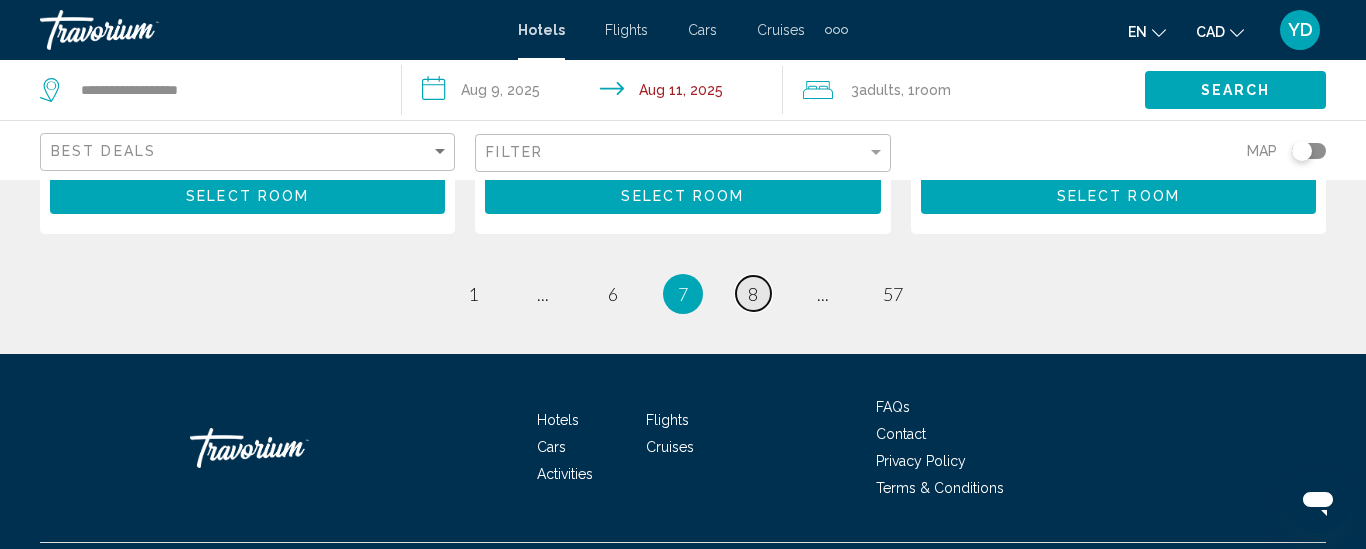 click on "8" at bounding box center (753, 294) 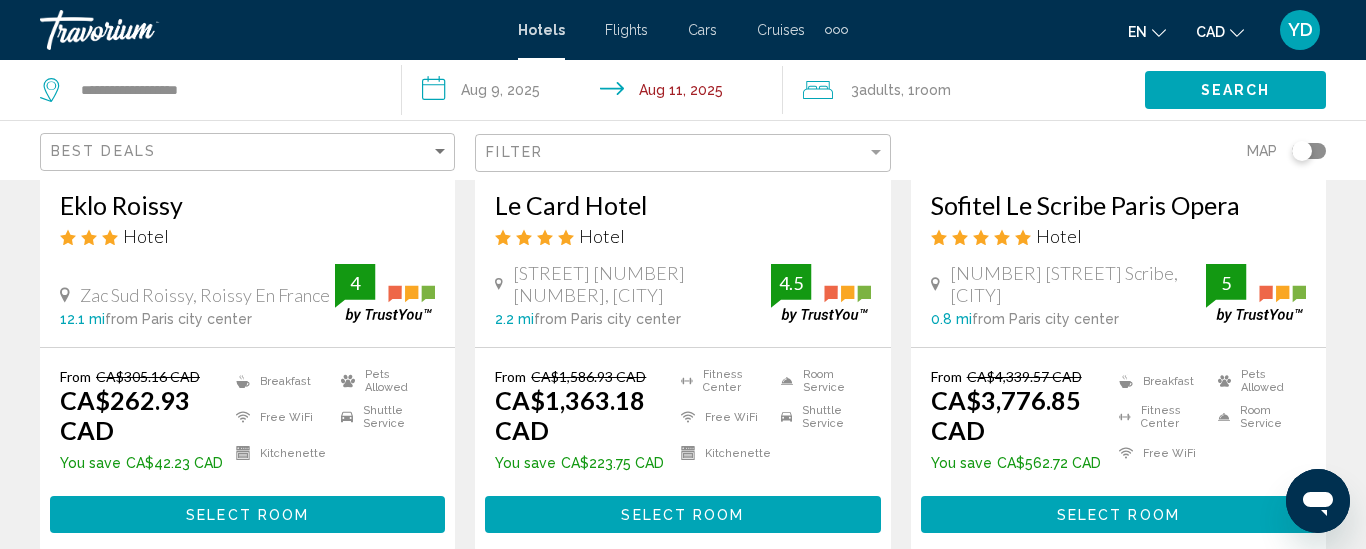 scroll, scrollTop: 440, scrollLeft: 0, axis: vertical 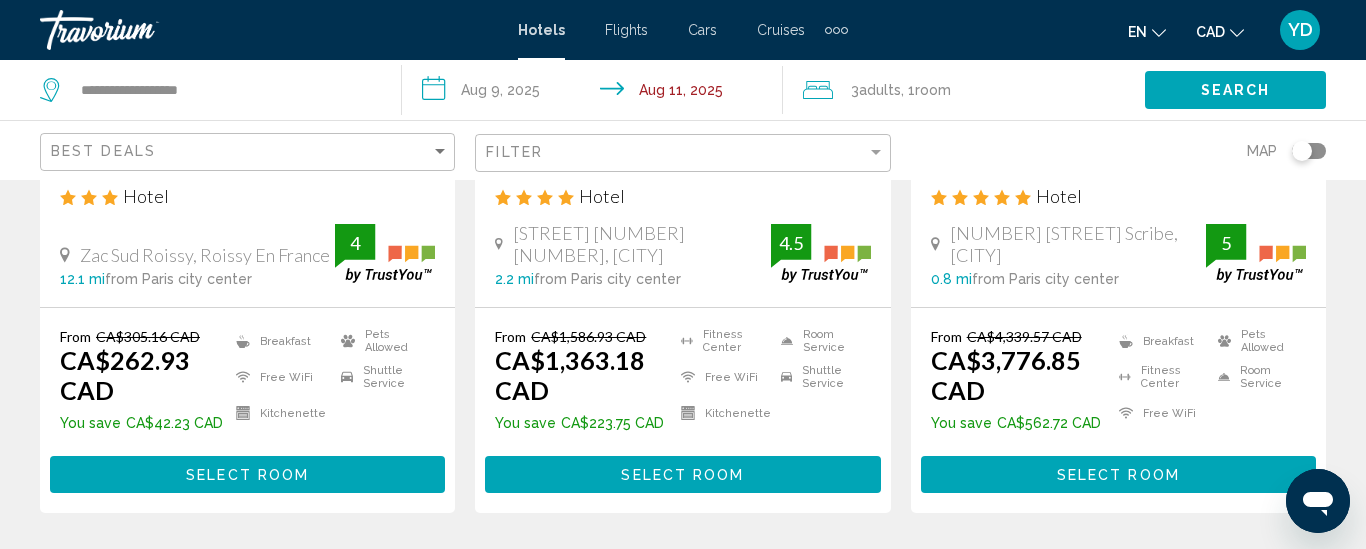 click on "Select Room" at bounding box center (247, 475) 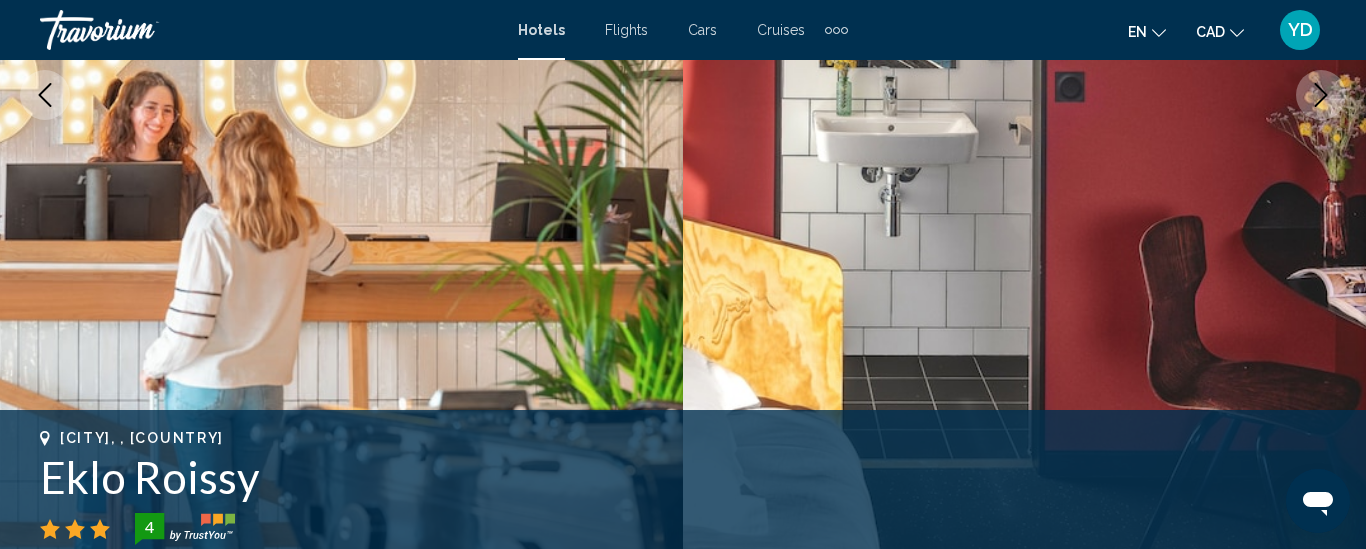scroll, scrollTop: 261, scrollLeft: 0, axis: vertical 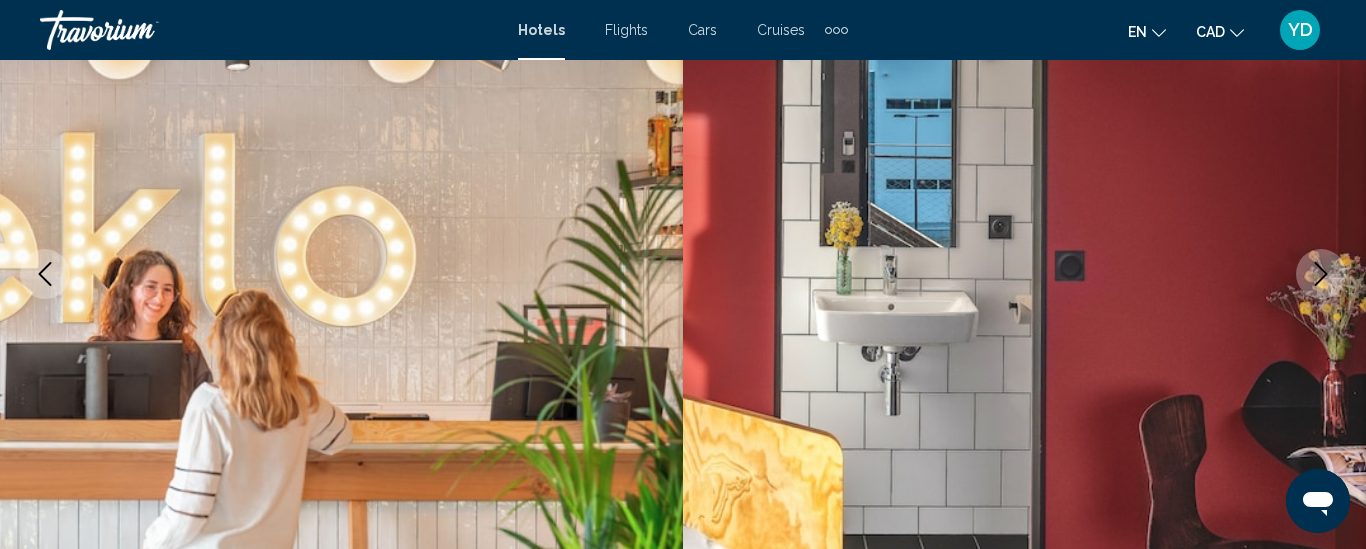 type 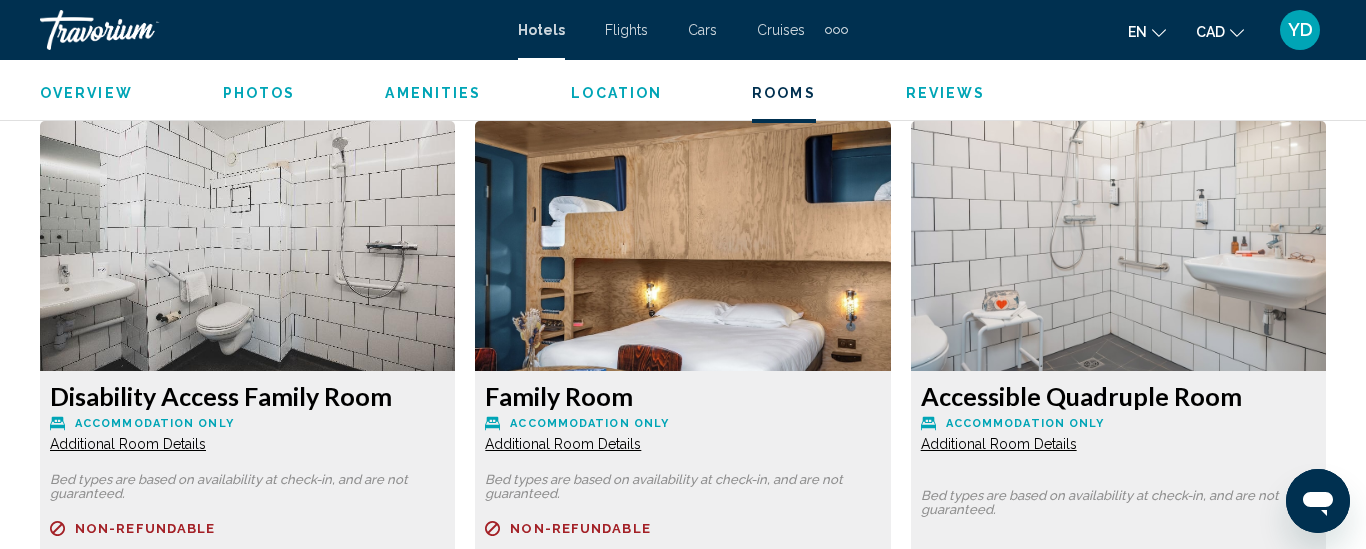 scroll, scrollTop: 3021, scrollLeft: 0, axis: vertical 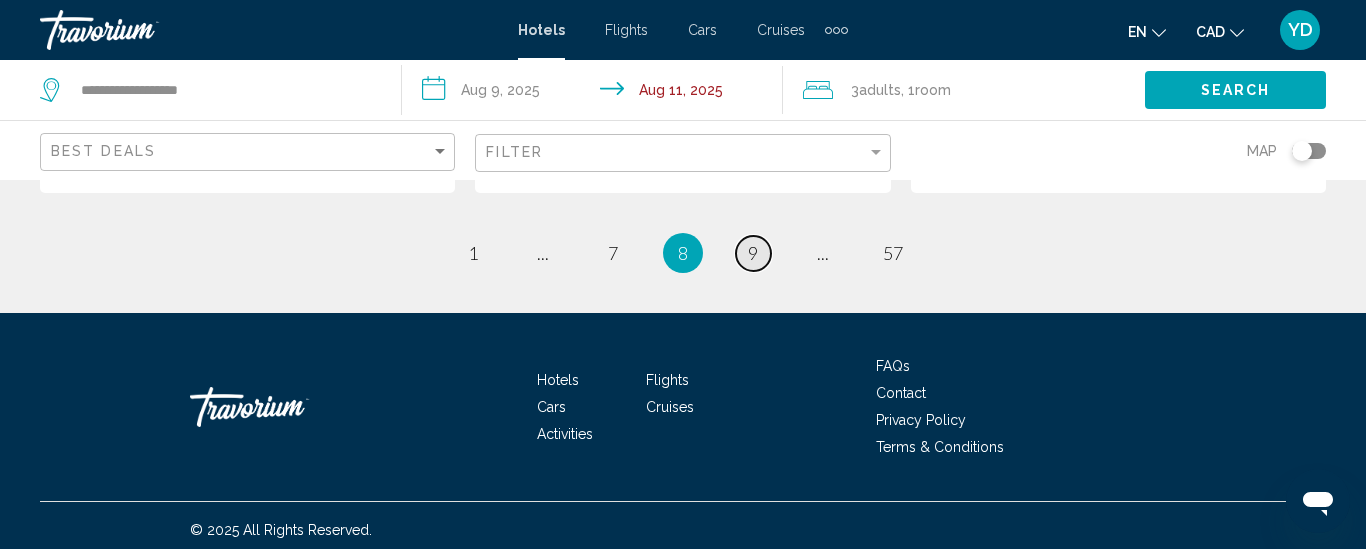 click on "9" at bounding box center (753, 253) 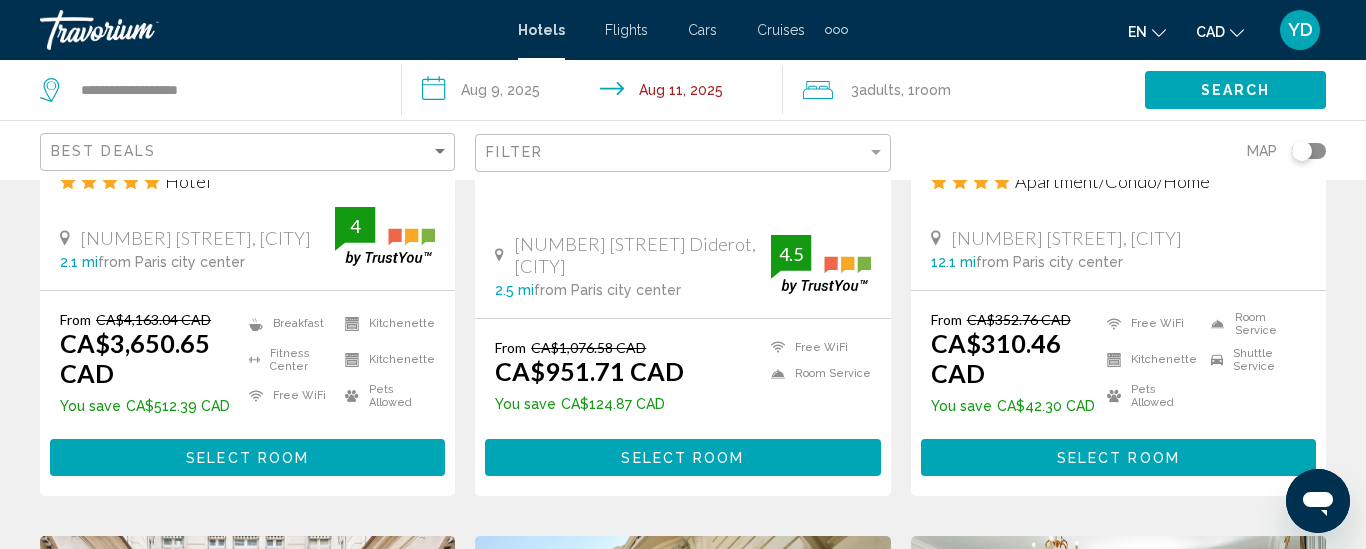 scroll, scrollTop: 2000, scrollLeft: 0, axis: vertical 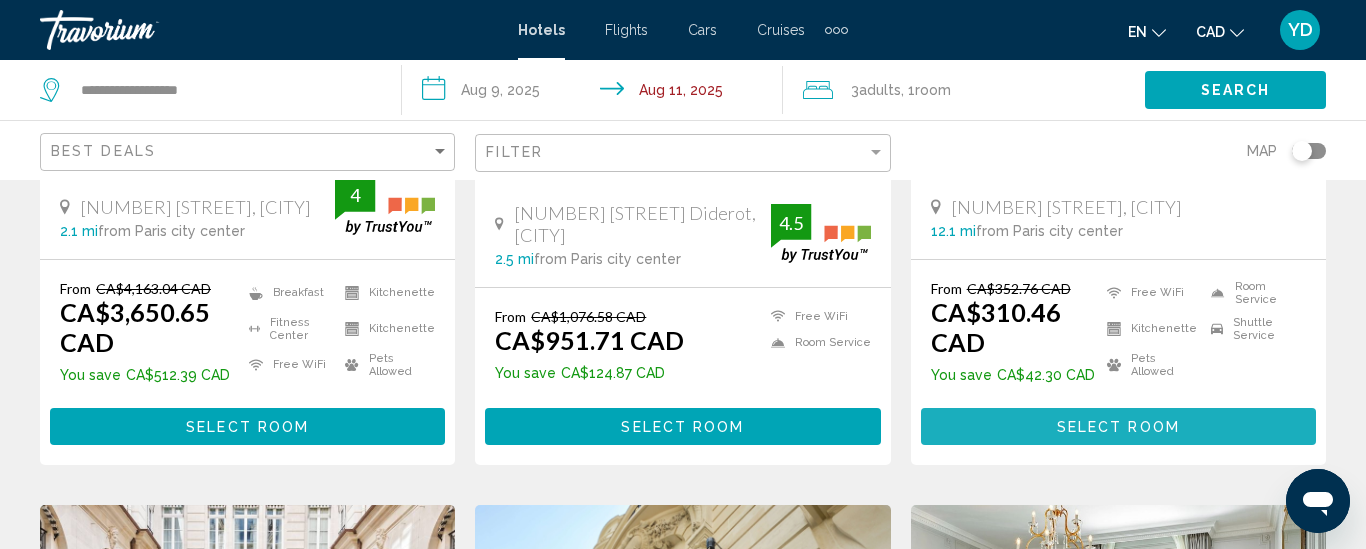 click on "Select Room" at bounding box center (1118, 426) 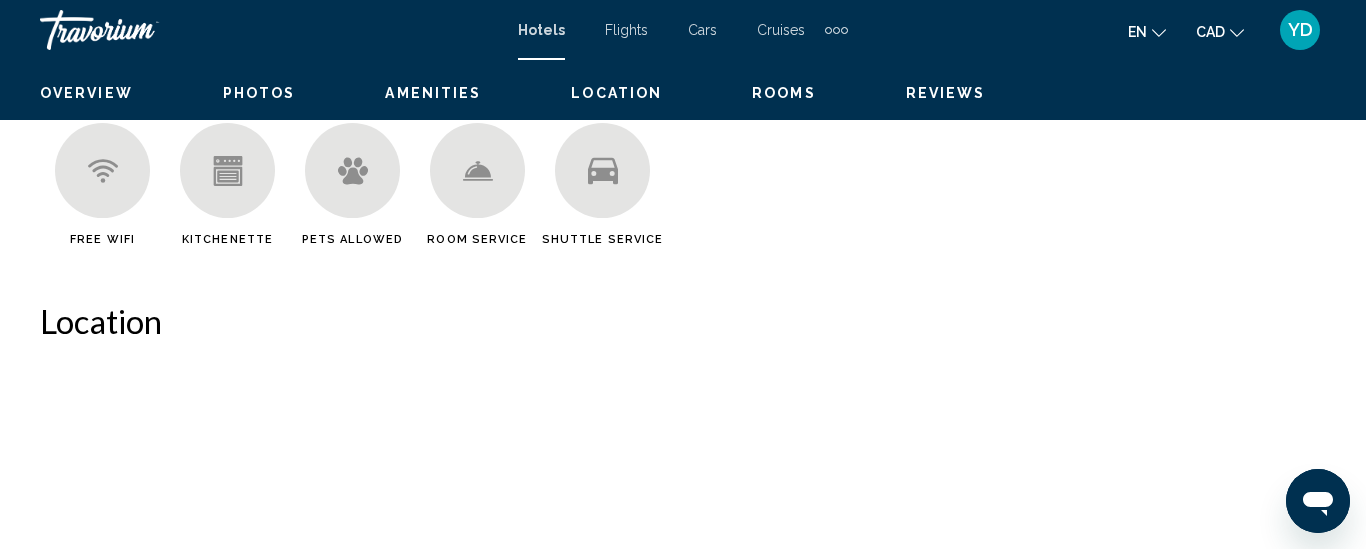 scroll, scrollTop: 260, scrollLeft: 0, axis: vertical 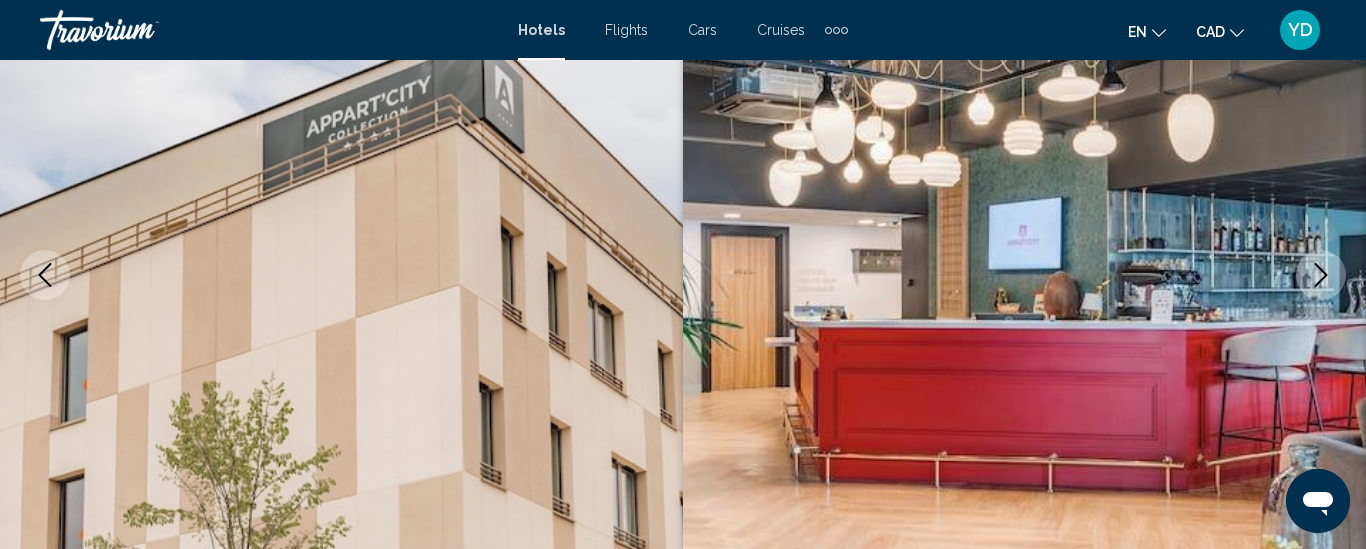 type 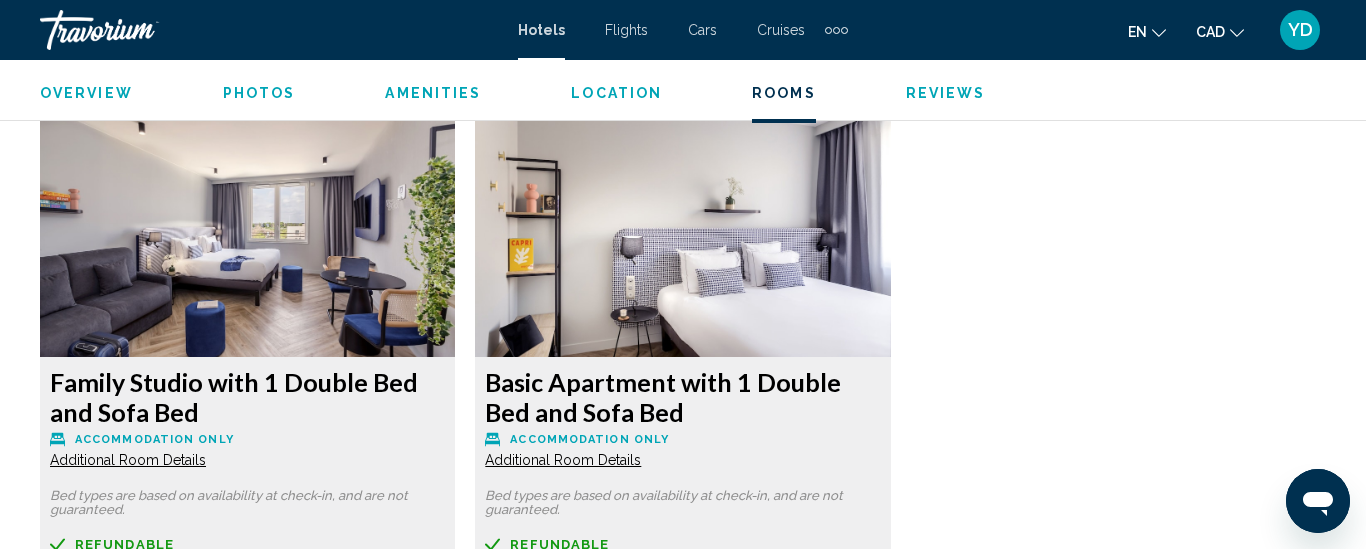 scroll, scrollTop: 3740, scrollLeft: 0, axis: vertical 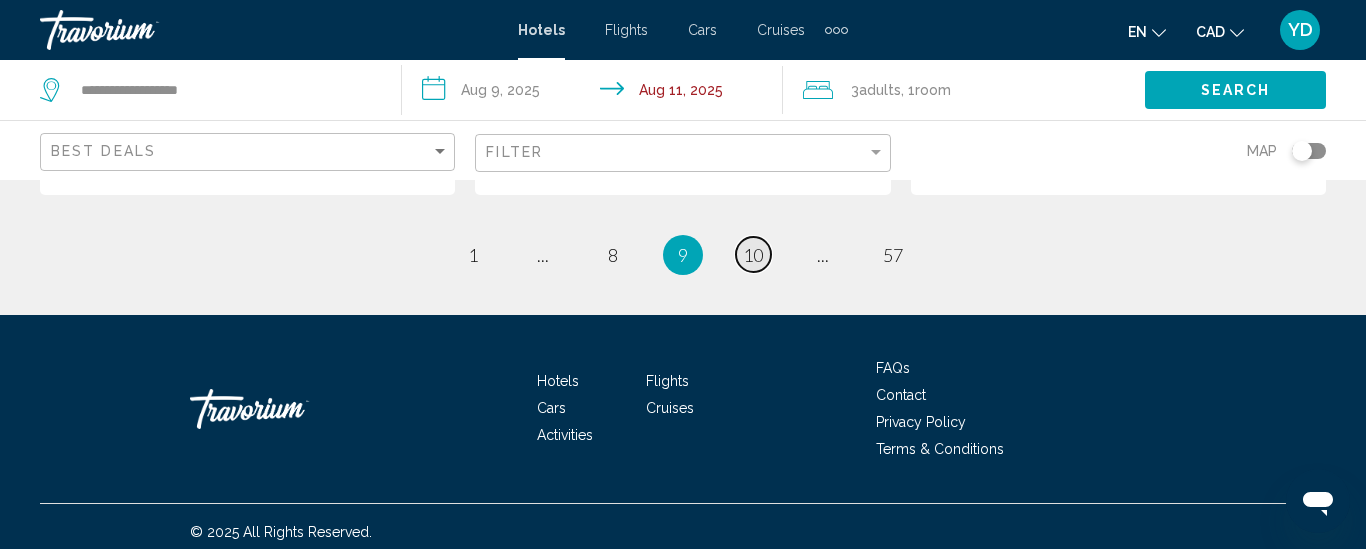 click on "10" at bounding box center [753, 255] 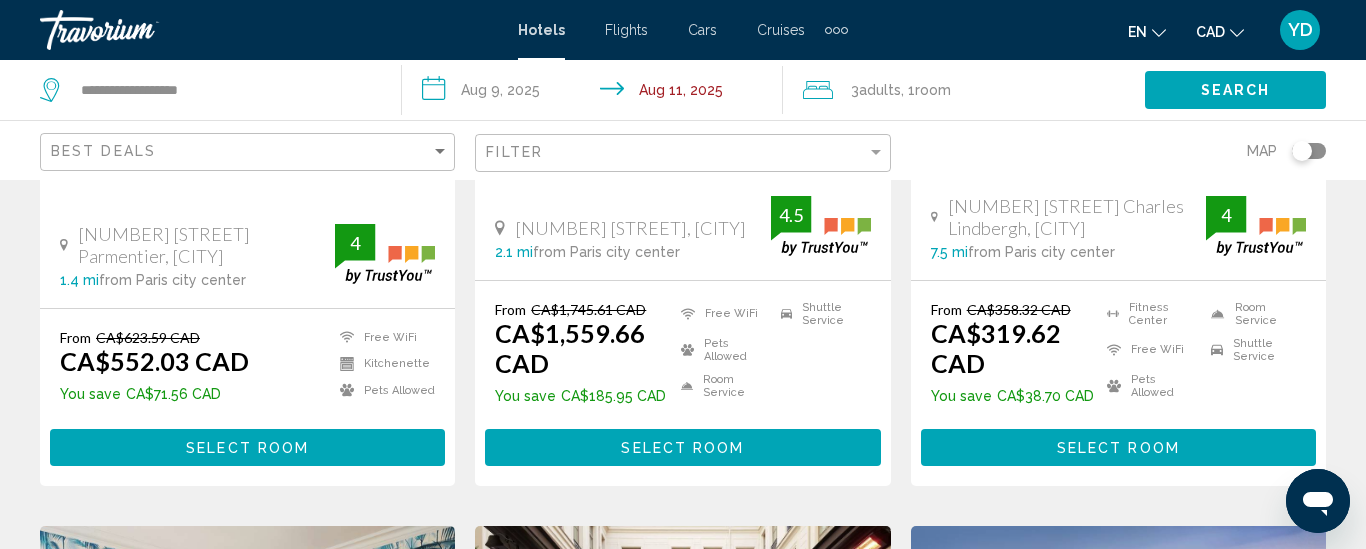scroll, scrollTop: 1240, scrollLeft: 0, axis: vertical 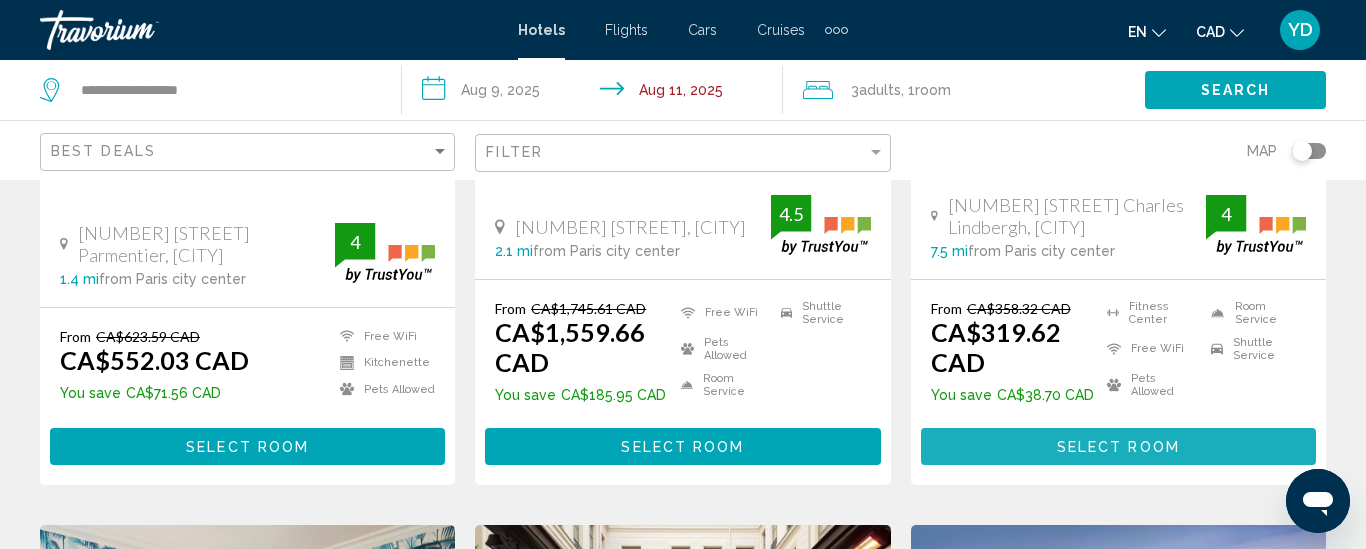 click on "Select Room" at bounding box center [1118, 447] 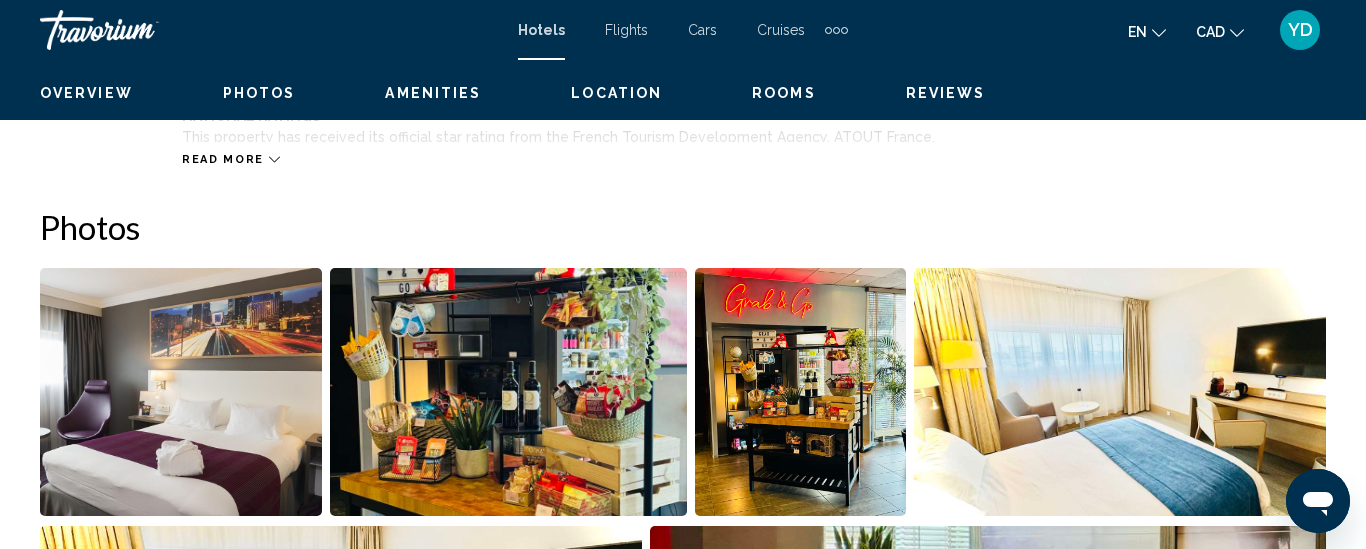 scroll, scrollTop: 260, scrollLeft: 0, axis: vertical 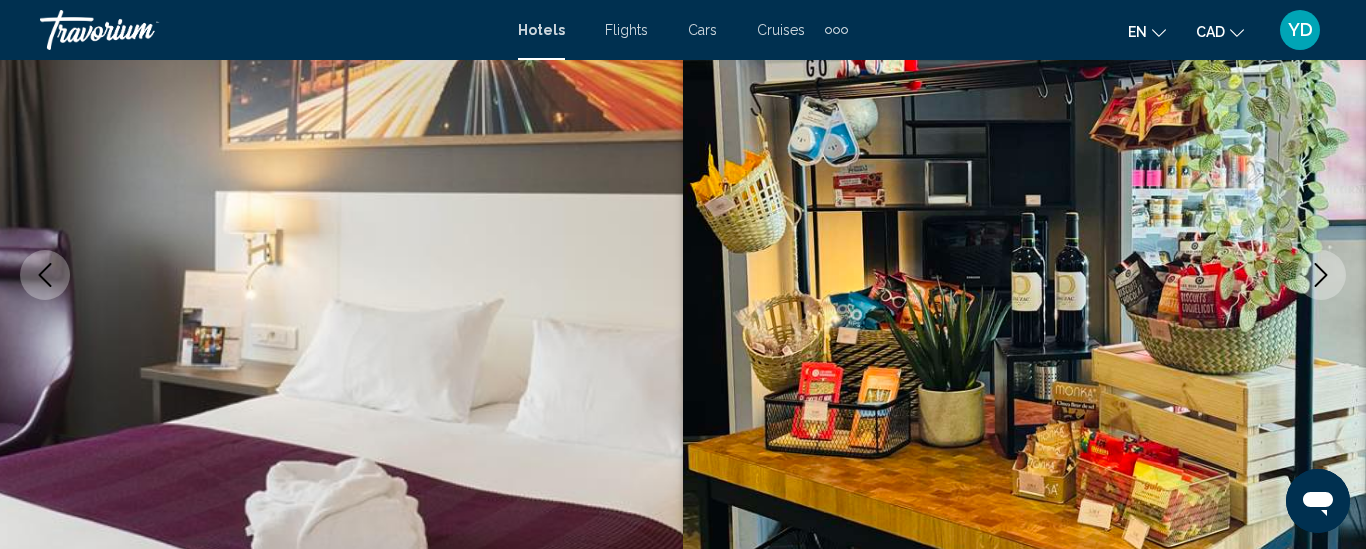 type 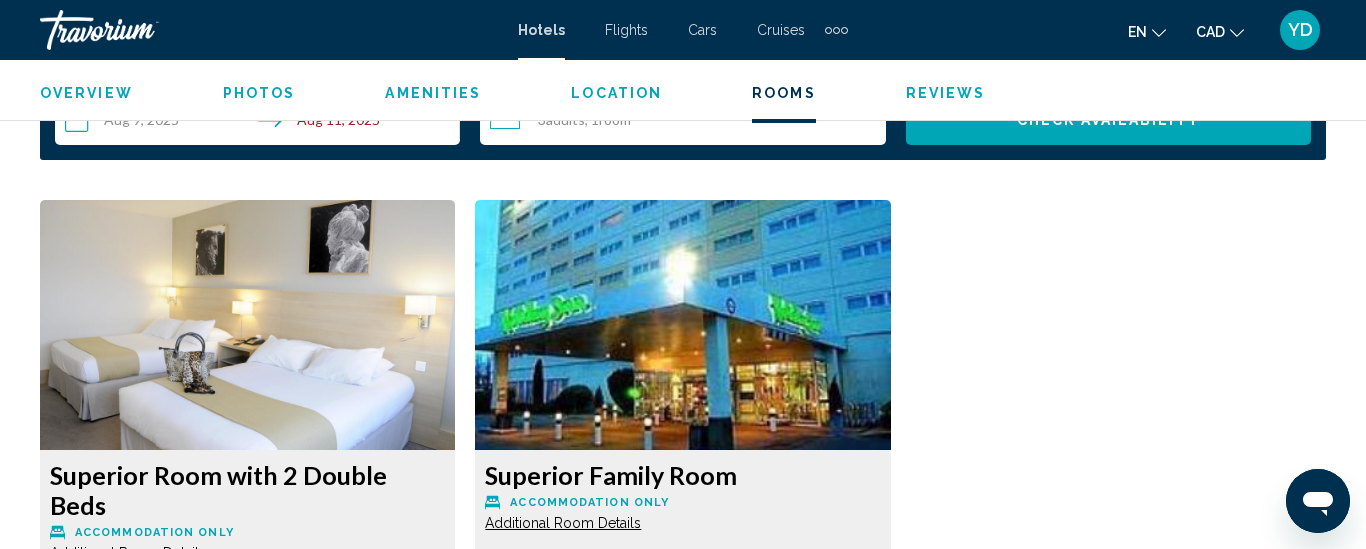 scroll, scrollTop: 2980, scrollLeft: 0, axis: vertical 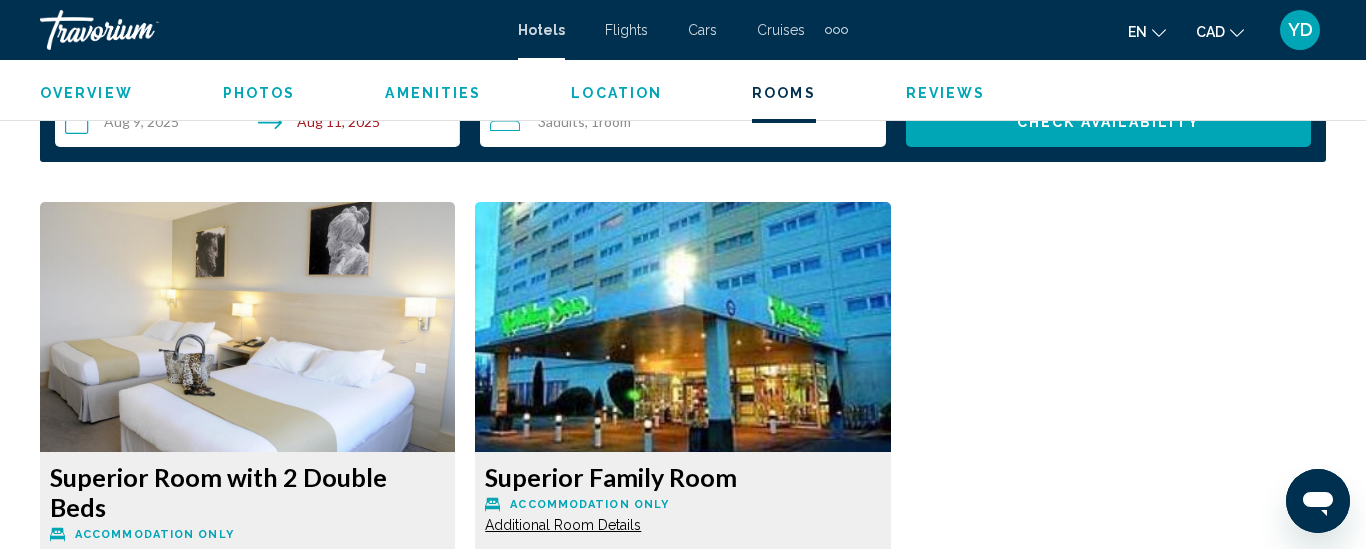 click on "Superior Room with 2 Double Beds
Accommodation Only Additional Room Details Bed types are based on availability at check-in, and are not guaranteed.
Refundable
Non-refundable
Non-refundable
Important Information Retail  CA$358.32 CAD  You save  CA$38.70 CAD  11%  when you redeem    Member  CA$319.62 CAD  25.68 CAD  Taxes included
Total Due at Hotel : CA$77.78 CAD  You earn  697  Points  More rates Book now No longer available  Superior Family Room
Accommodation Only Additional Room Details Bed types are based on availability at check-in, and are not guaranteed.
Refundable
Non-refundable
Non-refundable     Retail  $0.00  when you redeem    Member  CA$381.52 CAD  30.75 CAD  Taxes included
Total Due at Hotel : CA$79.63 CAD  You earn" at bounding box center (683, 569) 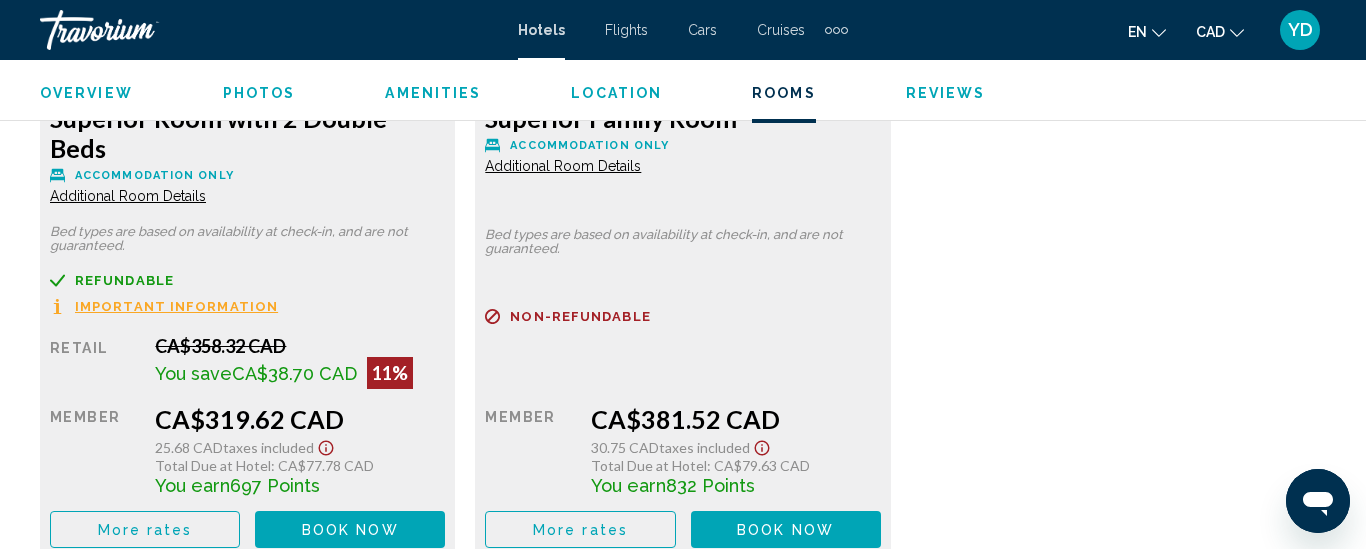 scroll, scrollTop: 3340, scrollLeft: 0, axis: vertical 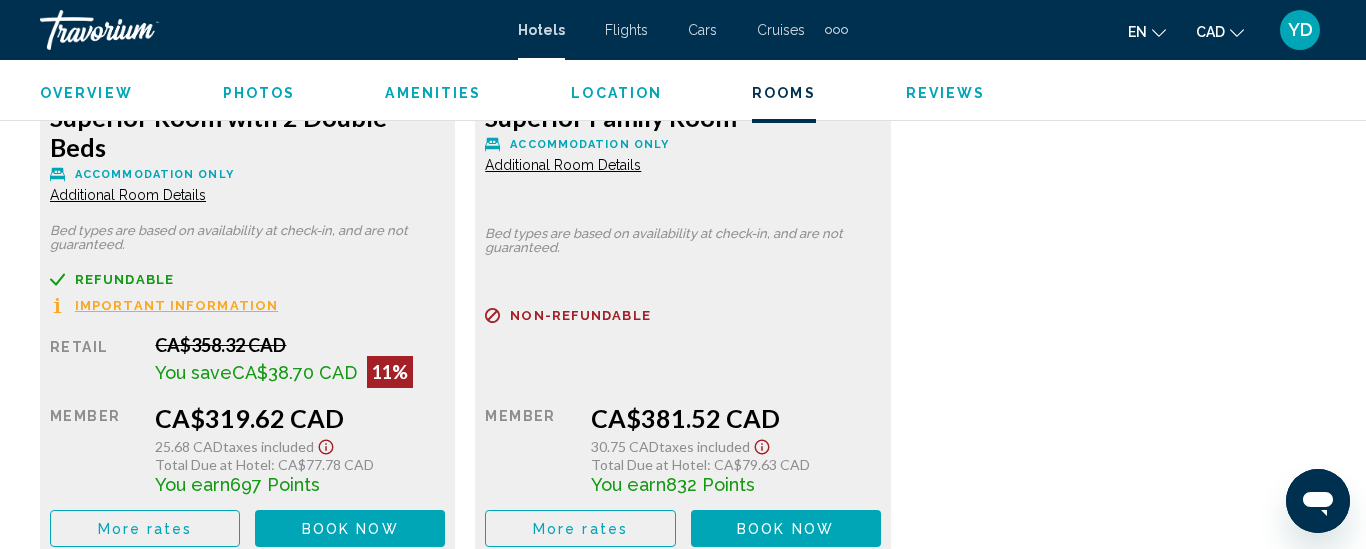 click on "Important Information" at bounding box center (176, 305) 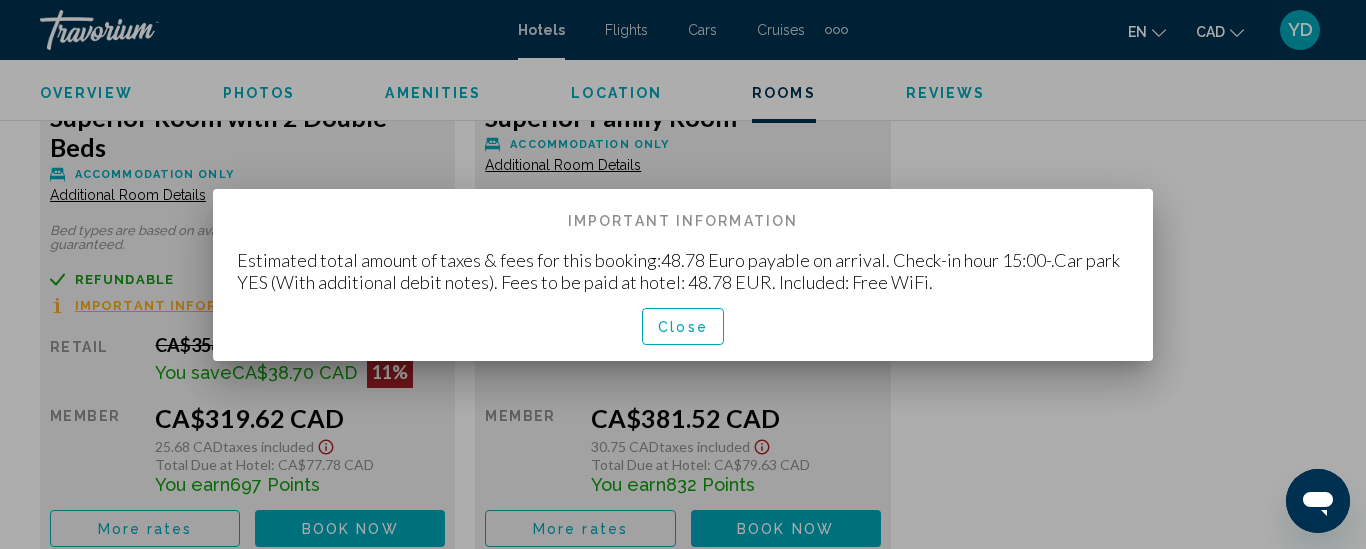 scroll, scrollTop: 0, scrollLeft: 0, axis: both 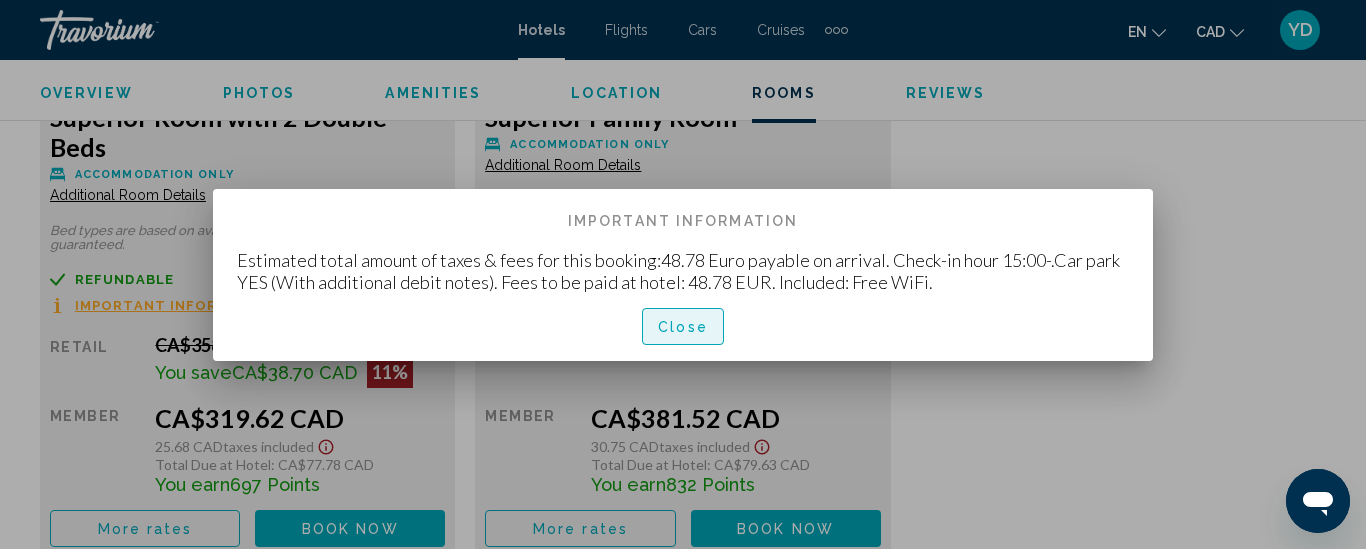 click on "Close" at bounding box center [683, 327] 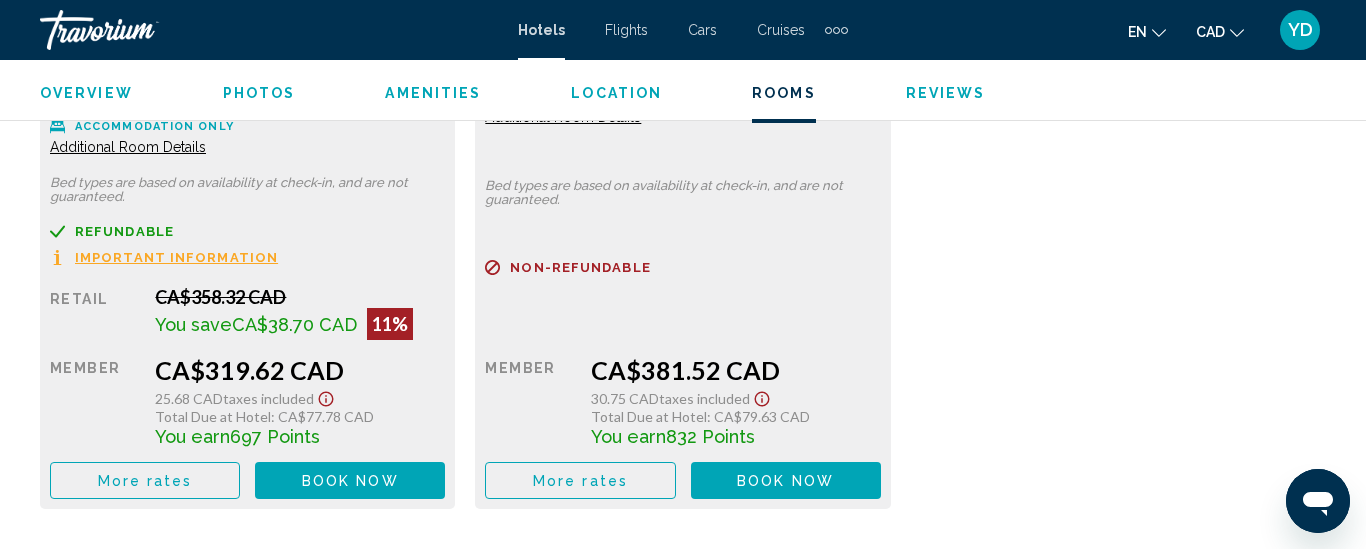 scroll, scrollTop: 3420, scrollLeft: 0, axis: vertical 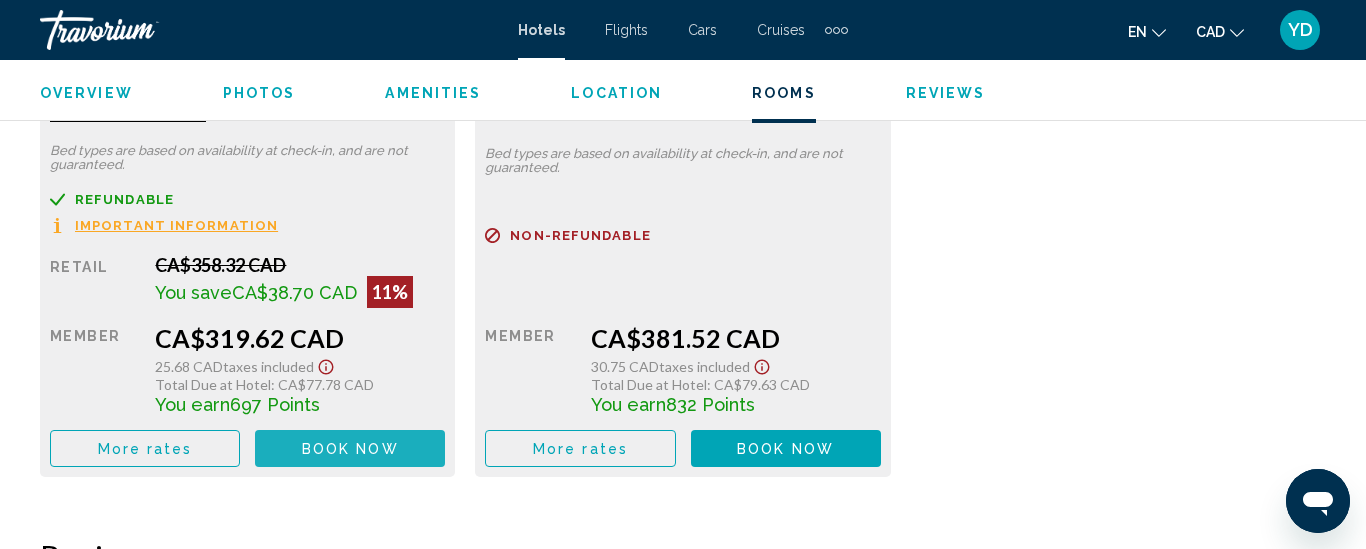 click on "Book now" at bounding box center [350, 449] 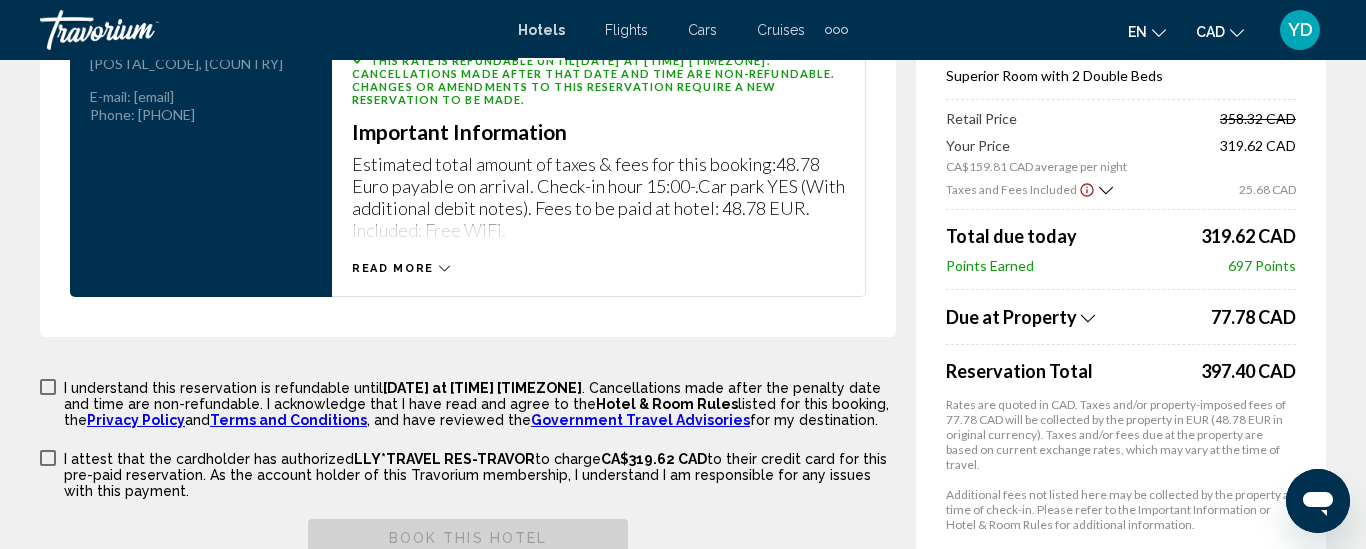 scroll, scrollTop: 2880, scrollLeft: 0, axis: vertical 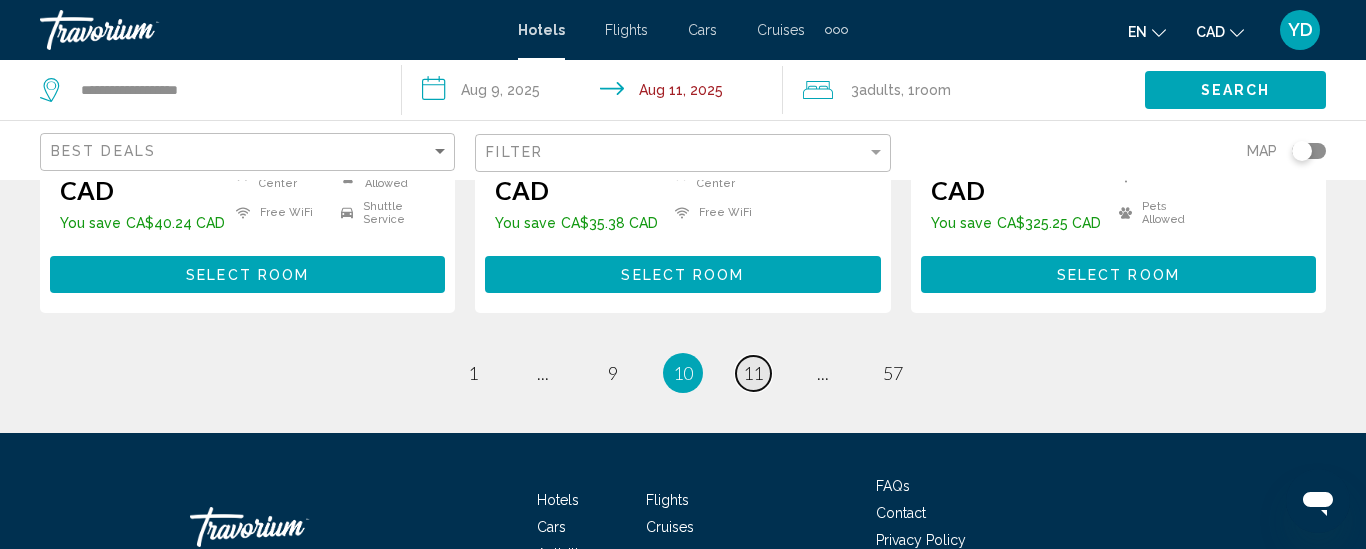 click on "11" at bounding box center (753, 373) 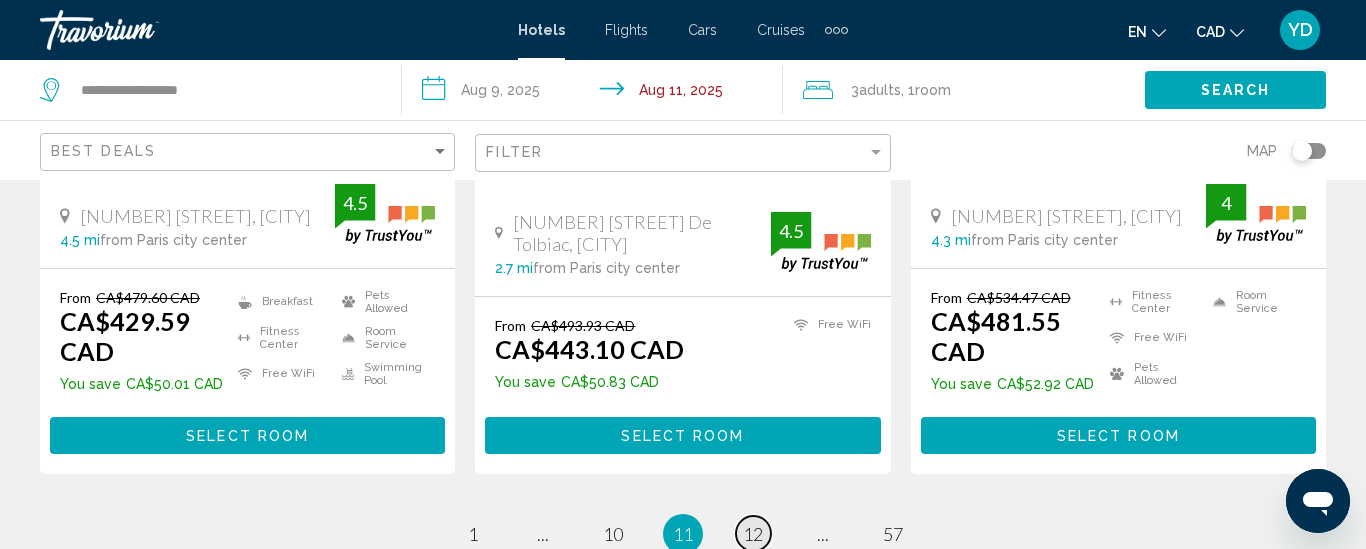 scroll, scrollTop: 2800, scrollLeft: 0, axis: vertical 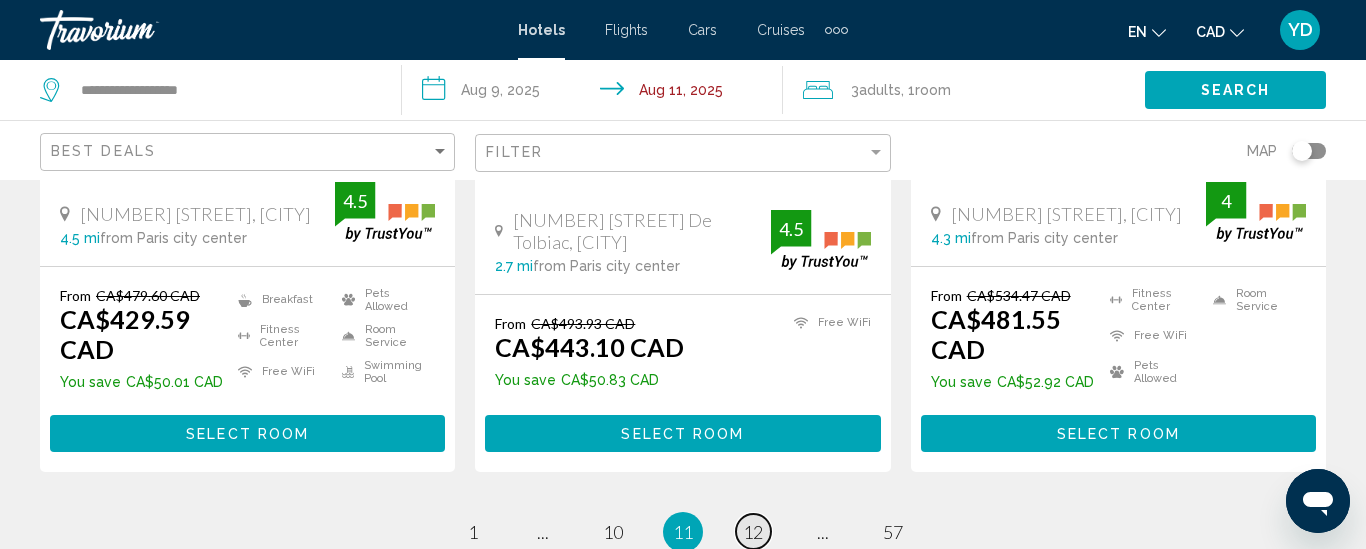 click on "12" at bounding box center [753, 532] 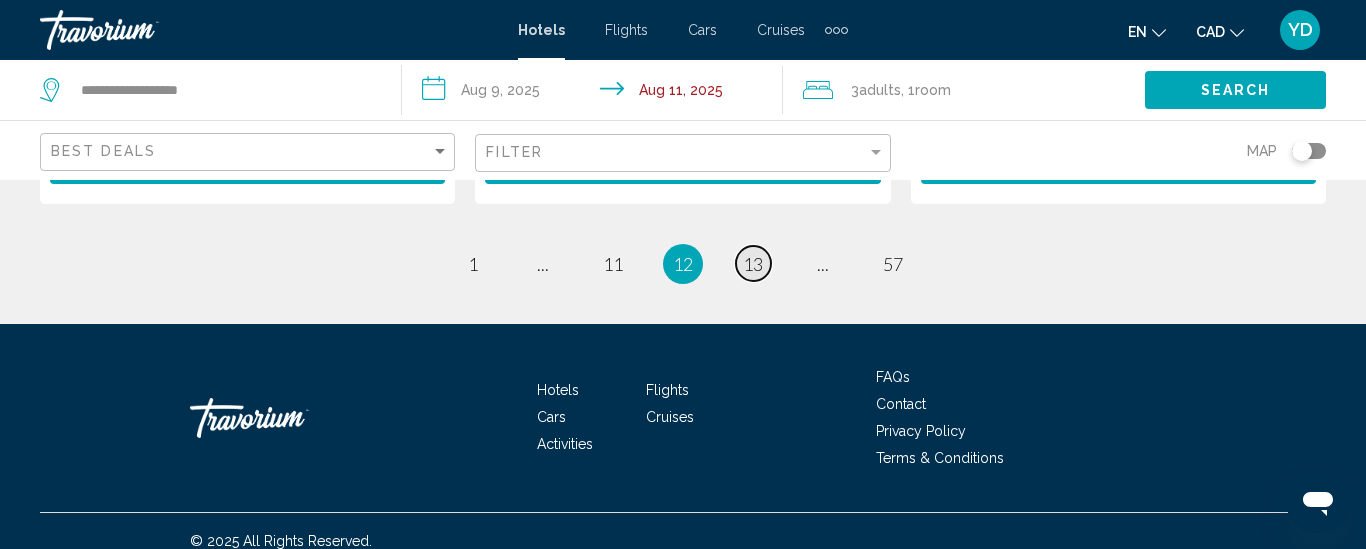 scroll, scrollTop: 3064, scrollLeft: 0, axis: vertical 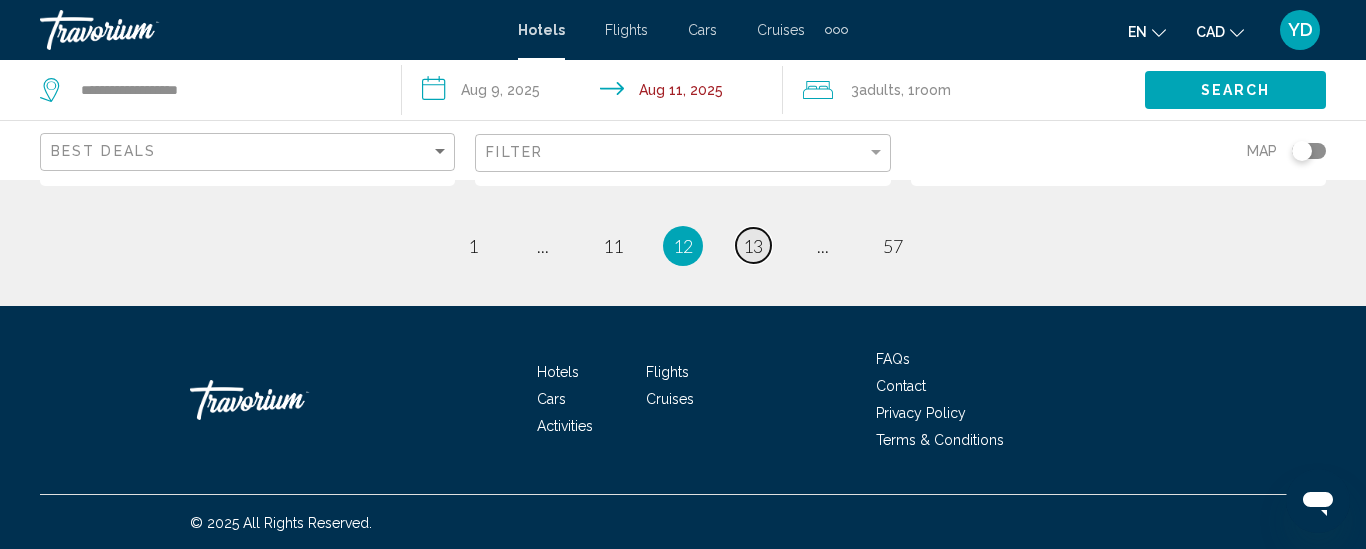 click on "13" at bounding box center (753, 246) 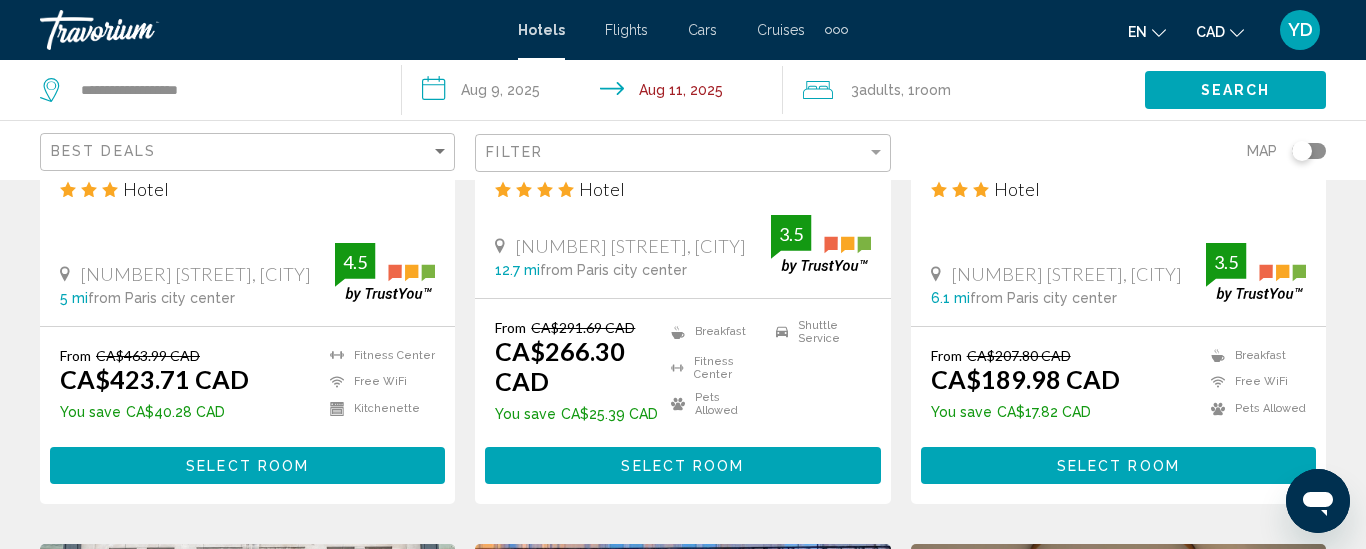 scroll, scrollTop: 2000, scrollLeft: 0, axis: vertical 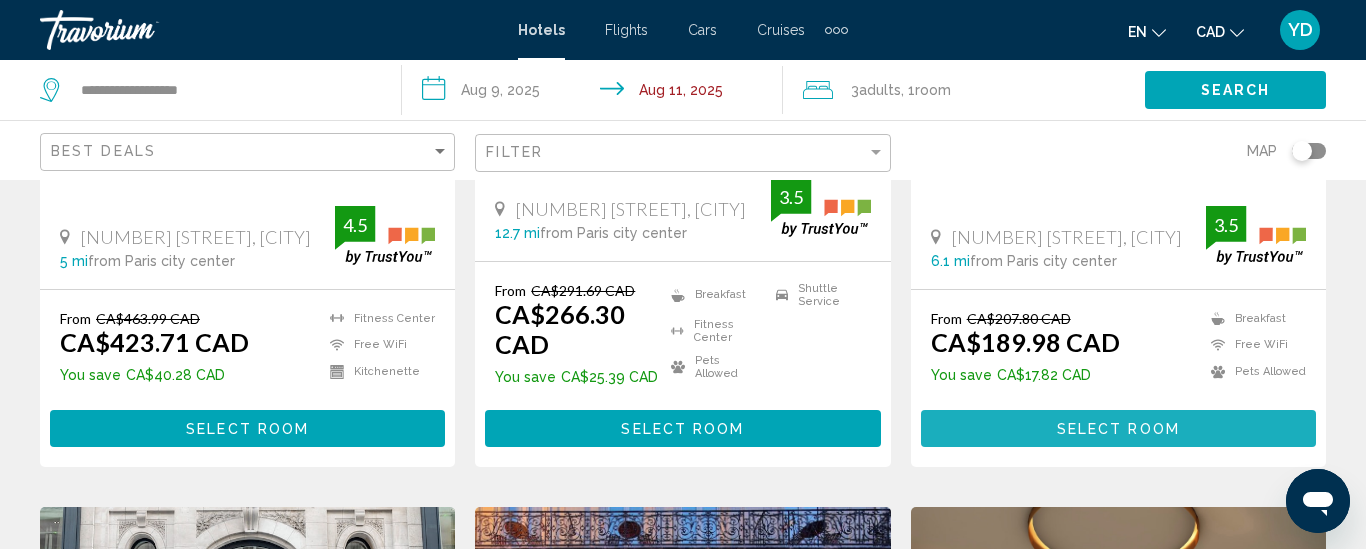 click on "Select Room" at bounding box center [1118, 429] 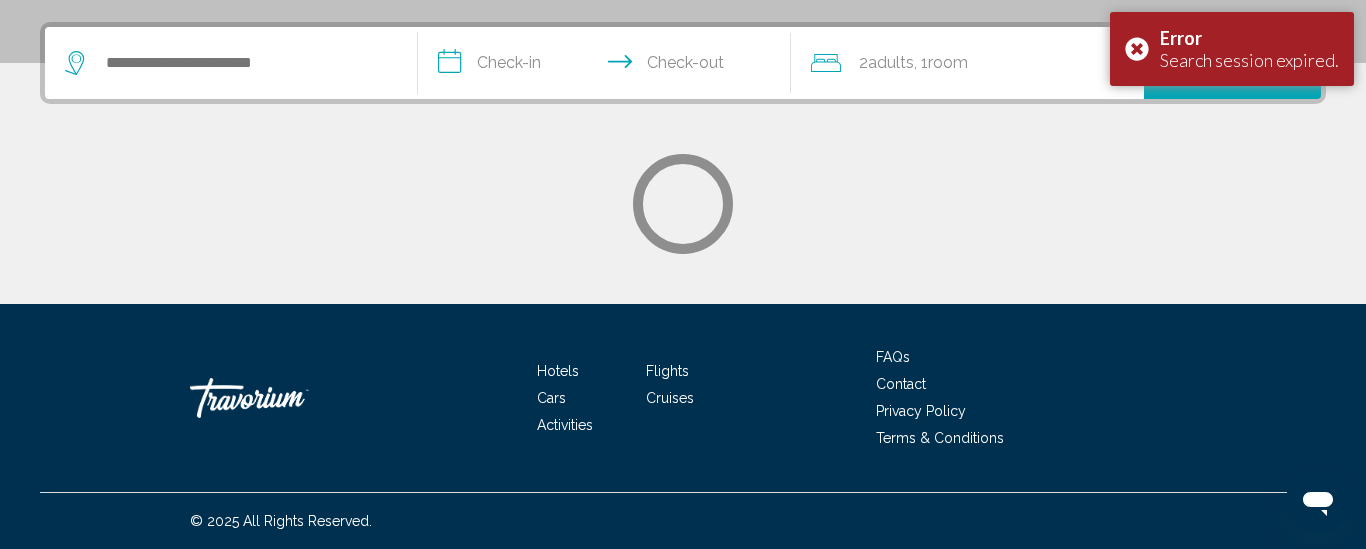 scroll, scrollTop: 0, scrollLeft: 0, axis: both 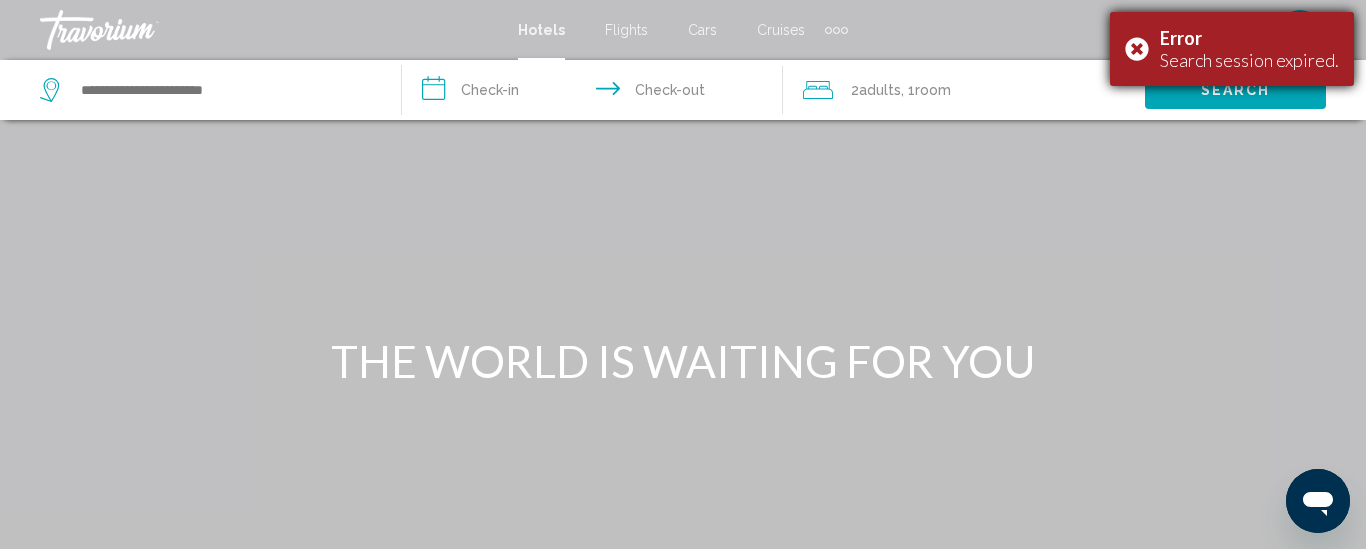 click on "Error   Search session expired." at bounding box center (1232, 49) 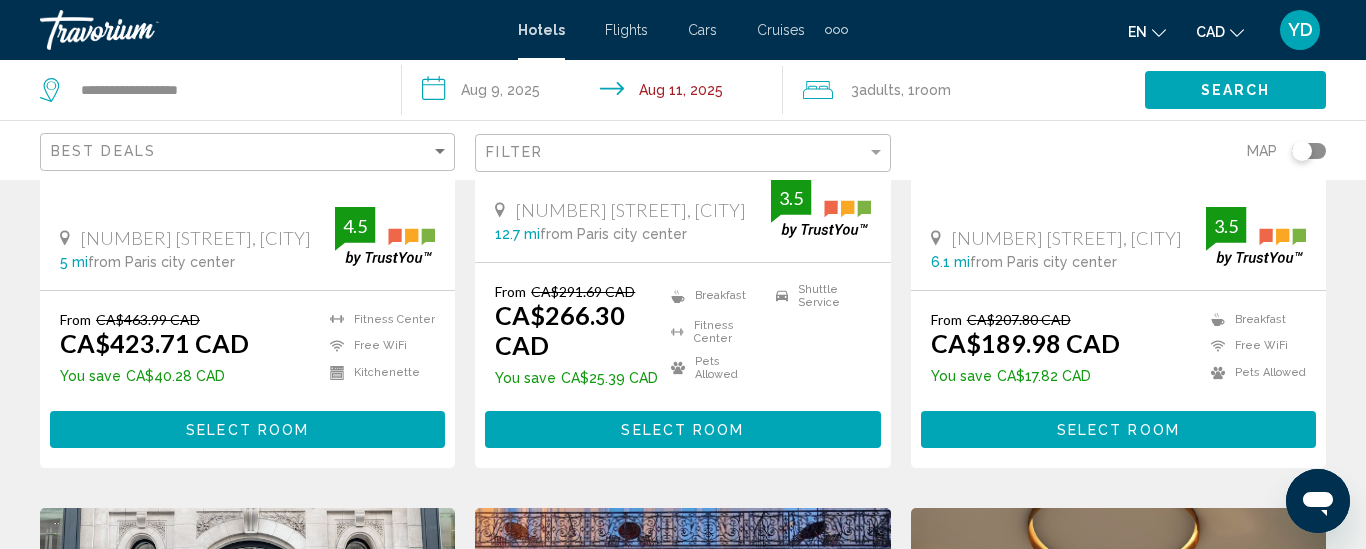 scroll, scrollTop: 2000, scrollLeft: 0, axis: vertical 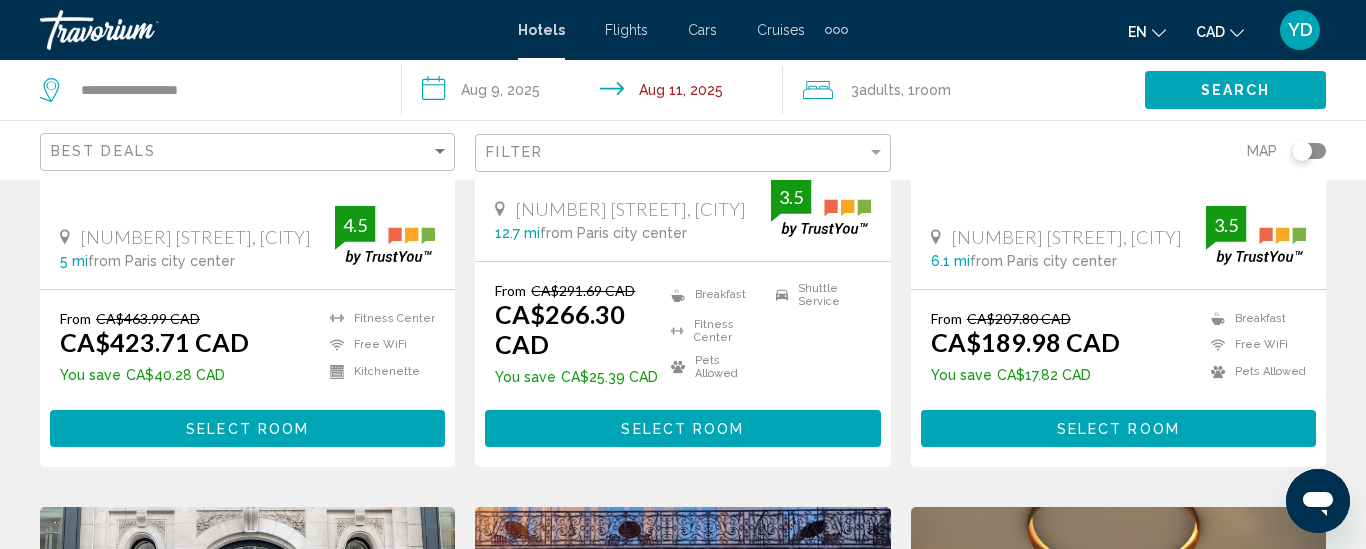 click on "Select Room" at bounding box center (1118, 429) 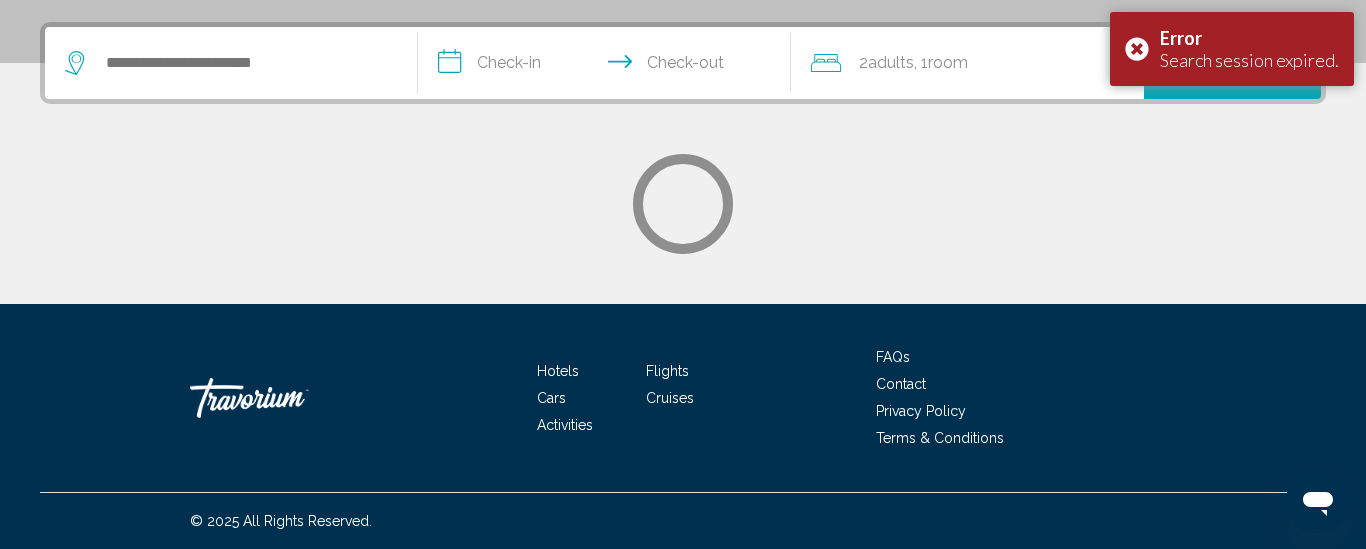 scroll, scrollTop: 0, scrollLeft: 0, axis: both 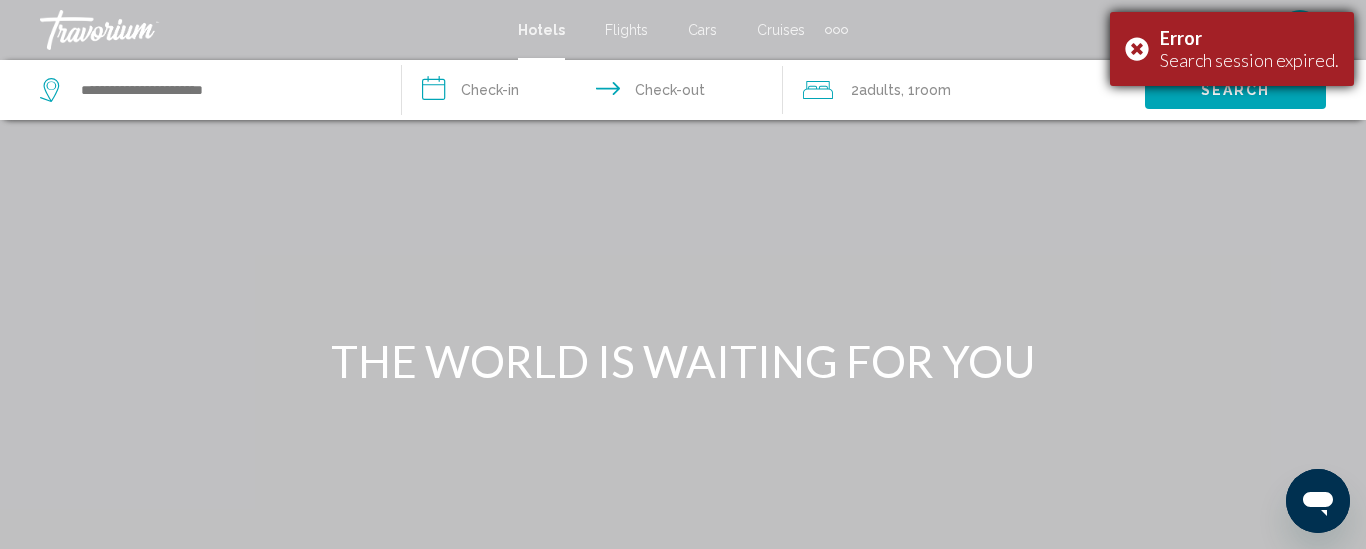 click on "Error   Search session expired." at bounding box center [1232, 49] 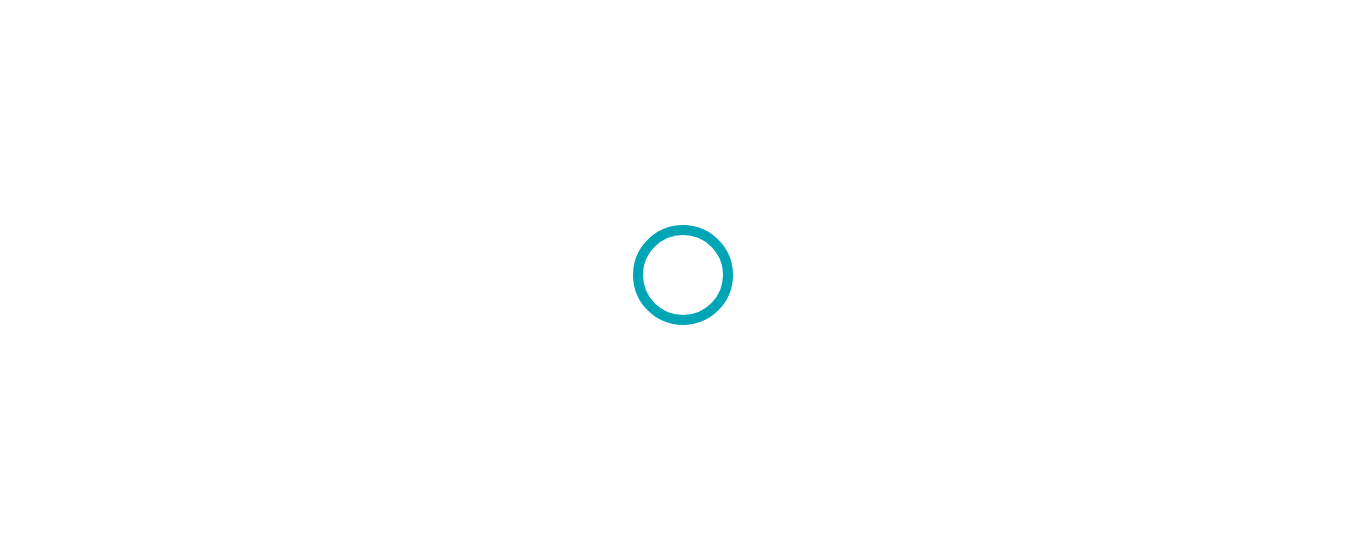 scroll, scrollTop: 0, scrollLeft: 0, axis: both 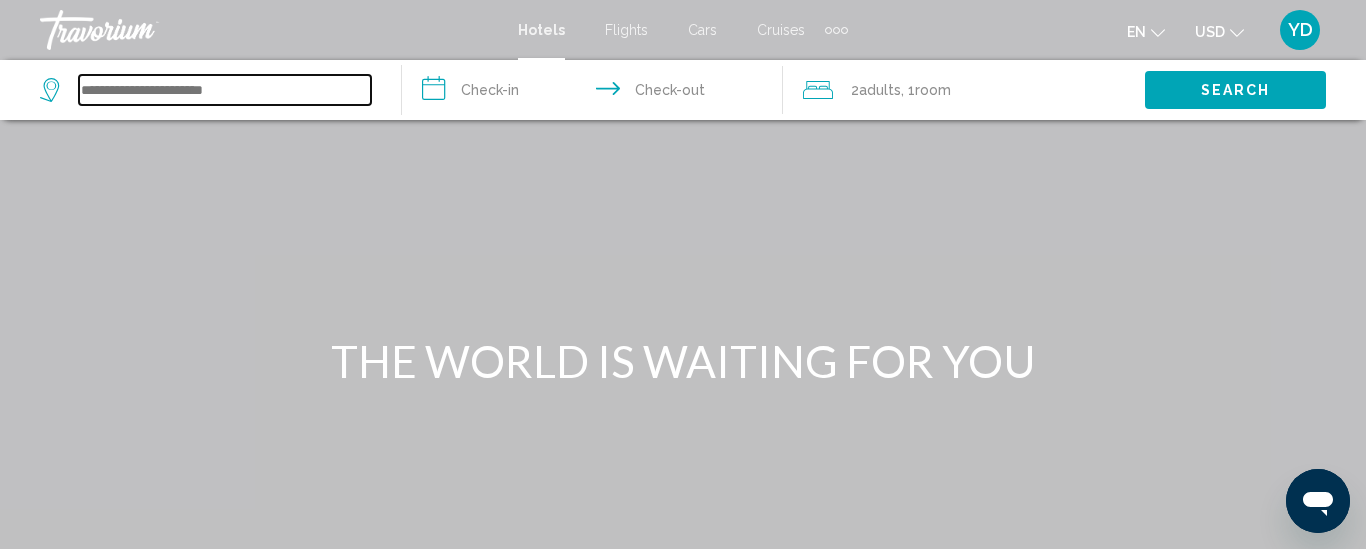 click at bounding box center [225, 90] 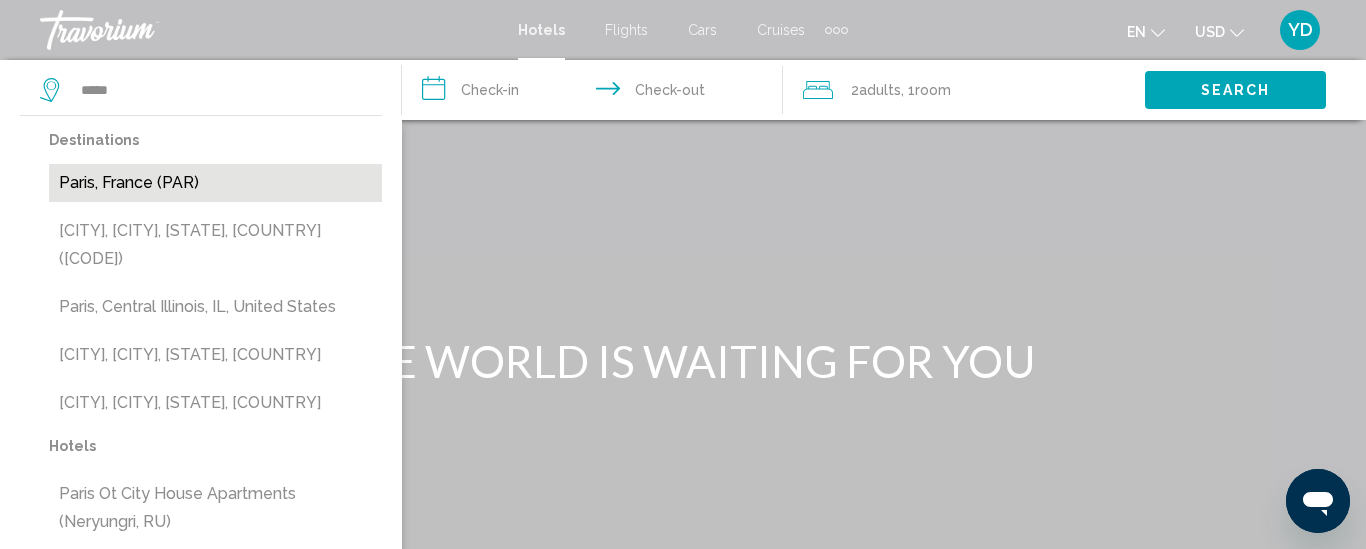 drag, startPoint x: 313, startPoint y: 156, endPoint x: 304, endPoint y: 195, distance: 40.024994 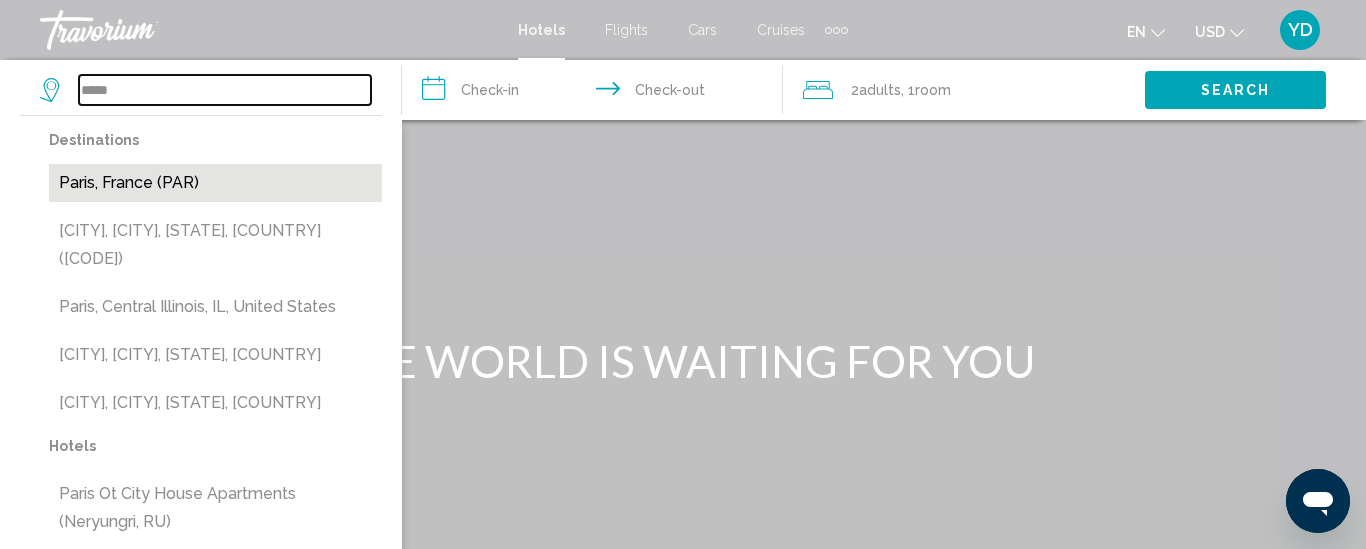 type on "**********" 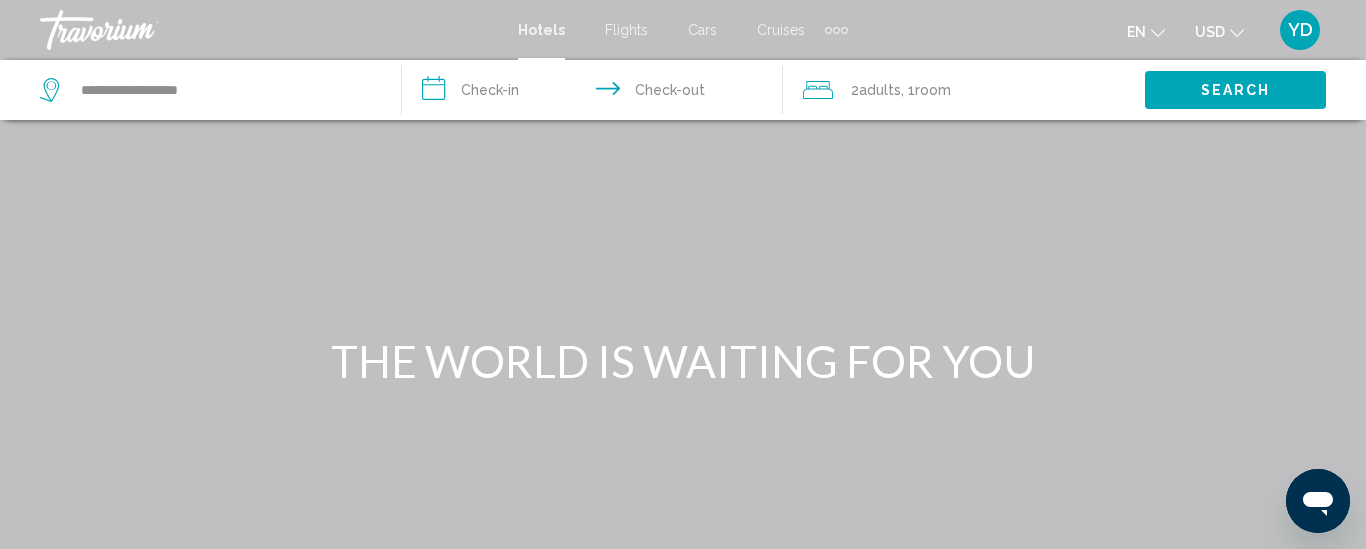 click on "**********" at bounding box center (597, 93) 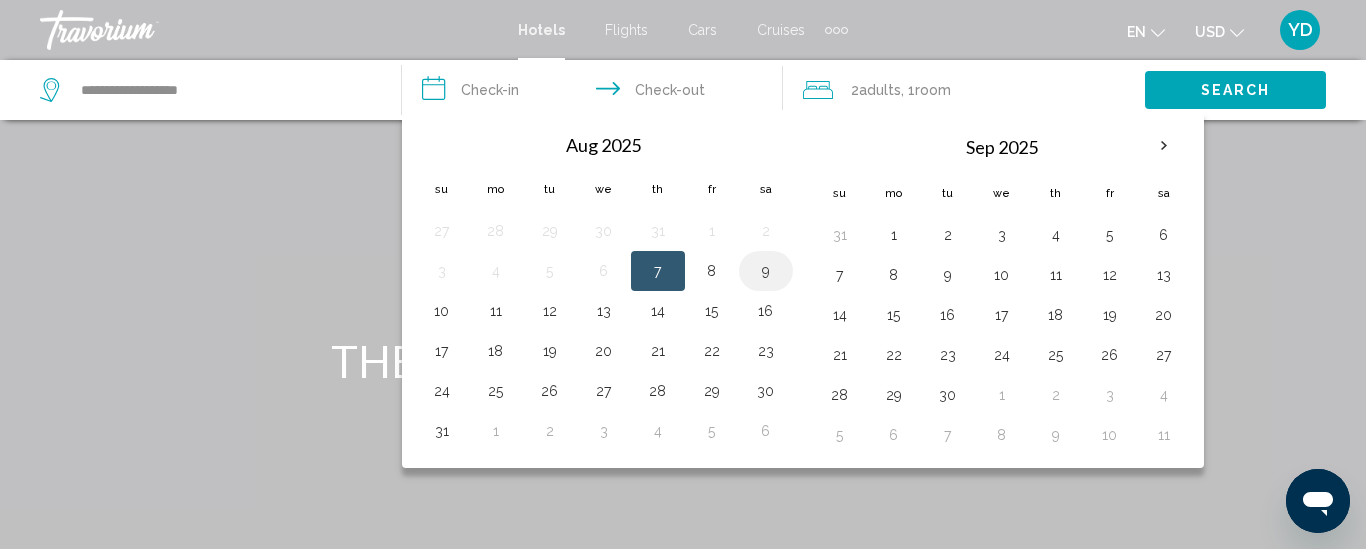 click on "9" at bounding box center (766, 271) 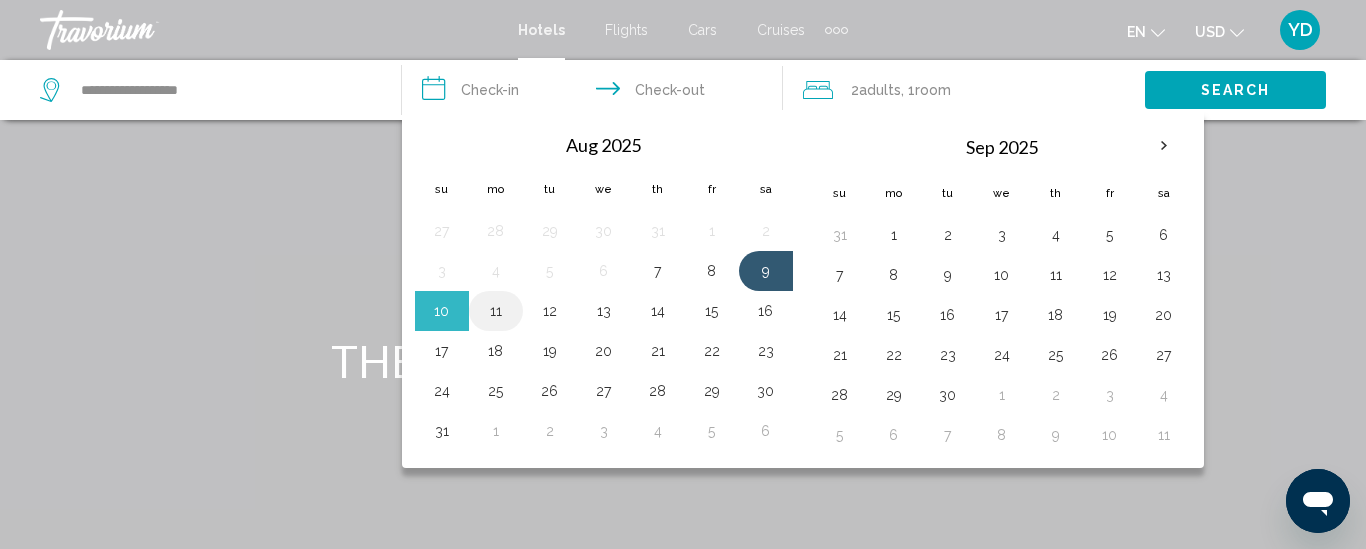 click on "11" at bounding box center (496, 311) 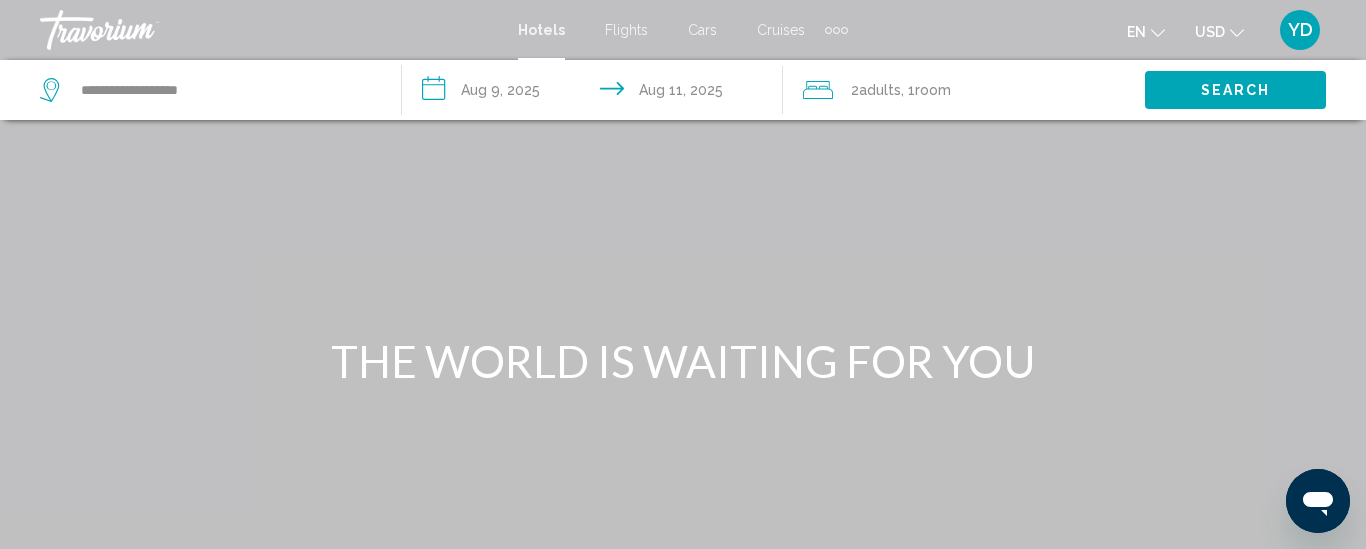 click on "Room" 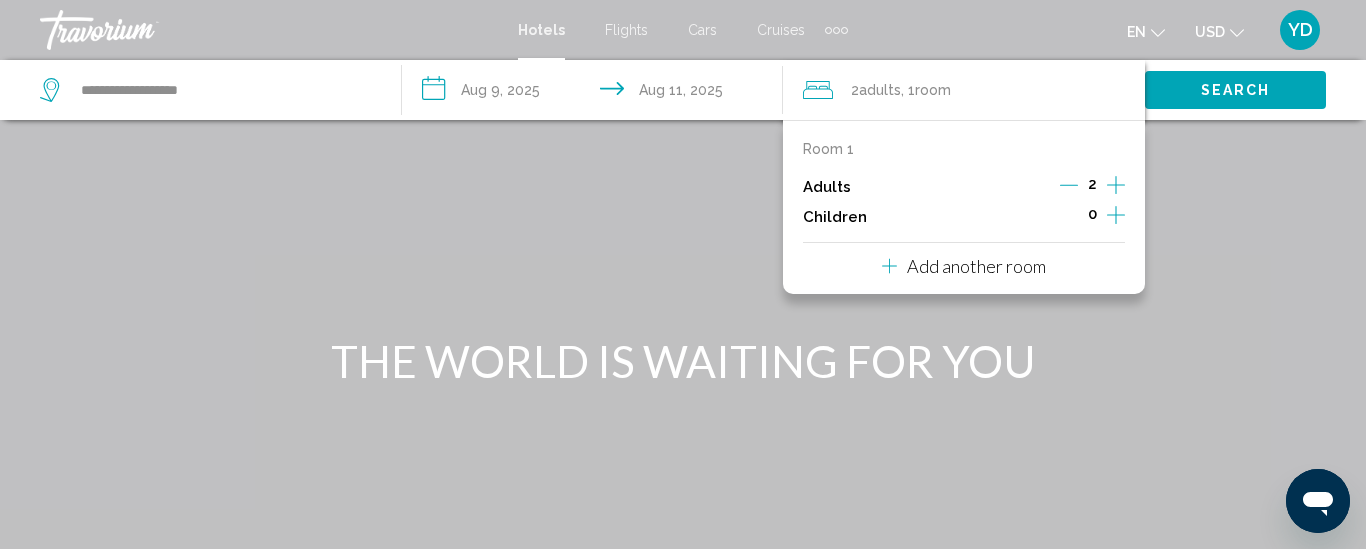 click 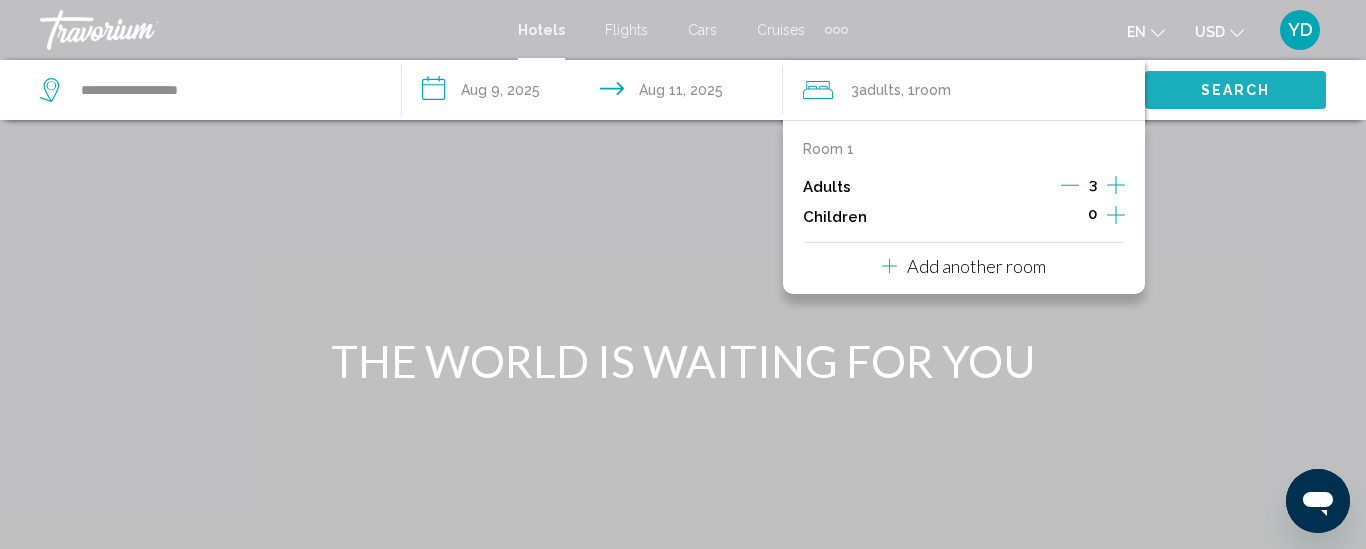 click on "Search" at bounding box center [1236, 91] 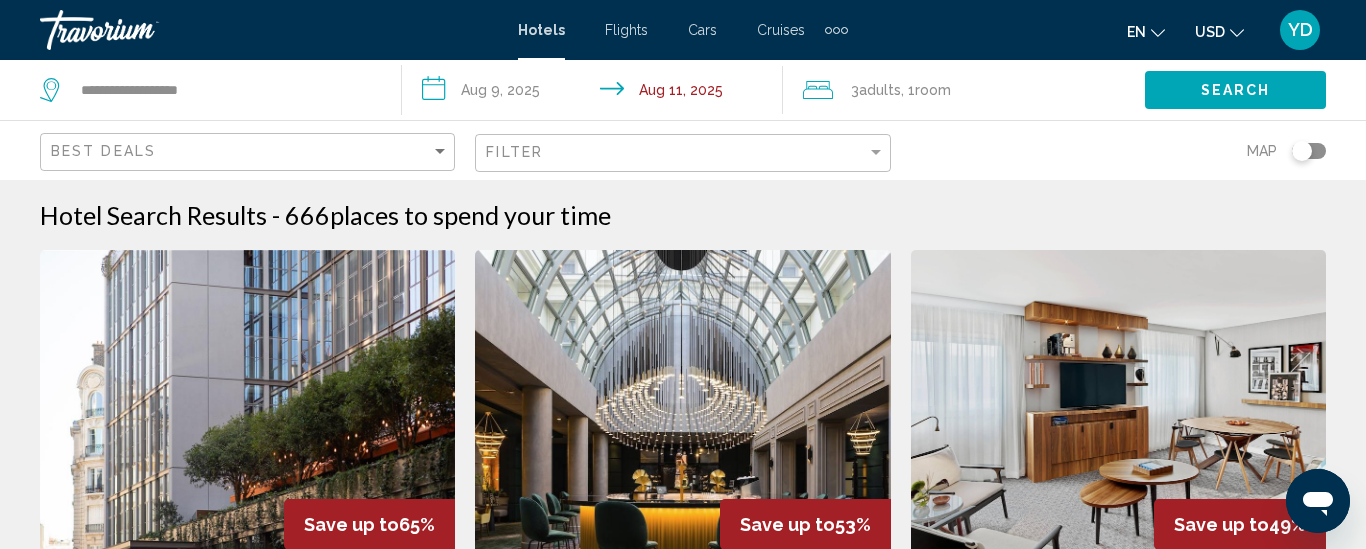 click on "USD
USD ($) MXN (Mex$) CAD (Can$) GBP (£) EUR (€) AUD (A$) NZD (NZ$) CNY (CN¥)" 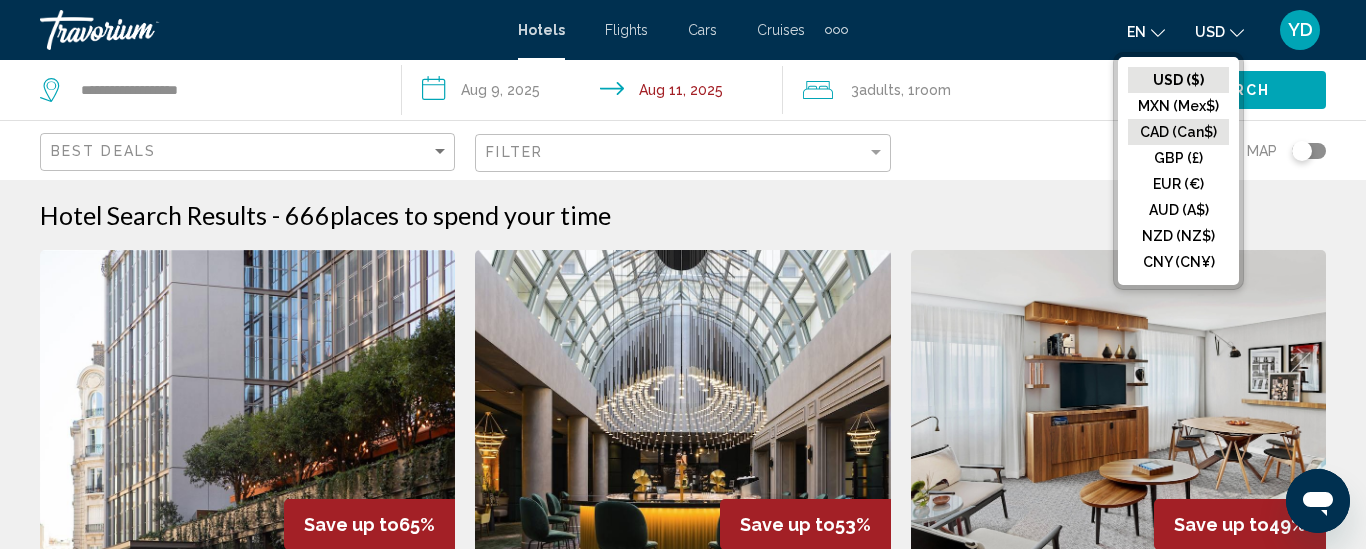 click on "CAD (Can$)" 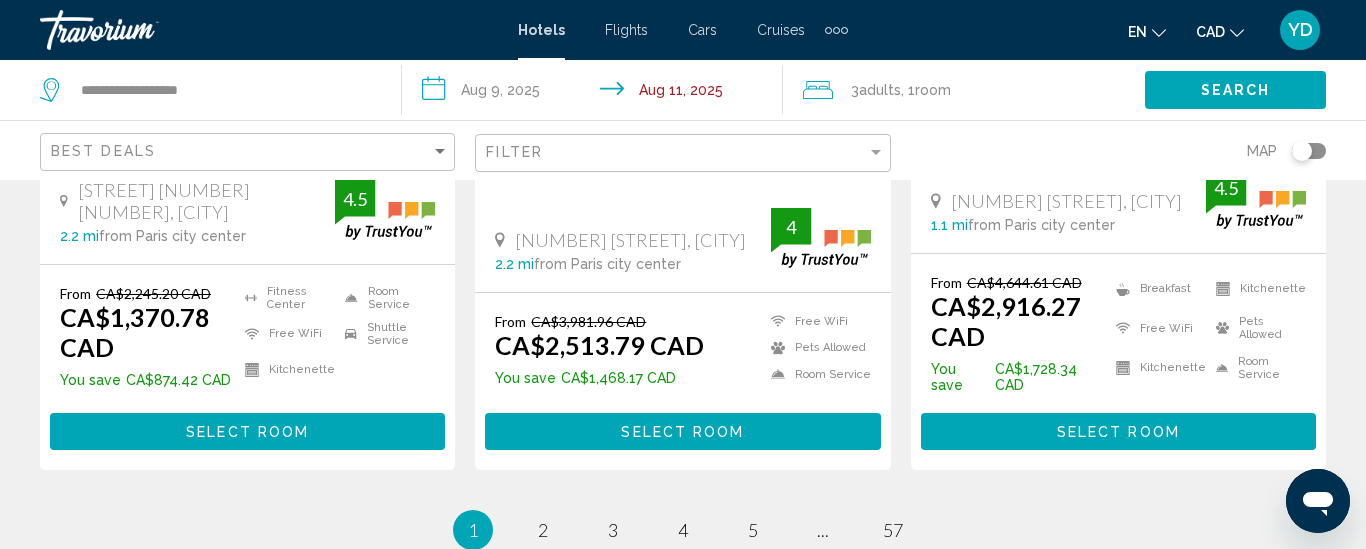 scroll, scrollTop: 2840, scrollLeft: 0, axis: vertical 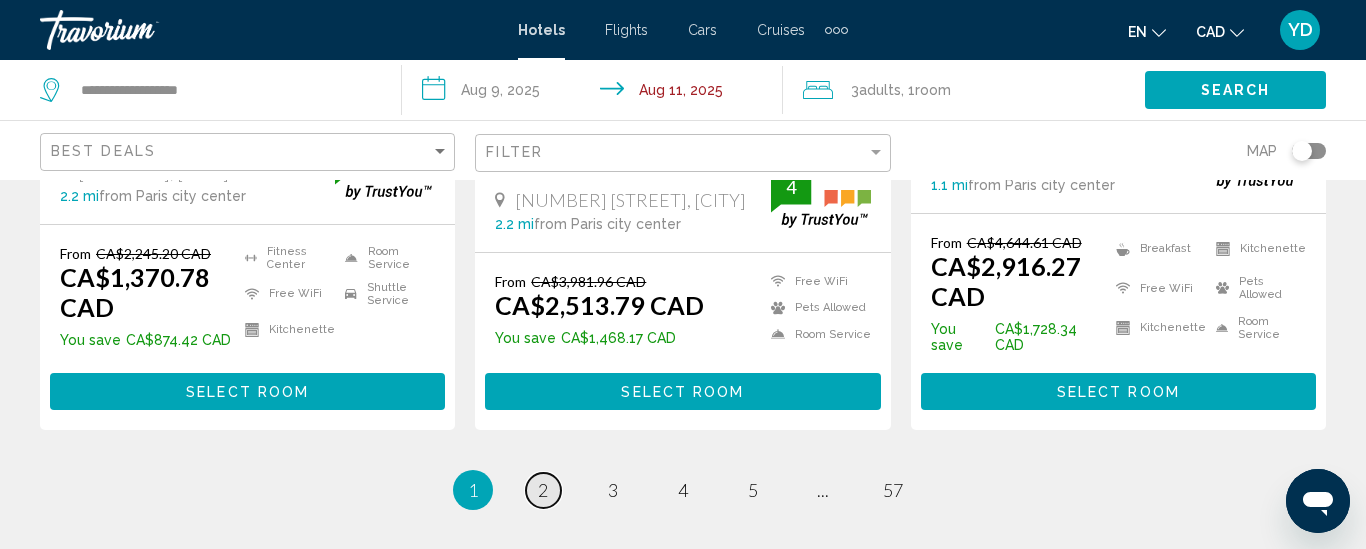 click on "2" at bounding box center (543, 490) 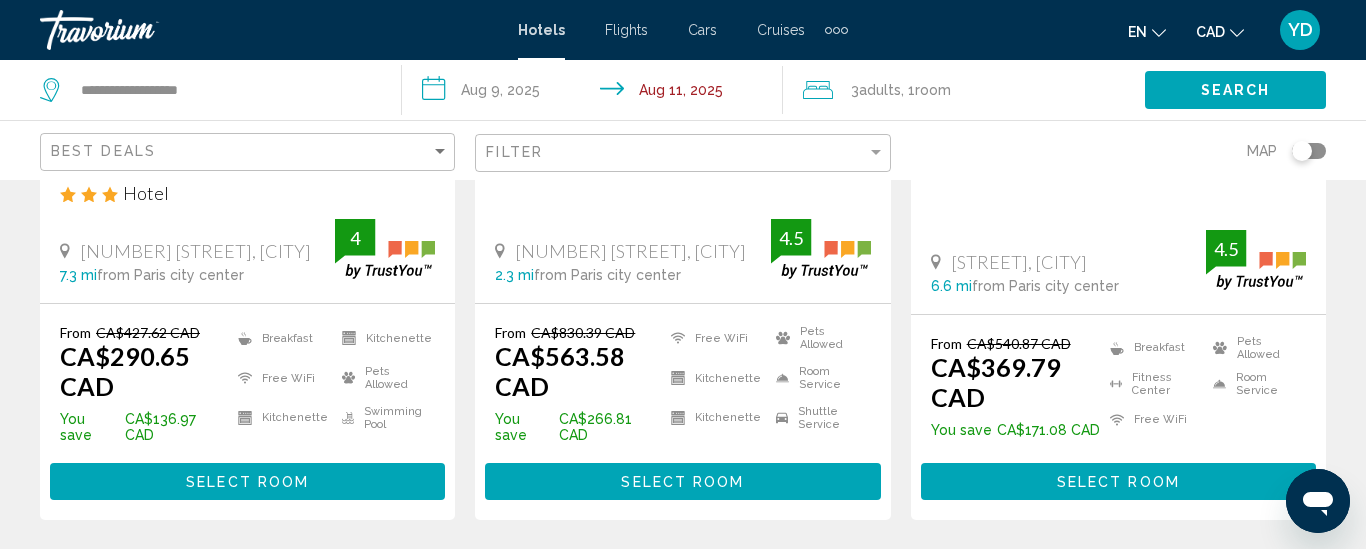 scroll, scrollTop: 2000, scrollLeft: 0, axis: vertical 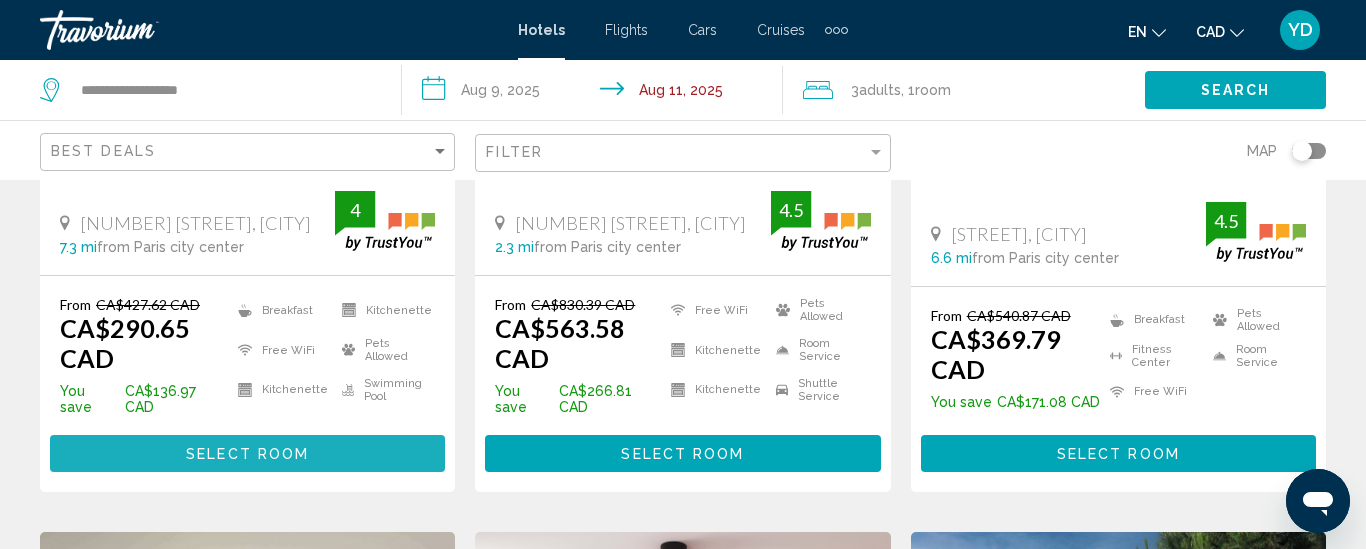 click on "Select Room" at bounding box center [247, 454] 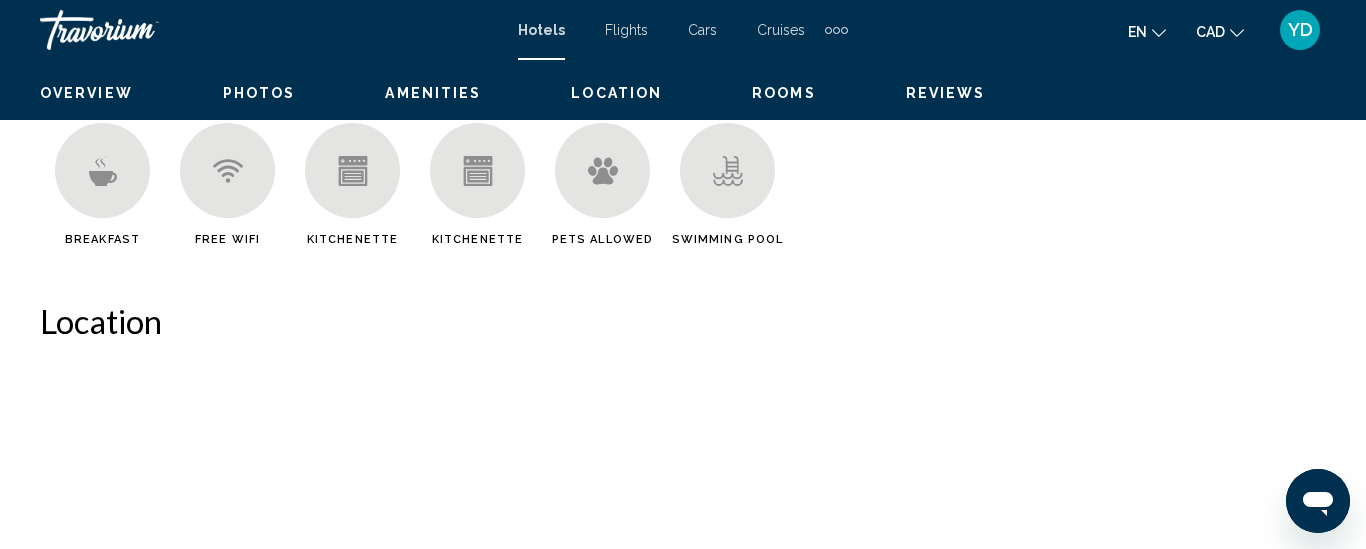 scroll, scrollTop: 261, scrollLeft: 0, axis: vertical 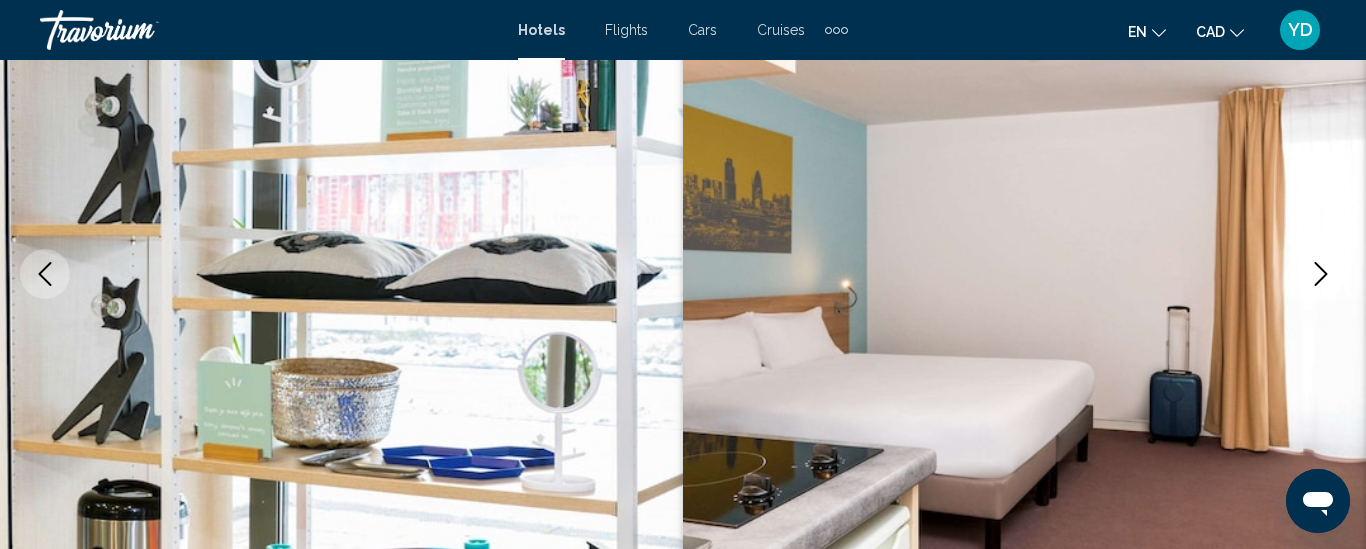 type 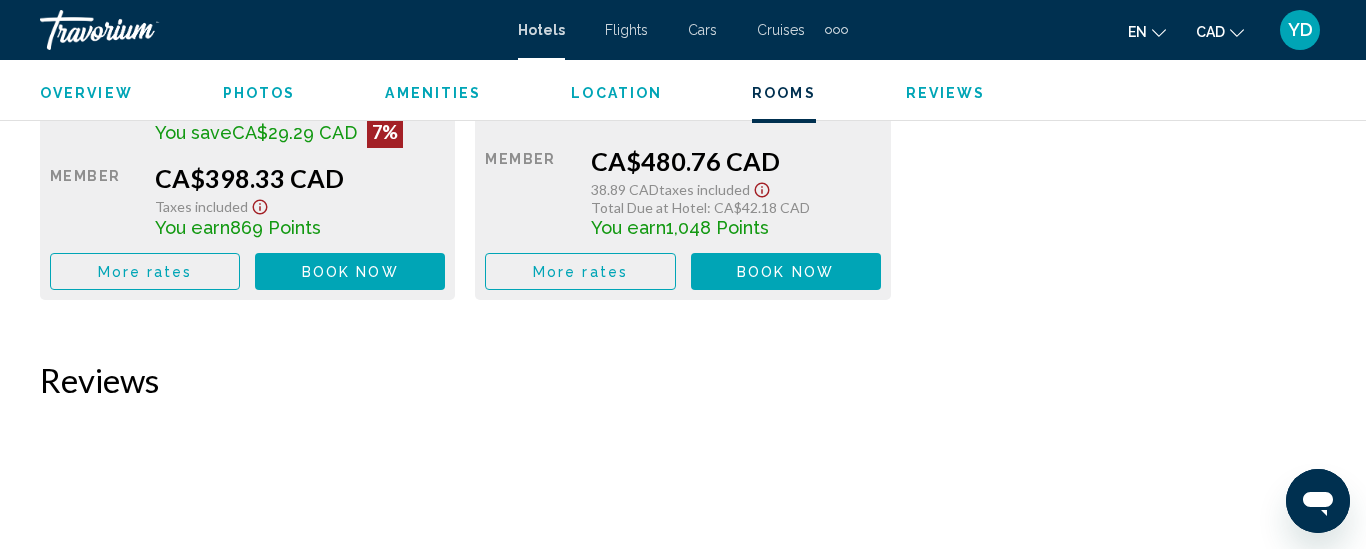scroll, scrollTop: 3581, scrollLeft: 0, axis: vertical 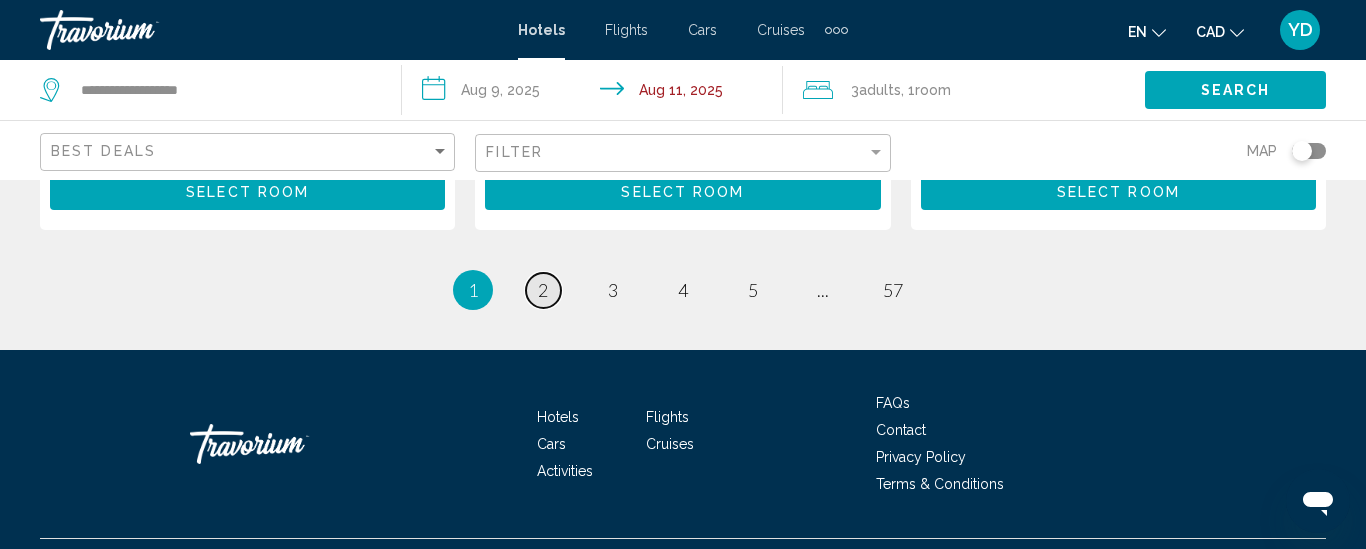click on "2" at bounding box center [543, 290] 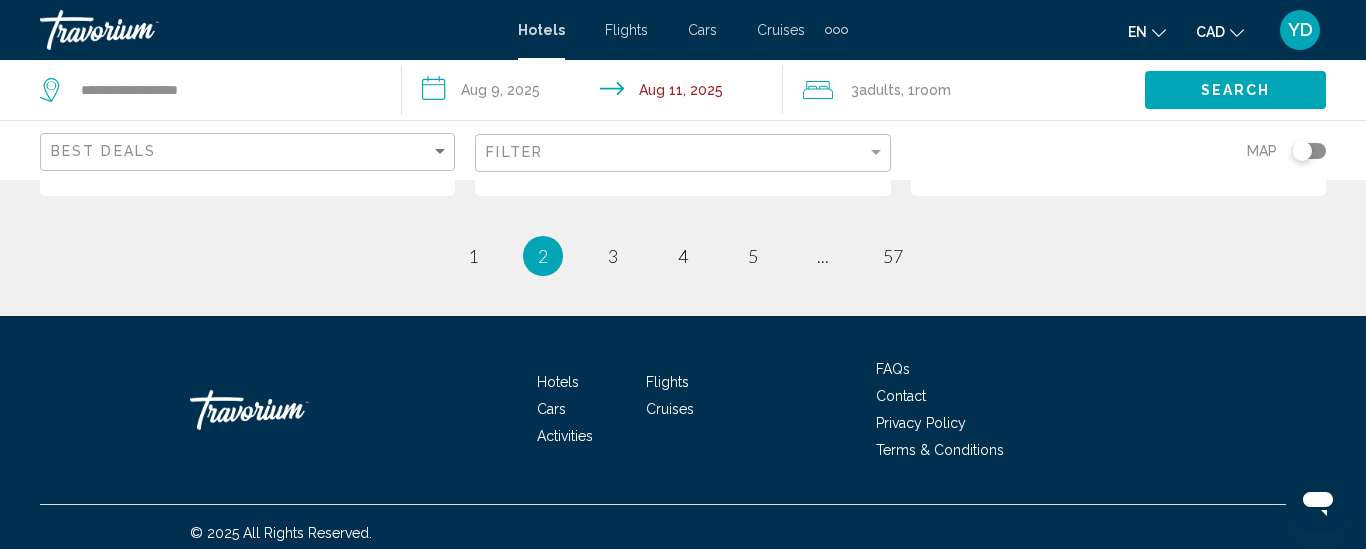scroll, scrollTop: 3080, scrollLeft: 0, axis: vertical 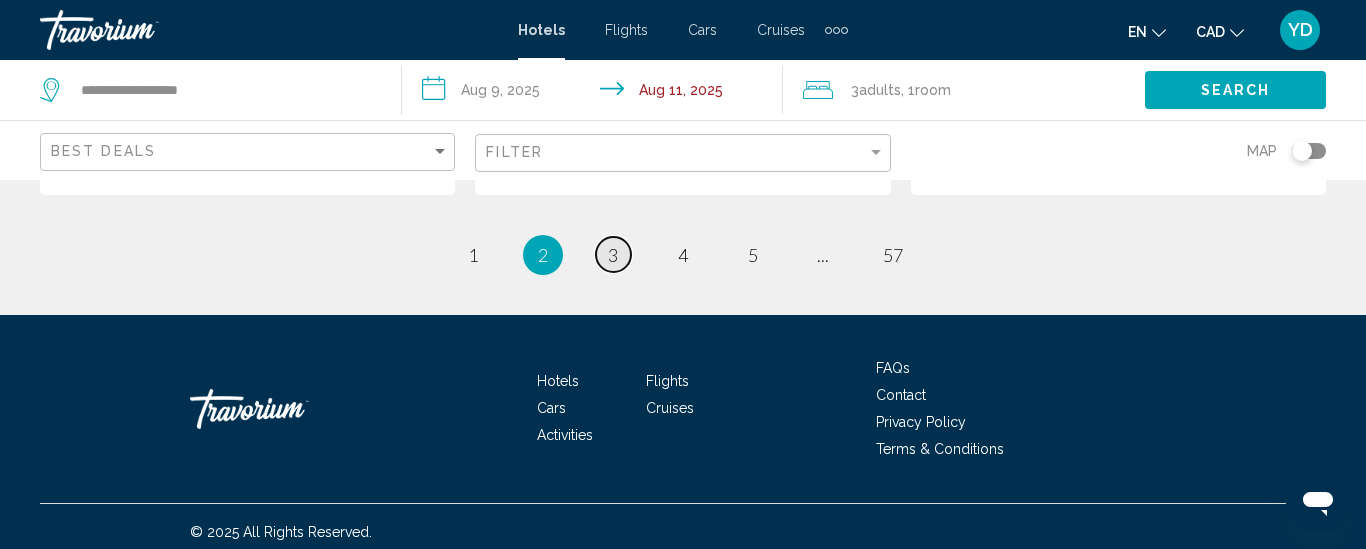 click on "3" at bounding box center [613, 255] 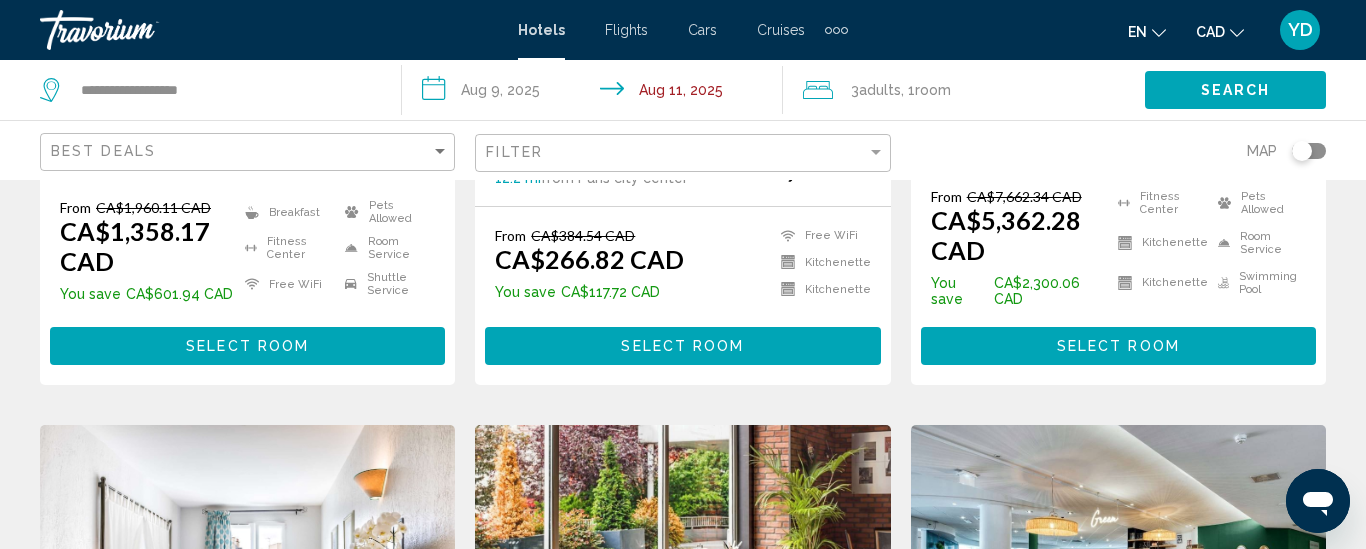 scroll, scrollTop: 600, scrollLeft: 0, axis: vertical 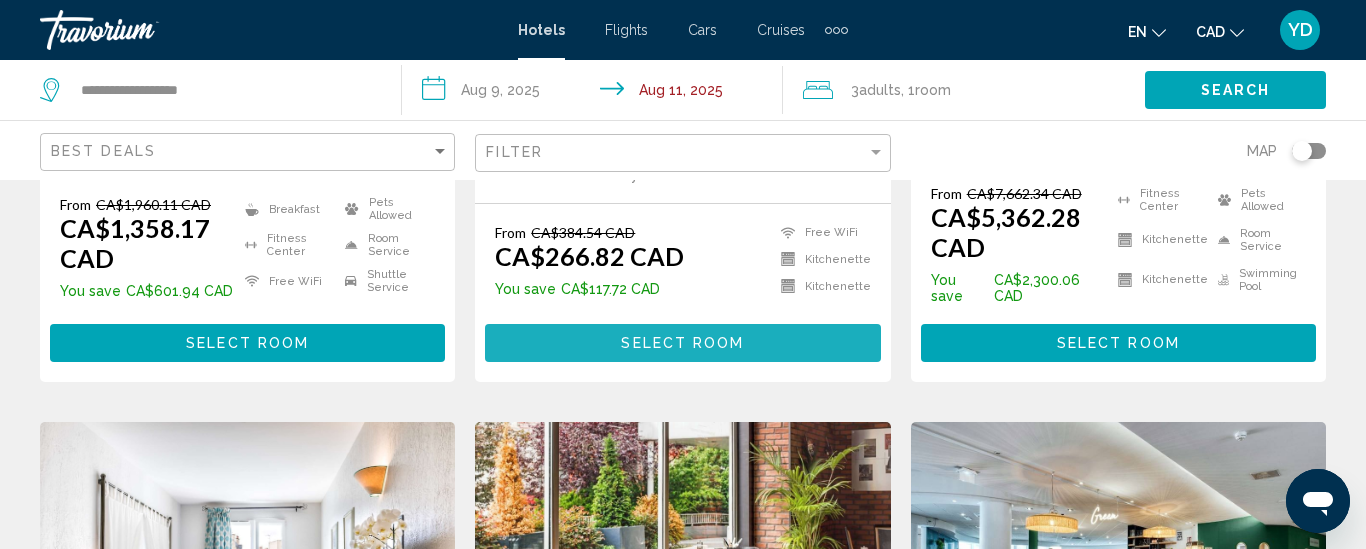 click on "Select Room" at bounding box center (682, 344) 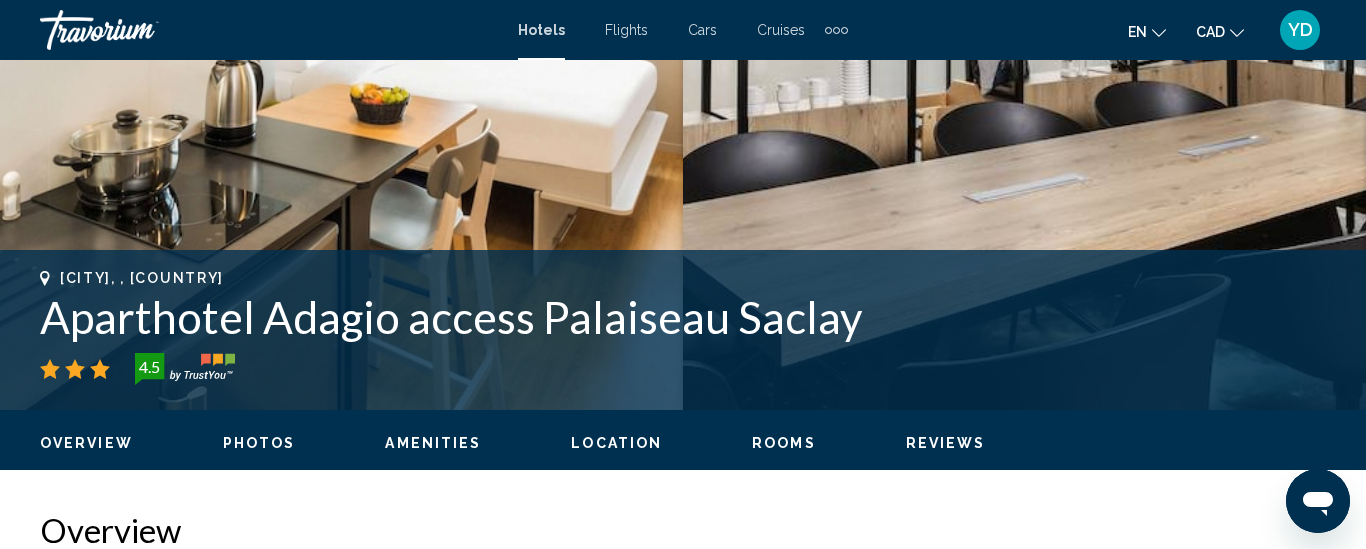 scroll, scrollTop: 260, scrollLeft: 0, axis: vertical 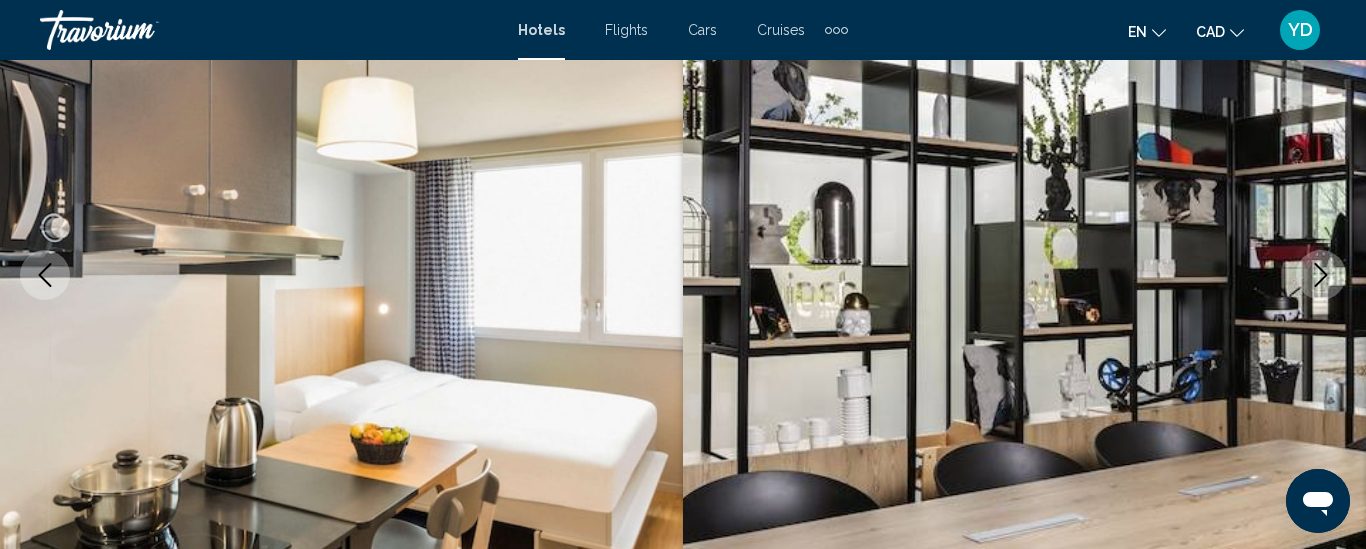 type 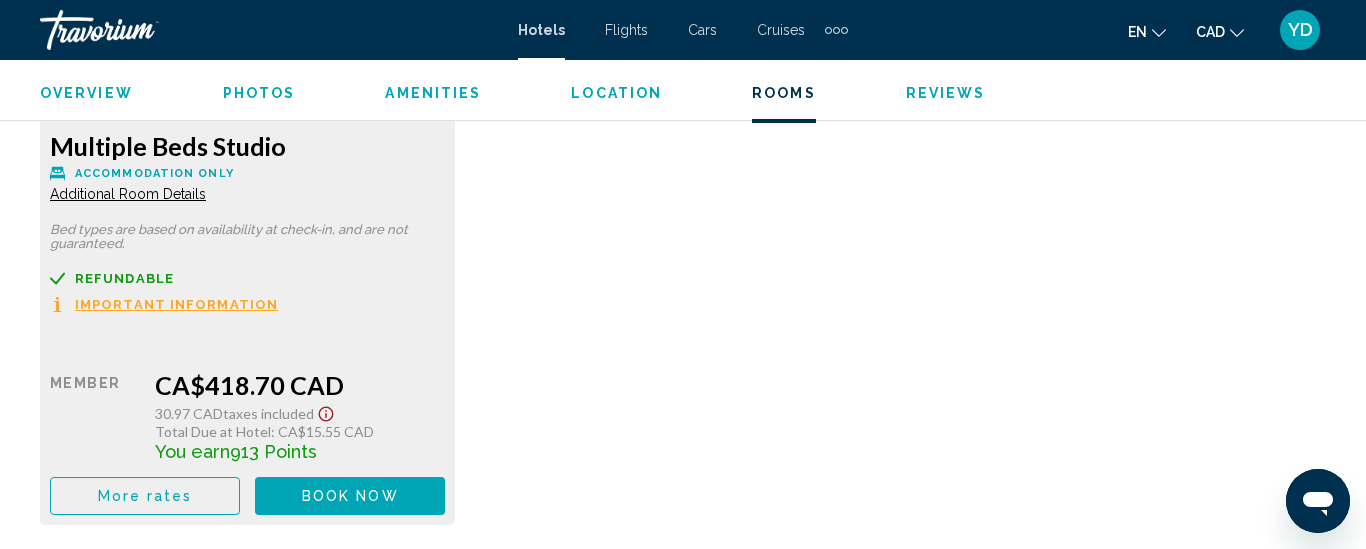 scroll, scrollTop: 4020, scrollLeft: 0, axis: vertical 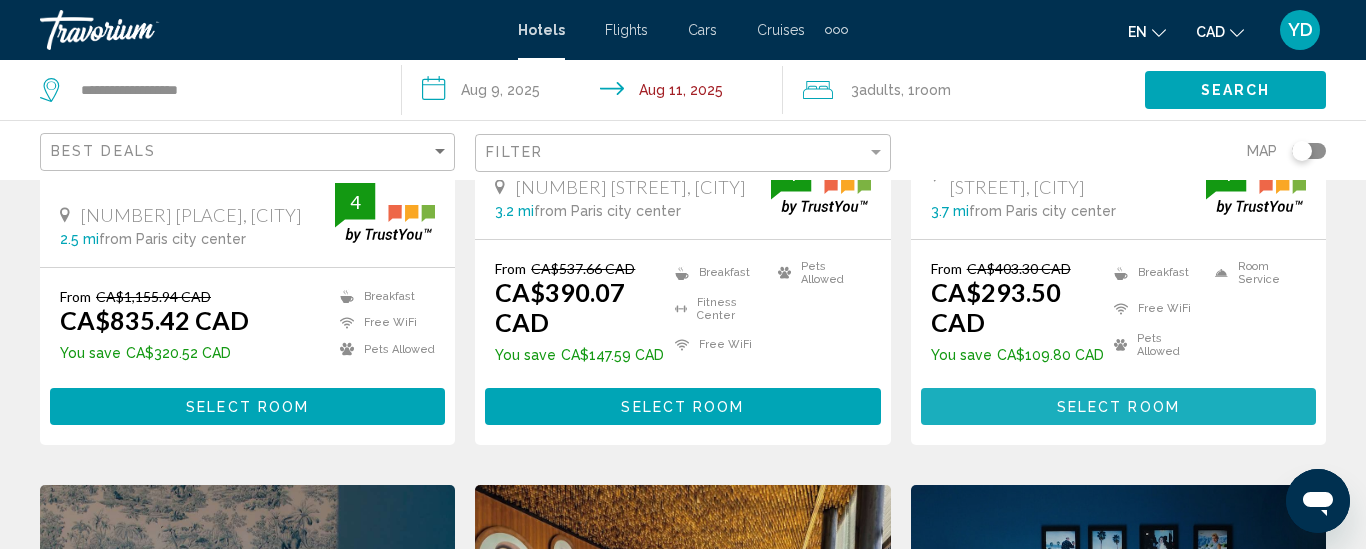 click on "Select Room" at bounding box center [1118, 407] 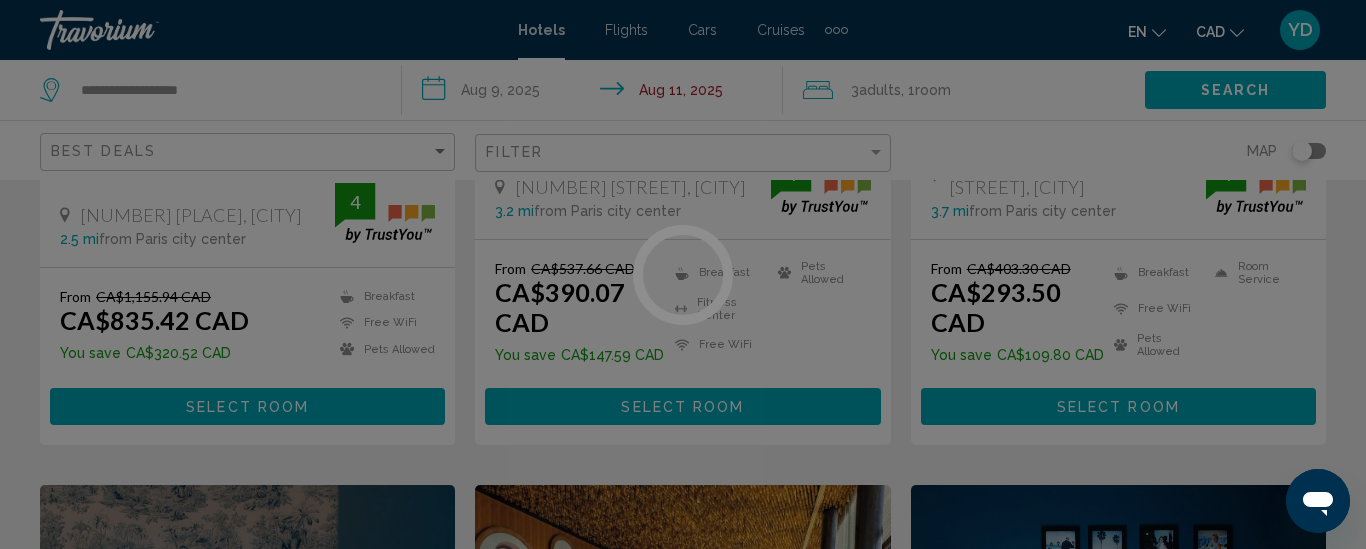 scroll, scrollTop: 260, scrollLeft: 0, axis: vertical 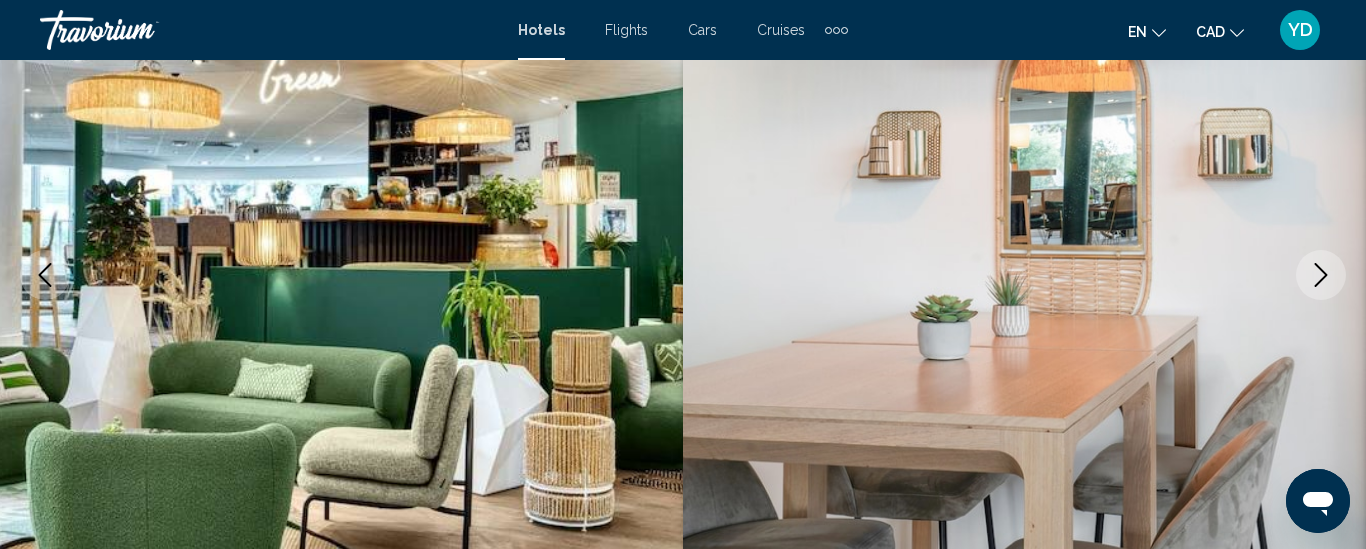 type 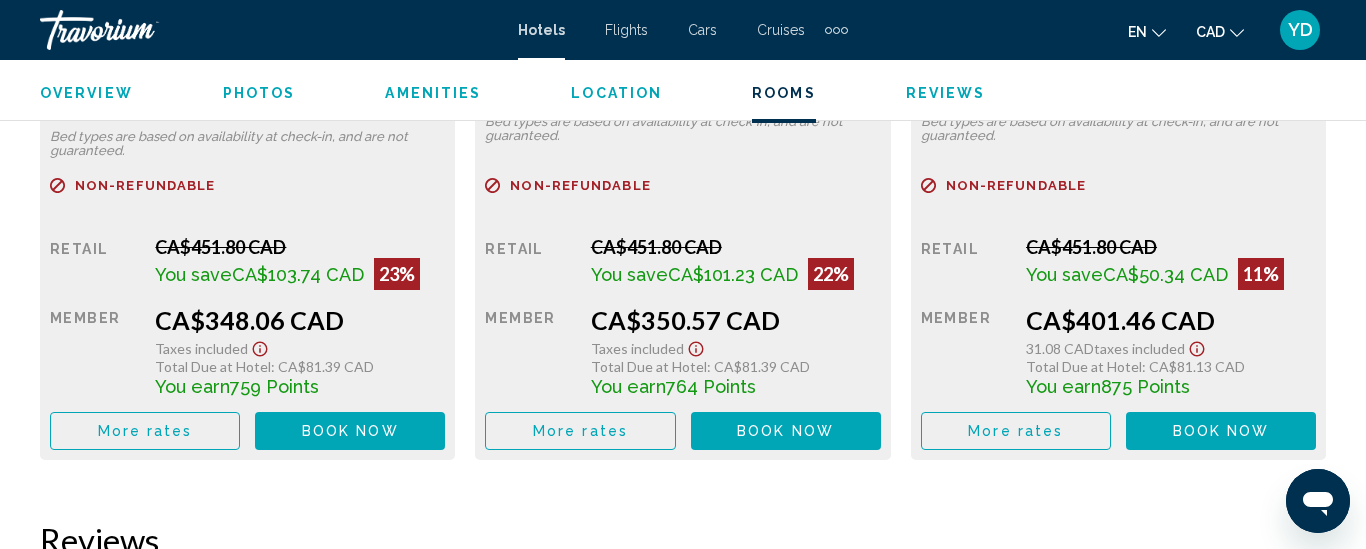 scroll, scrollTop: 4180, scrollLeft: 0, axis: vertical 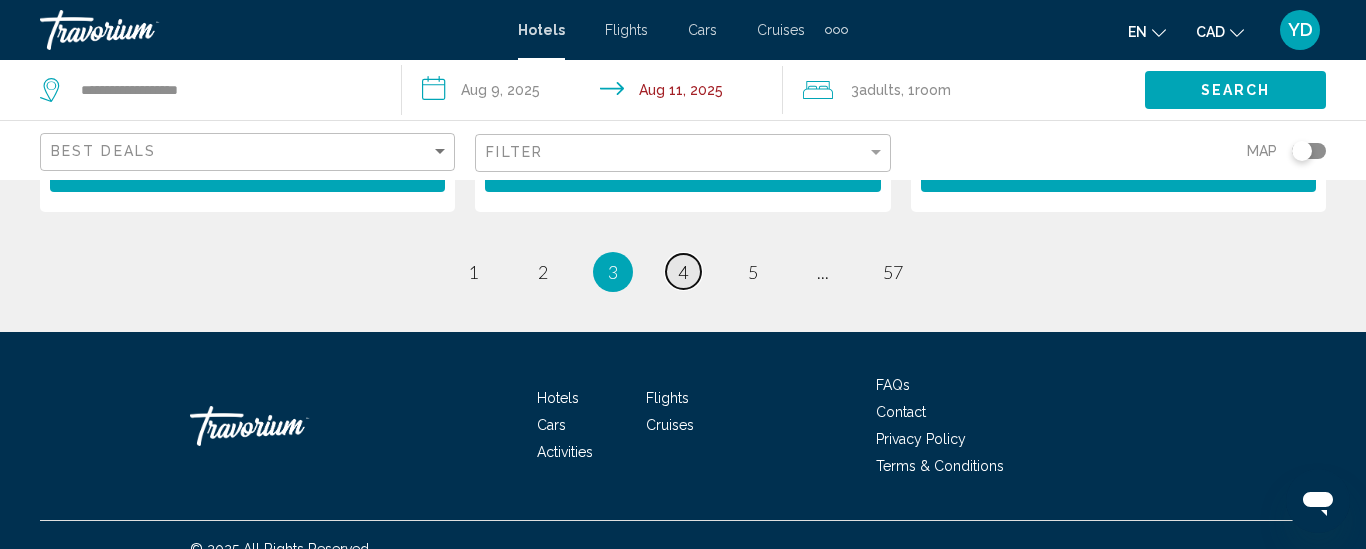 click on "4" at bounding box center [683, 272] 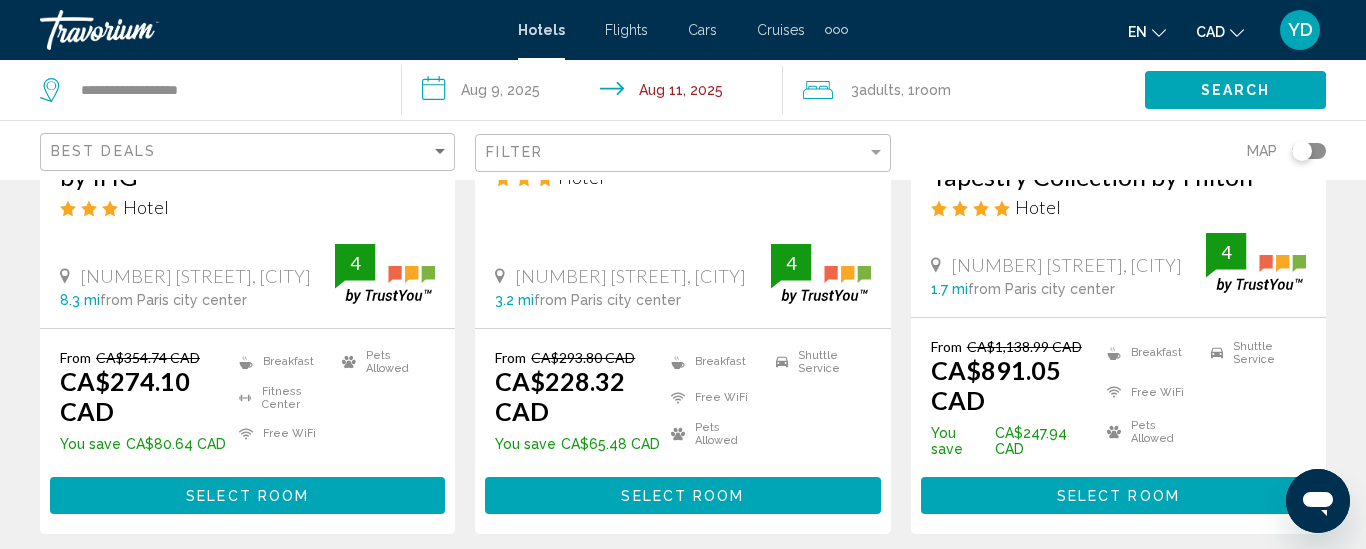 scroll, scrollTop: 2800, scrollLeft: 0, axis: vertical 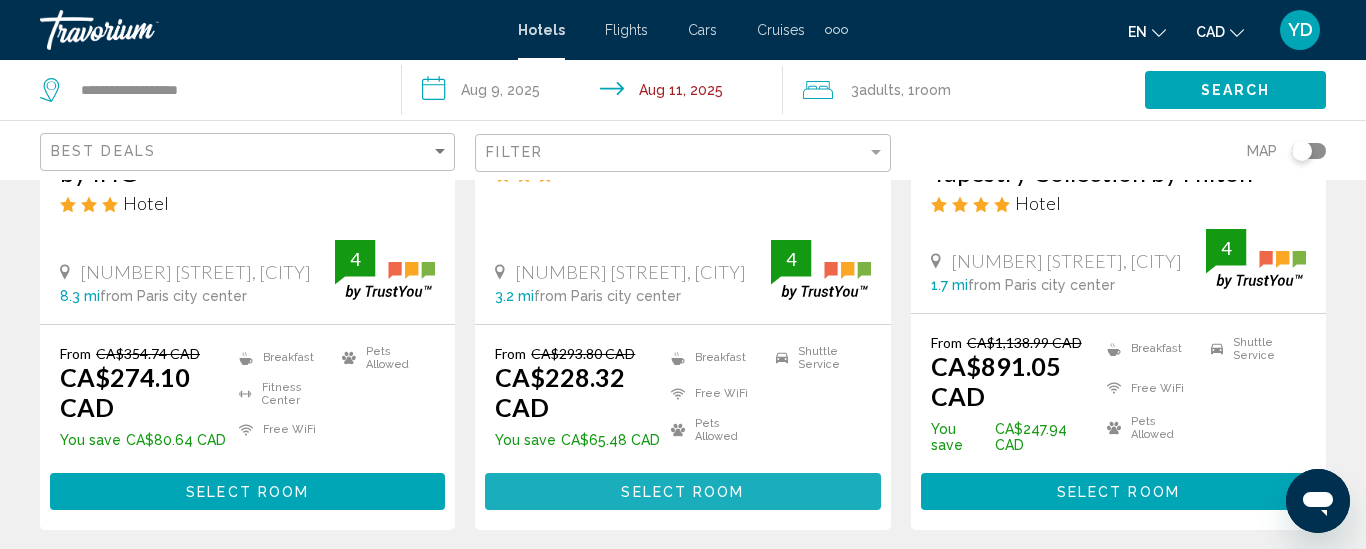 click on "Select Room" at bounding box center (682, 492) 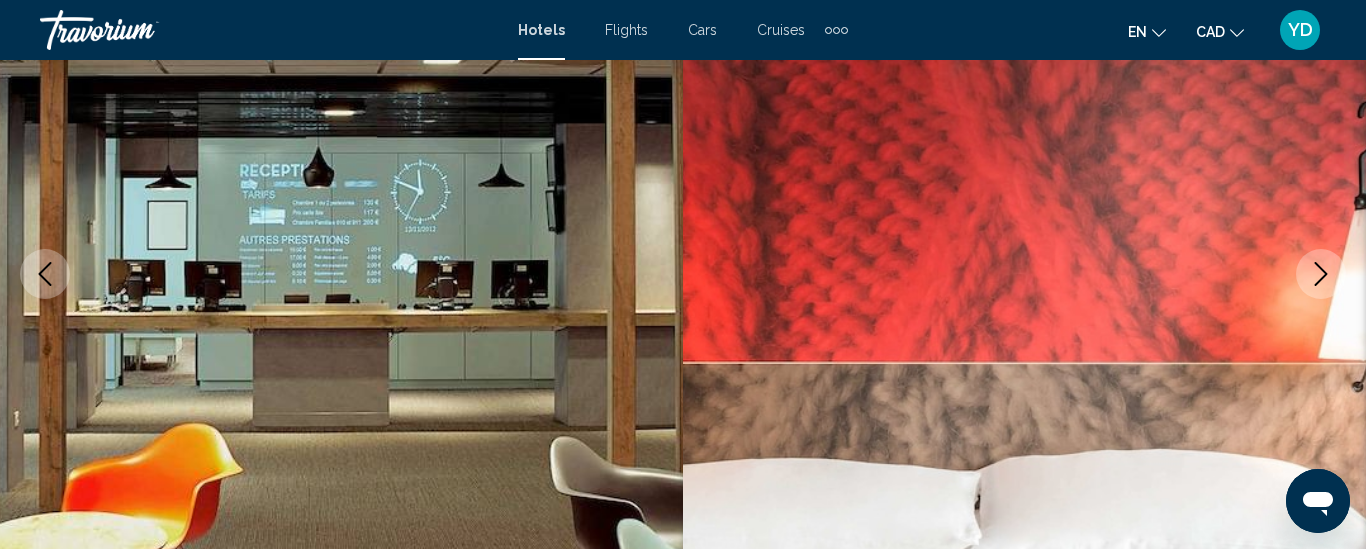 type 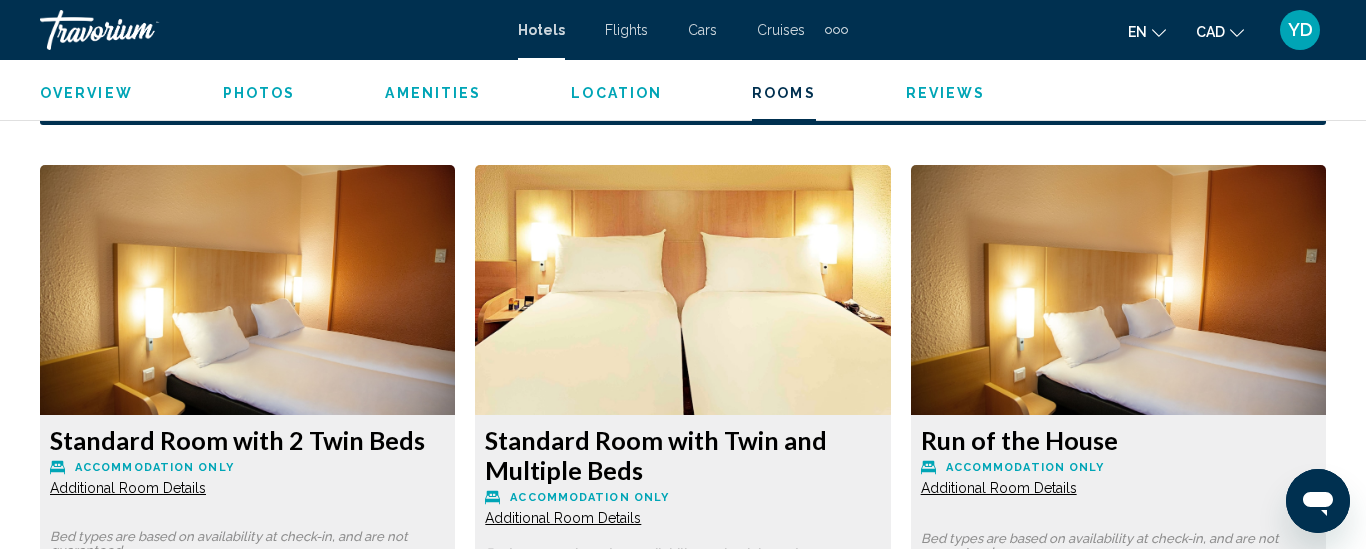 scroll, scrollTop: 2901, scrollLeft: 0, axis: vertical 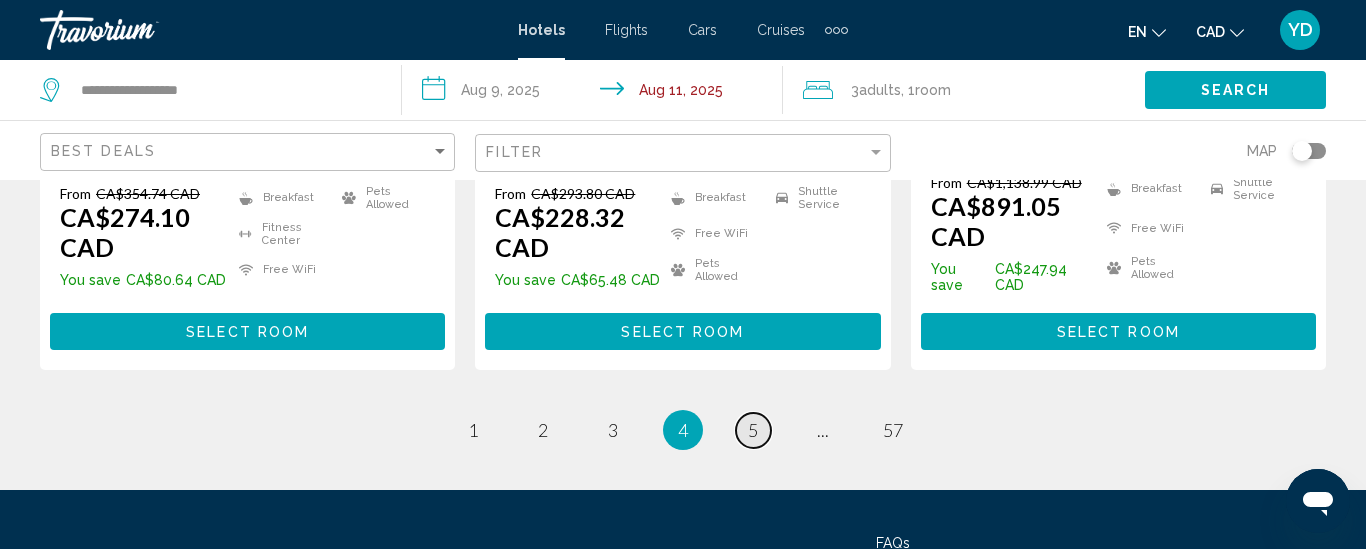 click on "5" at bounding box center [753, 430] 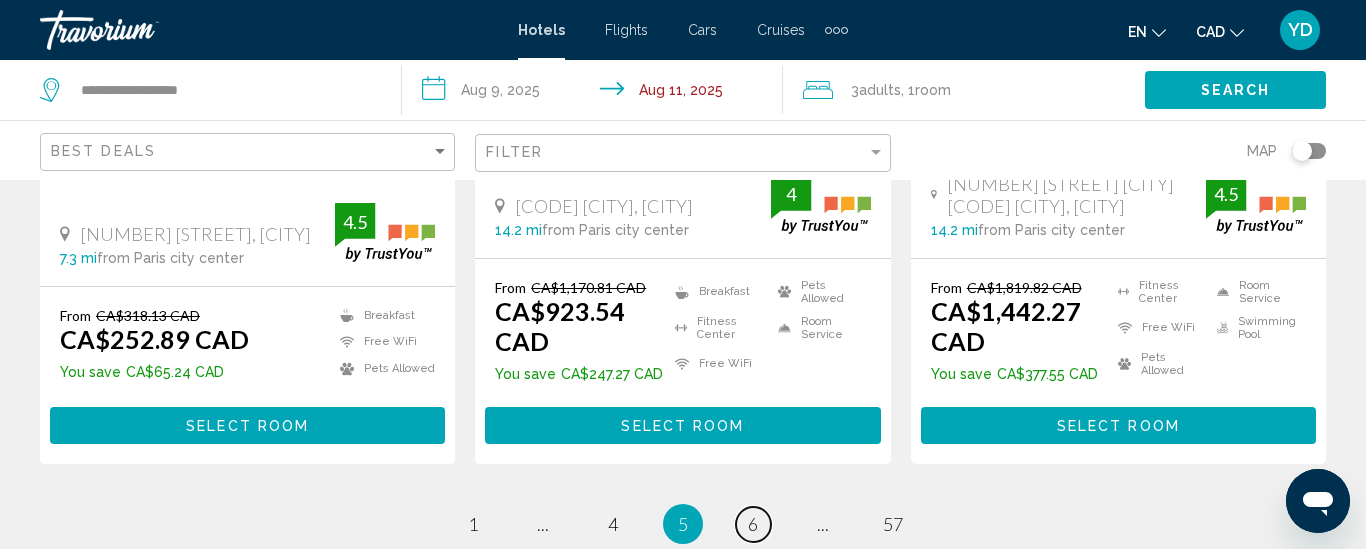 scroll, scrollTop: 2800, scrollLeft: 0, axis: vertical 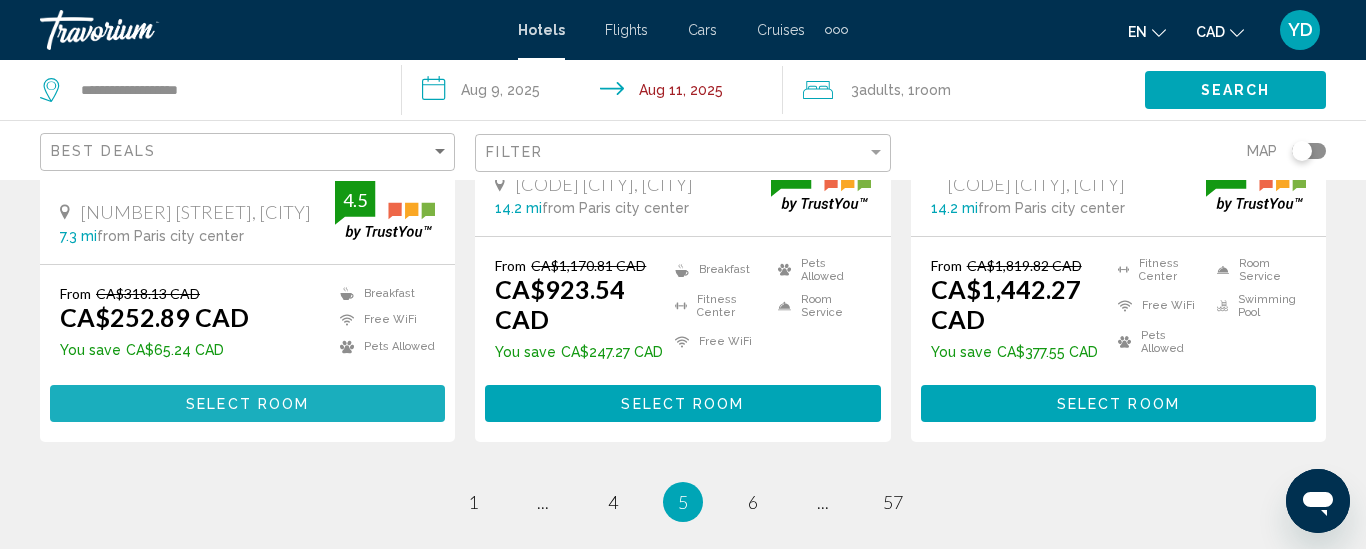click on "Select Room" at bounding box center [247, 404] 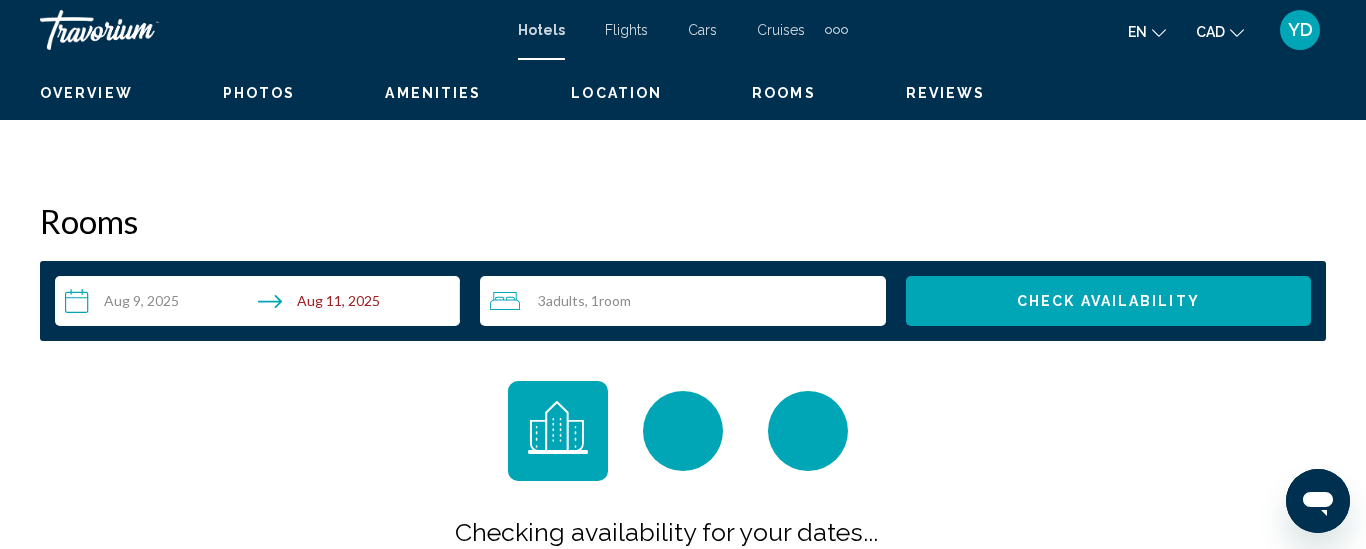 scroll, scrollTop: 261, scrollLeft: 0, axis: vertical 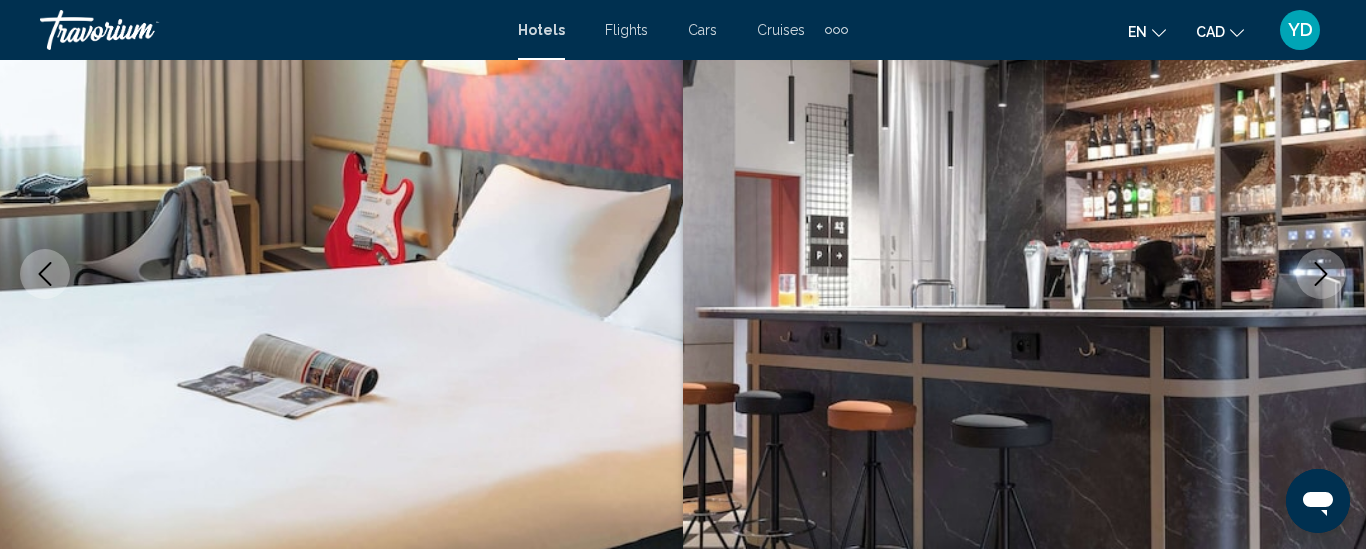 type 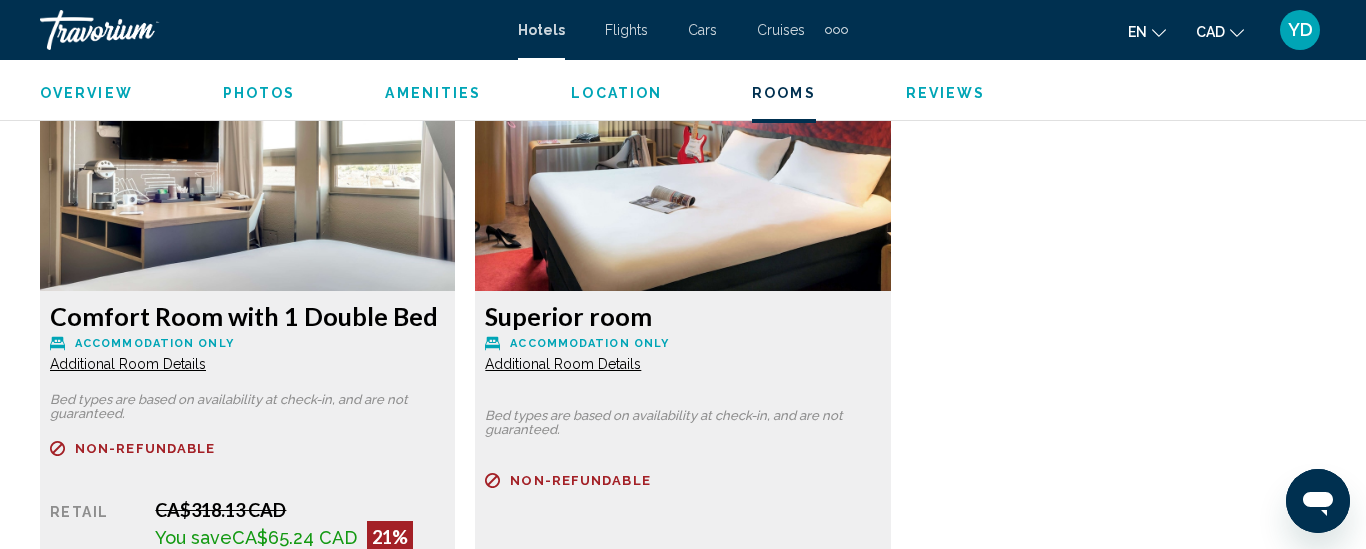 scroll, scrollTop: 3221, scrollLeft: 0, axis: vertical 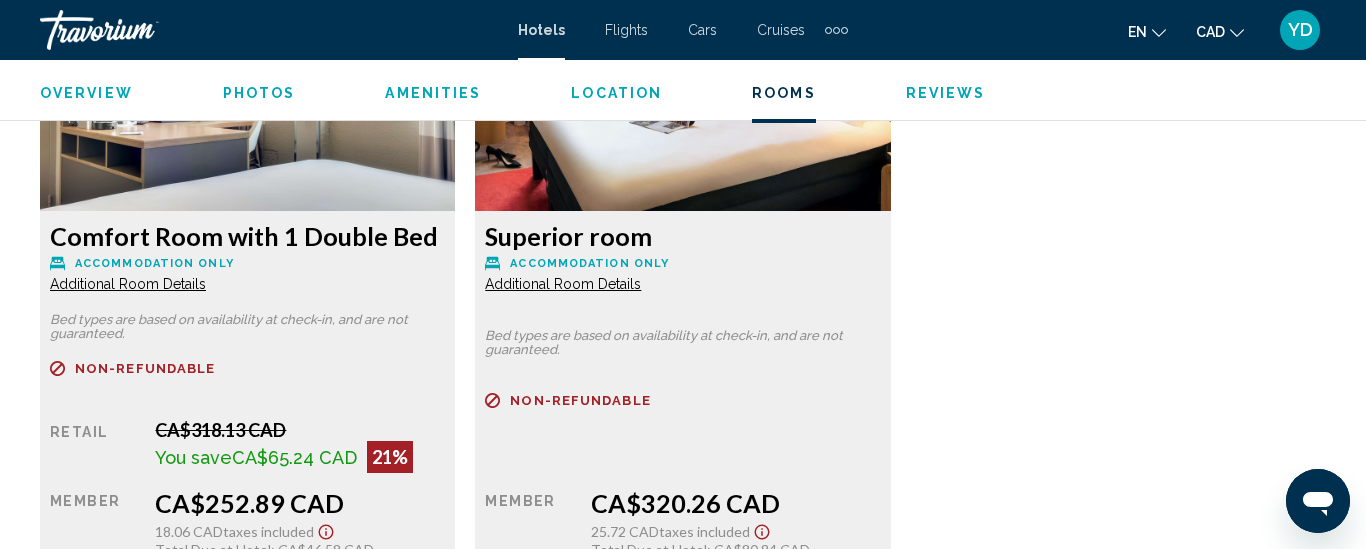 click on "Additional Room Details" at bounding box center (128, 284) 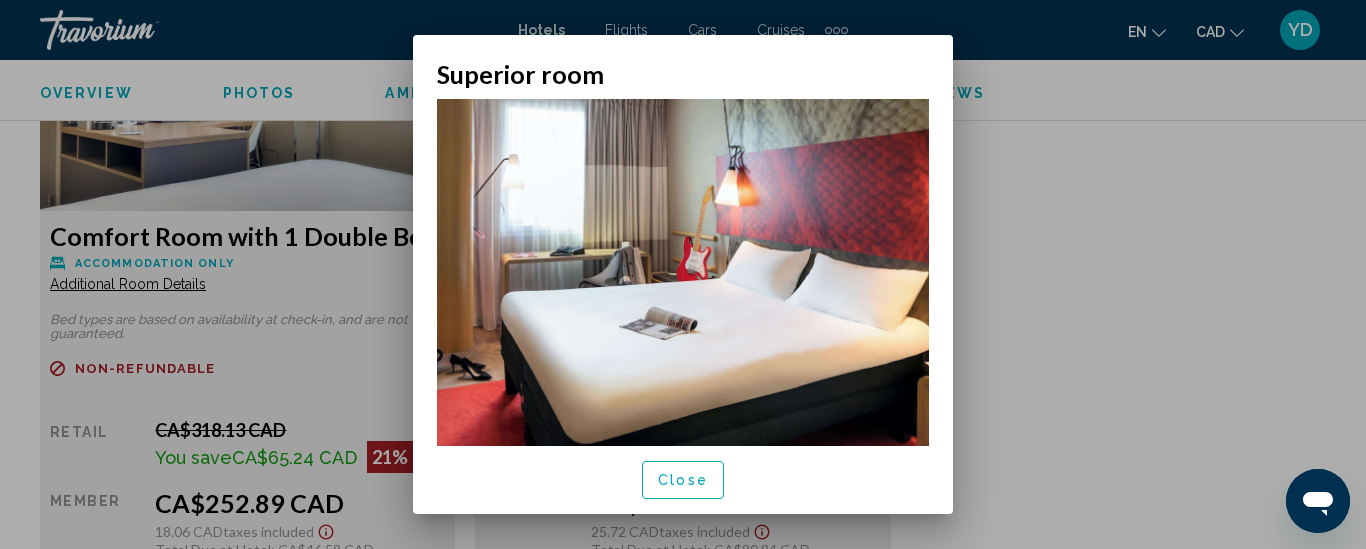 scroll, scrollTop: 0, scrollLeft: 0, axis: both 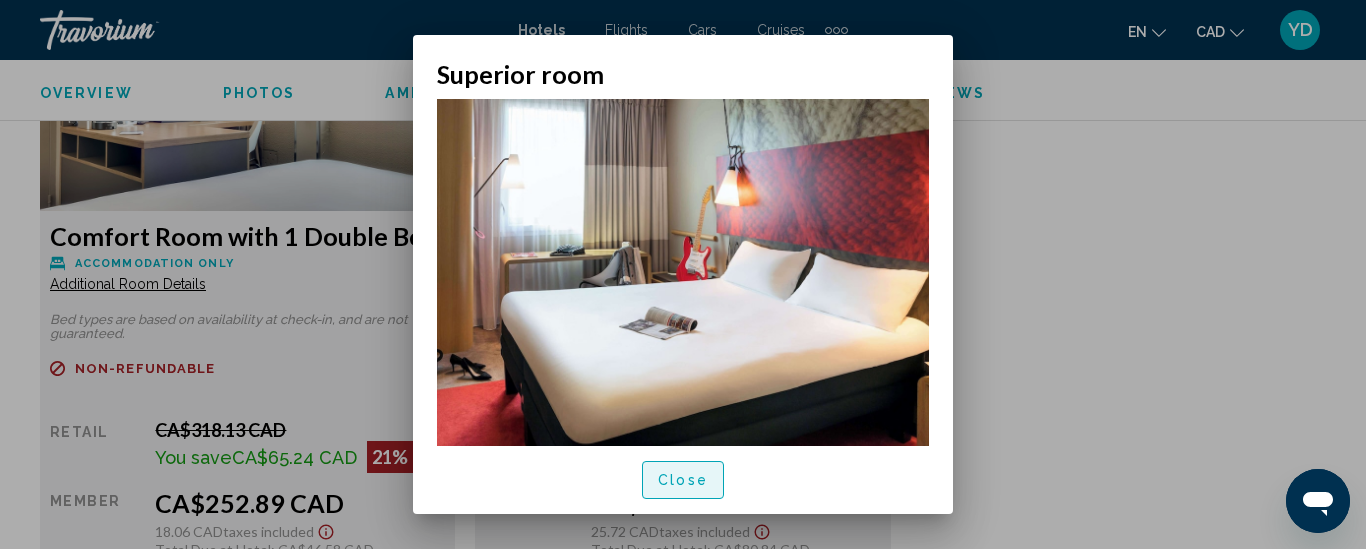 click on "Close" at bounding box center (683, 481) 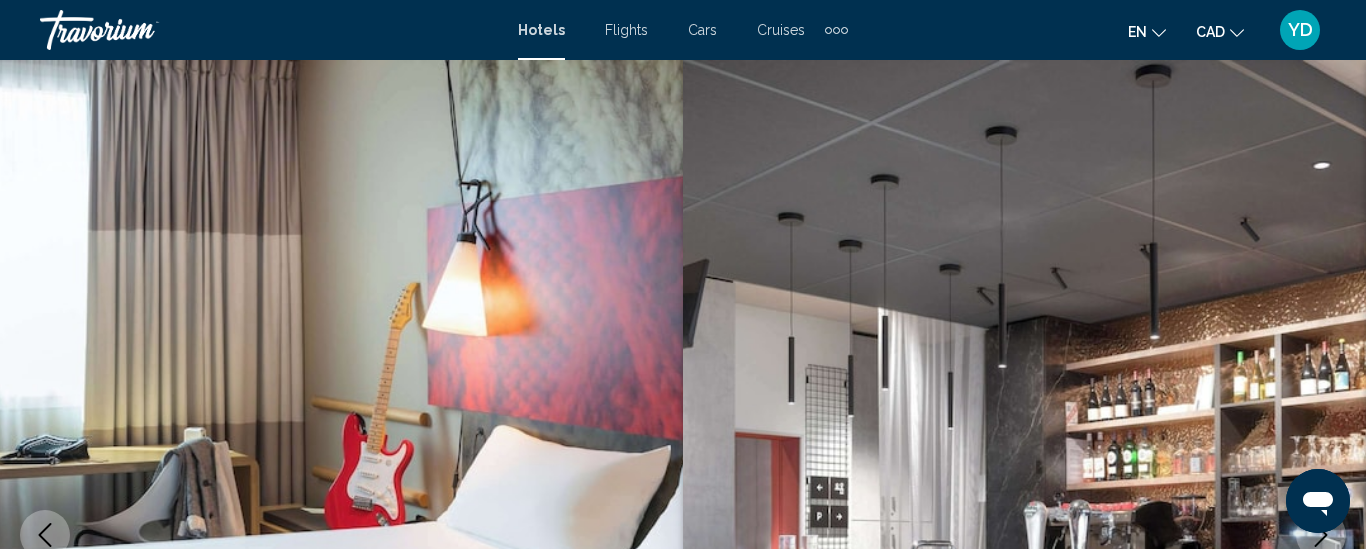 scroll, scrollTop: 3221, scrollLeft: 0, axis: vertical 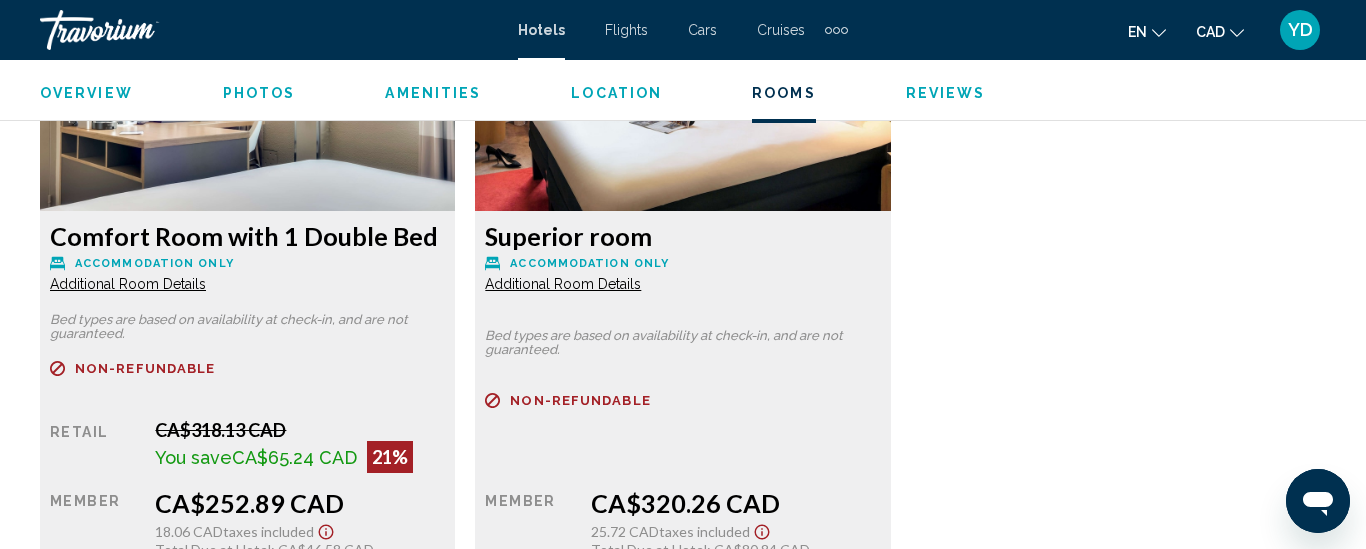 click on "Additional Room Details" at bounding box center [128, 284] 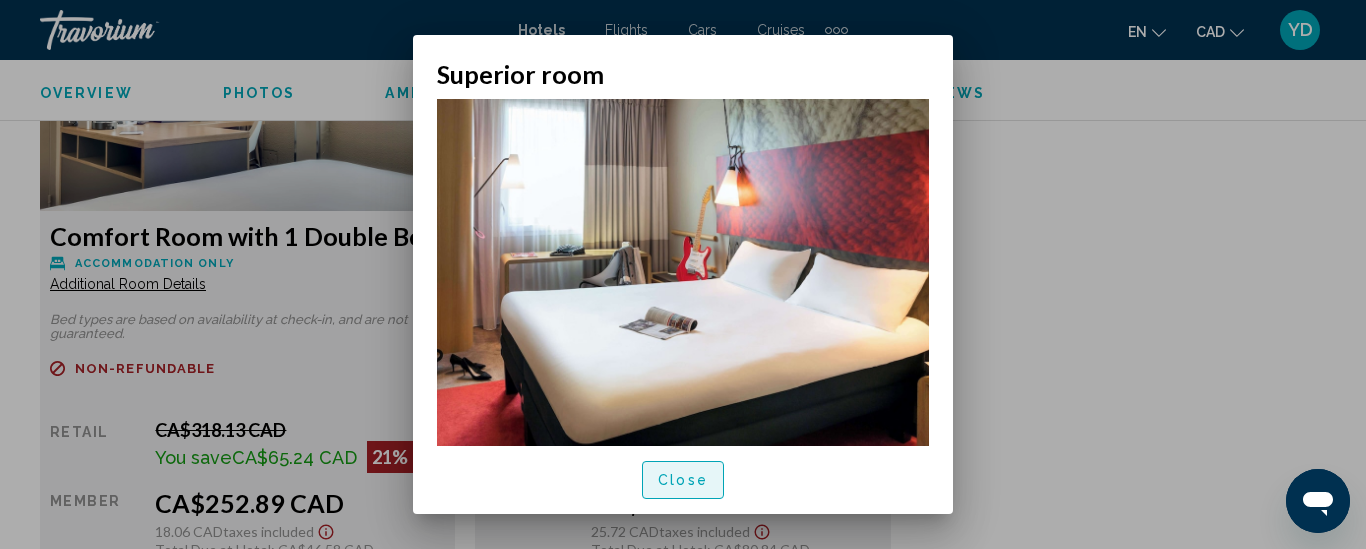 click on "Close" at bounding box center [683, 481] 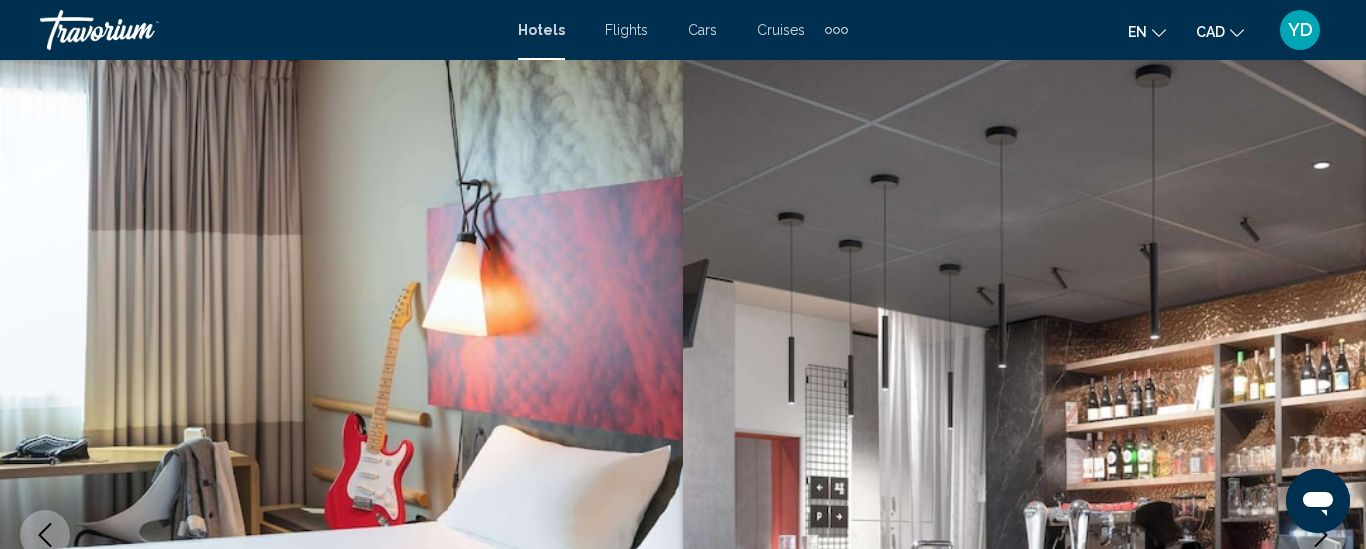 scroll, scrollTop: 3221, scrollLeft: 0, axis: vertical 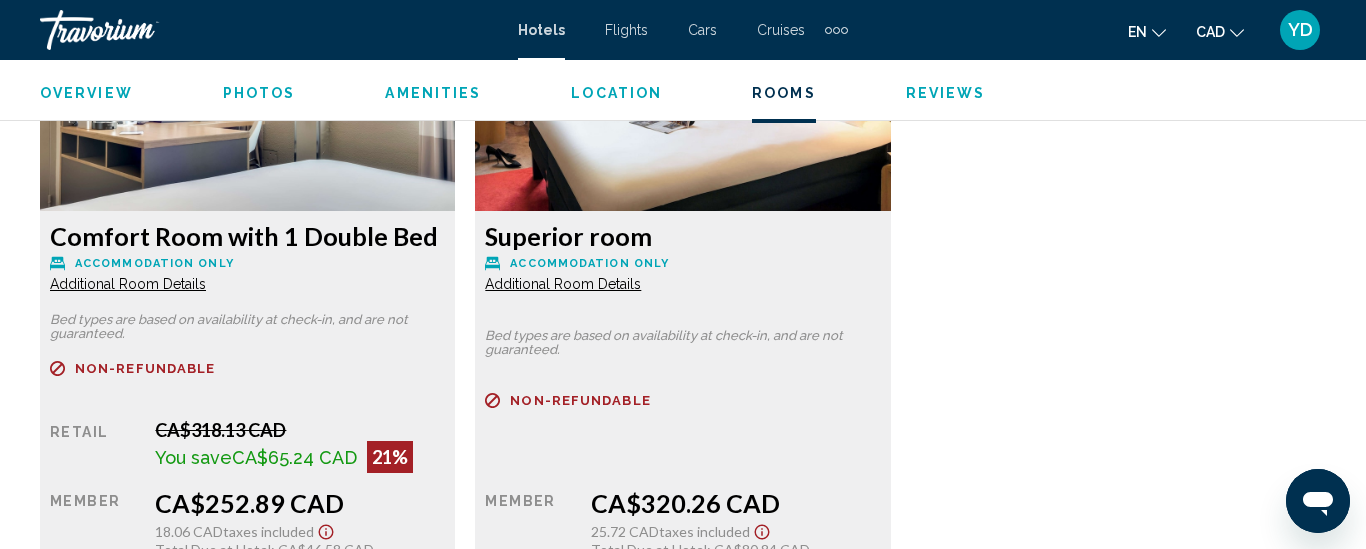 click on "Accommodation Only" at bounding box center (154, 263) 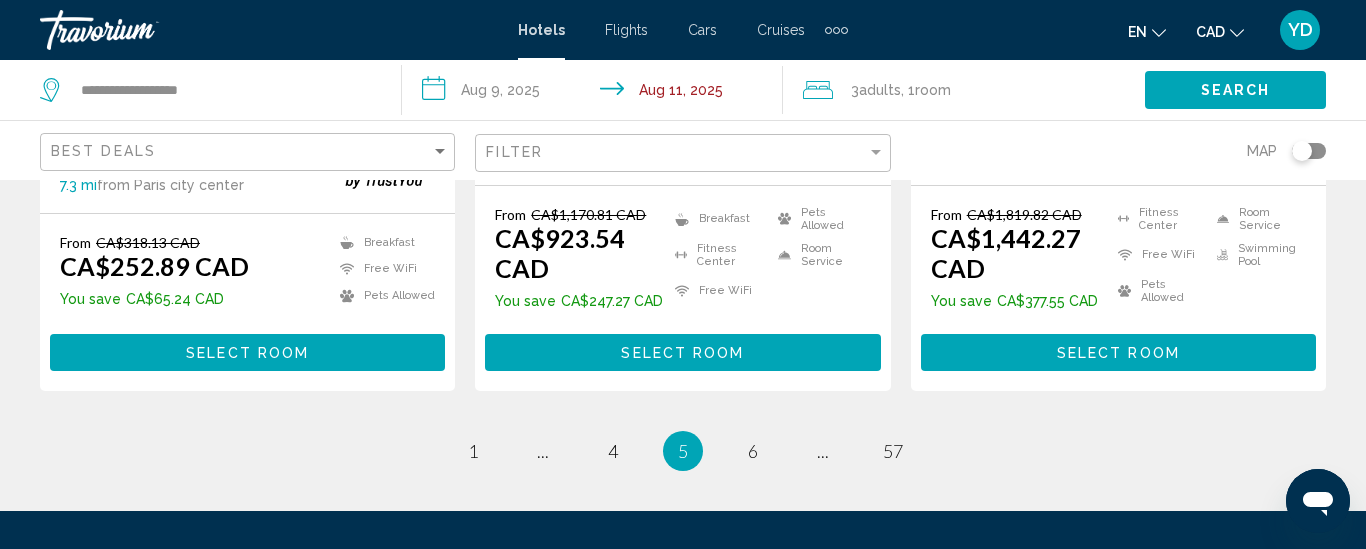 scroll, scrollTop: 2880, scrollLeft: 0, axis: vertical 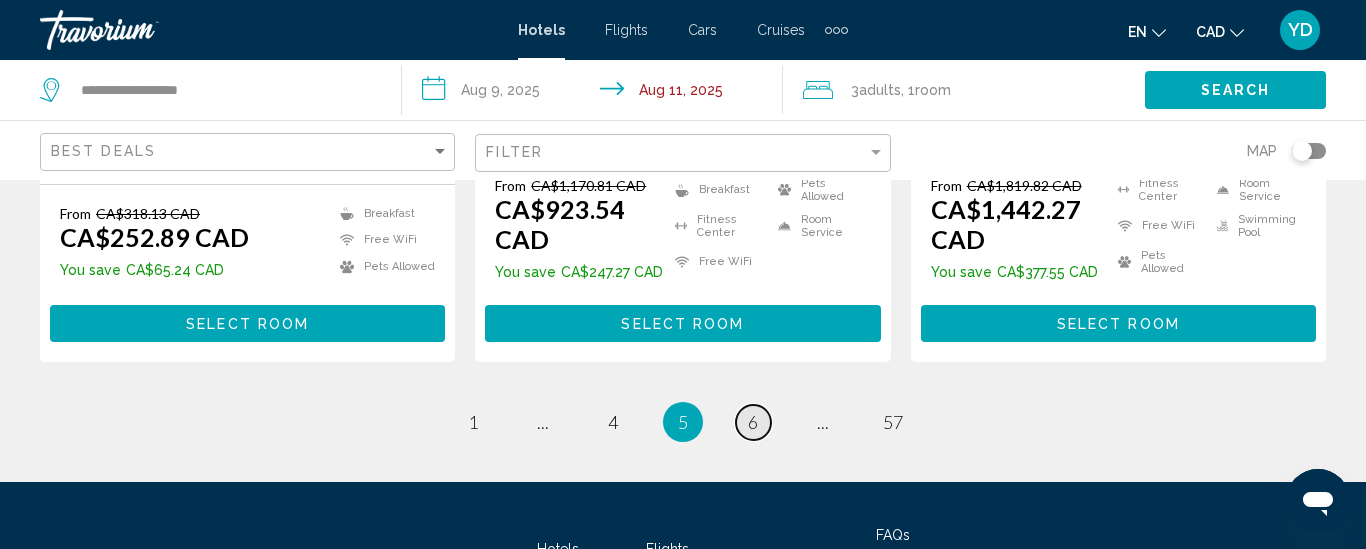 click on "6" at bounding box center [753, 422] 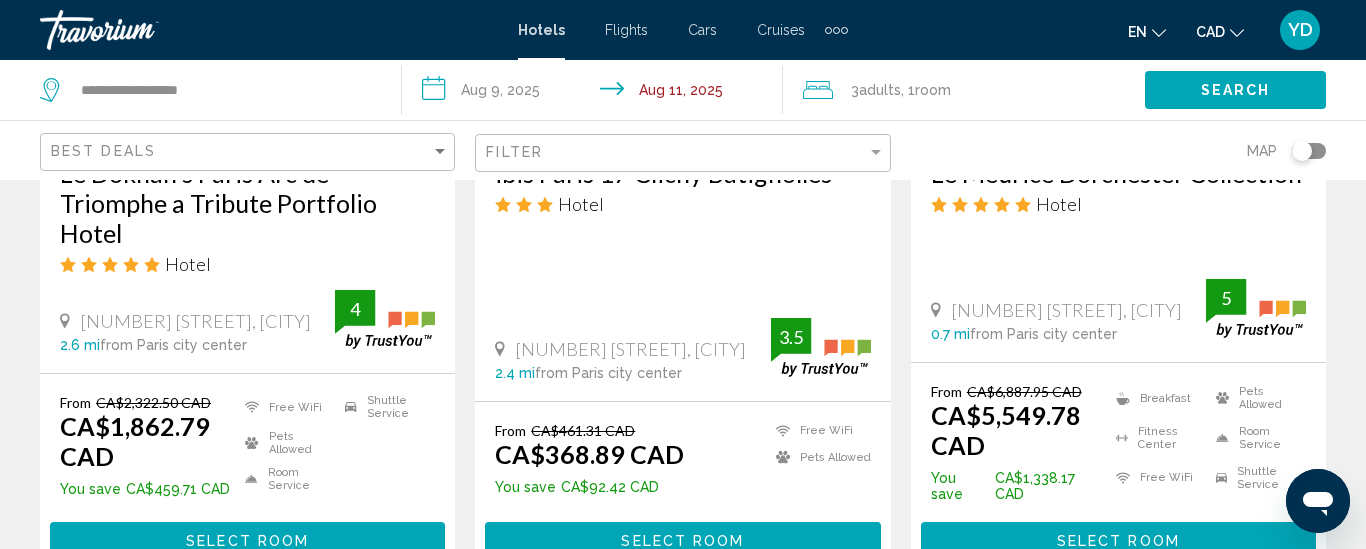 scroll, scrollTop: 2800, scrollLeft: 0, axis: vertical 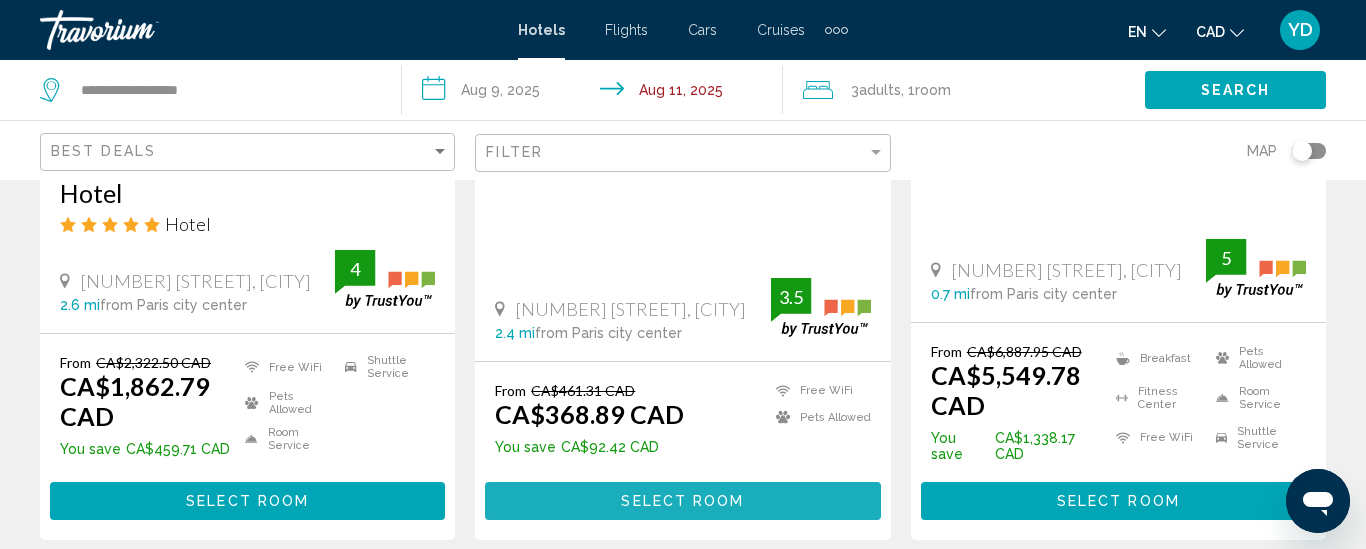 click on "Select Room" at bounding box center [682, 500] 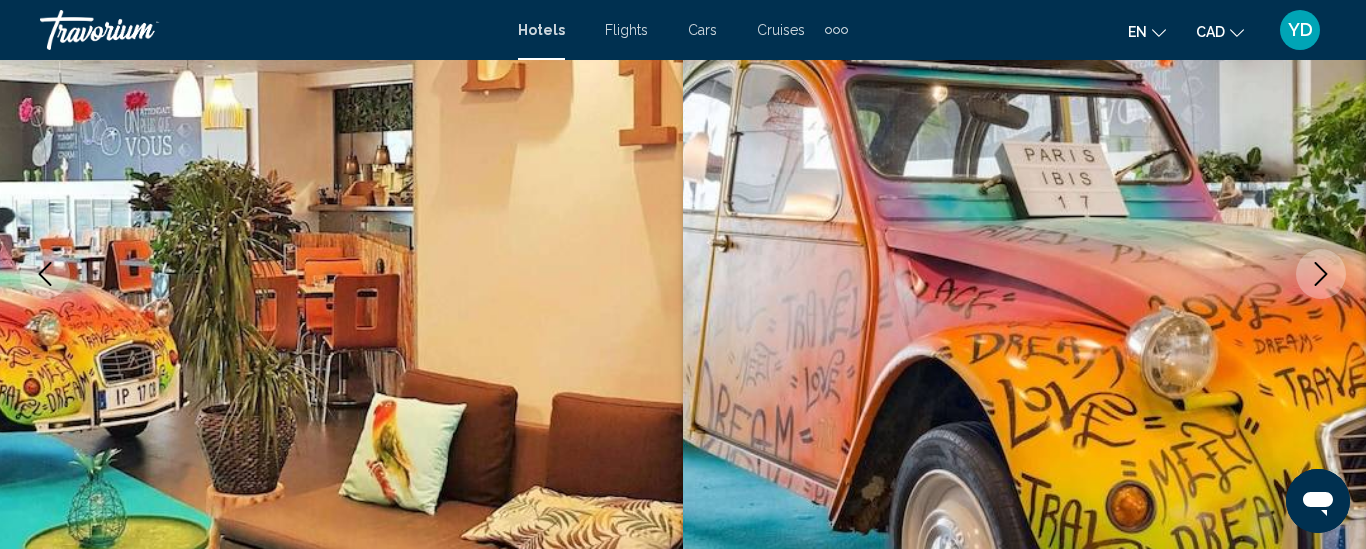 type 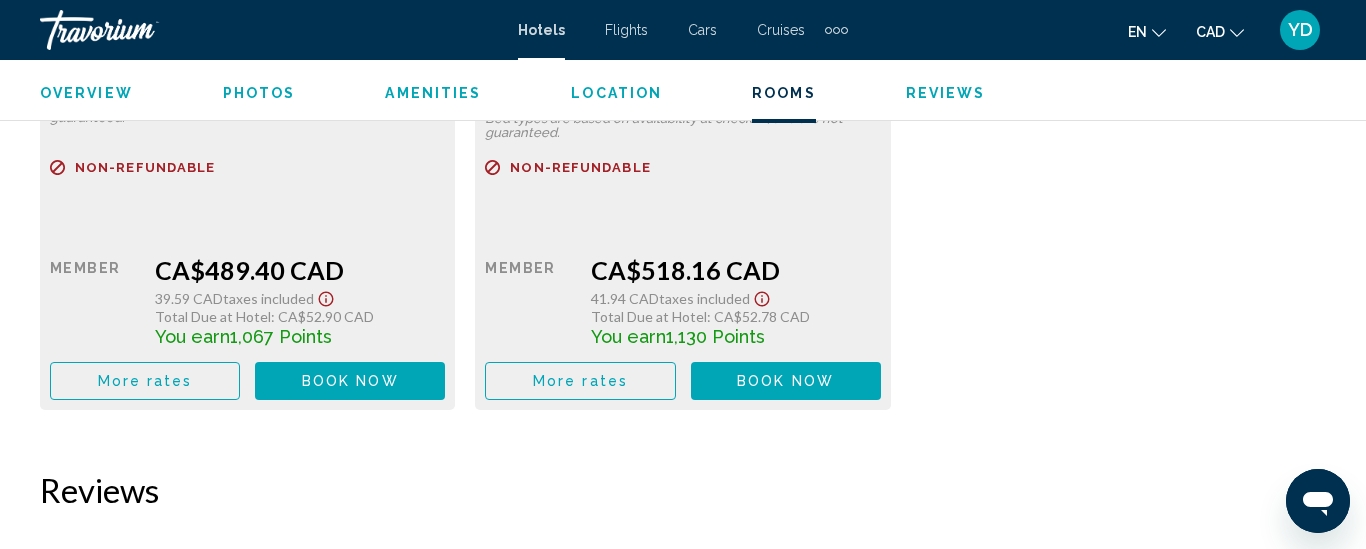 scroll, scrollTop: 4141, scrollLeft: 0, axis: vertical 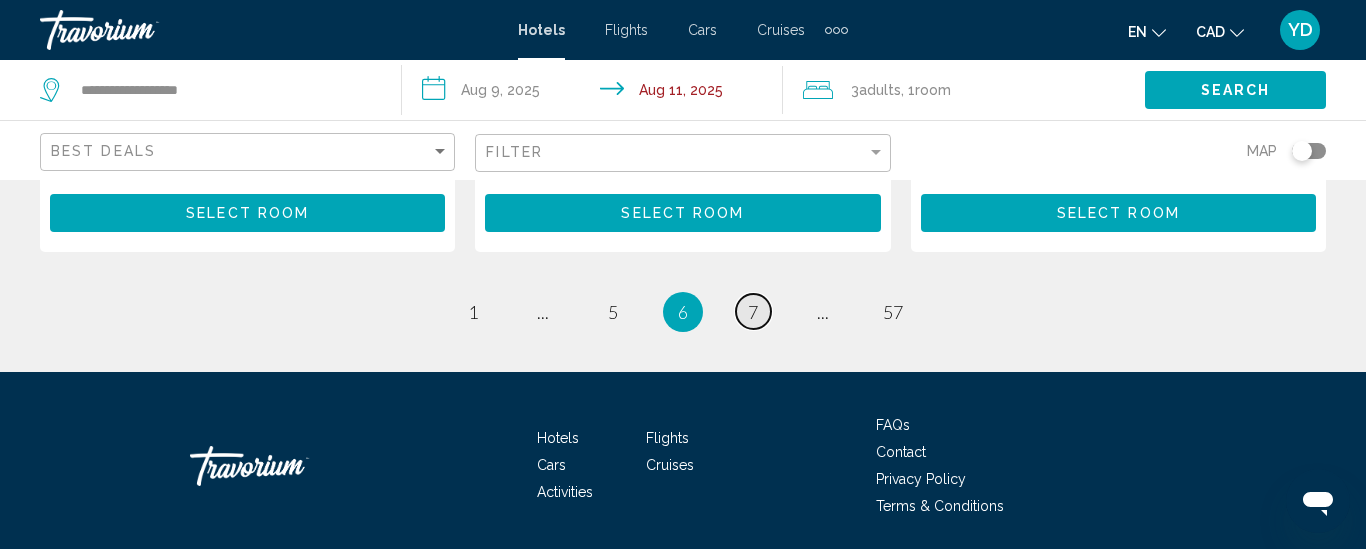 click on "7" at bounding box center [753, 312] 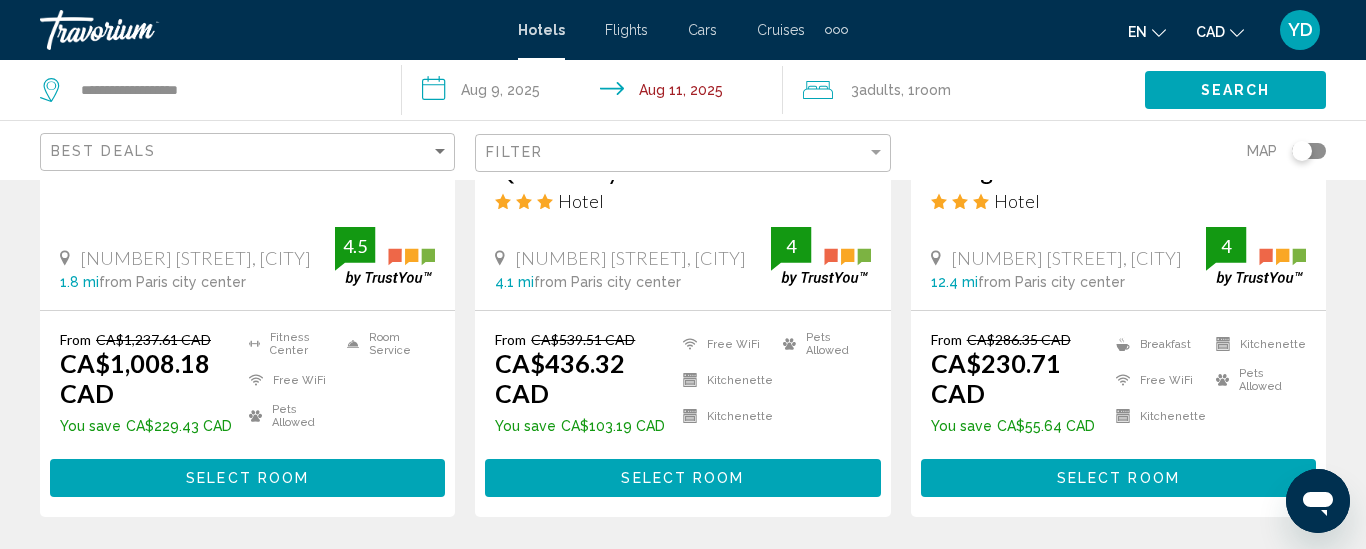 scroll, scrollTop: 1200, scrollLeft: 0, axis: vertical 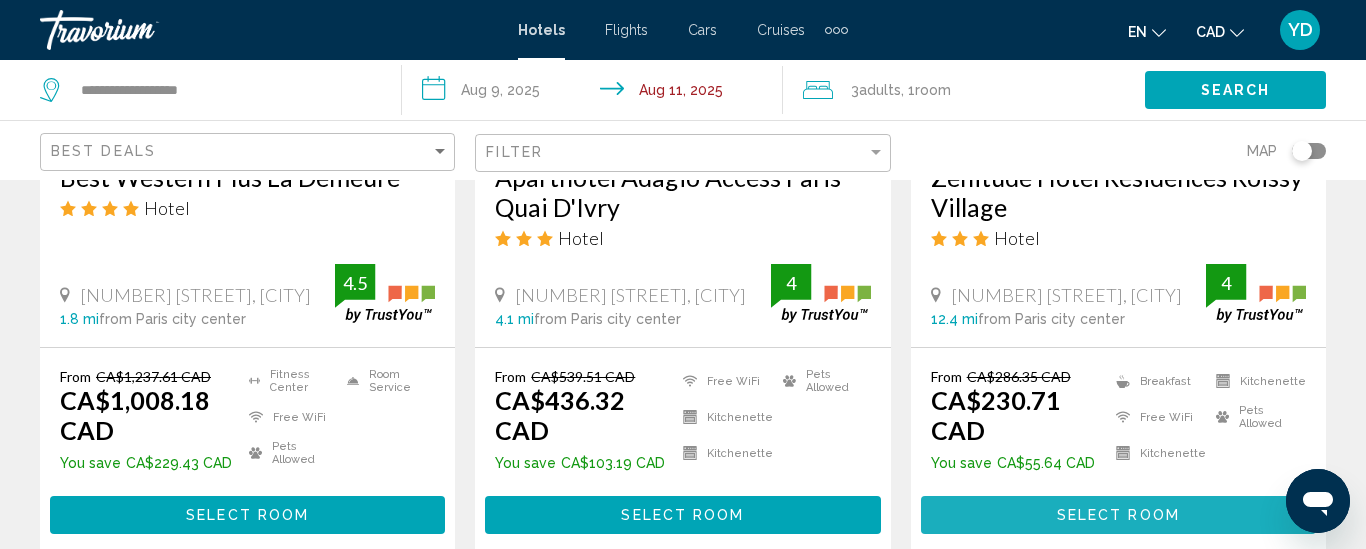click on "Select Room" at bounding box center [1118, 516] 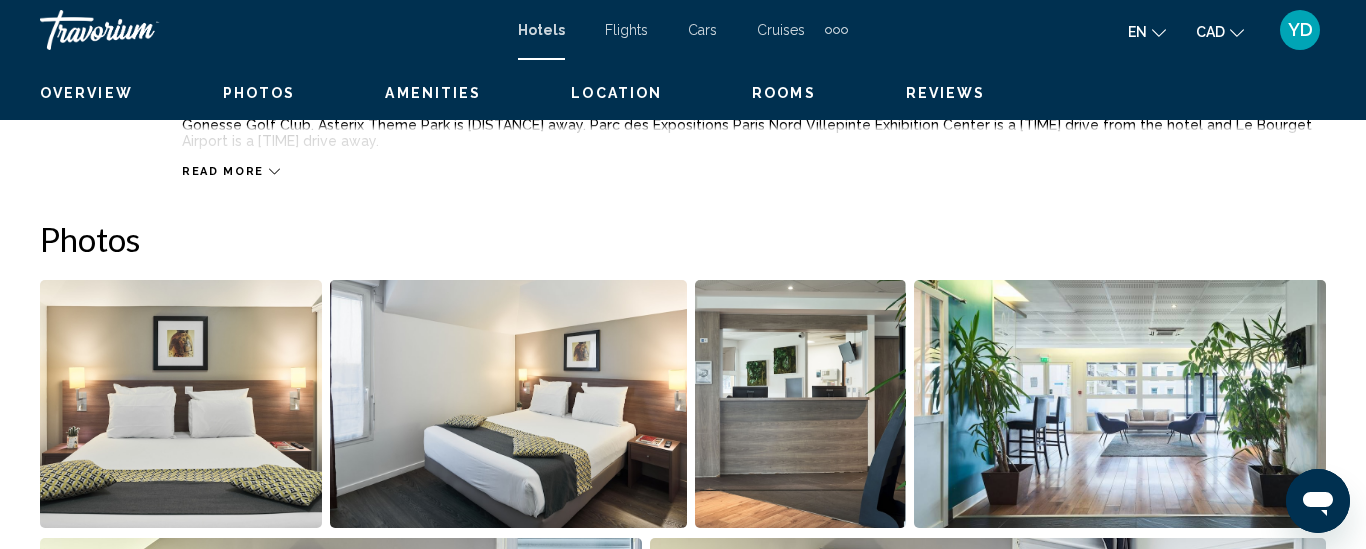 scroll, scrollTop: 261, scrollLeft: 0, axis: vertical 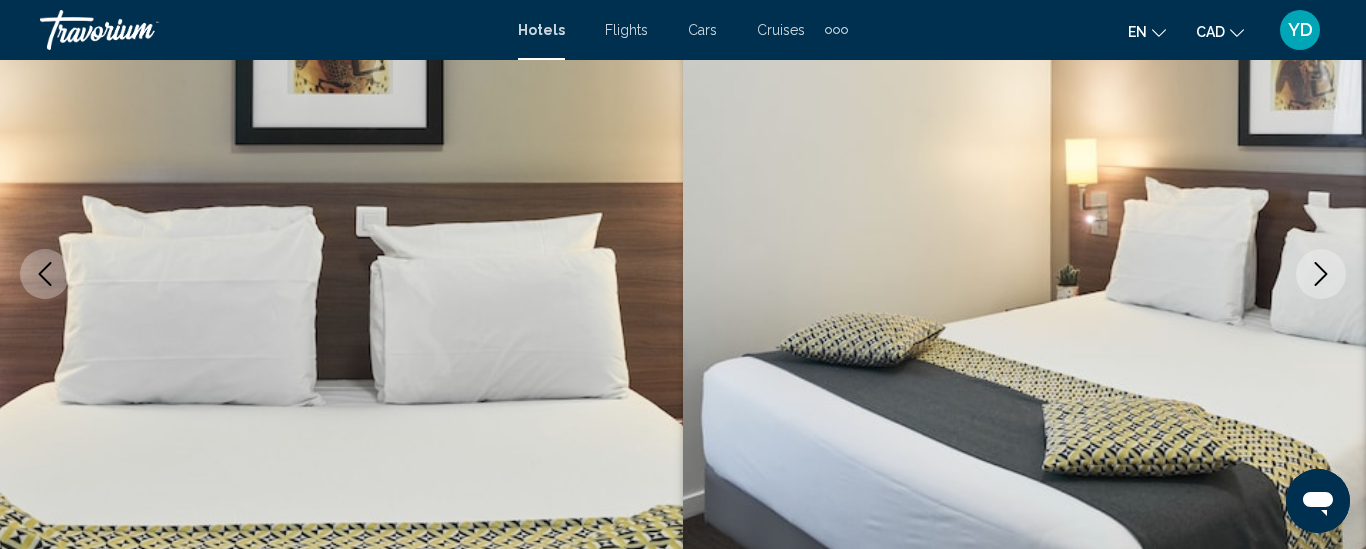 type 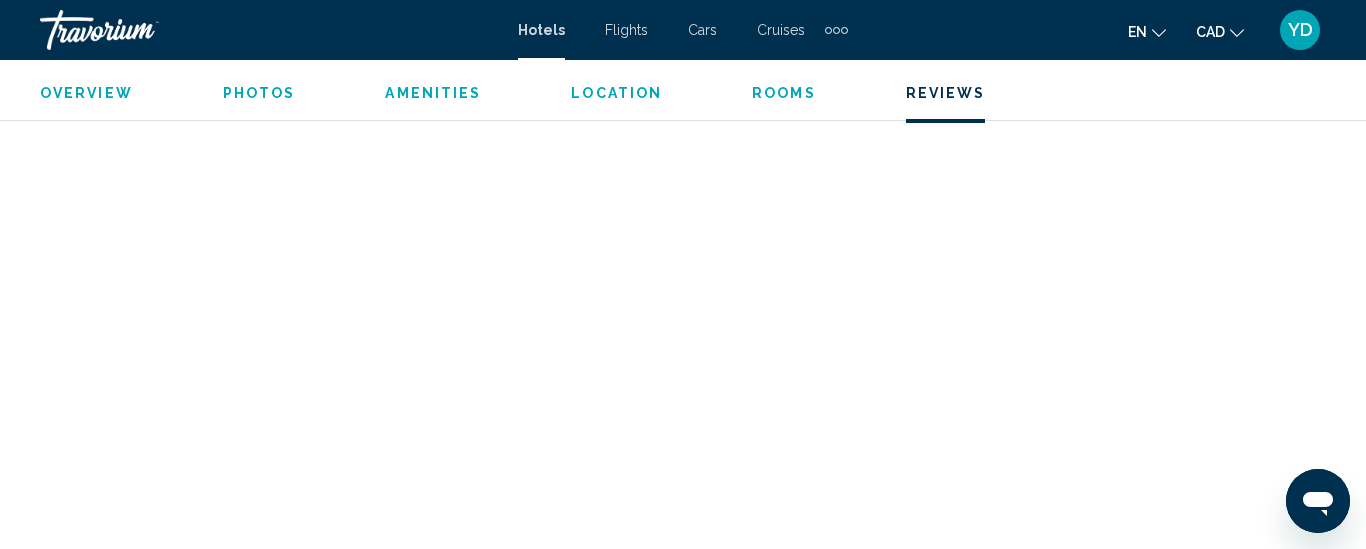 scroll, scrollTop: 4261, scrollLeft: 0, axis: vertical 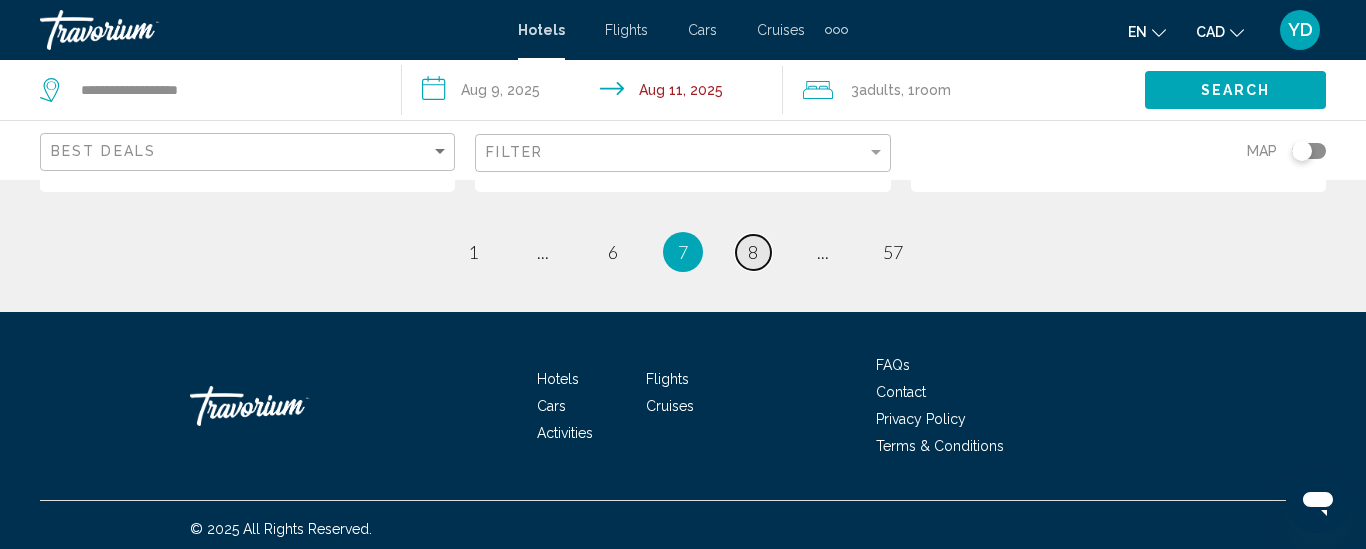 click on "page  8" at bounding box center [753, 252] 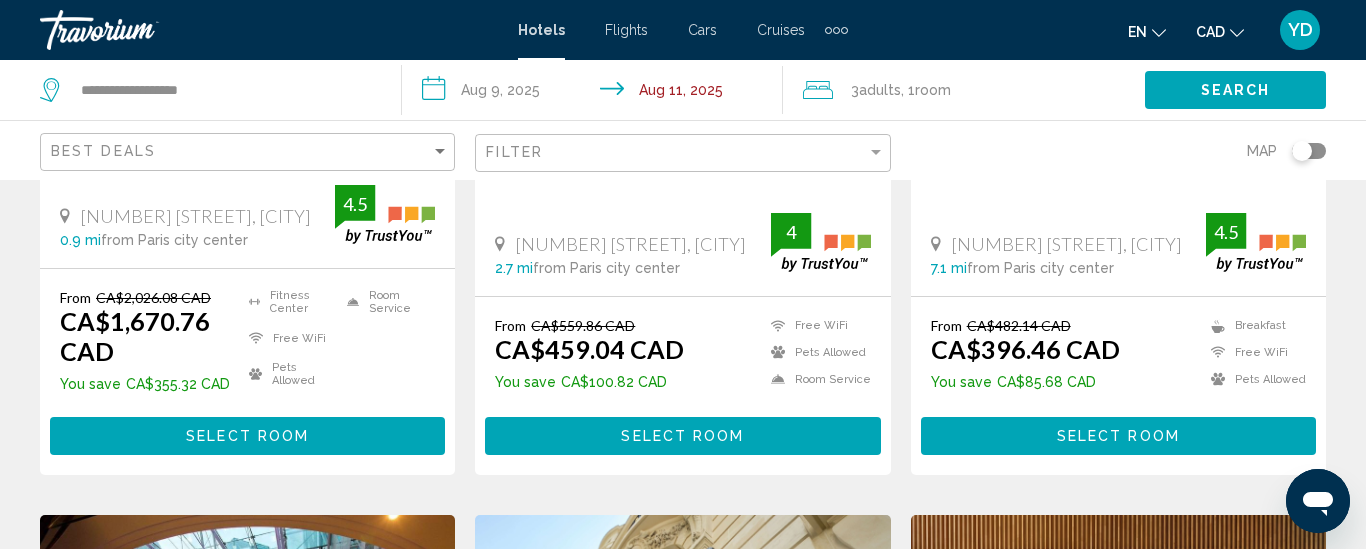 scroll, scrollTop: 480, scrollLeft: 0, axis: vertical 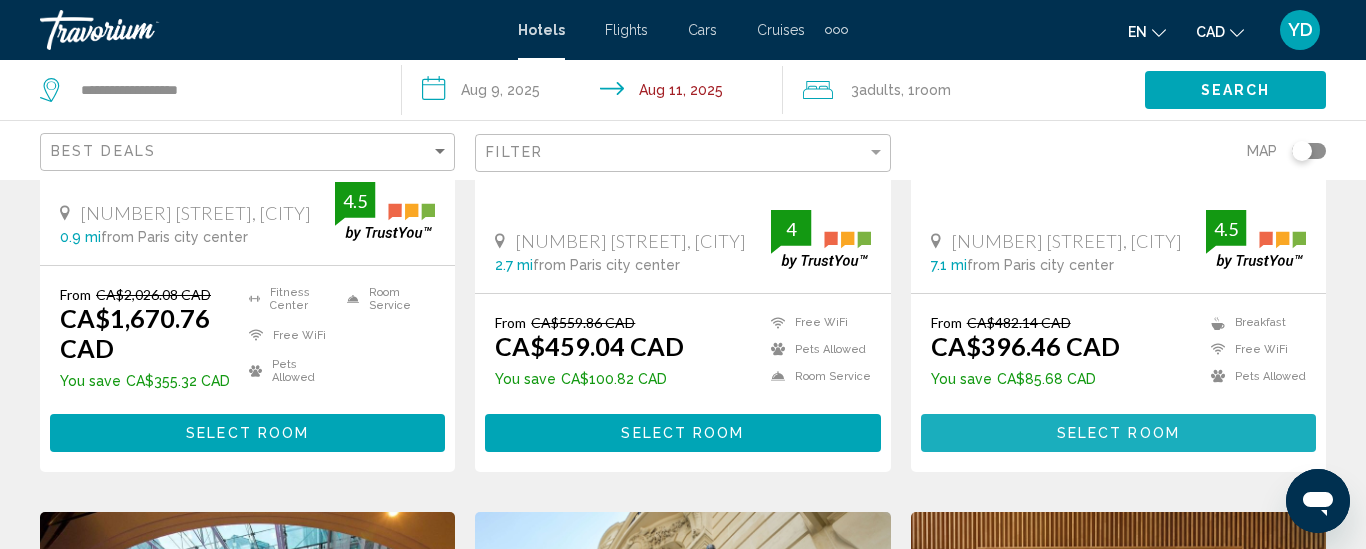 click on "Select Room" at bounding box center [1118, 434] 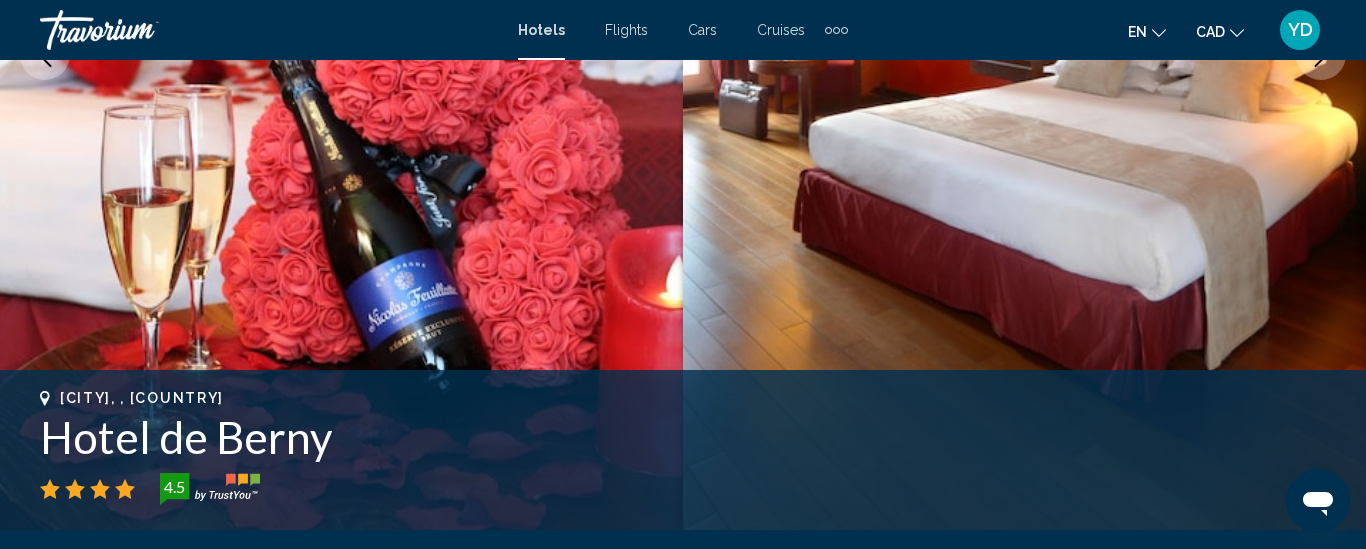 scroll, scrollTop: 260, scrollLeft: 0, axis: vertical 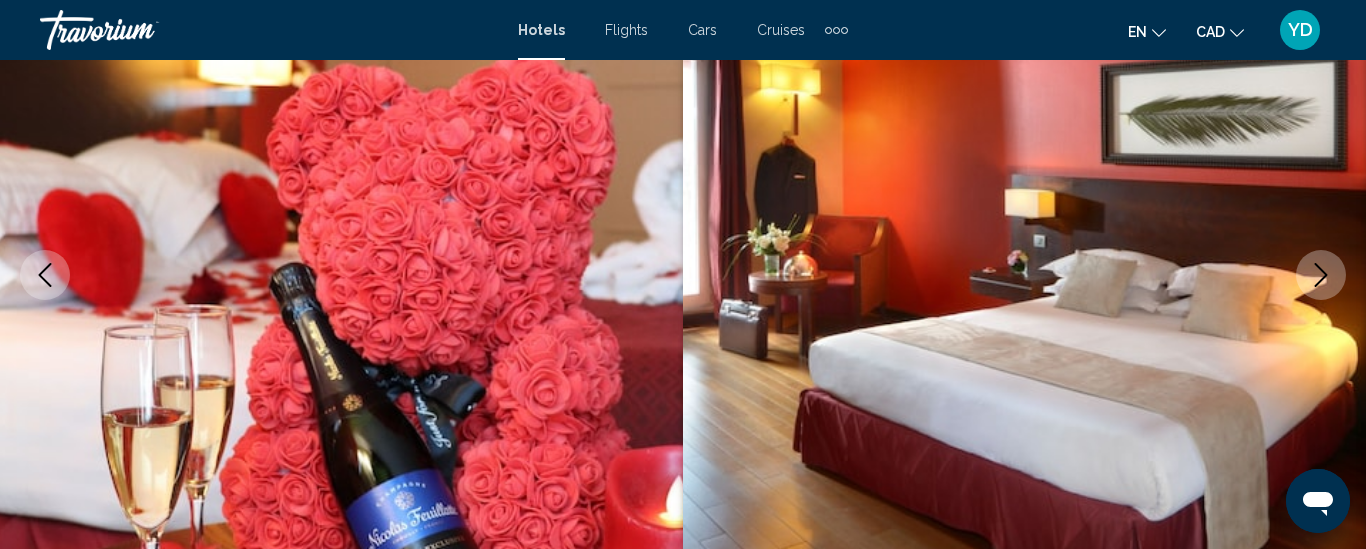 type 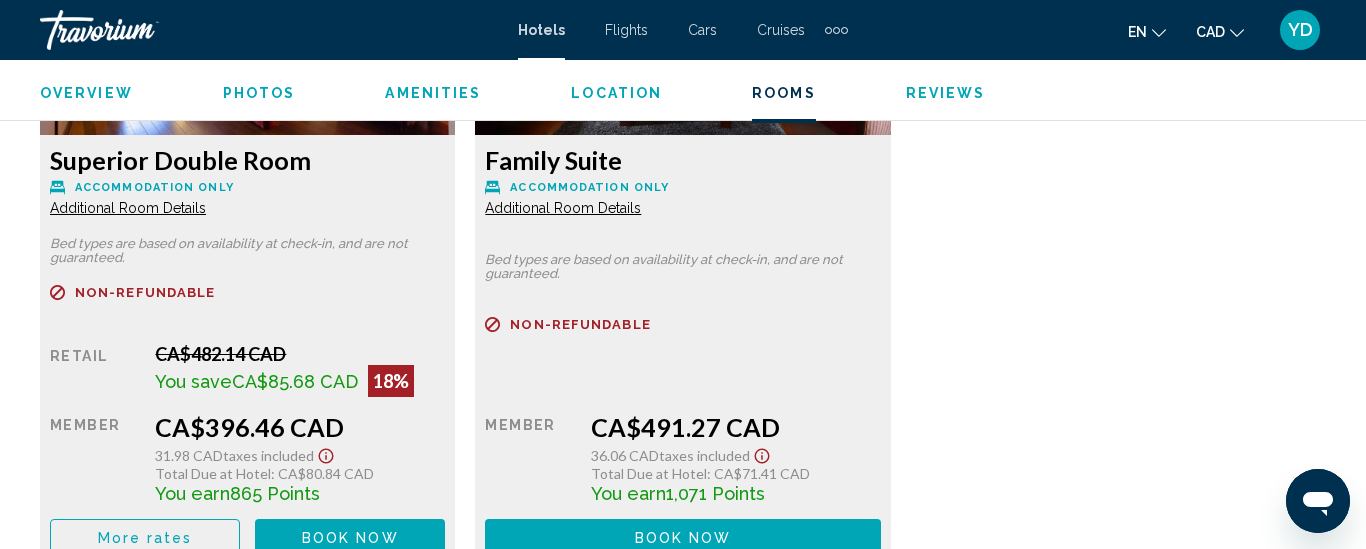 scroll, scrollTop: 3300, scrollLeft: 0, axis: vertical 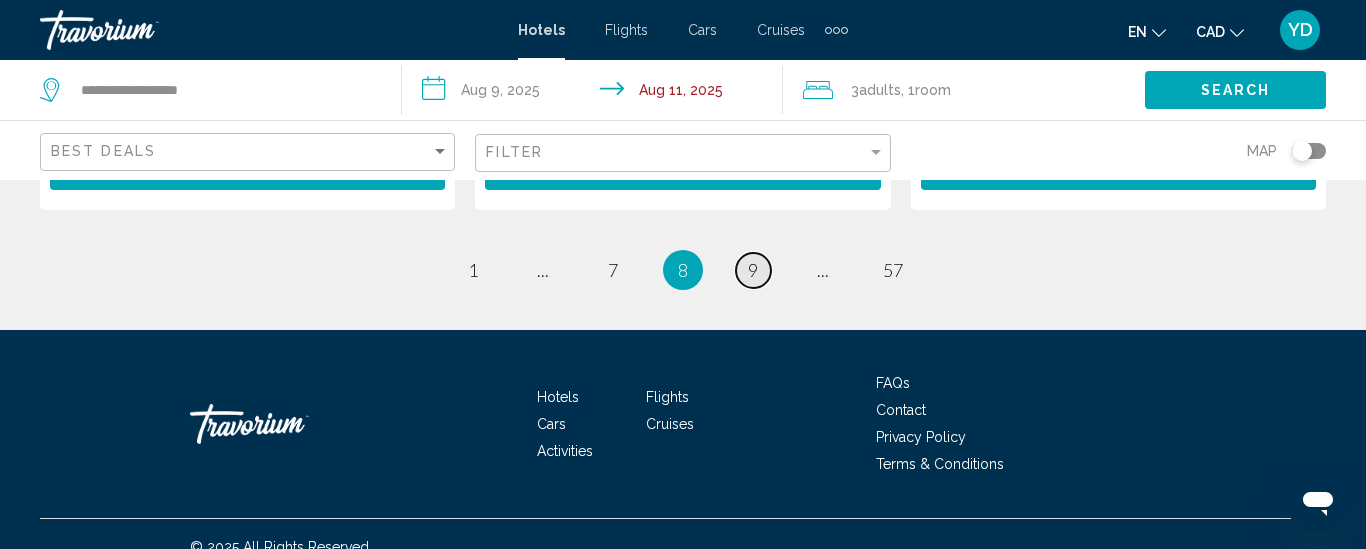 click on "9" at bounding box center (753, 270) 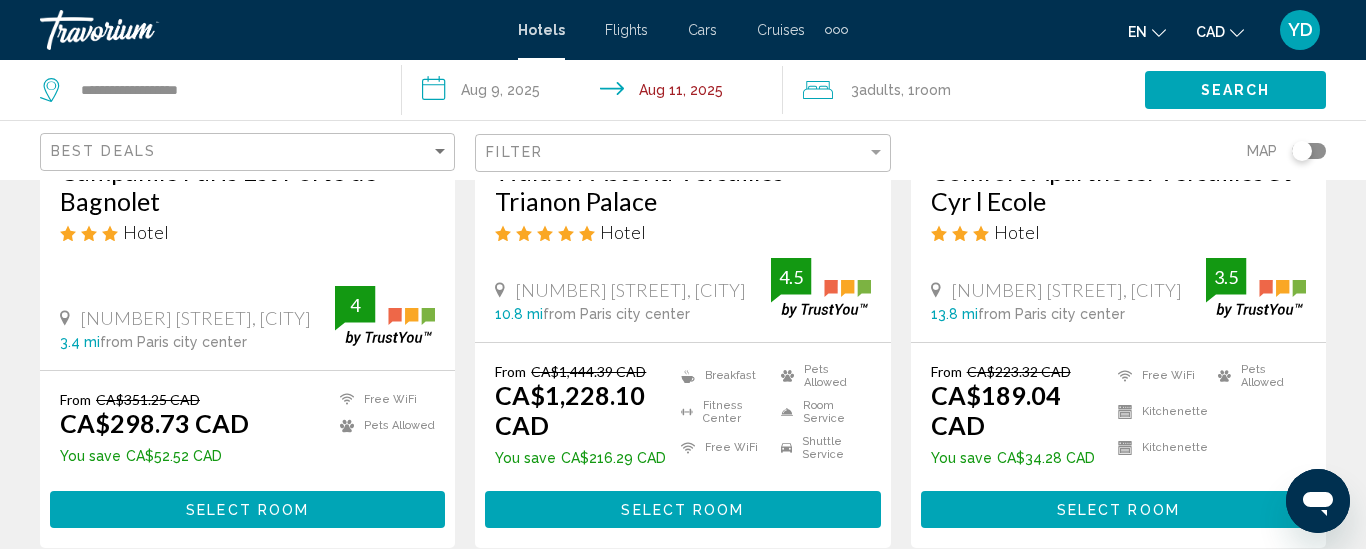 scroll, scrollTop: 2800, scrollLeft: 0, axis: vertical 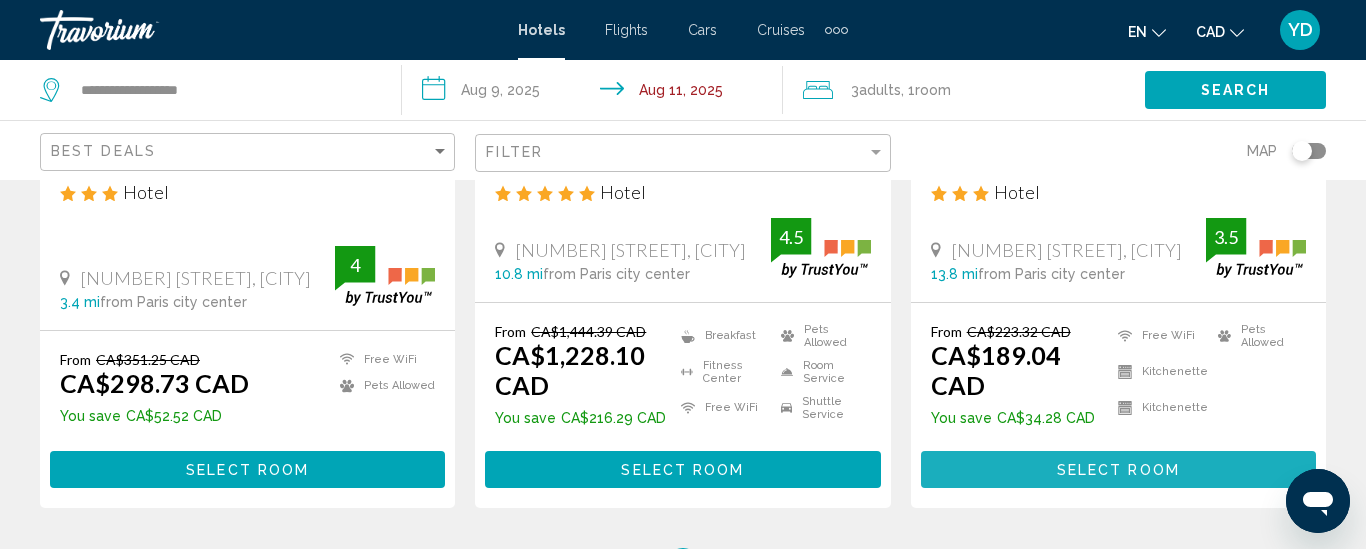 click on "Select Room" at bounding box center [1118, 470] 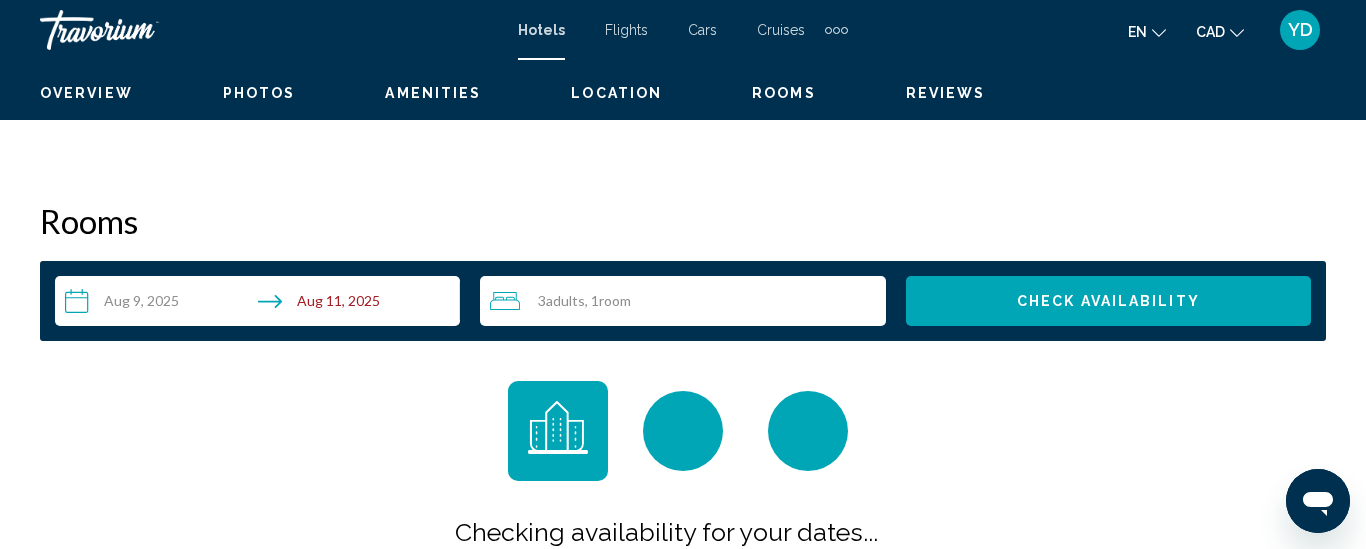 scroll, scrollTop: 260, scrollLeft: 0, axis: vertical 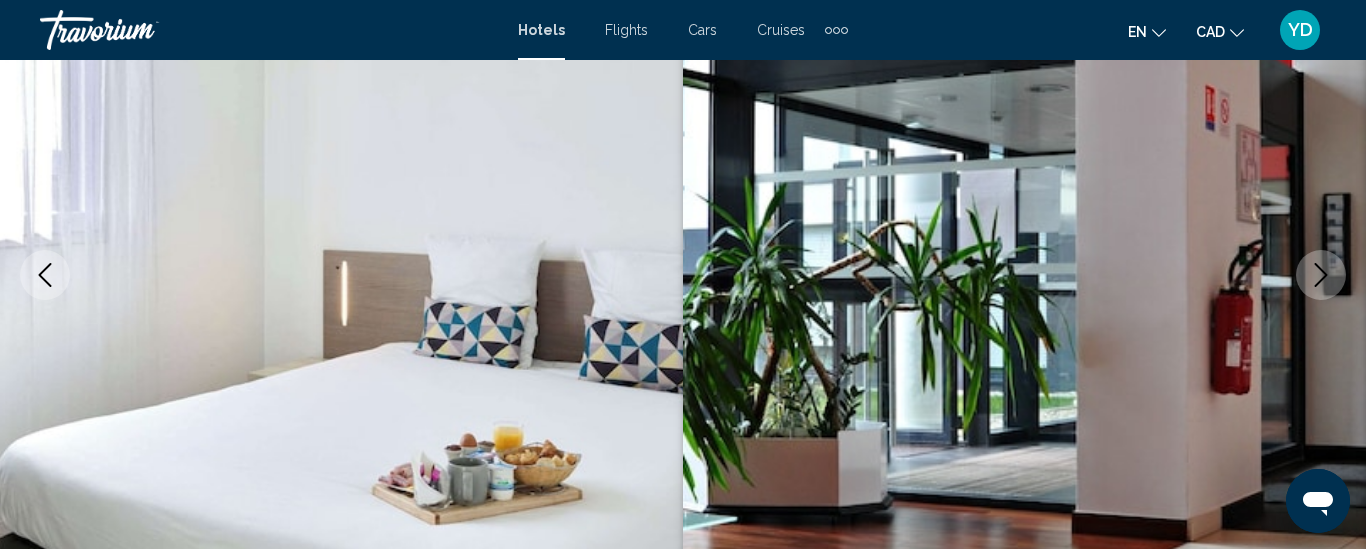 type 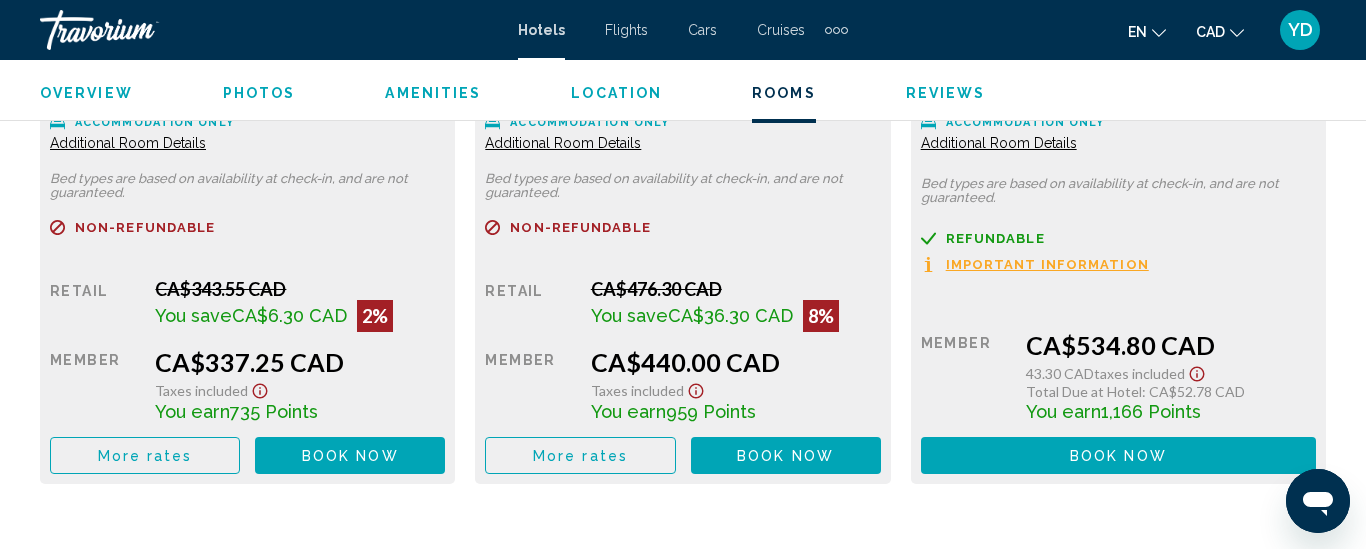 scroll, scrollTop: 4740, scrollLeft: 0, axis: vertical 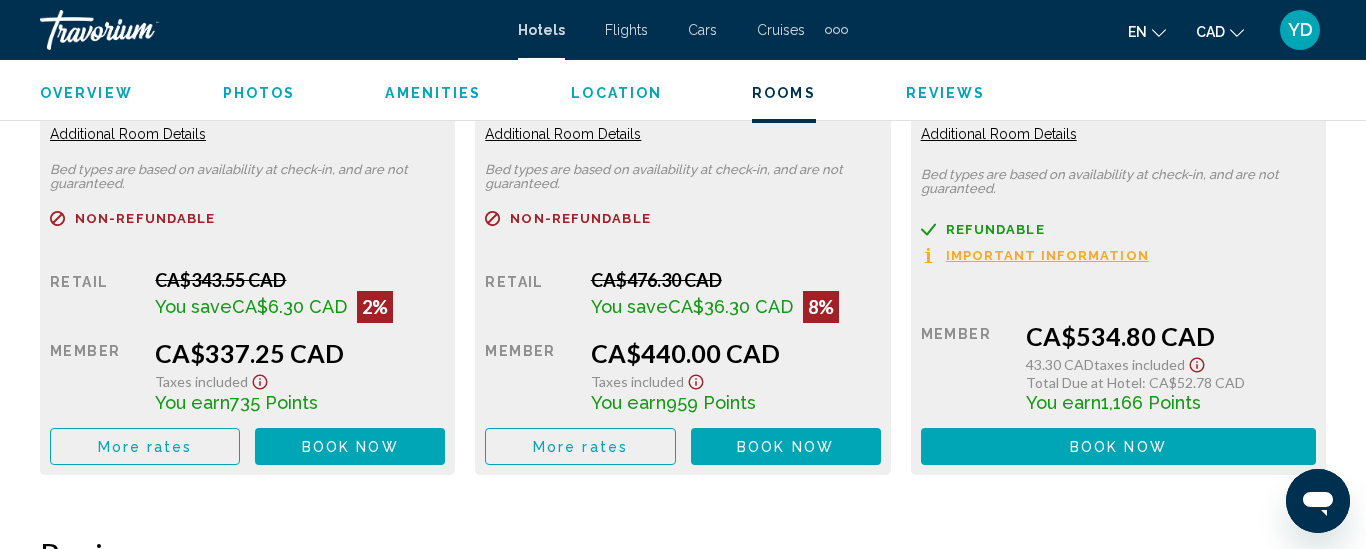 click on "Additional Room Details" at bounding box center [128, -1235] 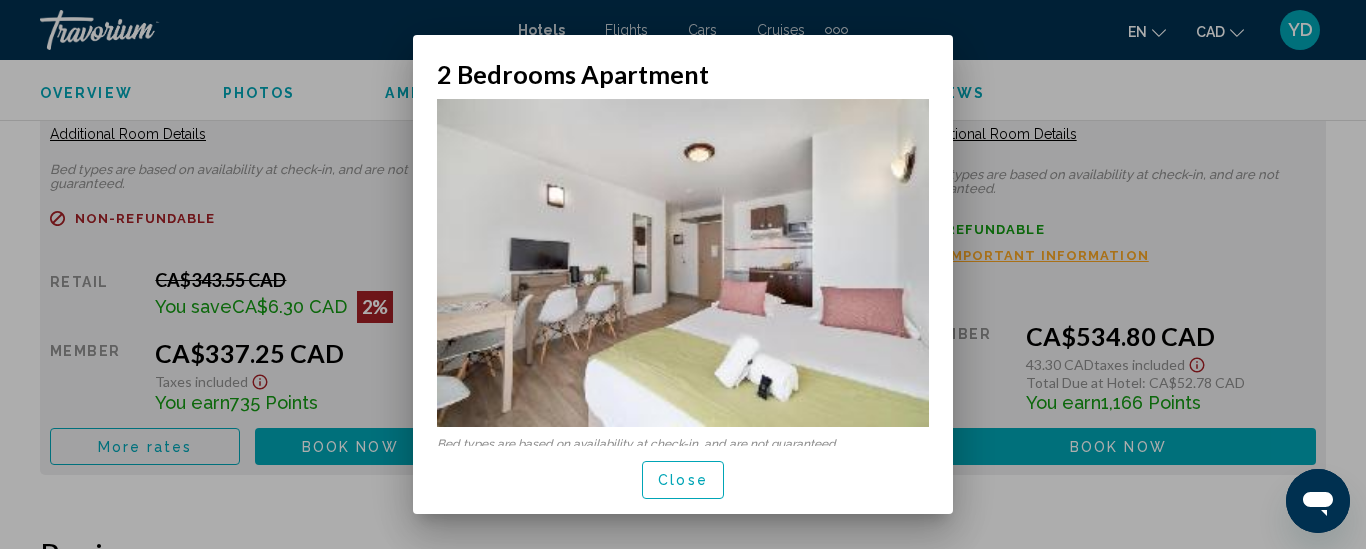 scroll, scrollTop: 0, scrollLeft: 0, axis: both 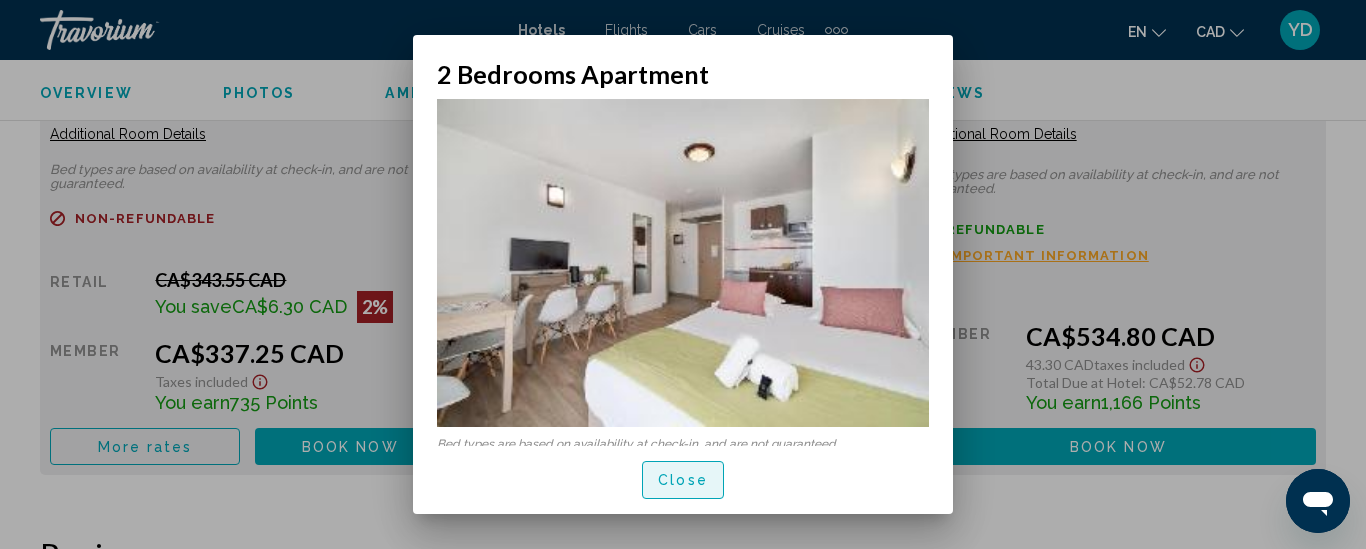 click on "Close" at bounding box center (683, 481) 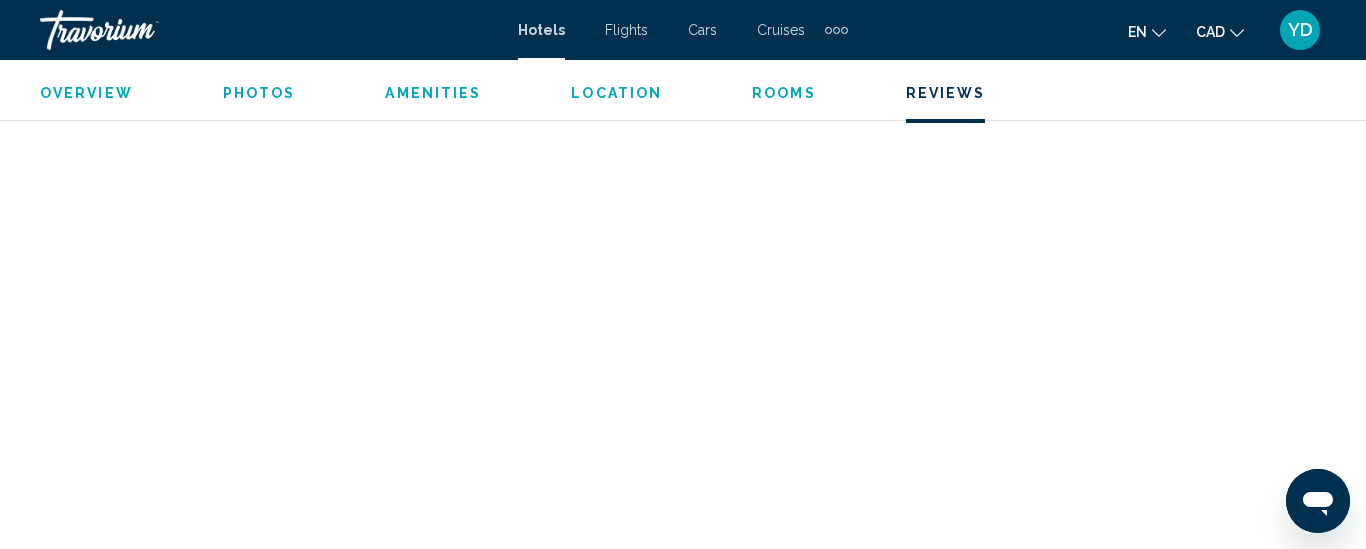 scroll, scrollTop: 5620, scrollLeft: 0, axis: vertical 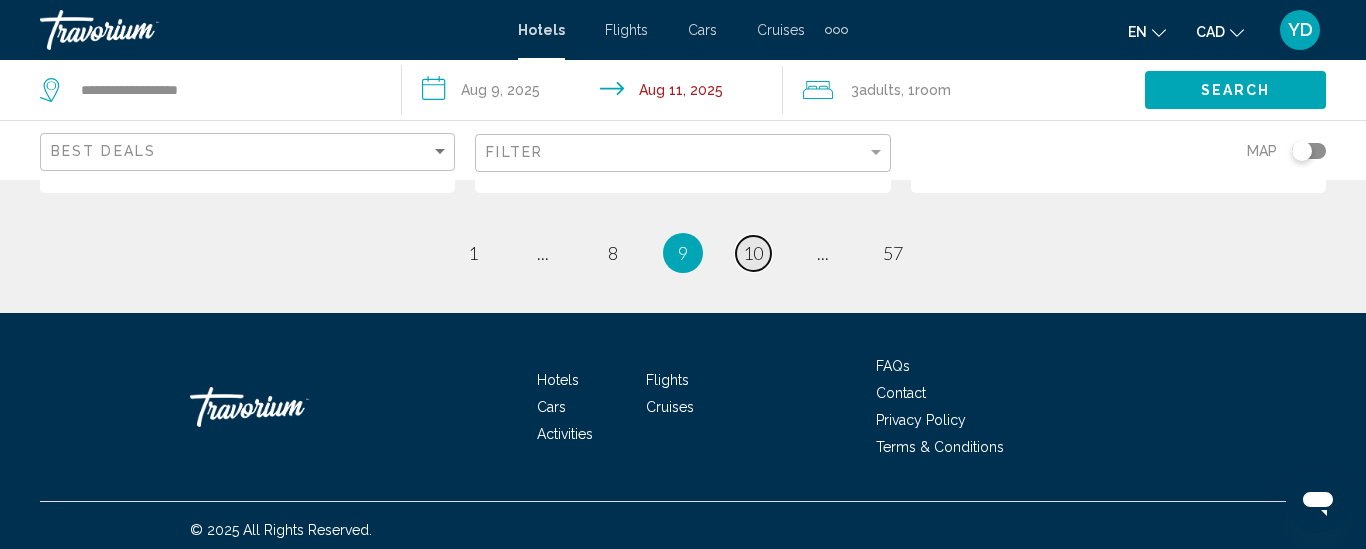 click on "10" at bounding box center (753, 253) 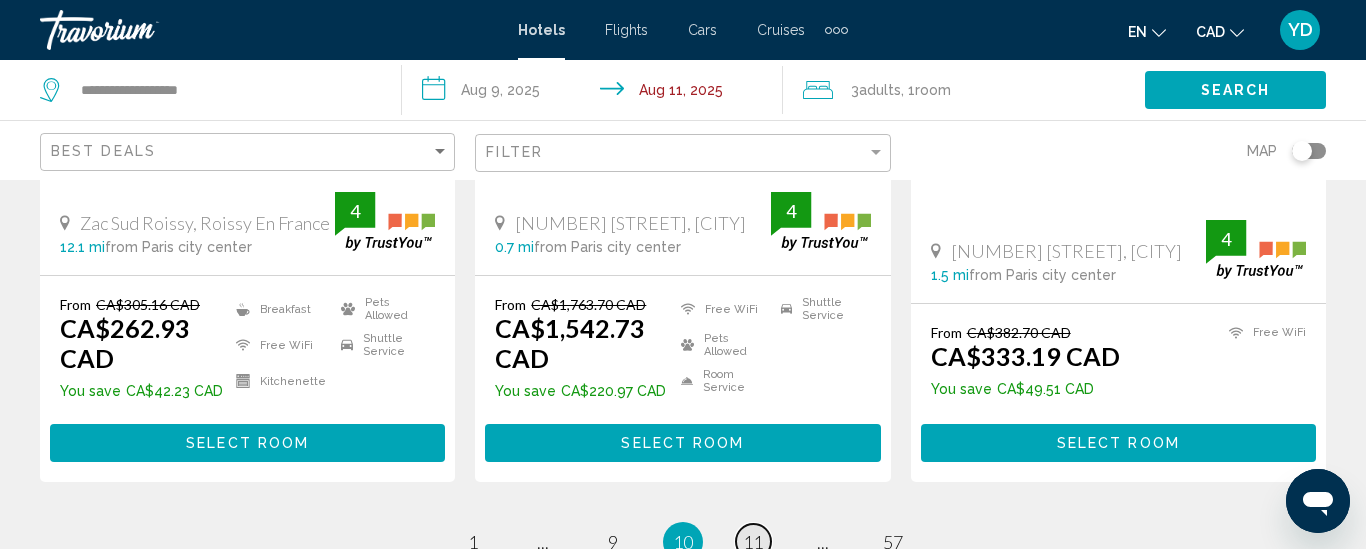scroll, scrollTop: 2840, scrollLeft: 0, axis: vertical 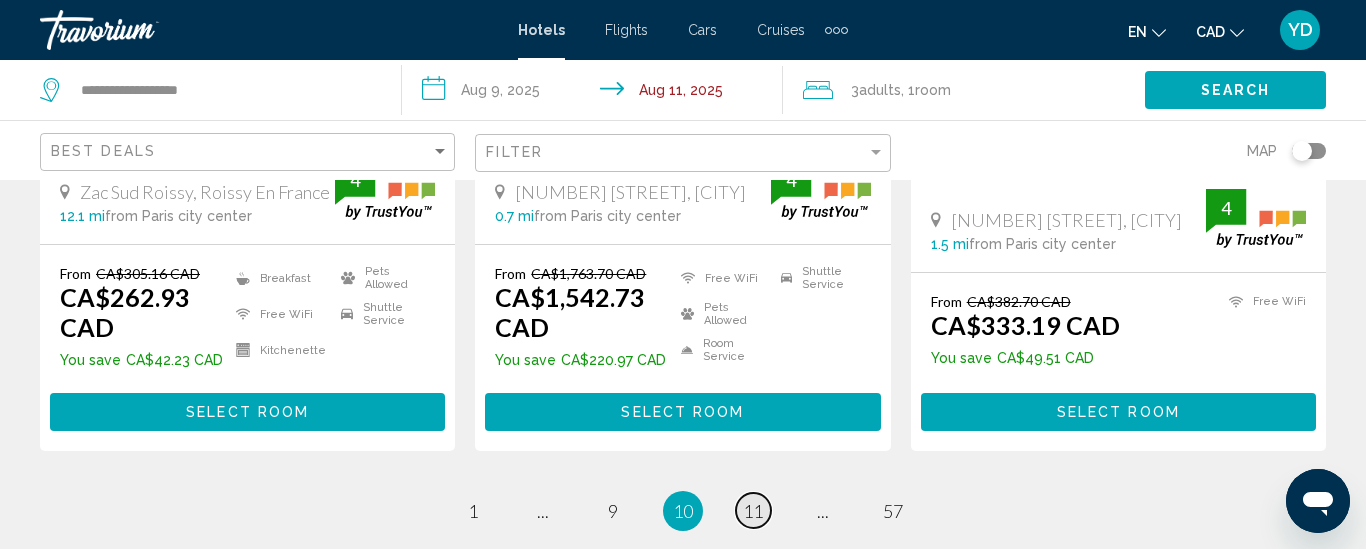 click on "11" at bounding box center [753, 511] 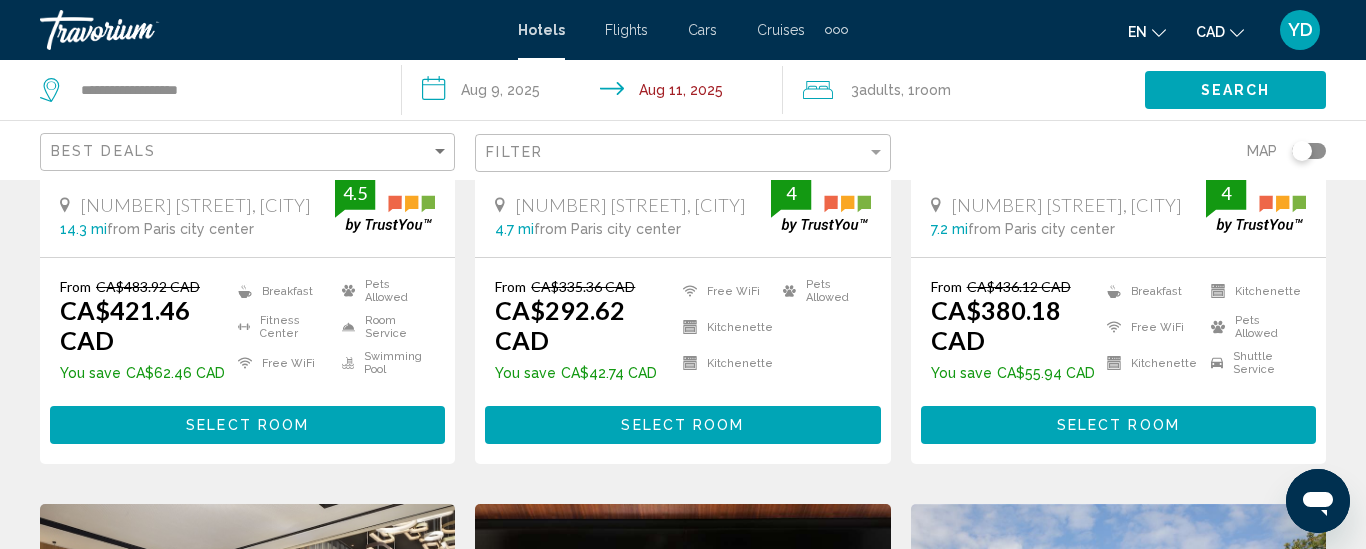 scroll, scrollTop: 520, scrollLeft: 0, axis: vertical 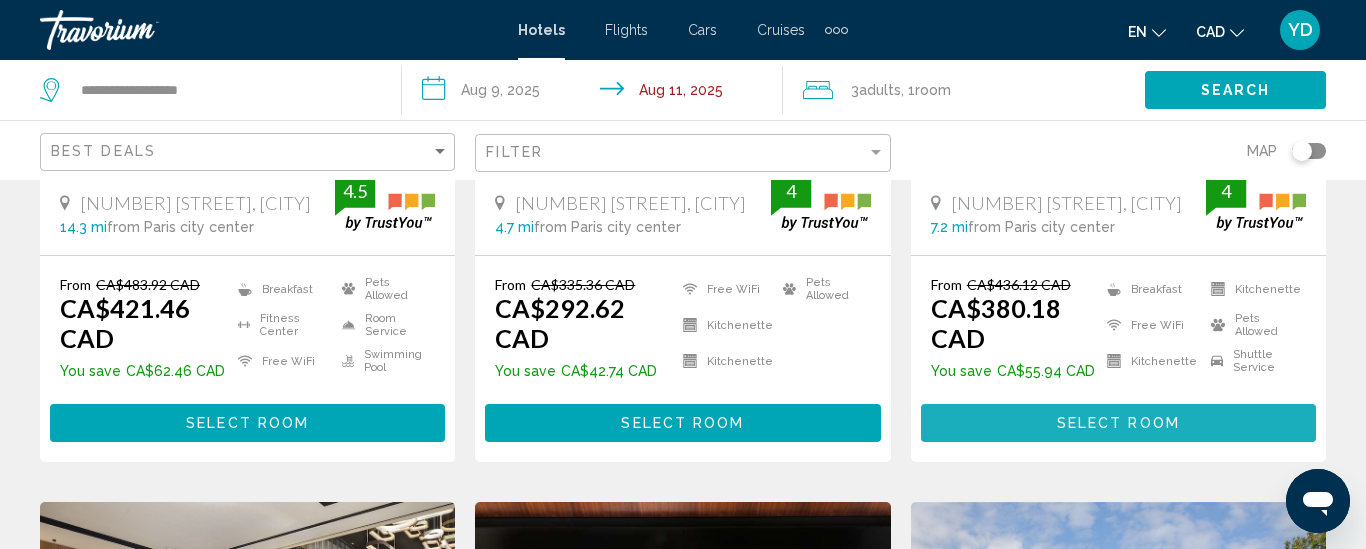 click on "Select Room" at bounding box center (1118, 424) 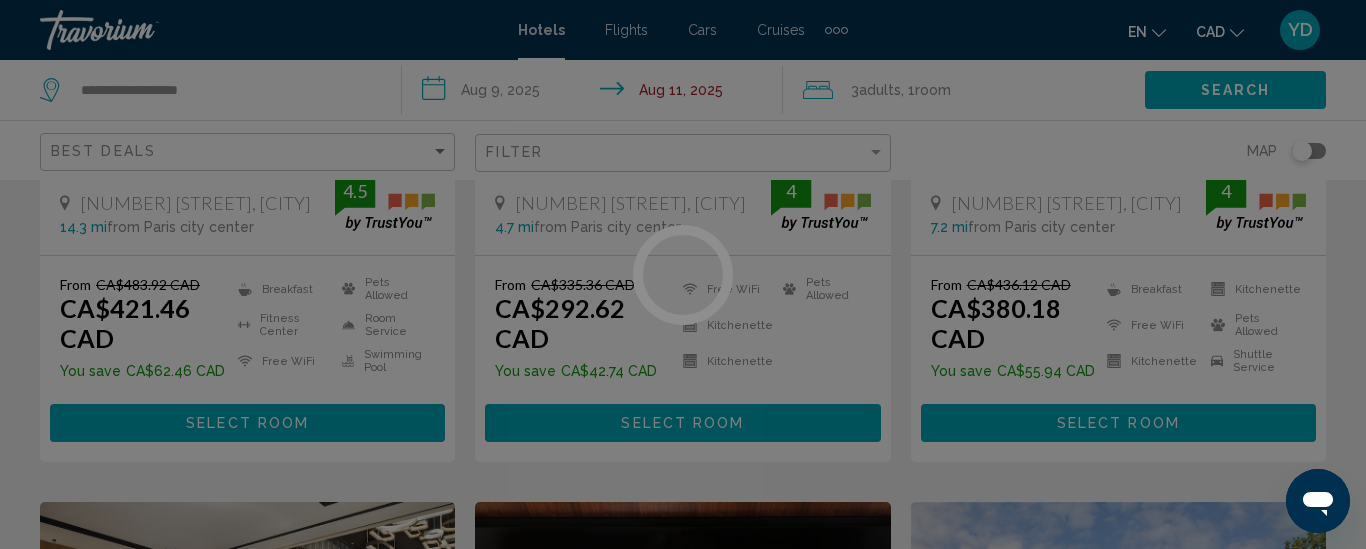 scroll, scrollTop: 260, scrollLeft: 0, axis: vertical 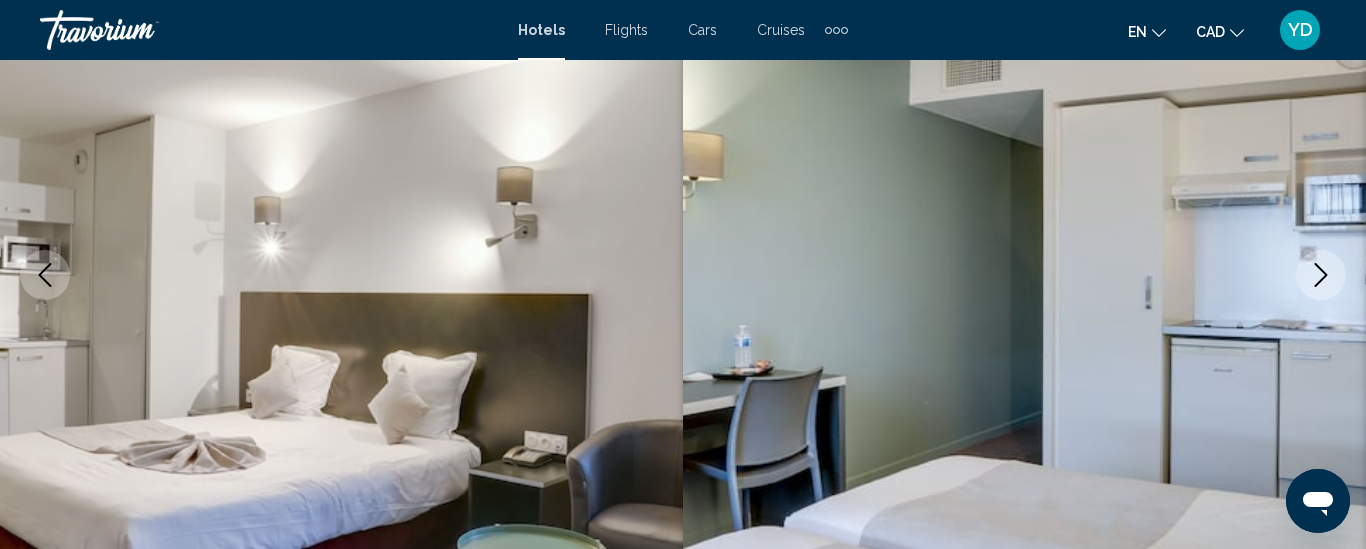 type 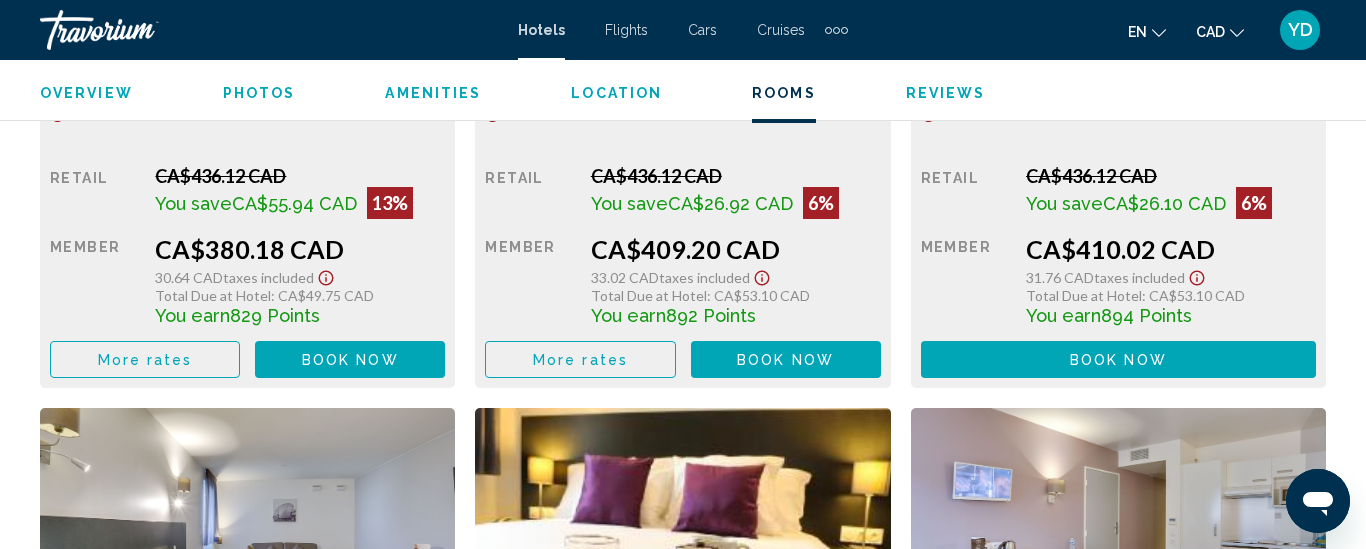 scroll, scrollTop: 3460, scrollLeft: 0, axis: vertical 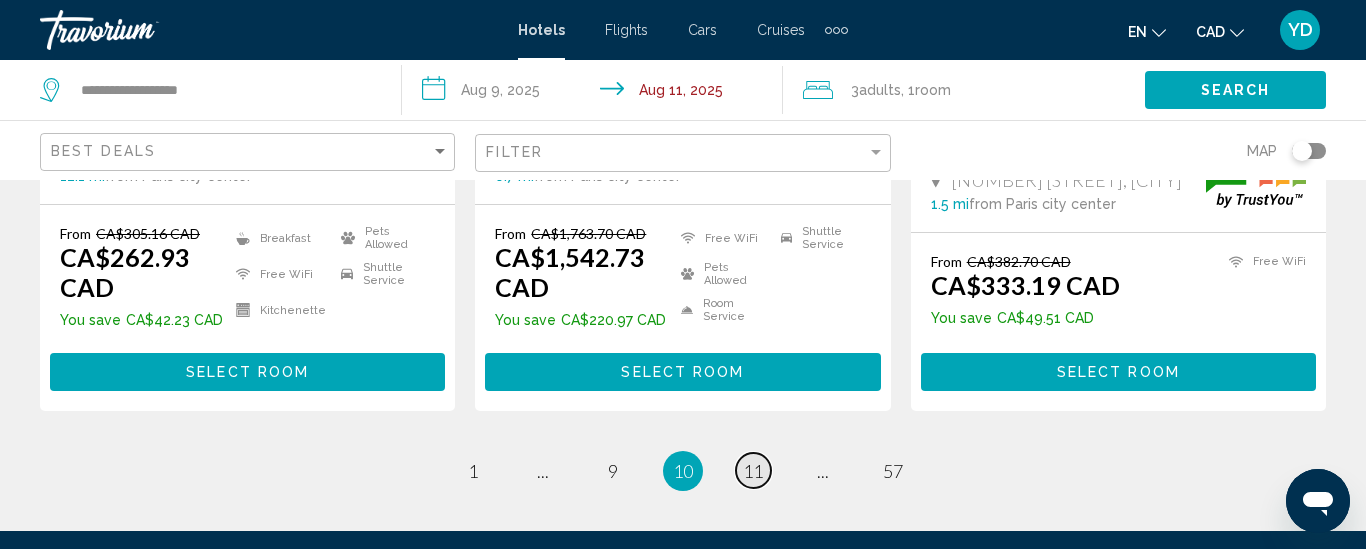 click on "11" at bounding box center (753, 471) 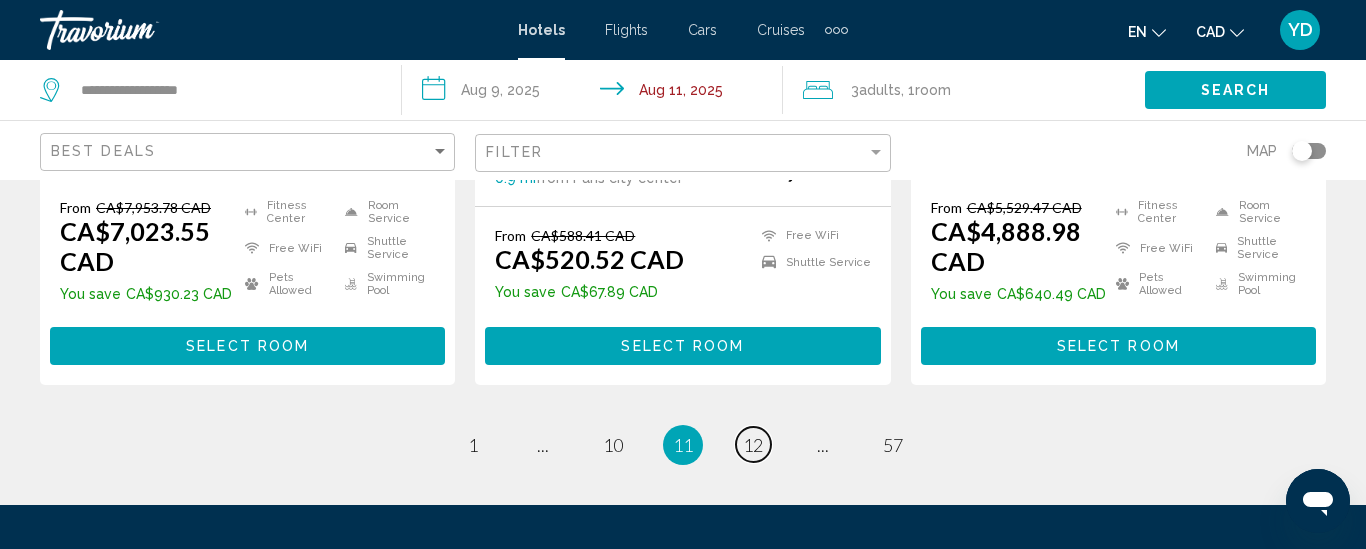scroll, scrollTop: 2920, scrollLeft: 0, axis: vertical 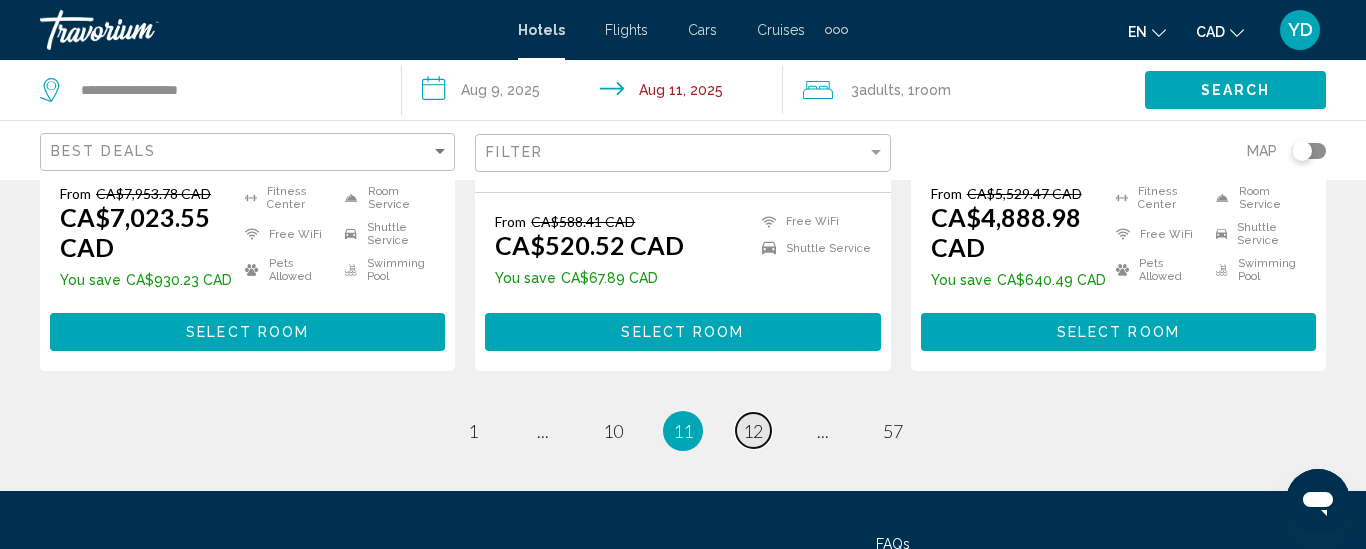 click on "12" at bounding box center [753, 431] 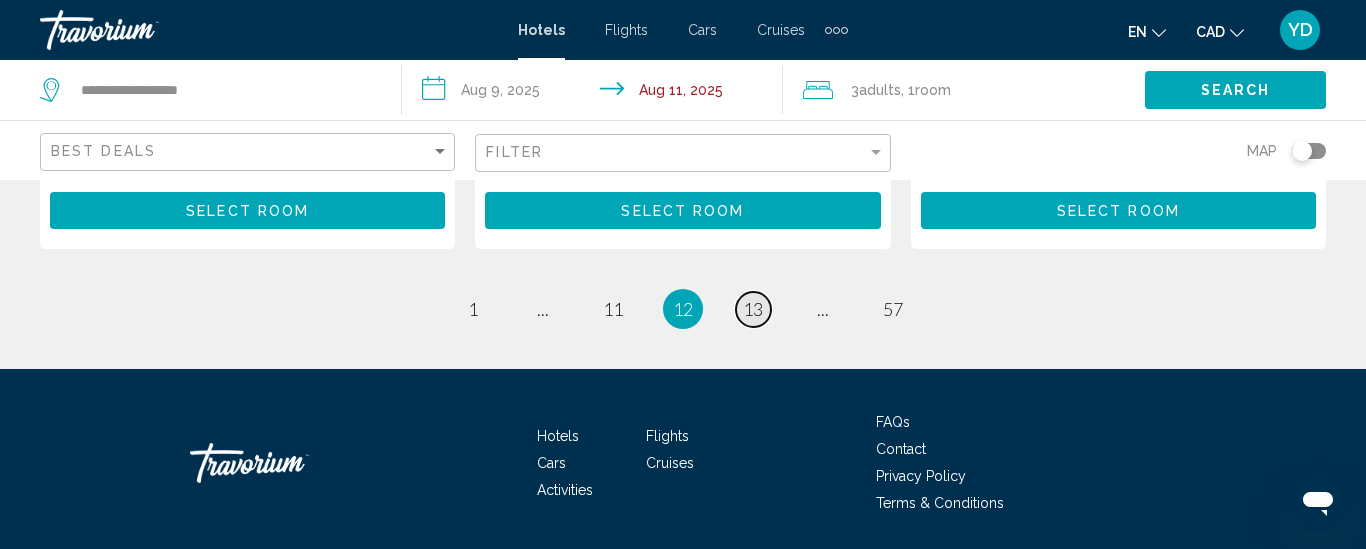 scroll, scrollTop: 3000, scrollLeft: 0, axis: vertical 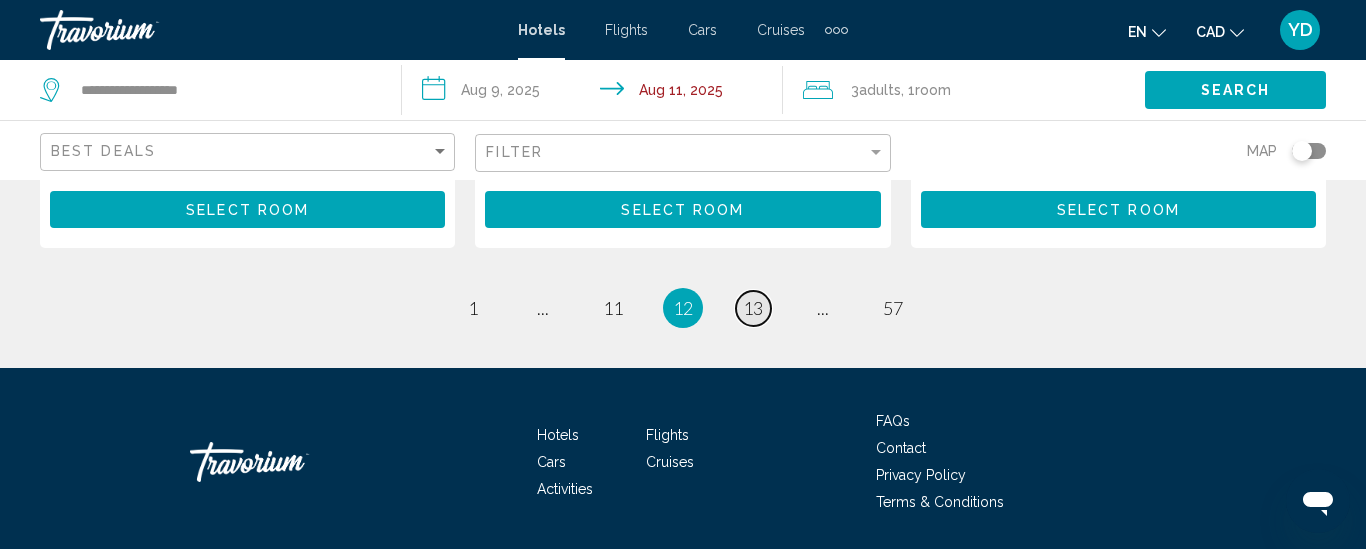 click on "13" at bounding box center (753, 308) 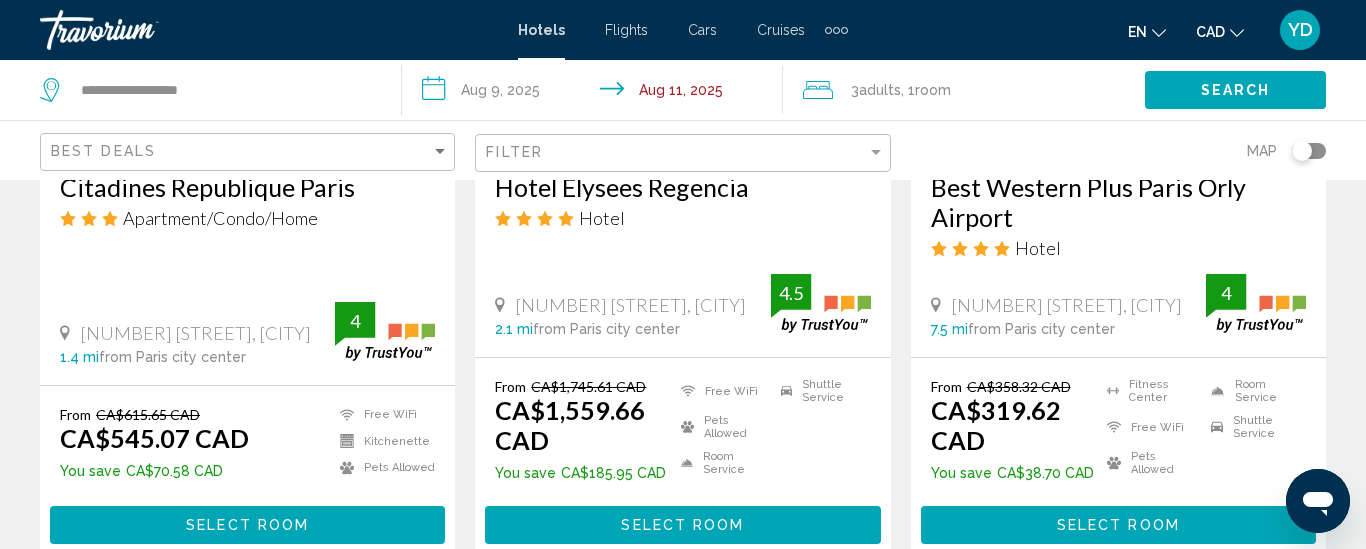 scroll, scrollTop: 1200, scrollLeft: 0, axis: vertical 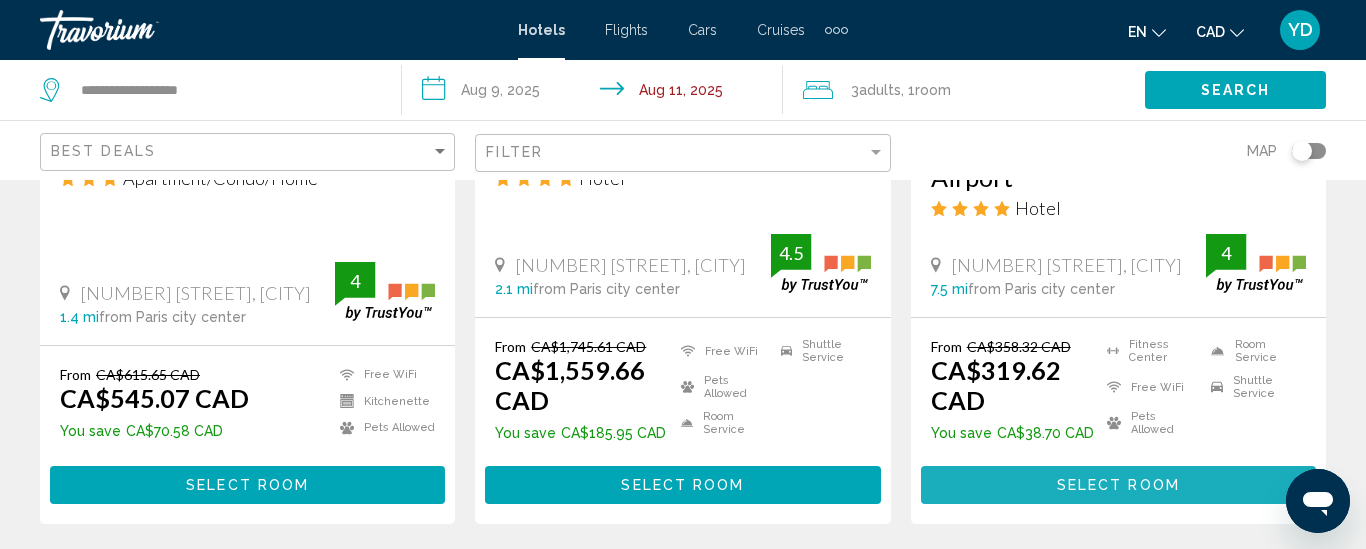 click on "Select Room" at bounding box center [1118, 486] 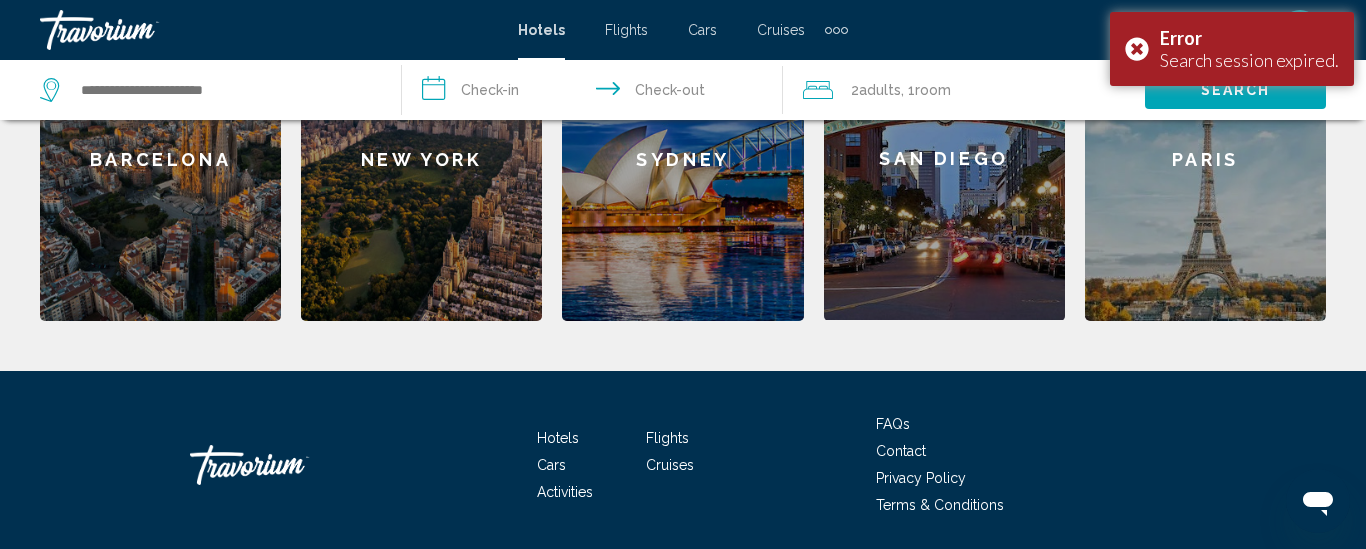 scroll, scrollTop: 960, scrollLeft: 0, axis: vertical 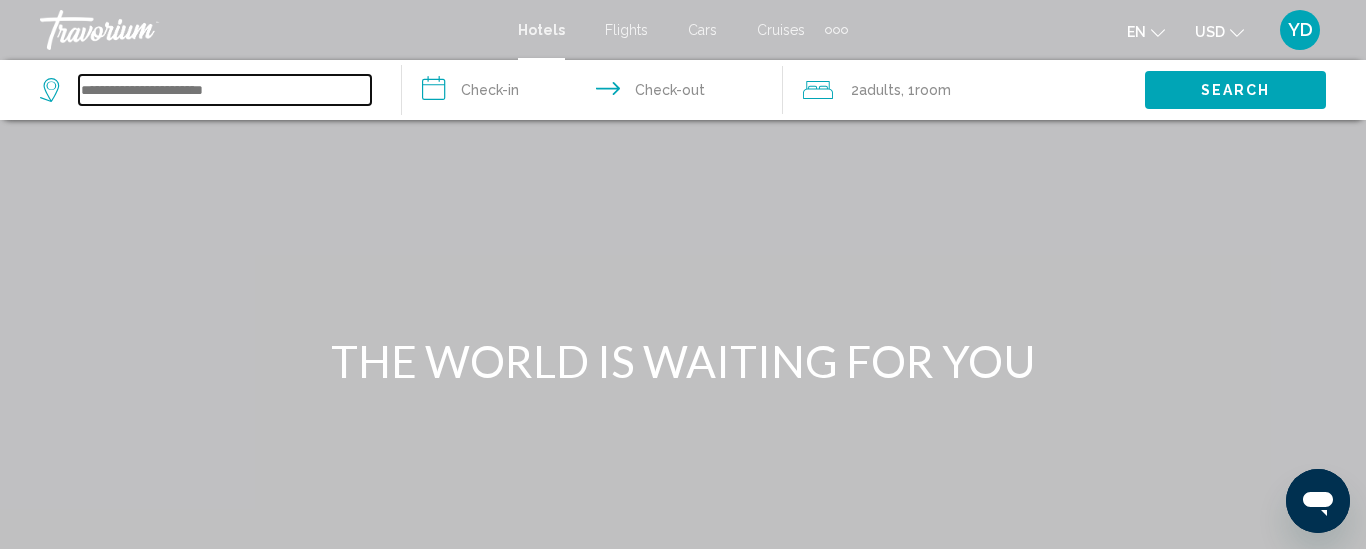 click at bounding box center [225, 90] 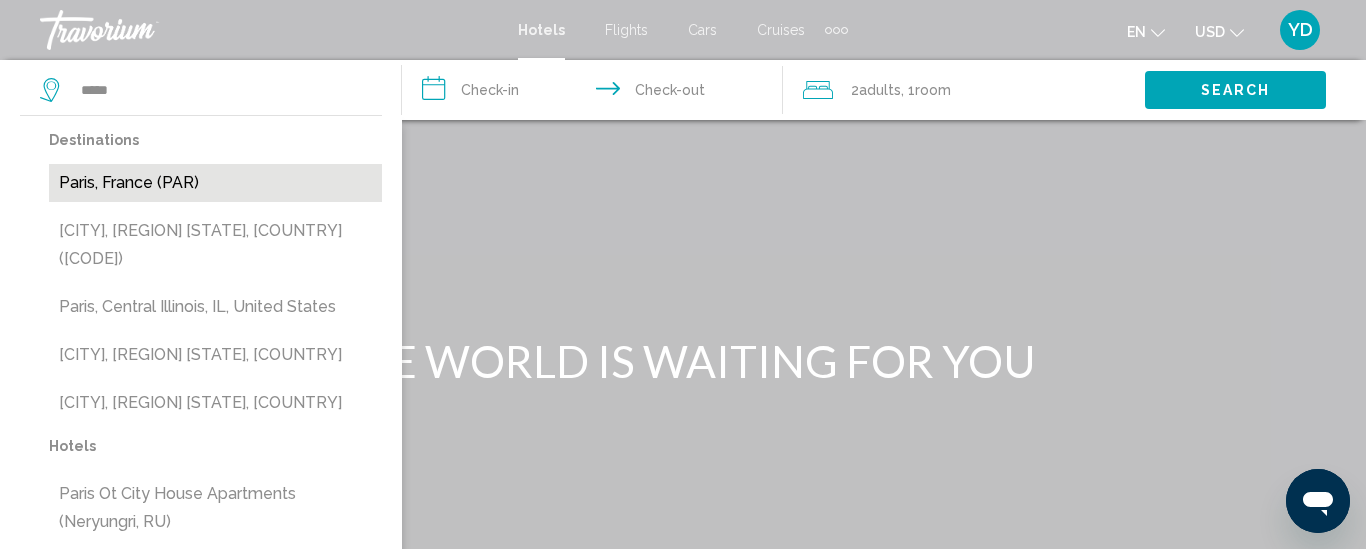 click on "Paris, France (PAR)" at bounding box center (215, 183) 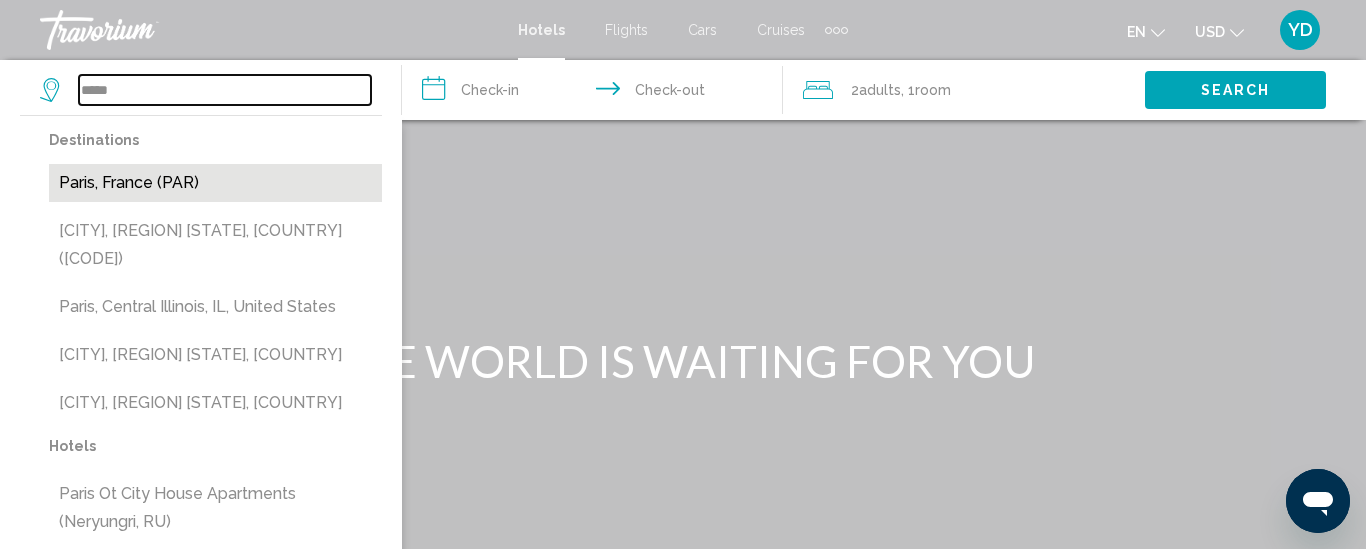 type on "**********" 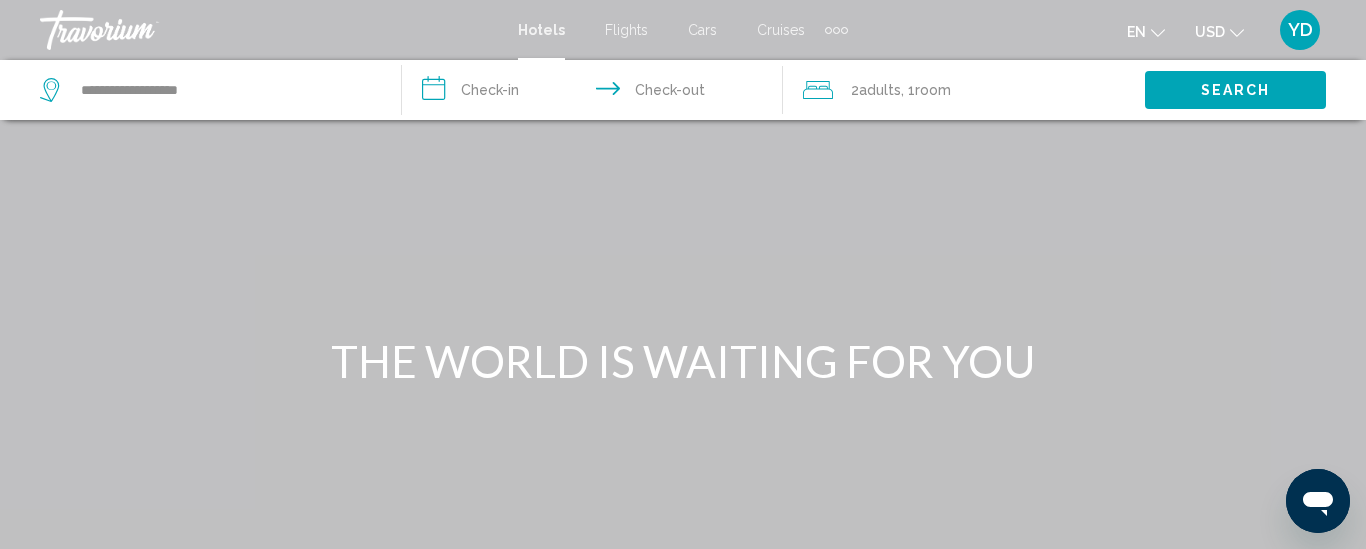 click on "**********" at bounding box center (597, 93) 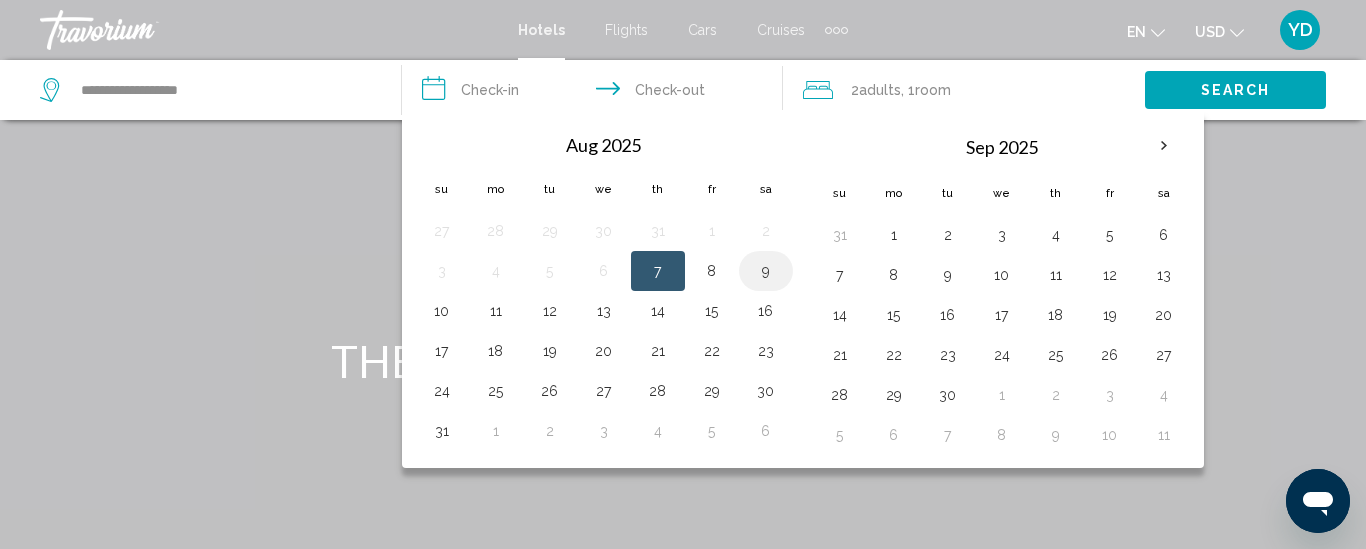 click on "9" at bounding box center (766, 271) 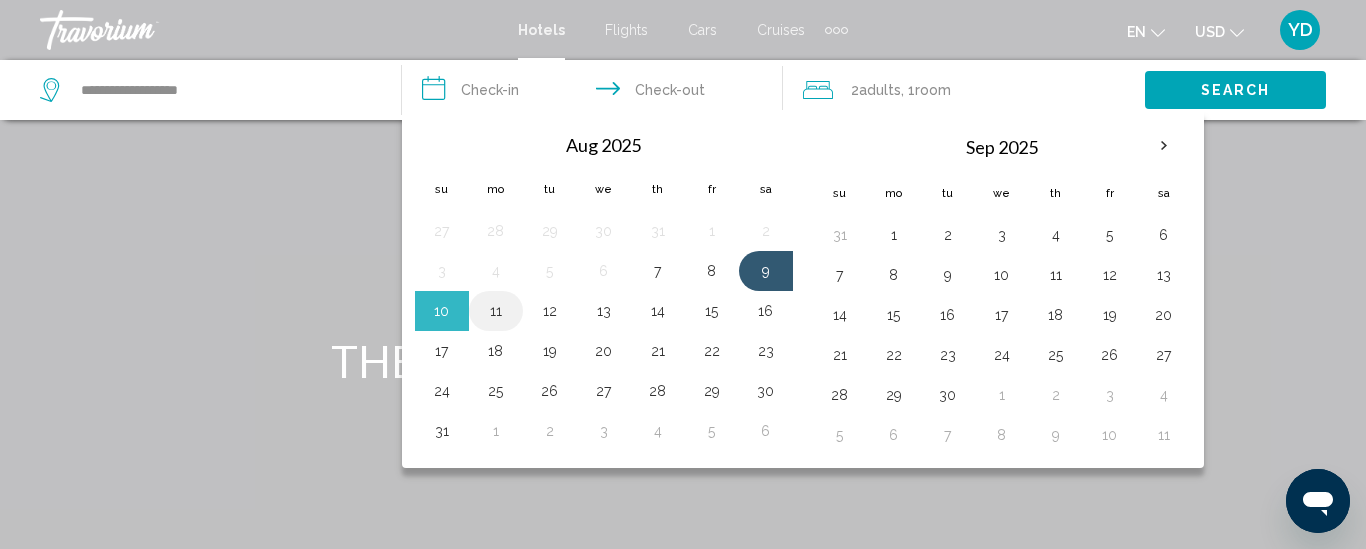 click on "11" at bounding box center [496, 311] 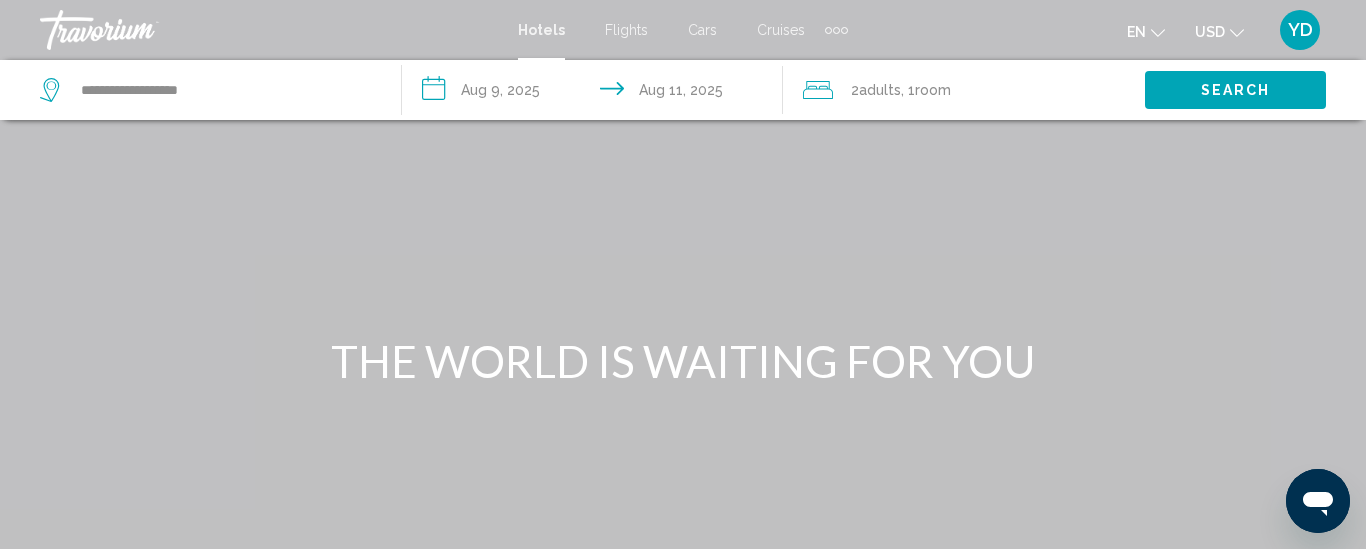 click on "2  Adult Adults , 1  Room rooms" 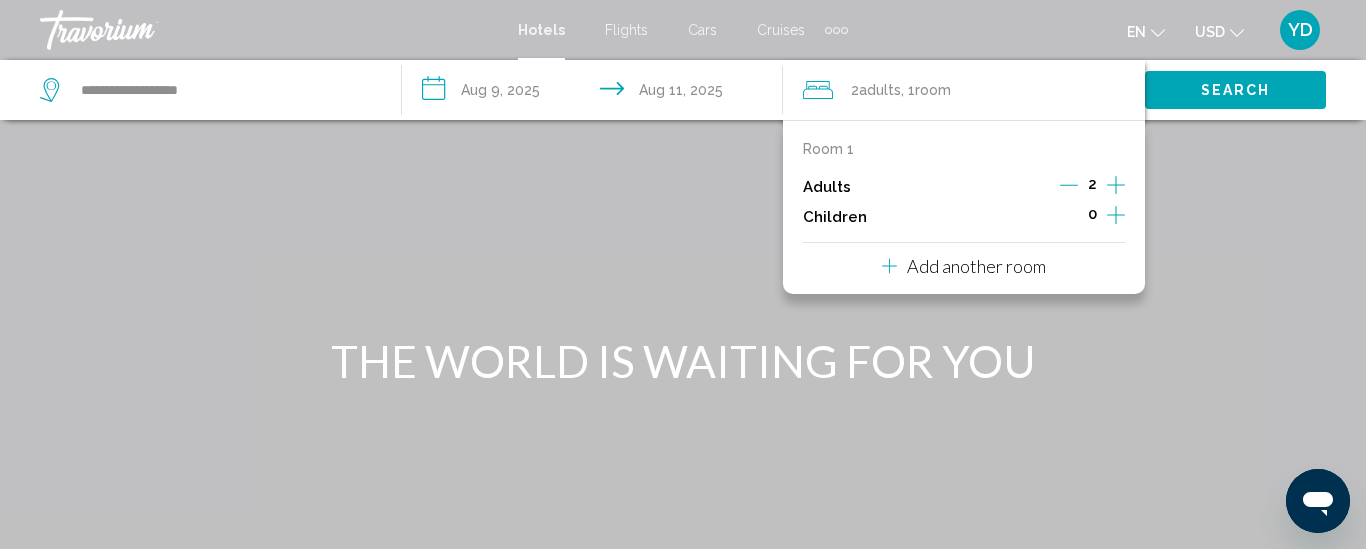 click 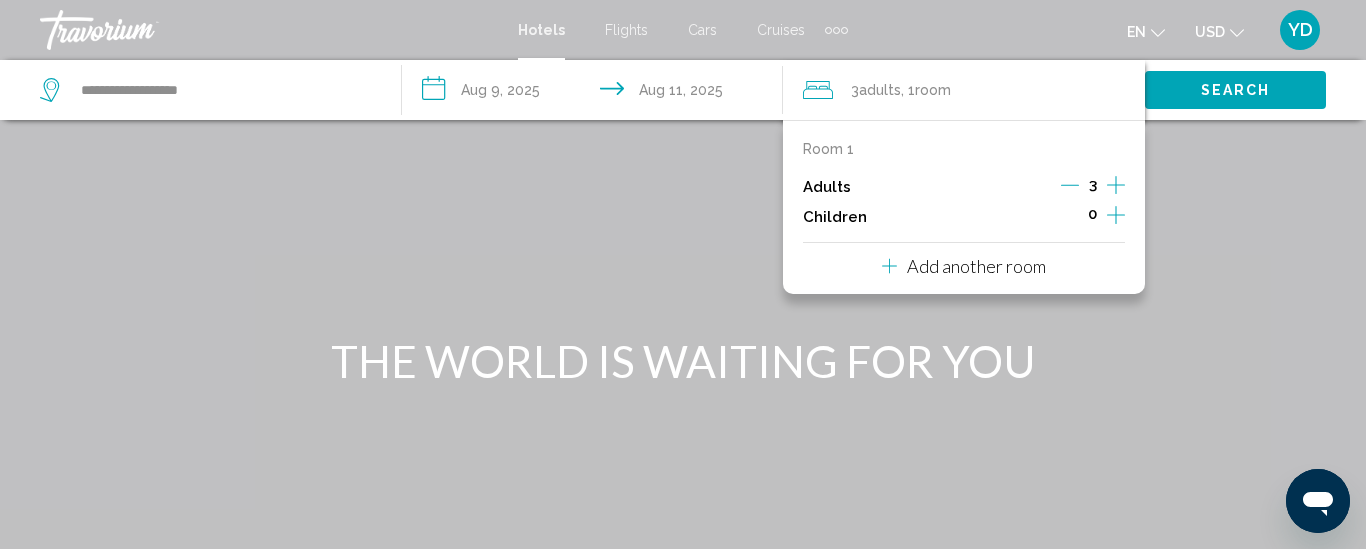 click on "USD" 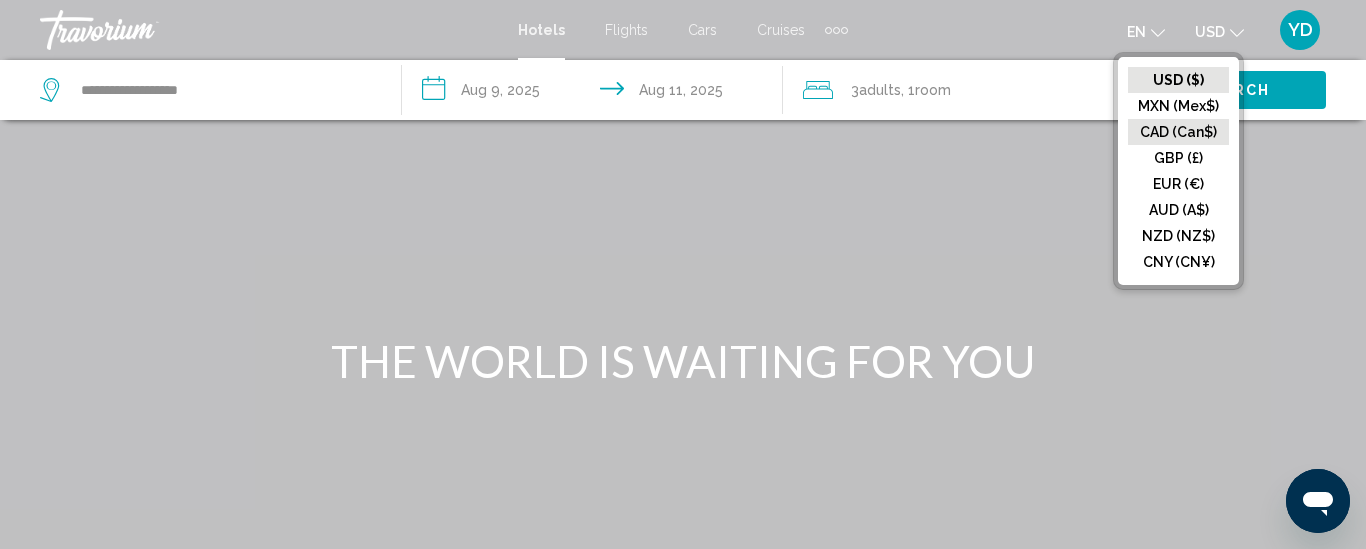 click on "CAD (Can$)" 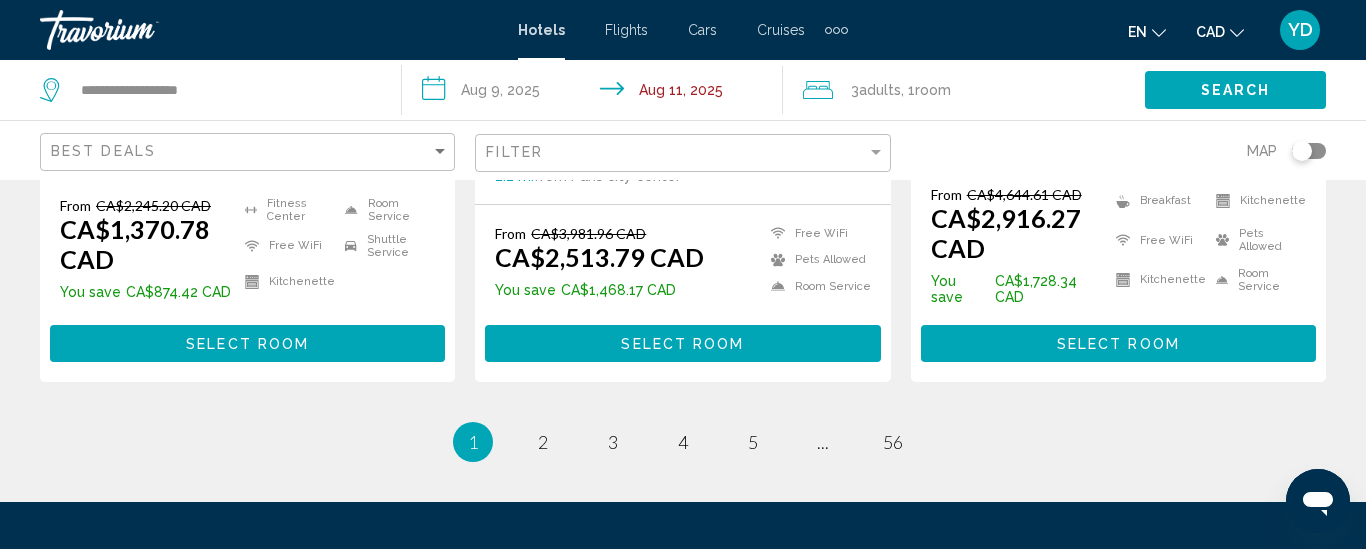 scroll, scrollTop: 2920, scrollLeft: 0, axis: vertical 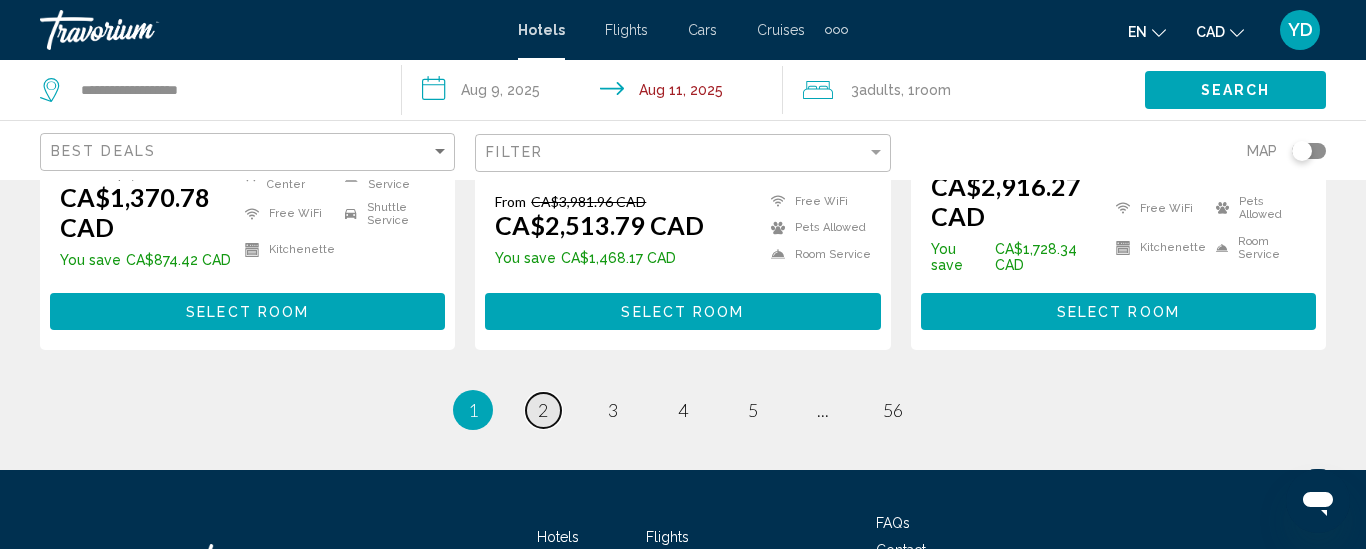 click on "2" at bounding box center (543, 410) 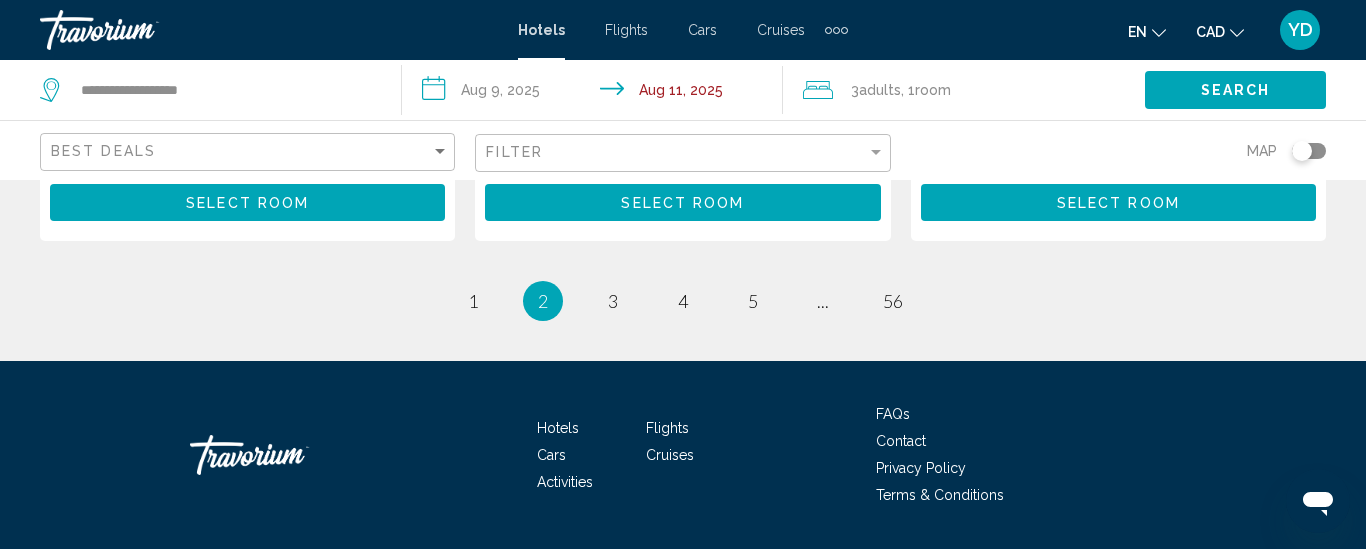 scroll, scrollTop: 3040, scrollLeft: 0, axis: vertical 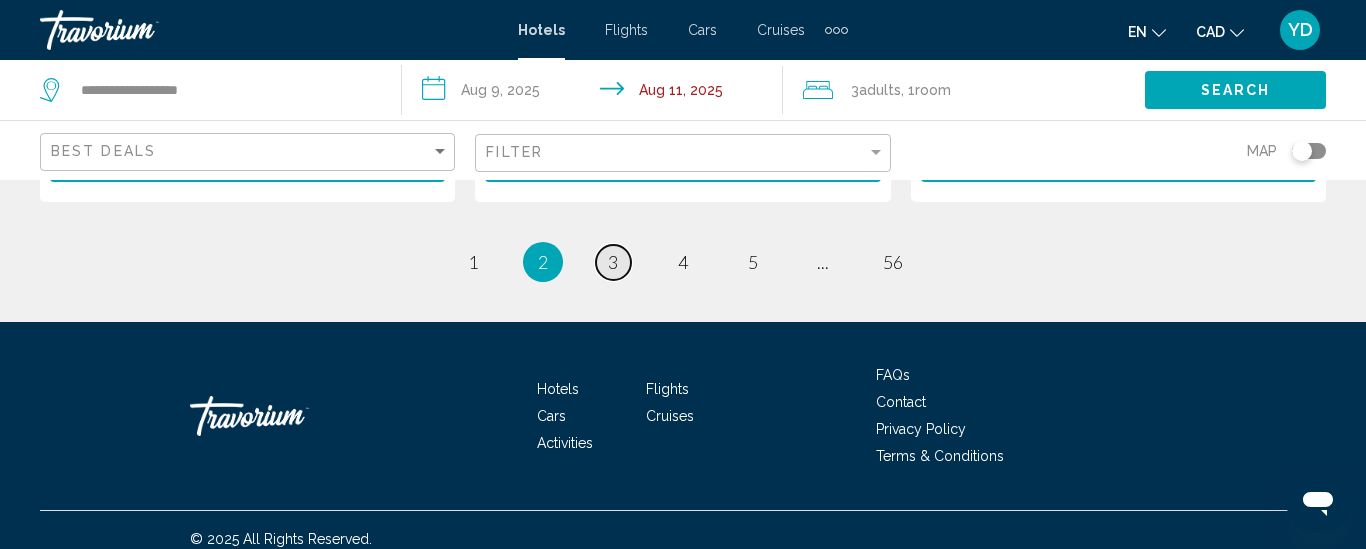 click on "page  3" at bounding box center (613, 262) 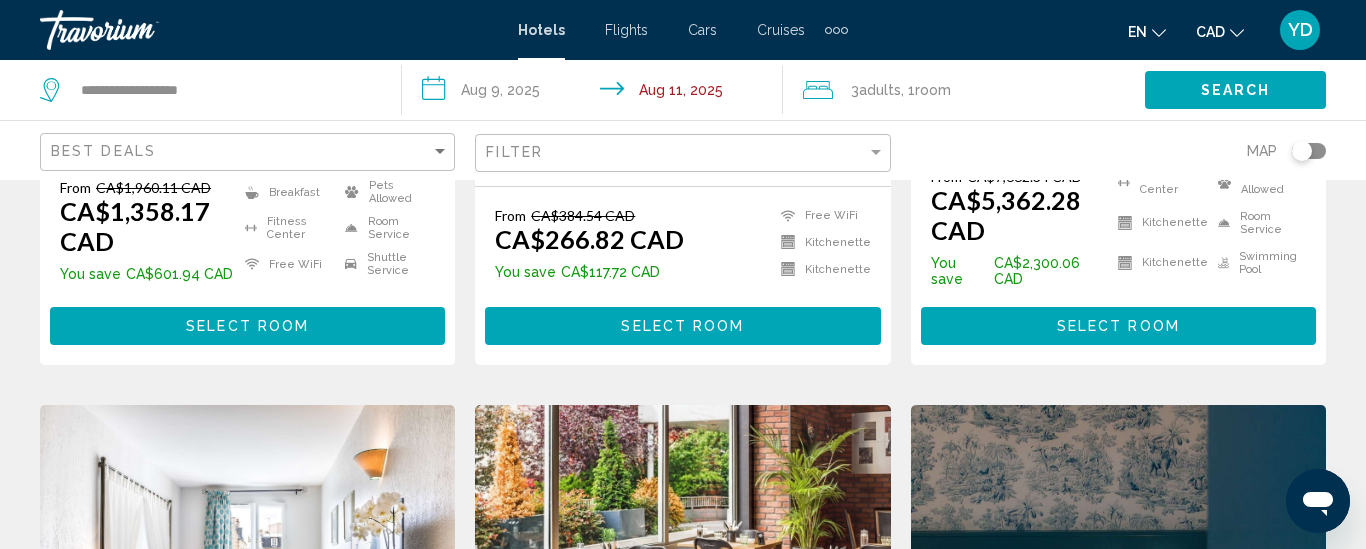scroll, scrollTop: 640, scrollLeft: 0, axis: vertical 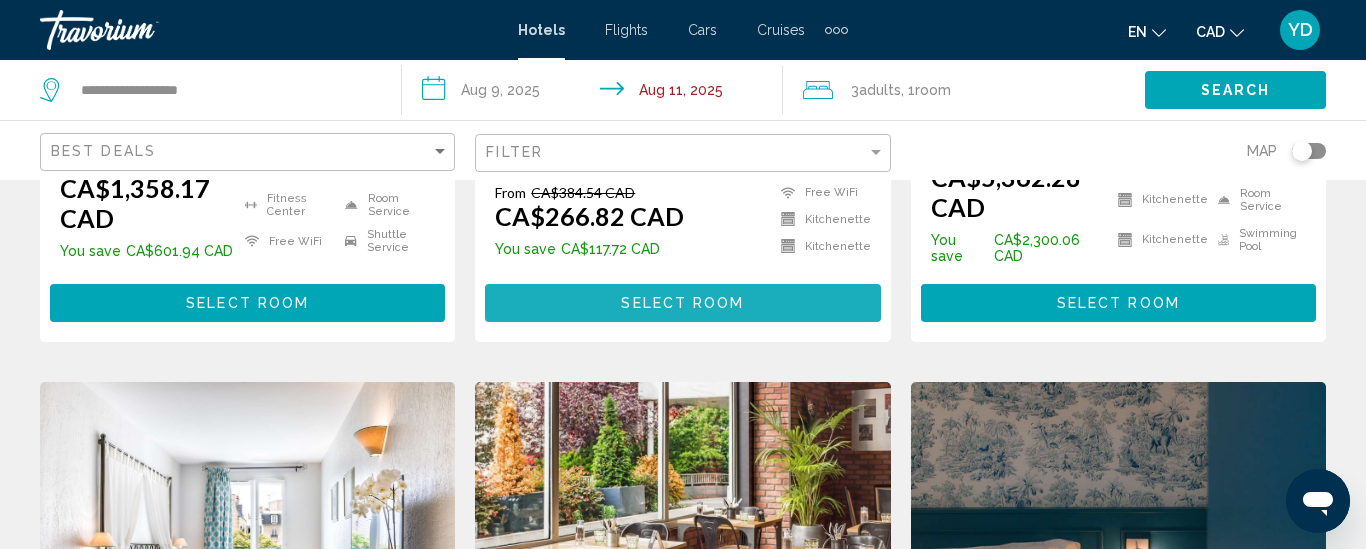 click on "Select Room" at bounding box center (682, 304) 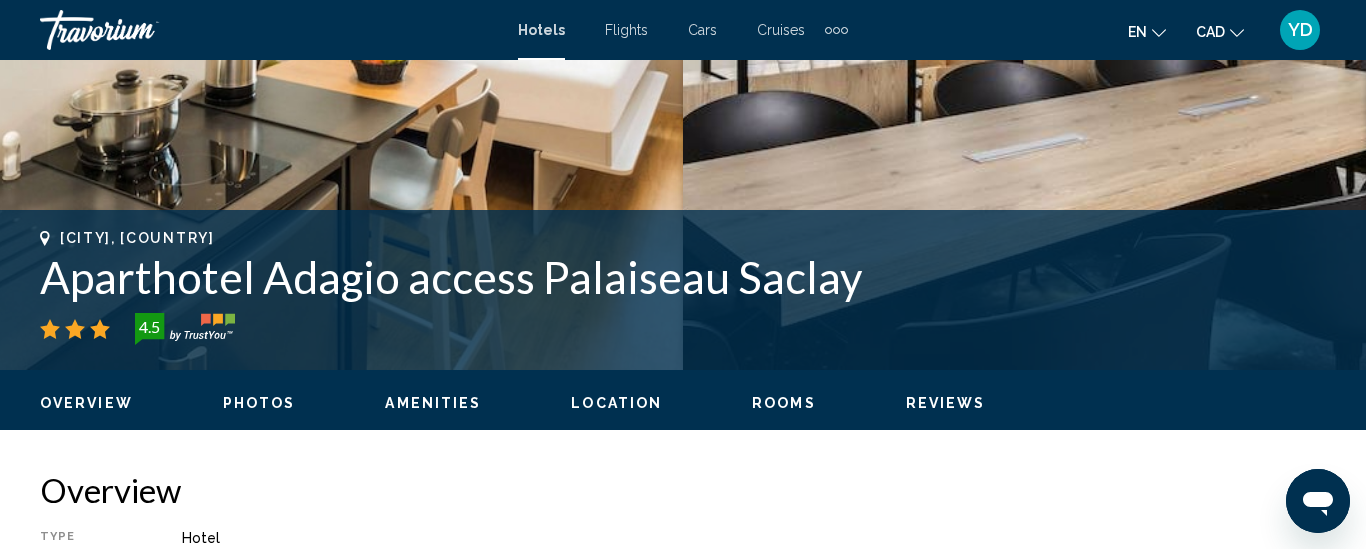 scroll, scrollTop: 261, scrollLeft: 0, axis: vertical 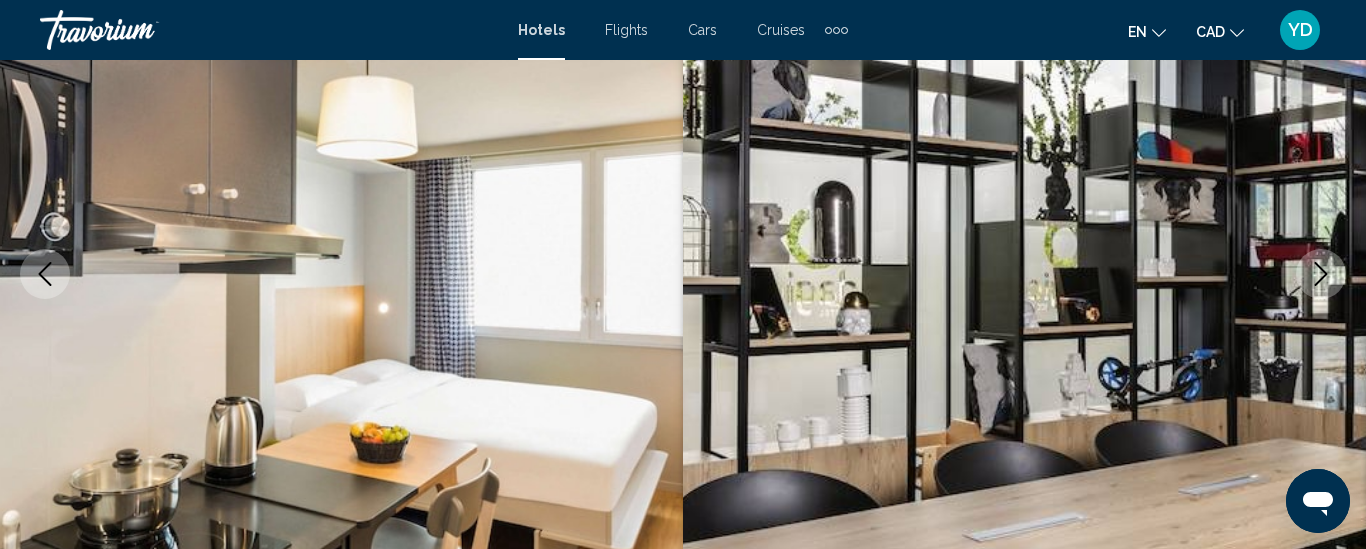 type 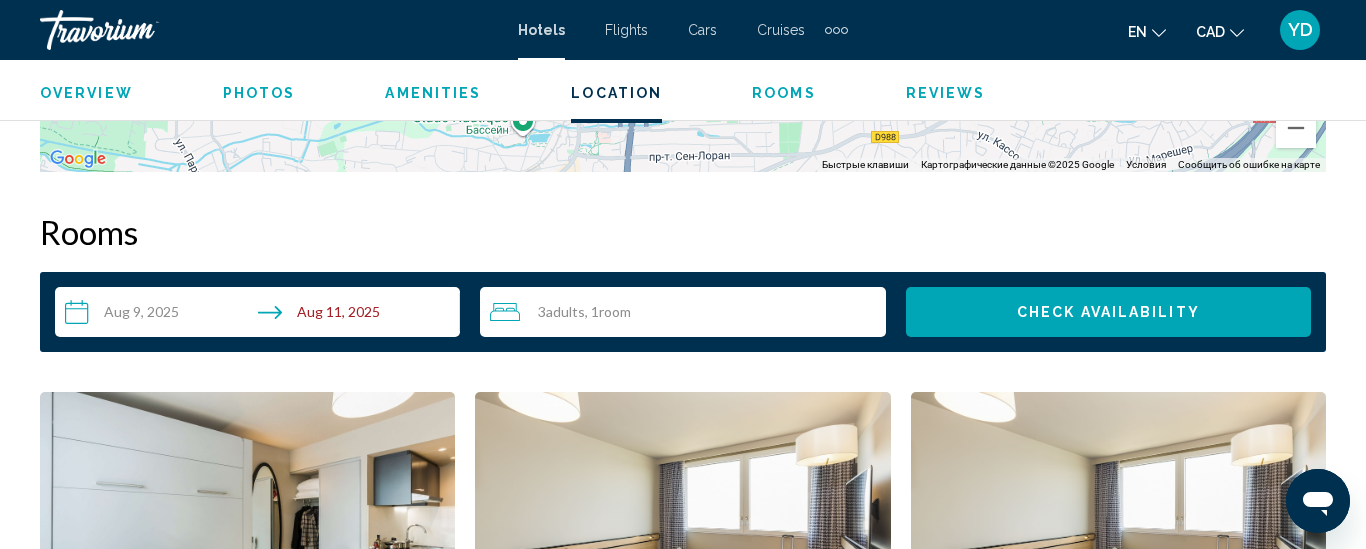 scroll, scrollTop: 2781, scrollLeft: 0, axis: vertical 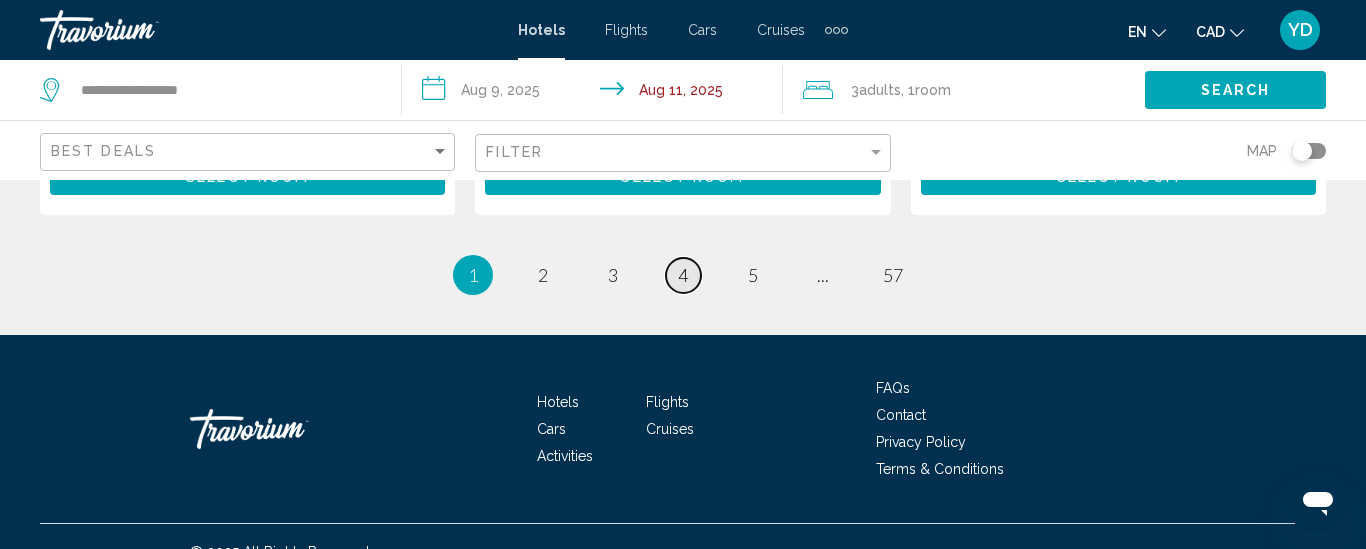 click on "page  4" at bounding box center [683, 275] 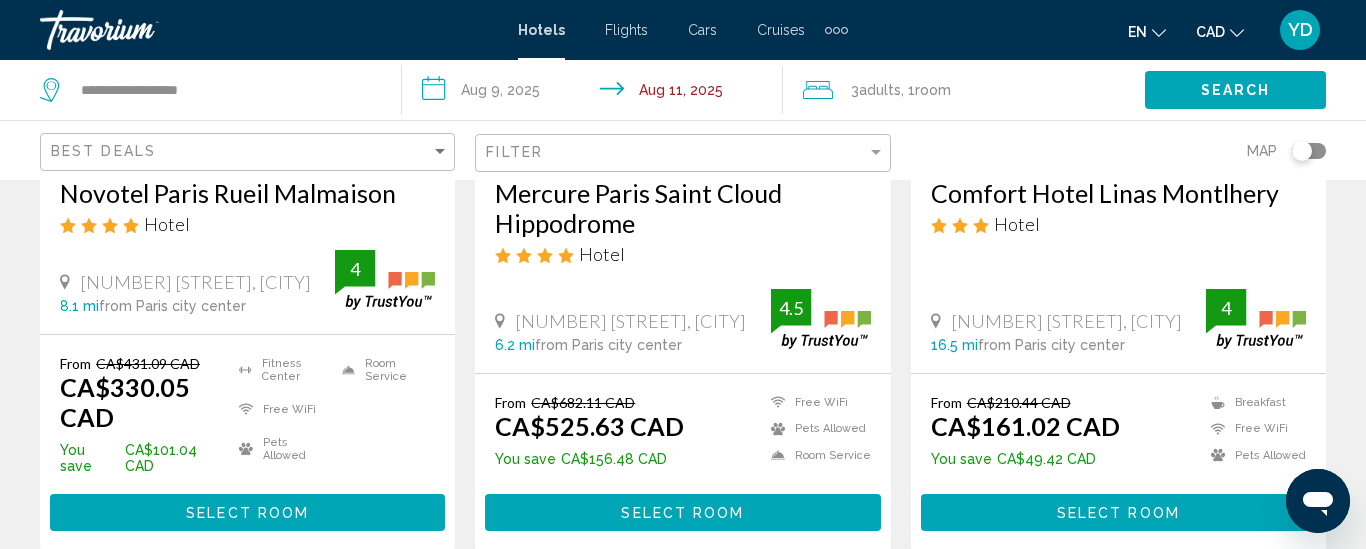 scroll, scrollTop: 2720, scrollLeft: 0, axis: vertical 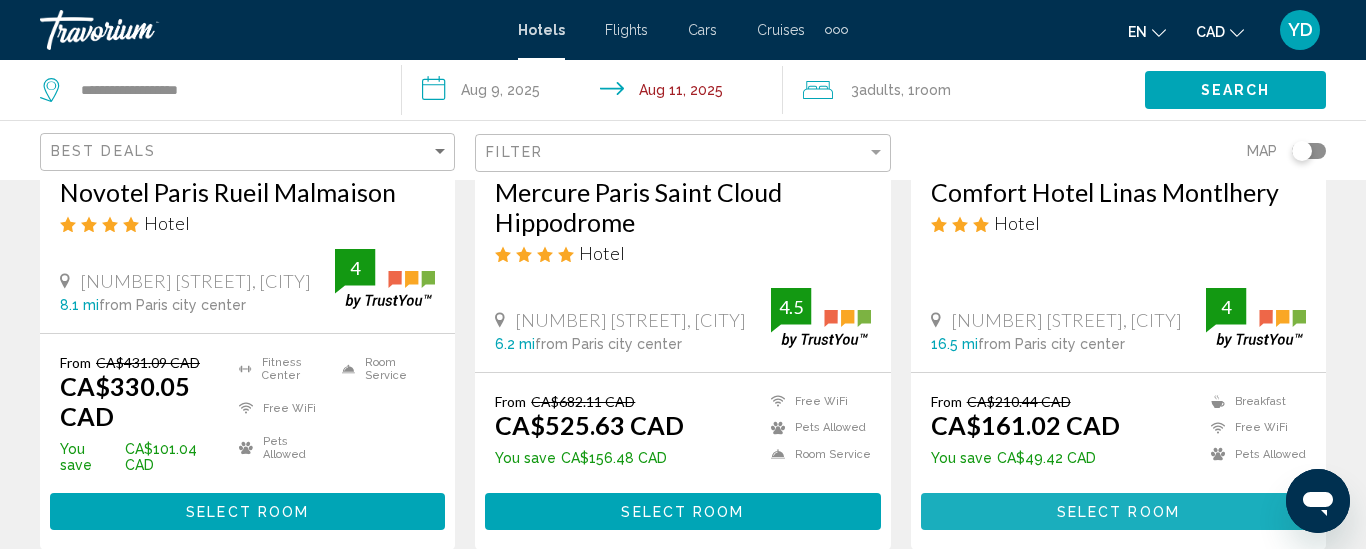 click on "Select Room" at bounding box center [1118, 512] 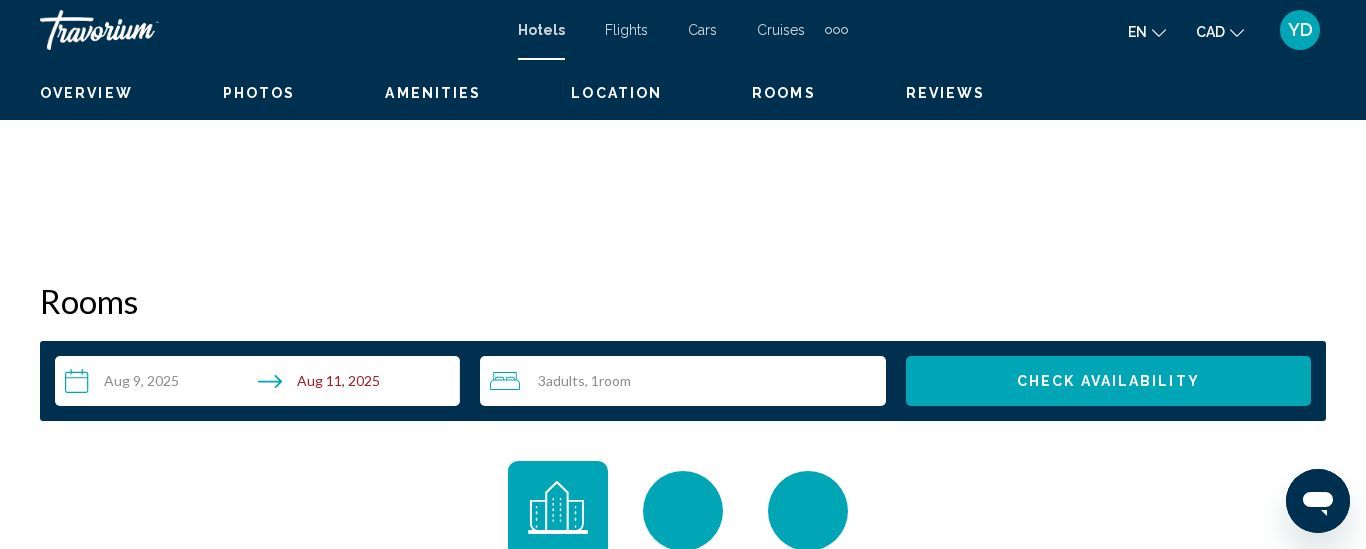 scroll, scrollTop: 261, scrollLeft: 0, axis: vertical 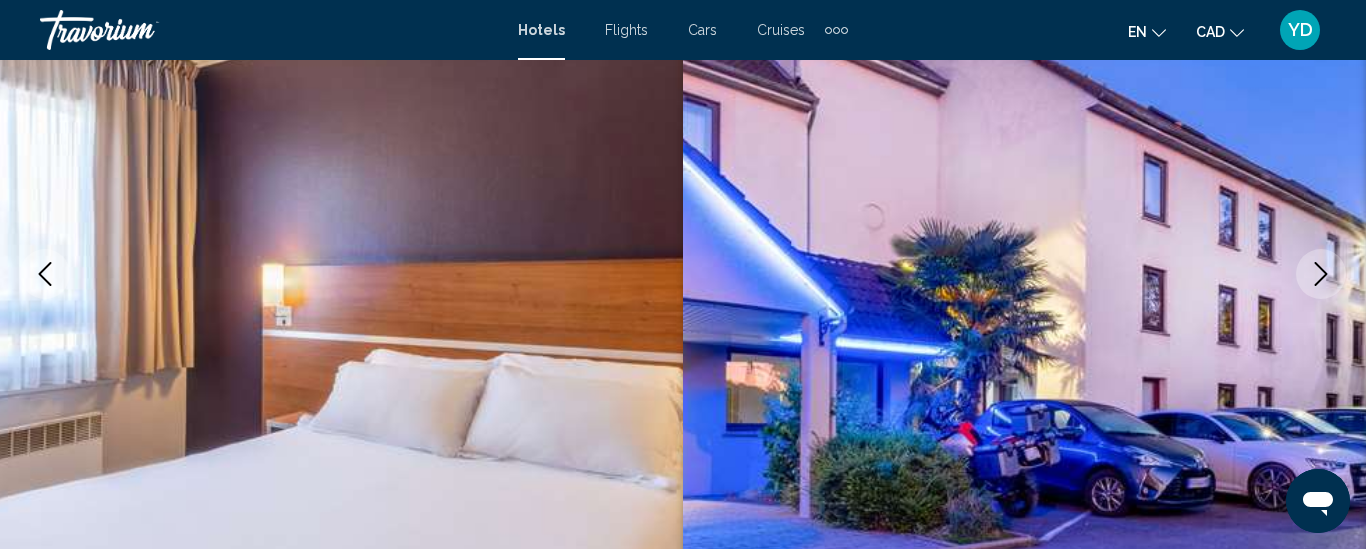 type 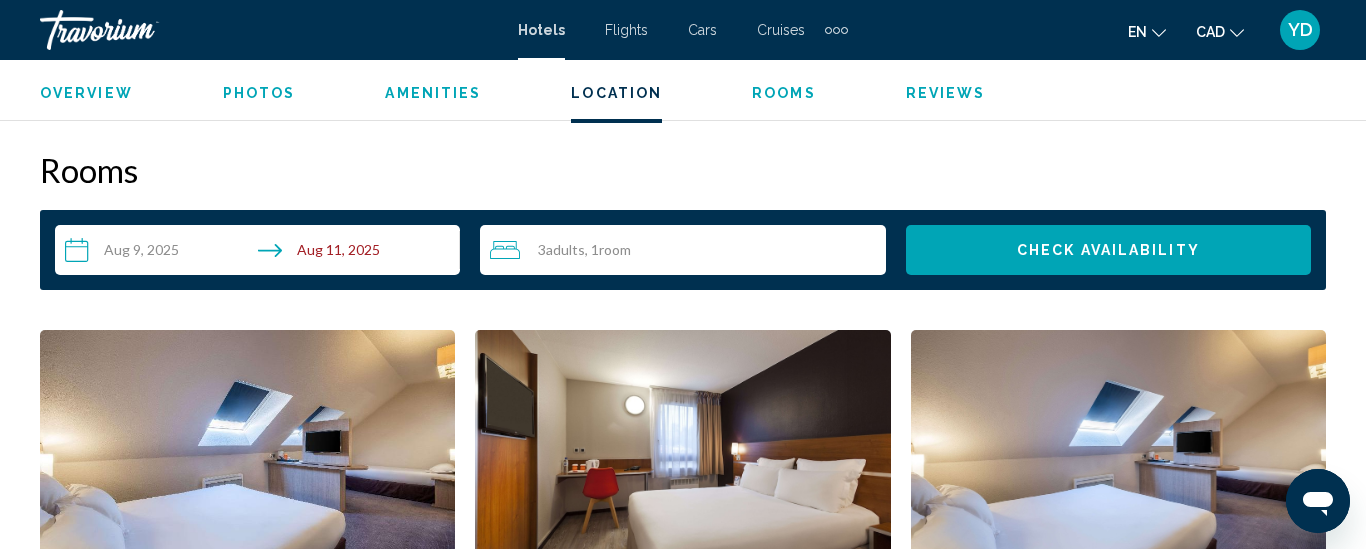 scroll, scrollTop: 2821, scrollLeft: 0, axis: vertical 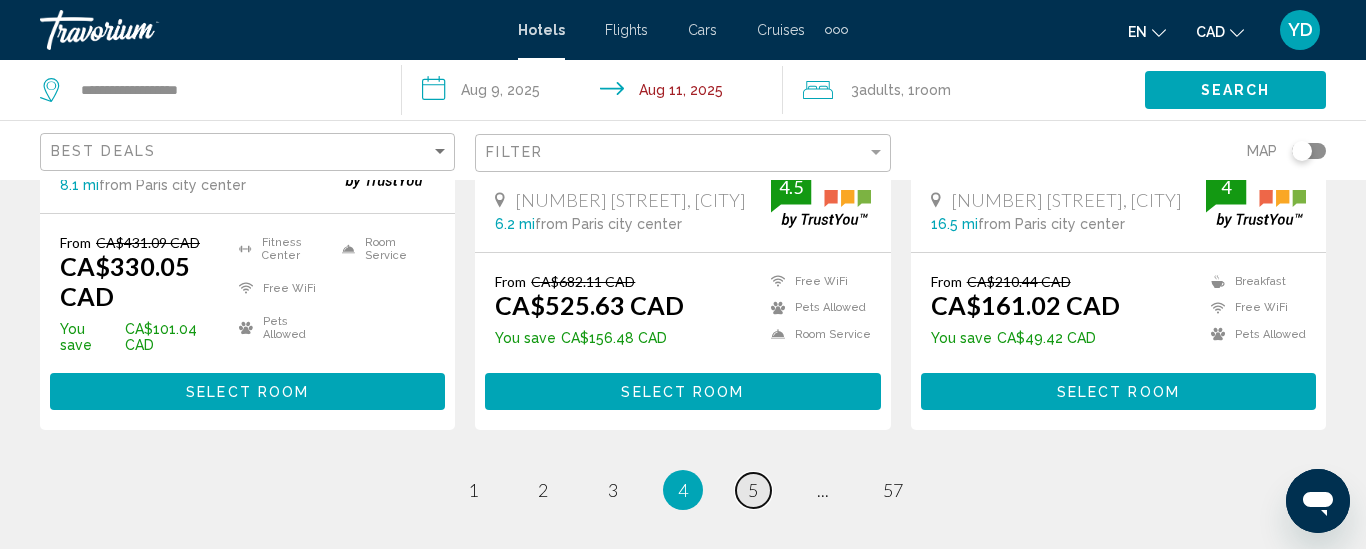click on "page  5" at bounding box center (753, 490) 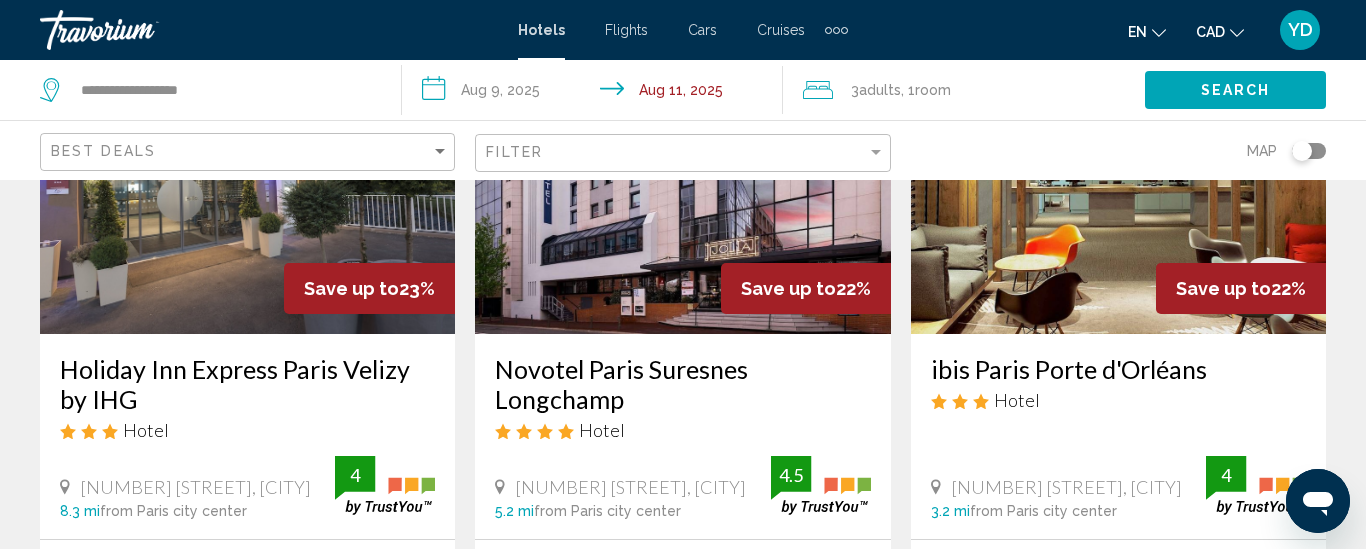 scroll, scrollTop: 200, scrollLeft: 0, axis: vertical 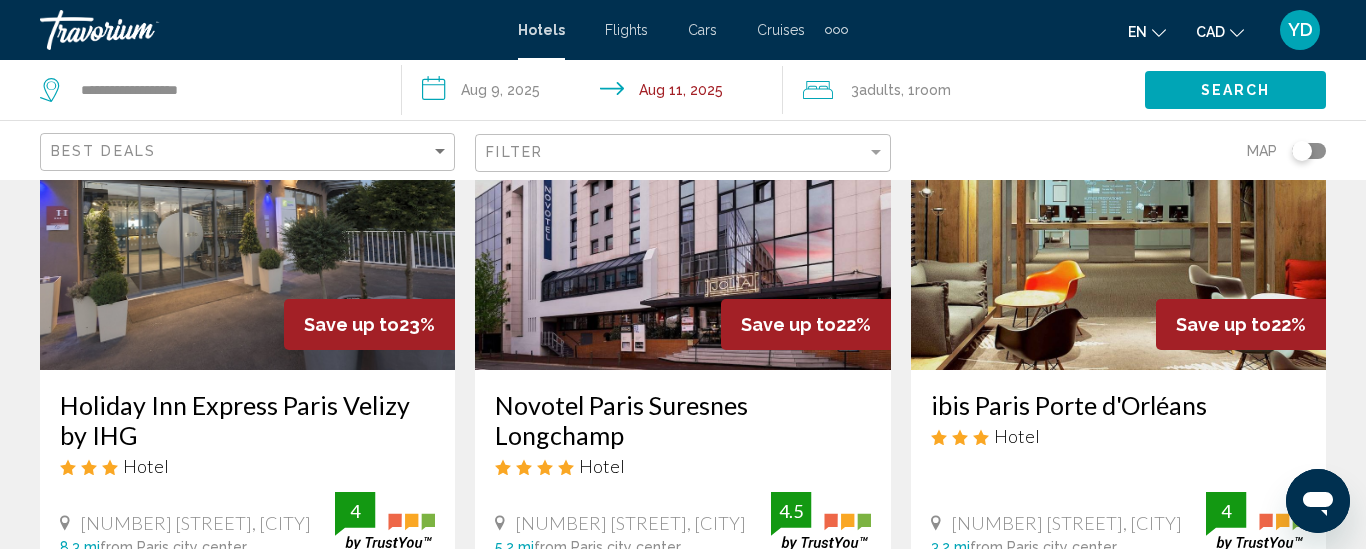 click on "ibis Paris Porte d'Orléans" at bounding box center [1118, 405] 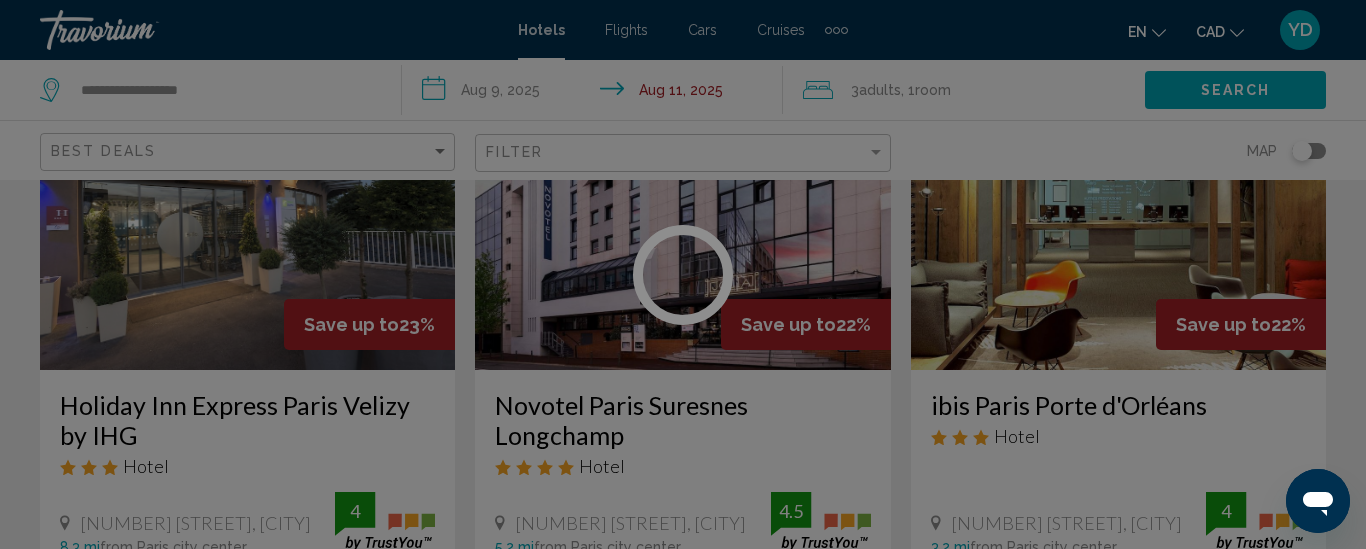 scroll, scrollTop: 260, scrollLeft: 0, axis: vertical 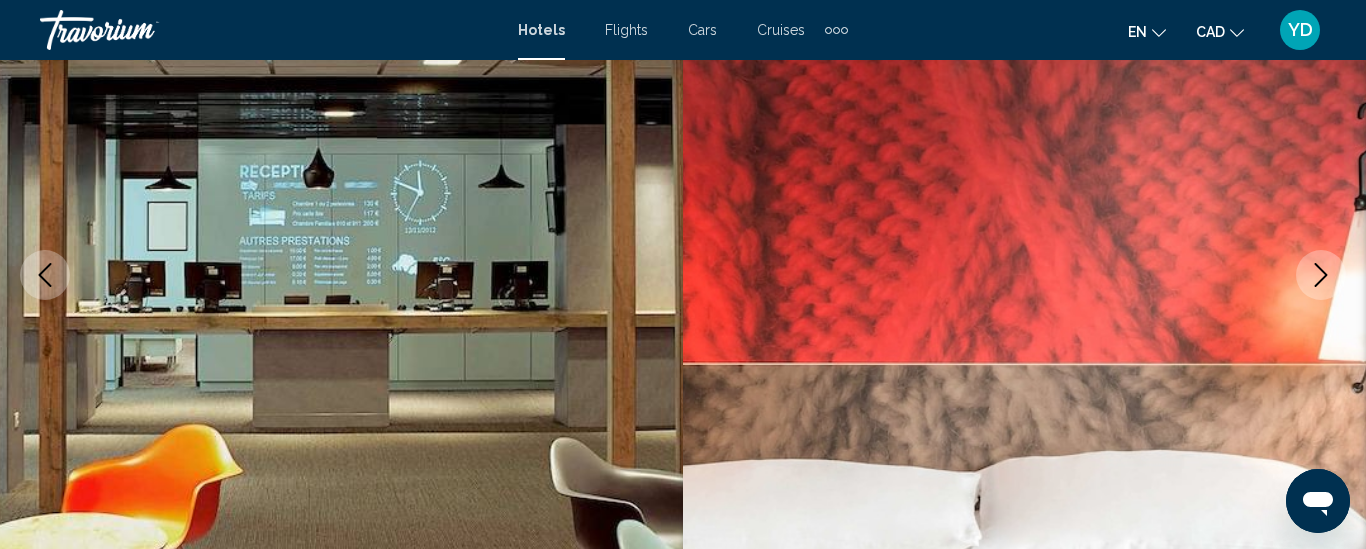type 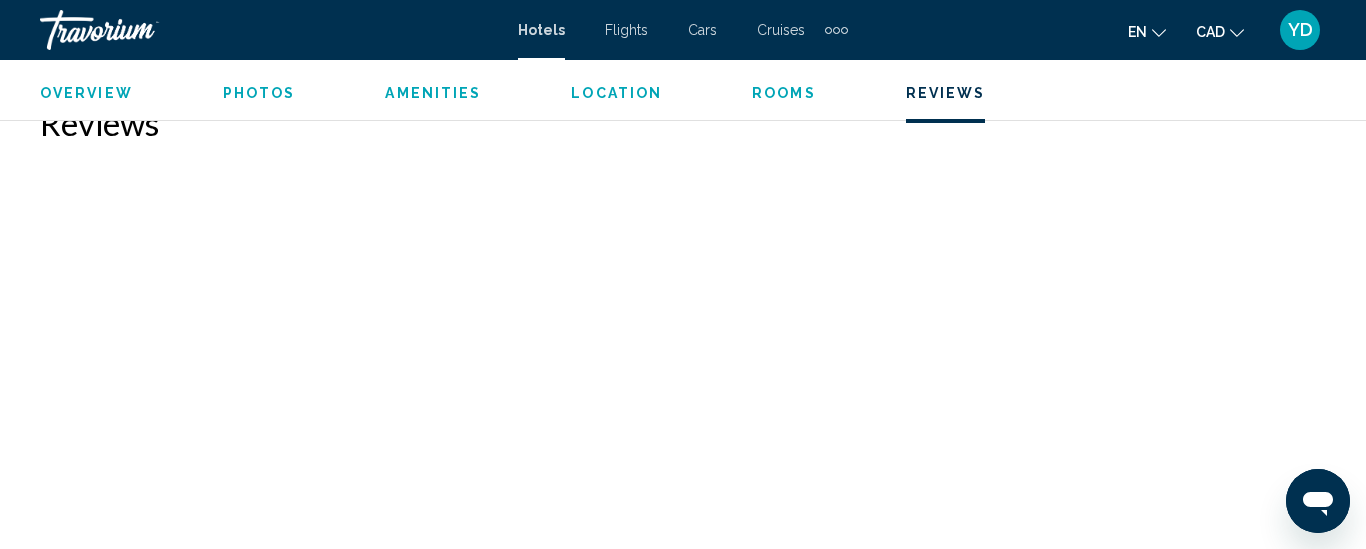 scroll, scrollTop: 3820, scrollLeft: 0, axis: vertical 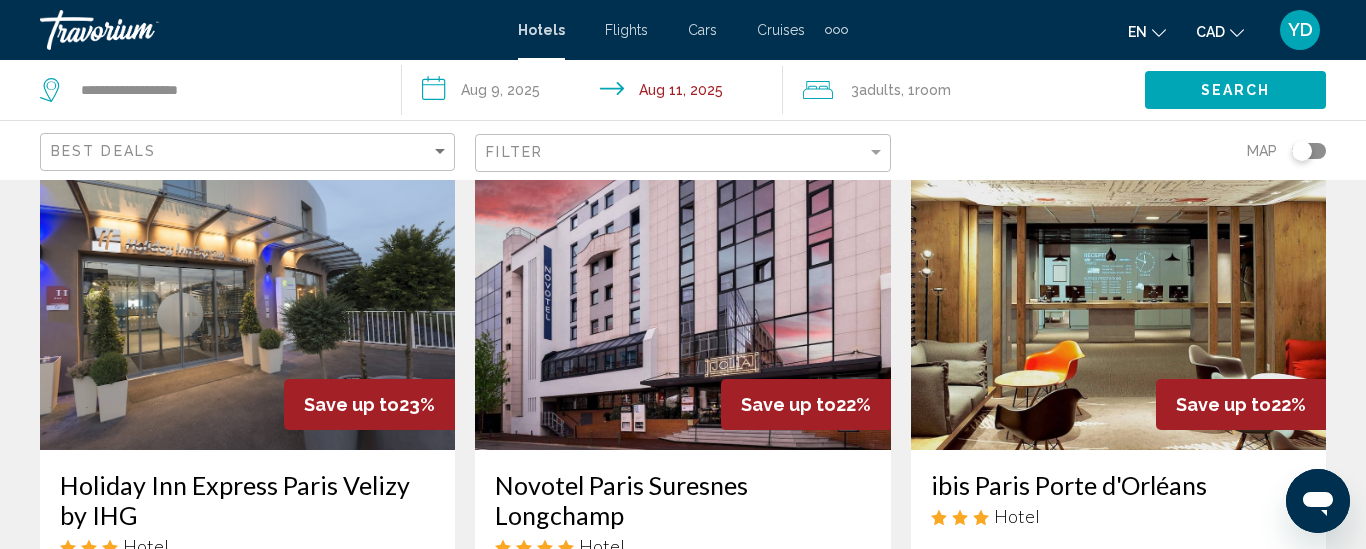 click at bounding box center (1118, 290) 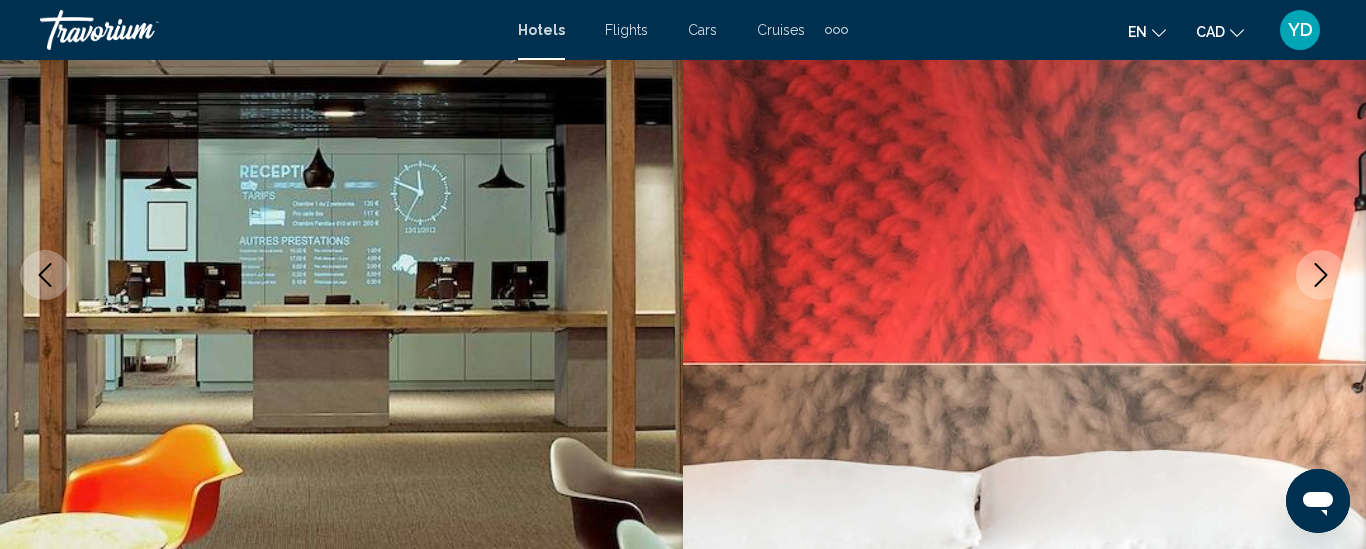 type 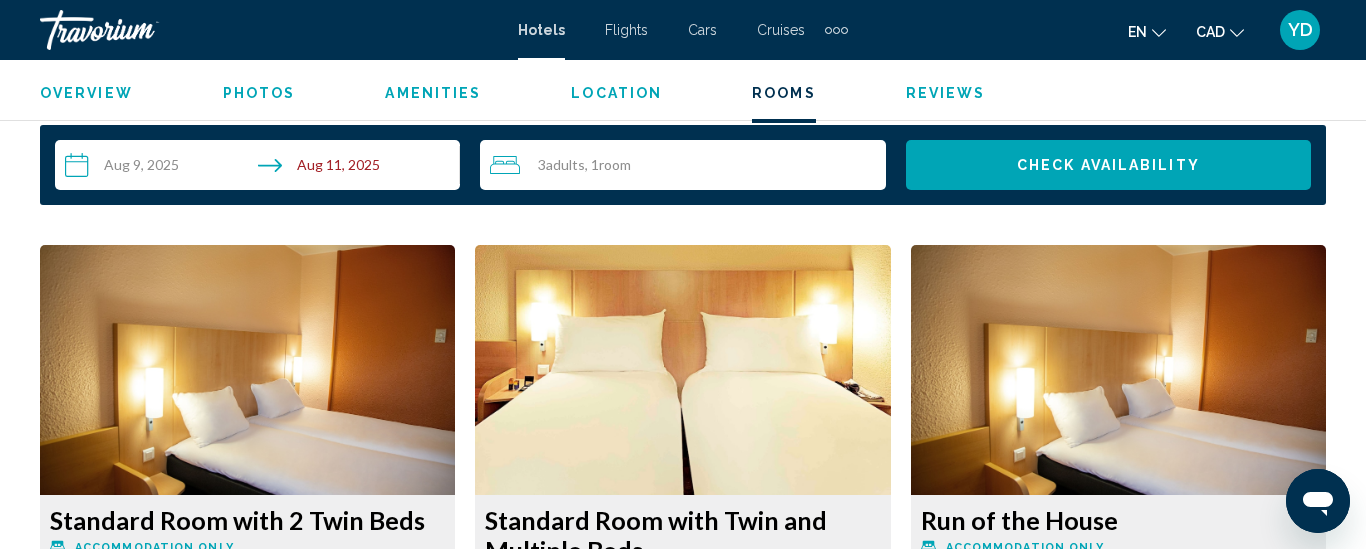 scroll, scrollTop: 2860, scrollLeft: 0, axis: vertical 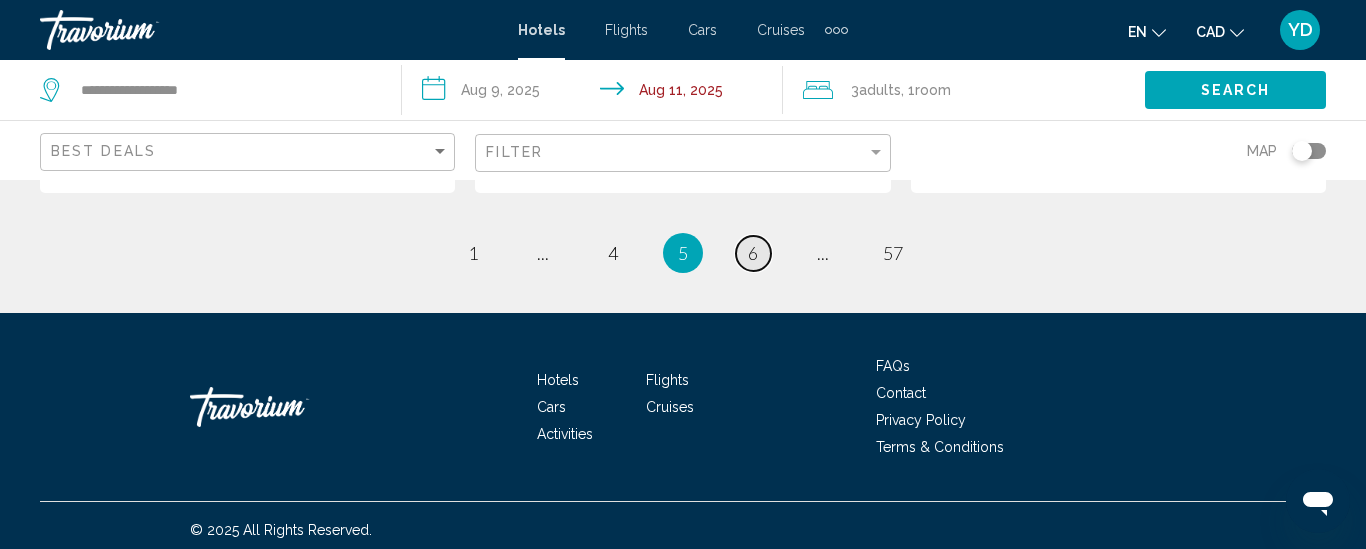 click on "6" at bounding box center (753, 253) 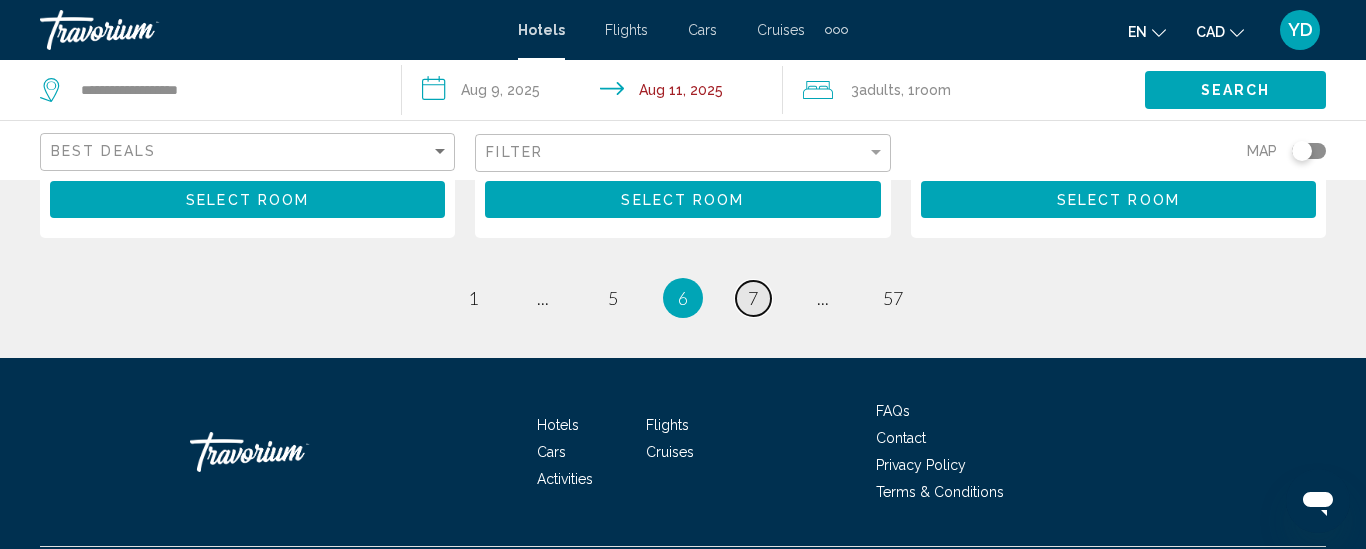 scroll, scrollTop: 3088, scrollLeft: 0, axis: vertical 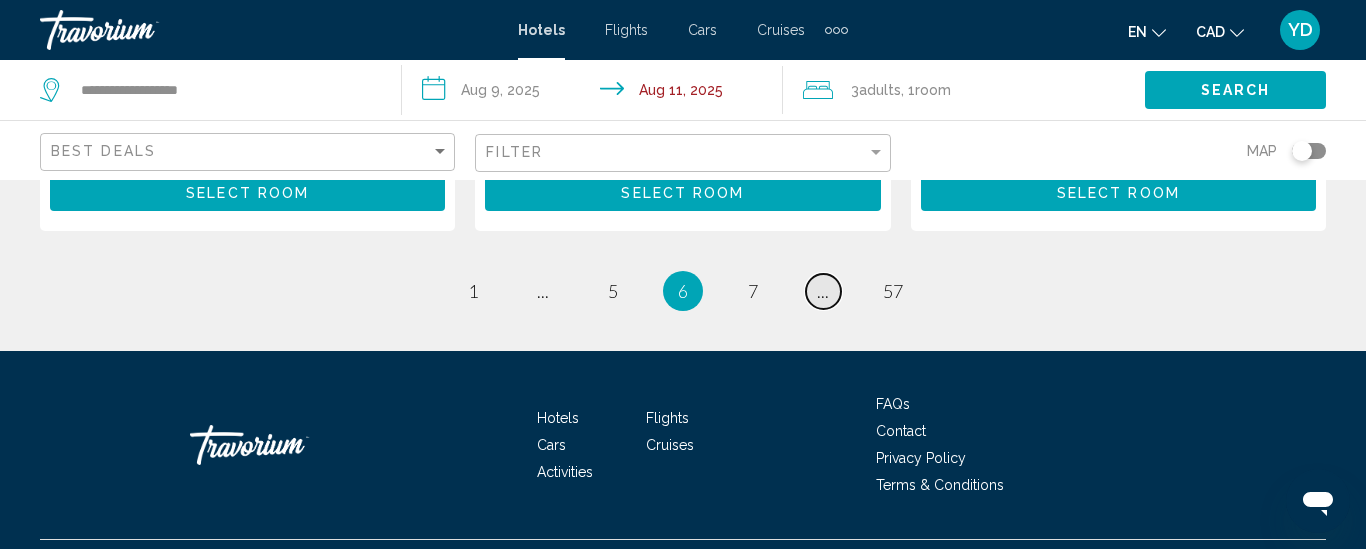 click on "..." at bounding box center (823, 291) 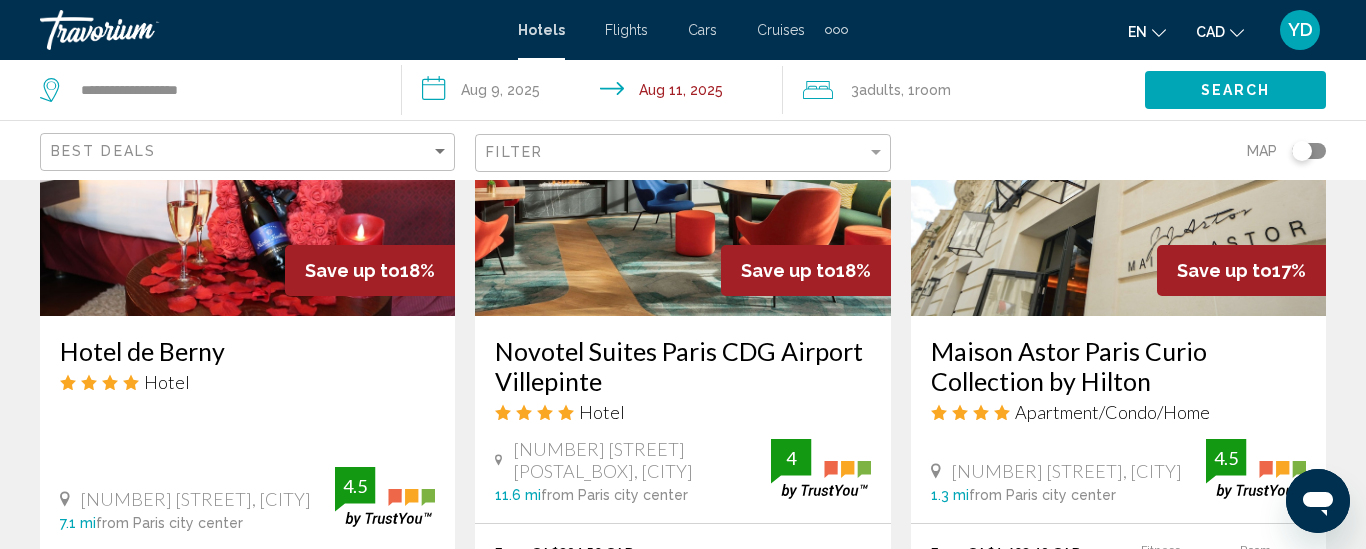 scroll, scrollTop: 1040, scrollLeft: 0, axis: vertical 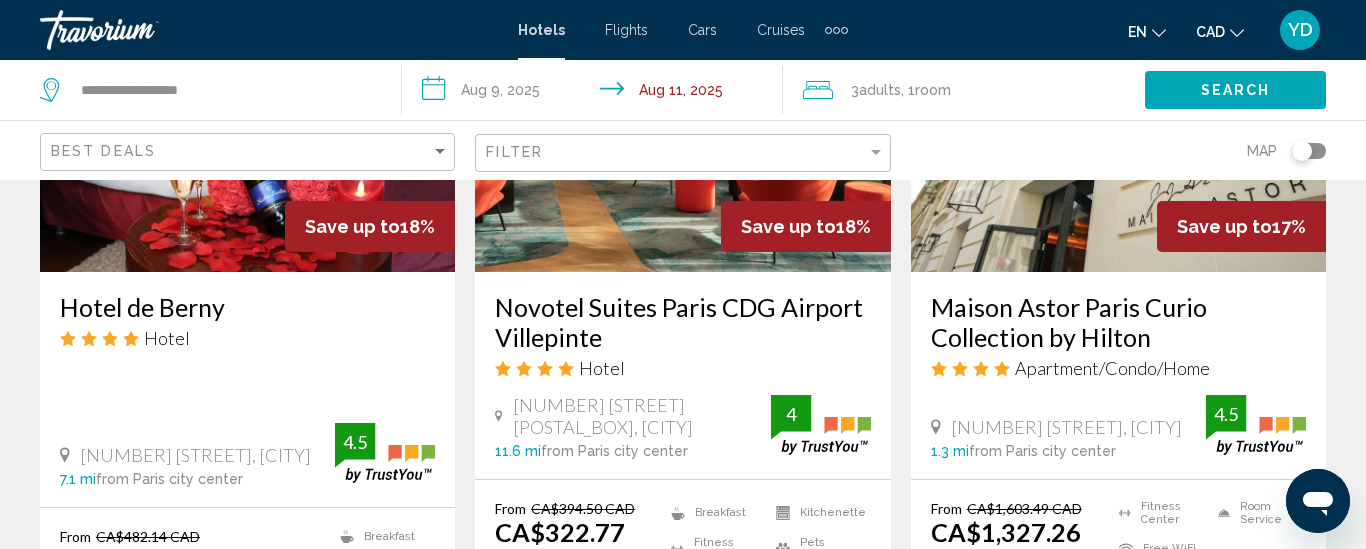 click at bounding box center [247, 112] 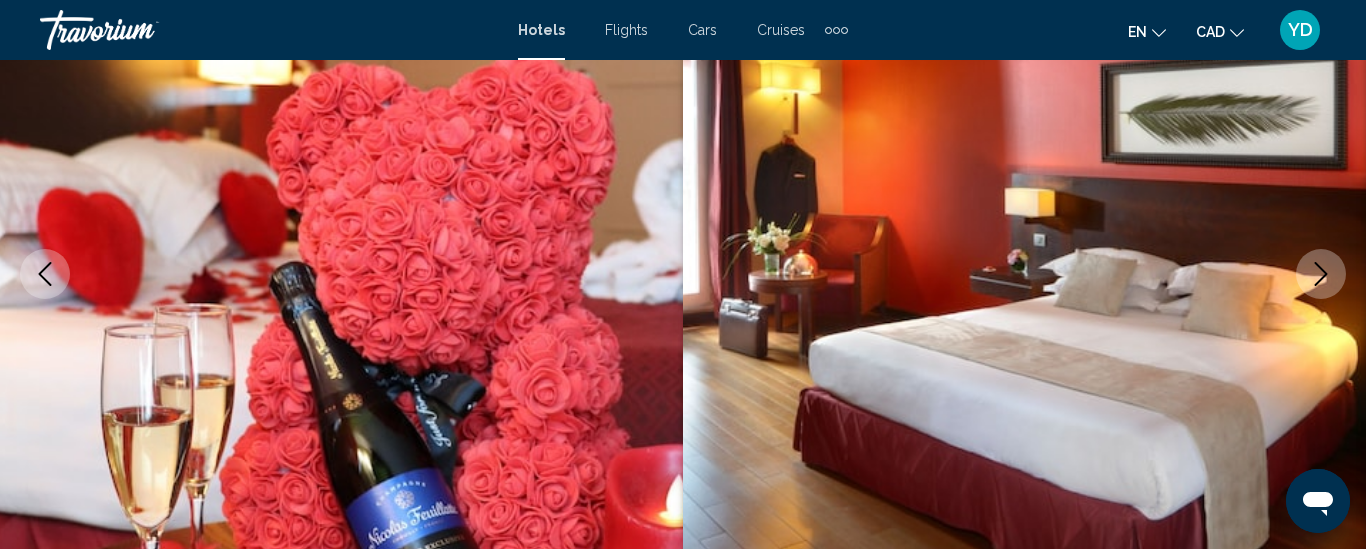 type 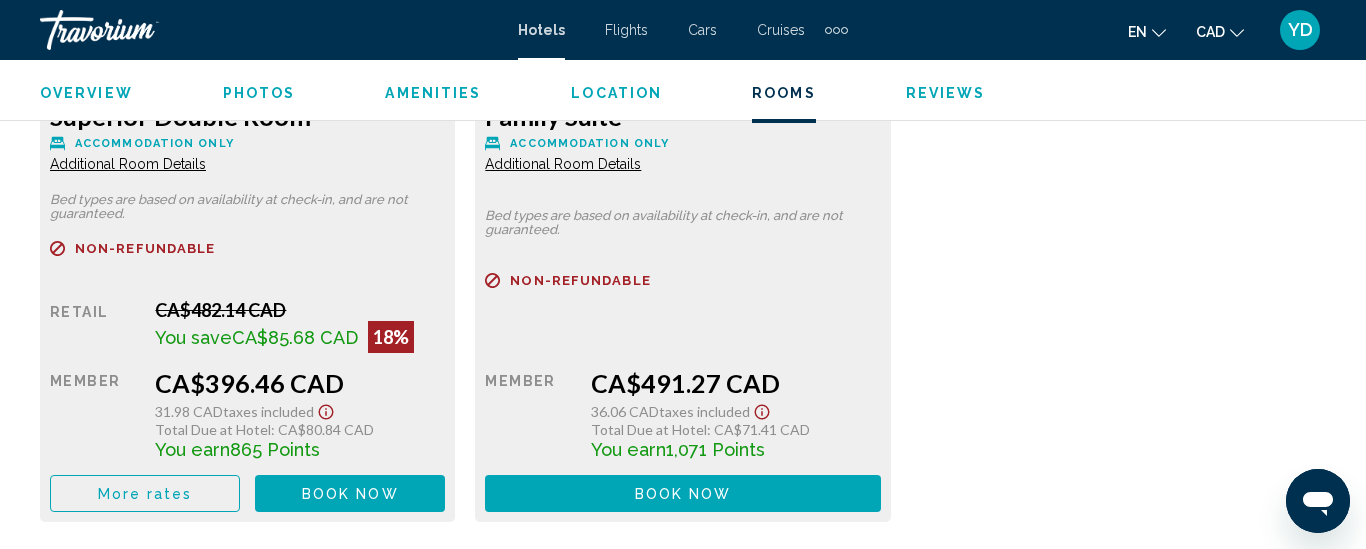 scroll, scrollTop: 3381, scrollLeft: 0, axis: vertical 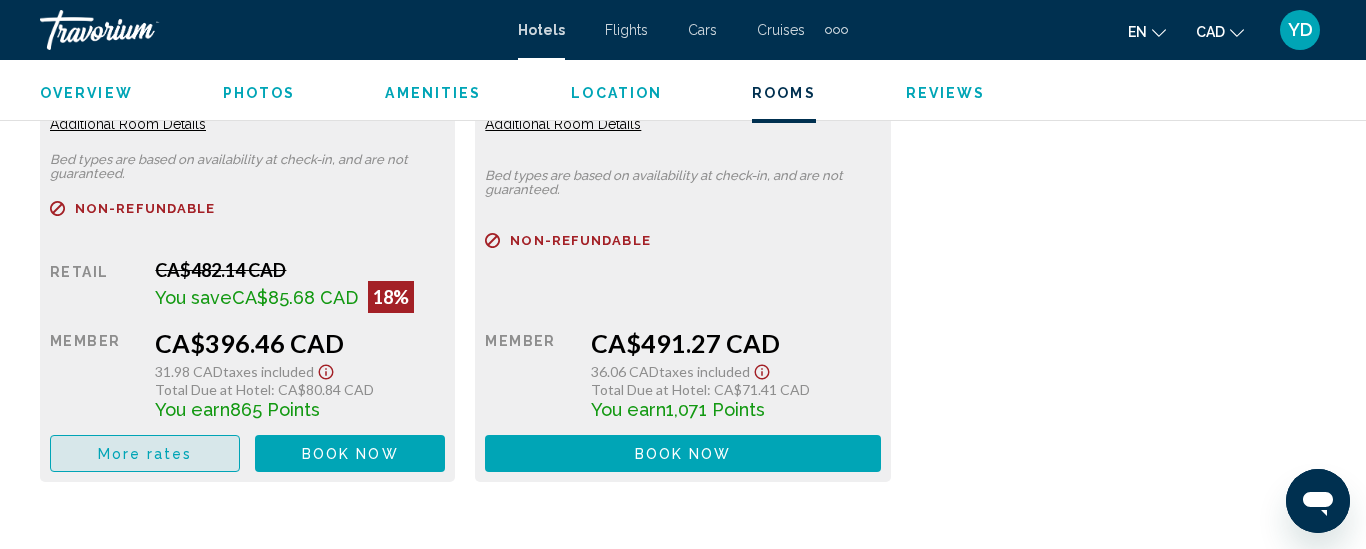 click on "More rates" at bounding box center (145, 453) 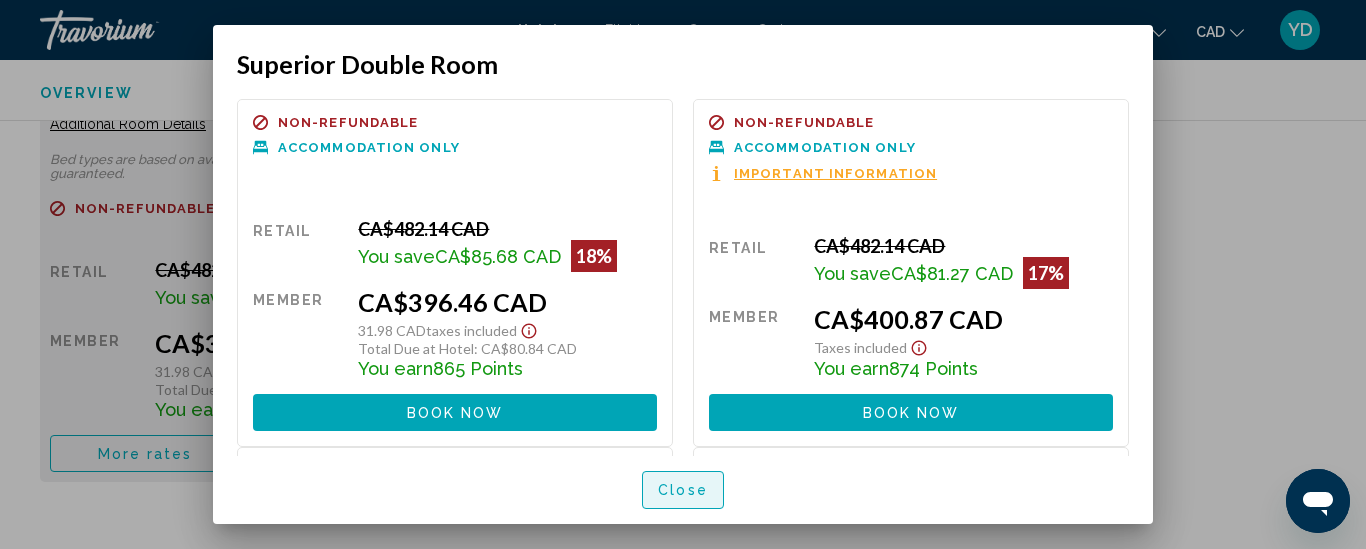 click on "Close" at bounding box center (683, 489) 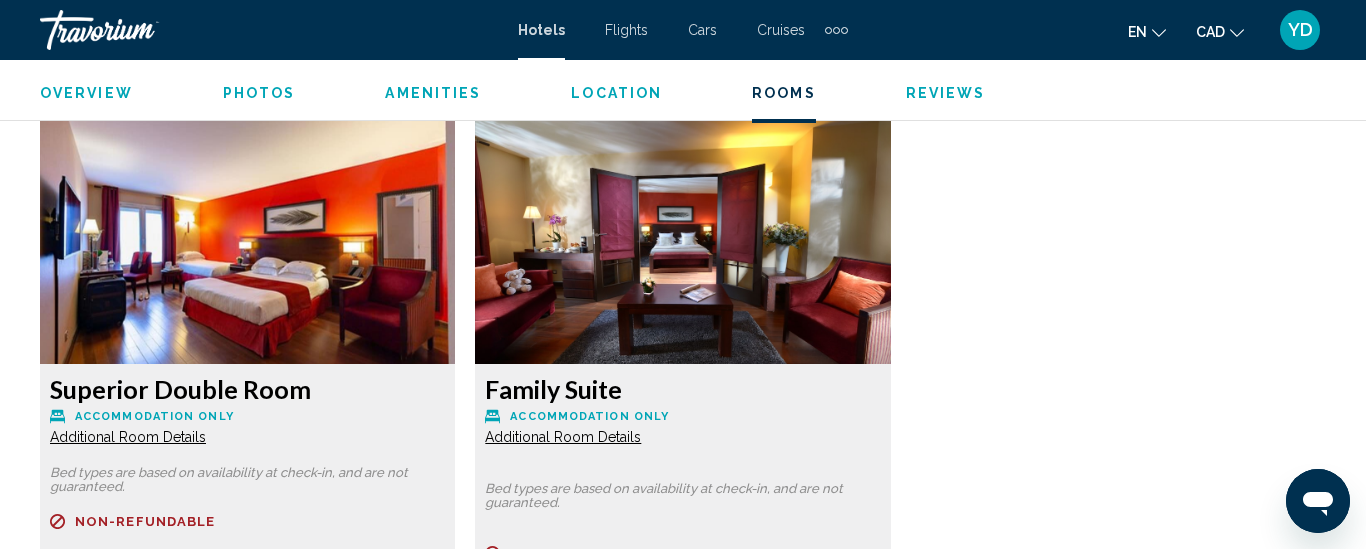 scroll, scrollTop: 3061, scrollLeft: 0, axis: vertical 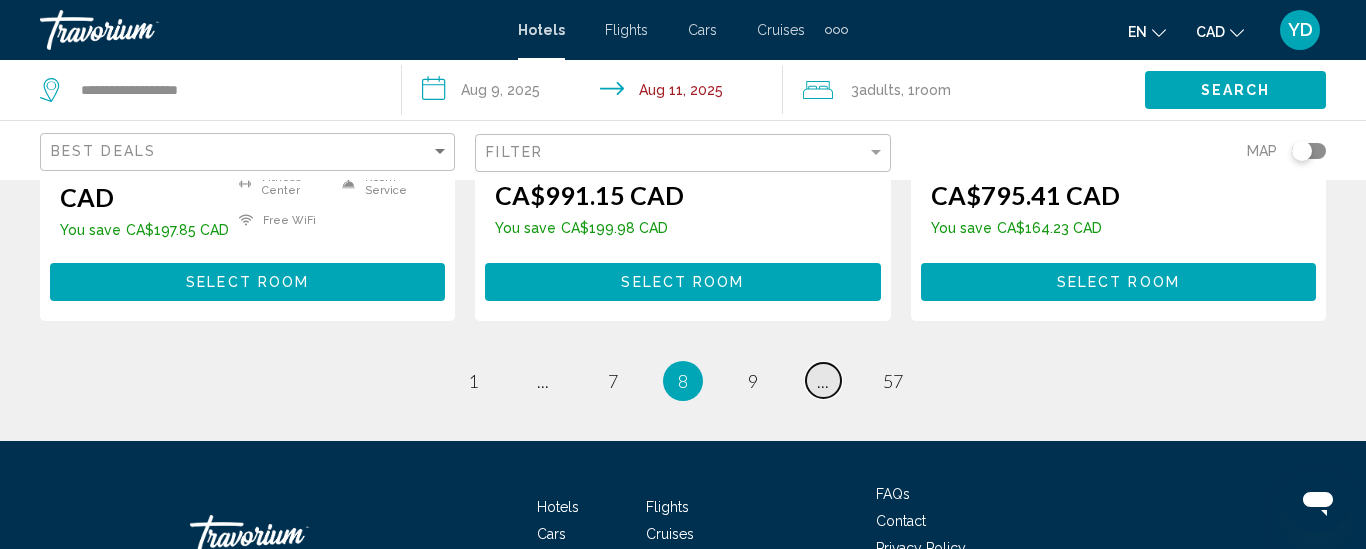 click on "..." at bounding box center [823, 381] 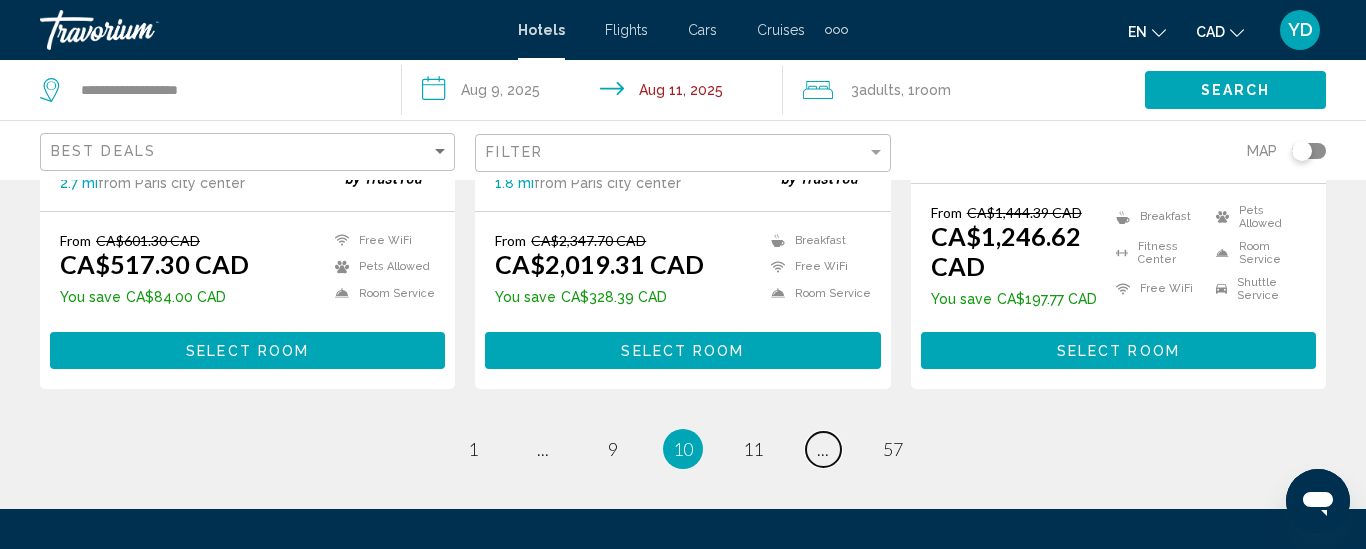 scroll, scrollTop: 2920, scrollLeft: 0, axis: vertical 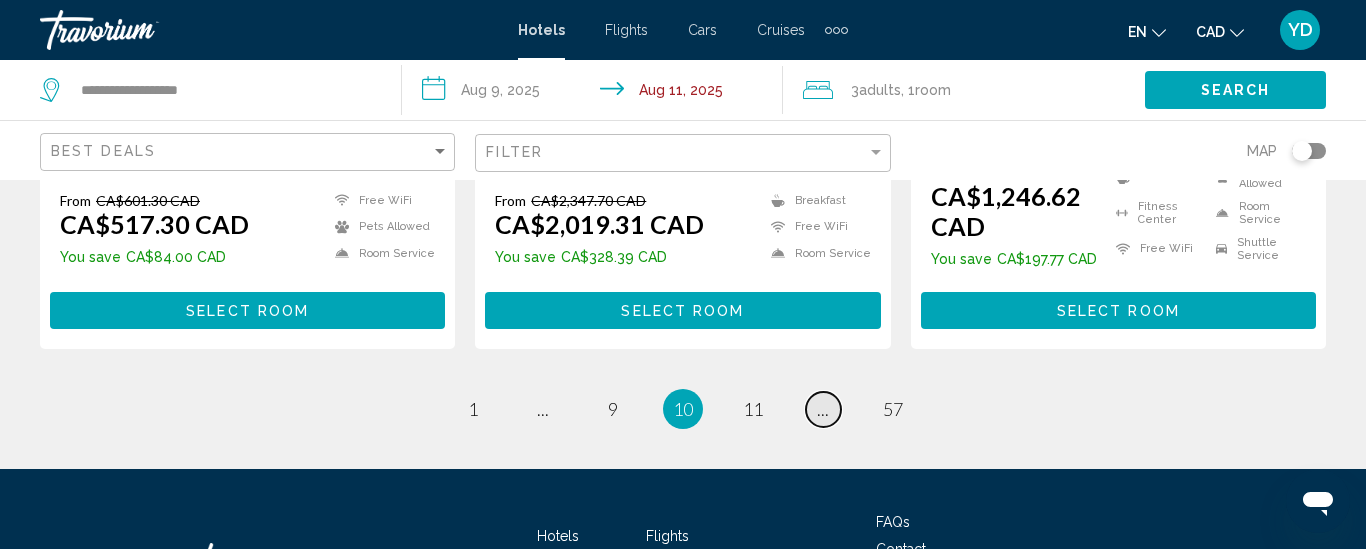 click on "..." at bounding box center [823, 409] 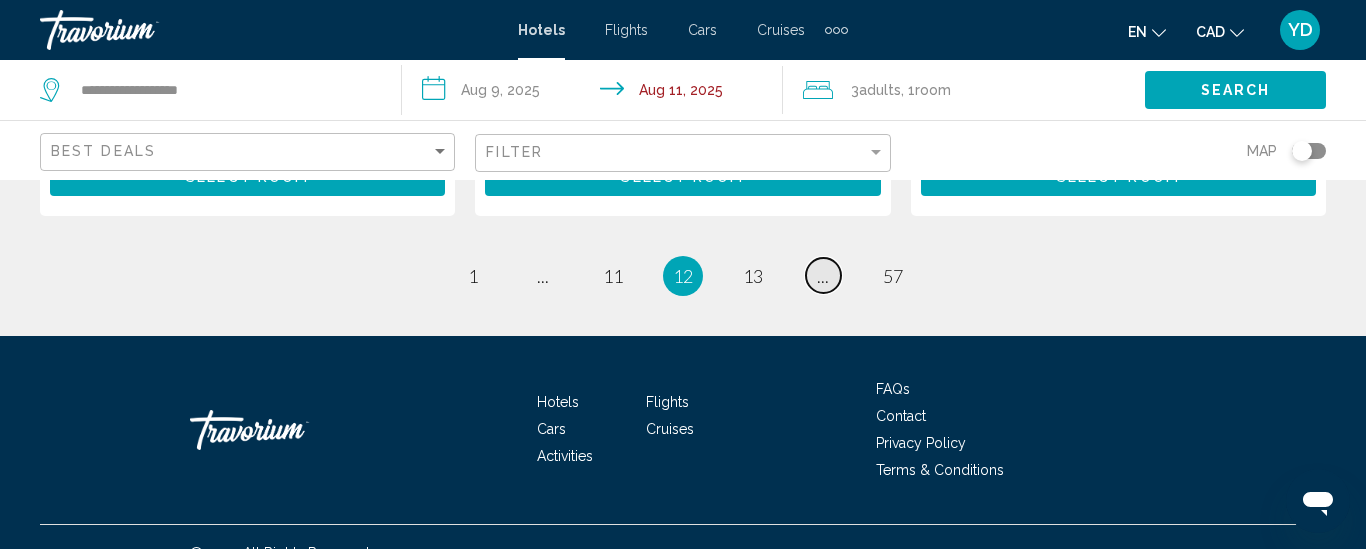 scroll, scrollTop: 3110, scrollLeft: 0, axis: vertical 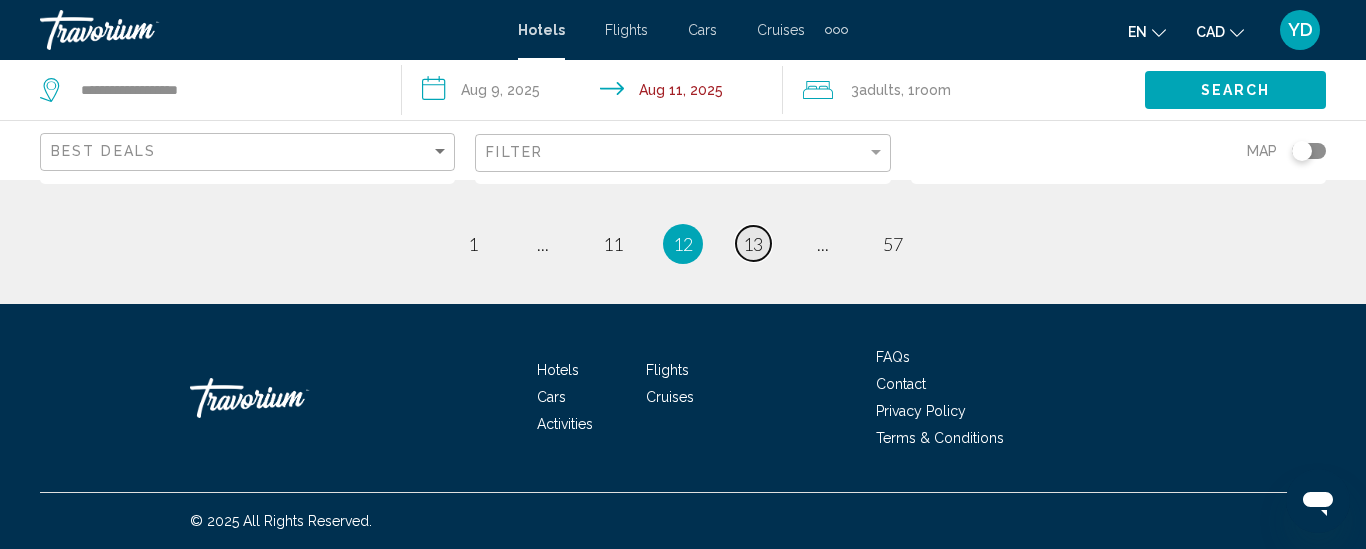 click on "13" at bounding box center [753, 244] 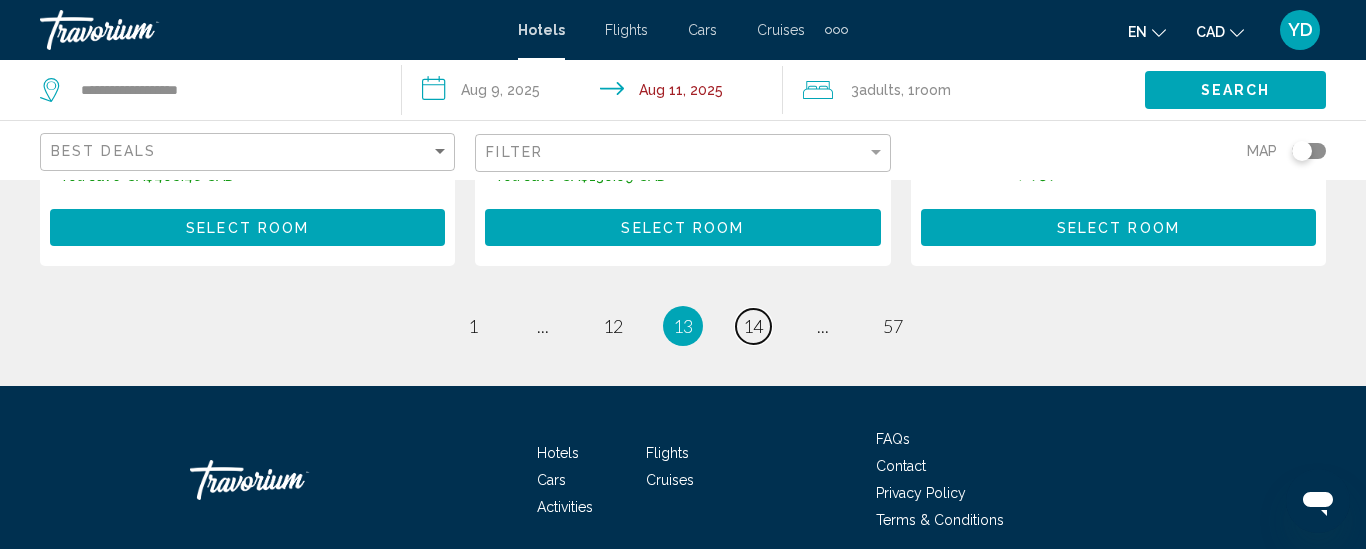 scroll, scrollTop: 2960, scrollLeft: 0, axis: vertical 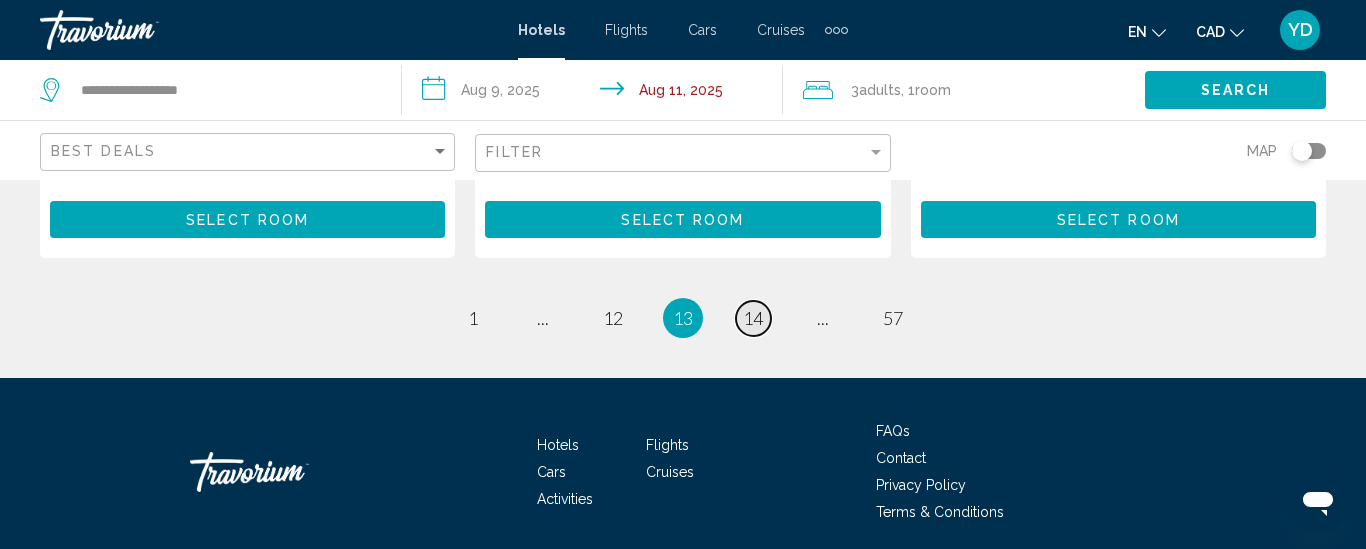 click on "14" at bounding box center [753, 318] 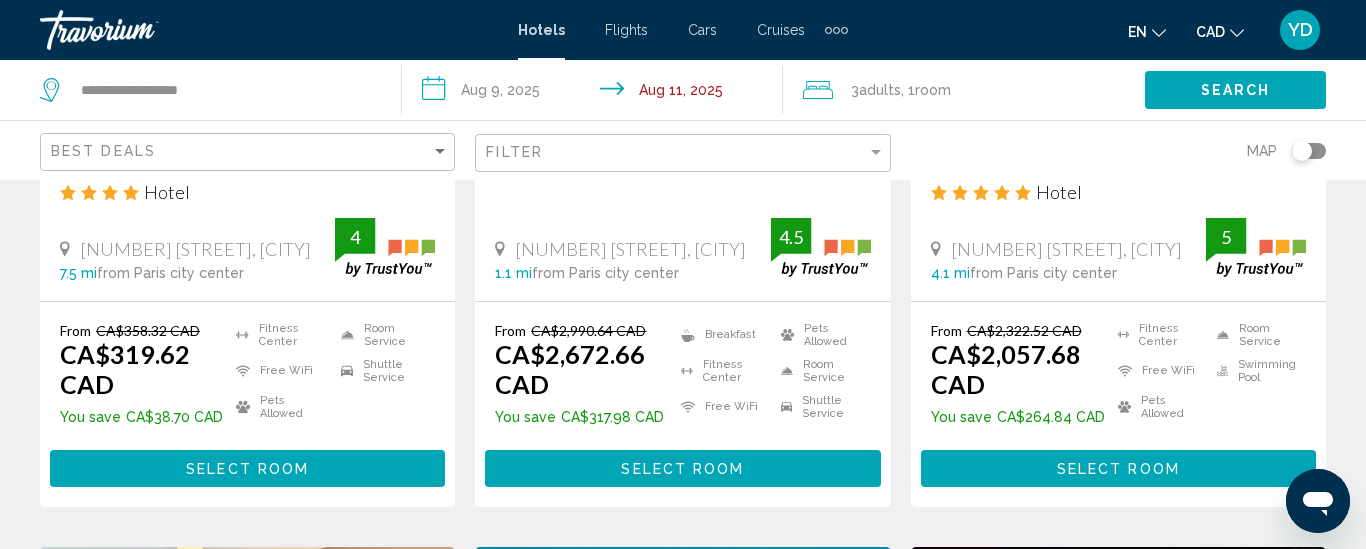 scroll, scrollTop: 2000, scrollLeft: 0, axis: vertical 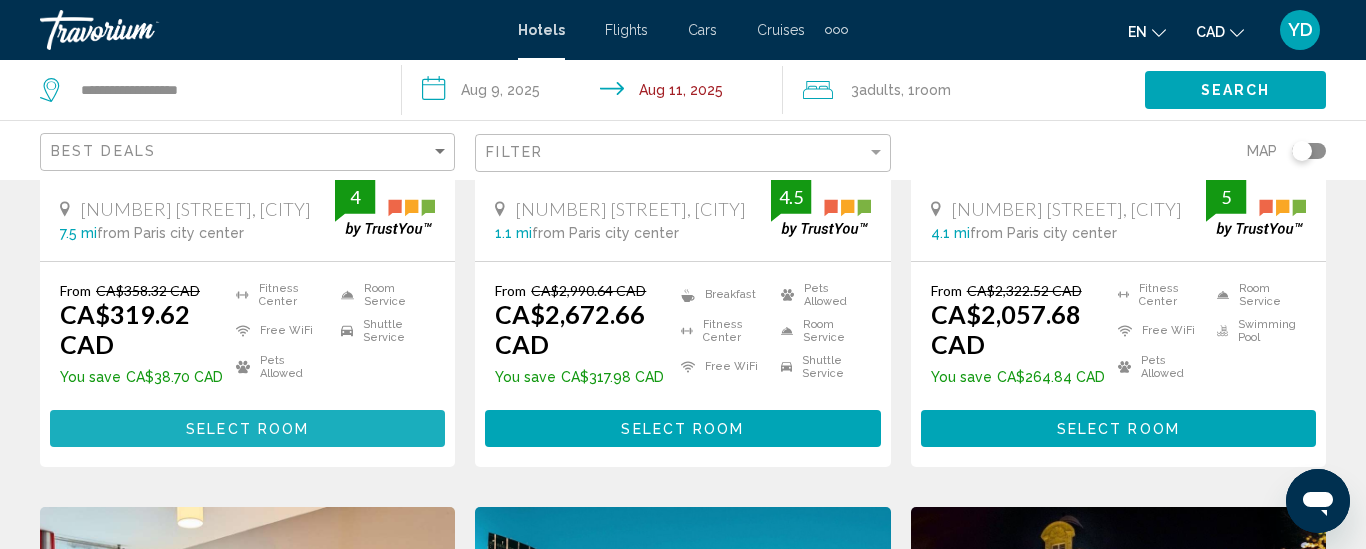 click on "Select Room" at bounding box center (247, 429) 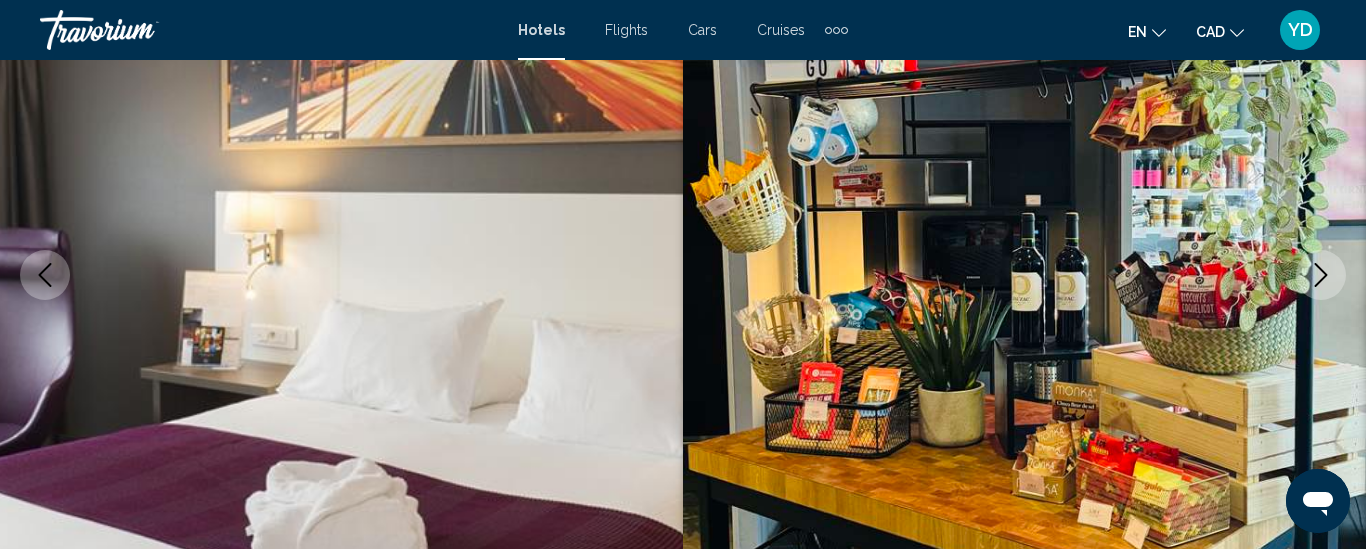 type 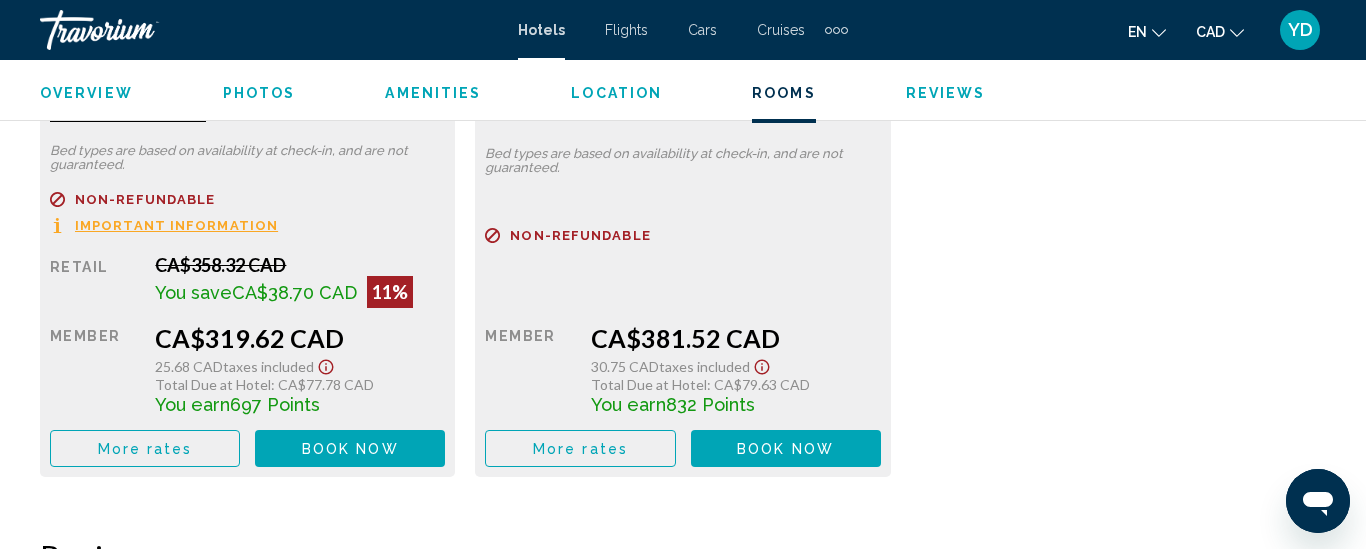 scroll, scrollTop: 3460, scrollLeft: 0, axis: vertical 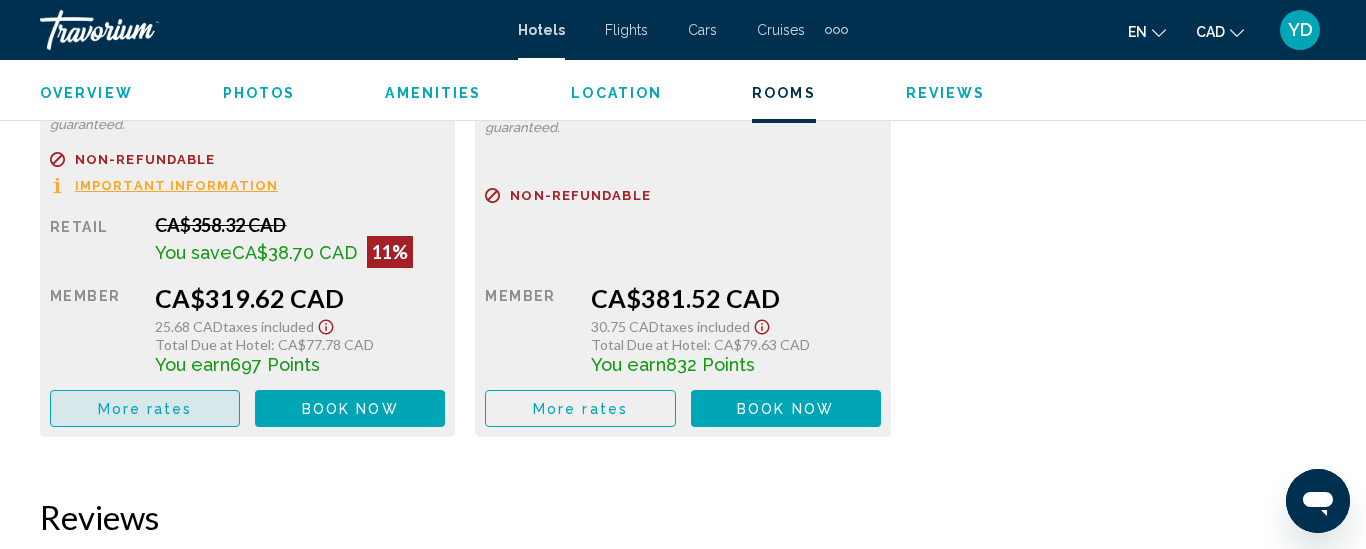 click on "More rates" at bounding box center (145, 408) 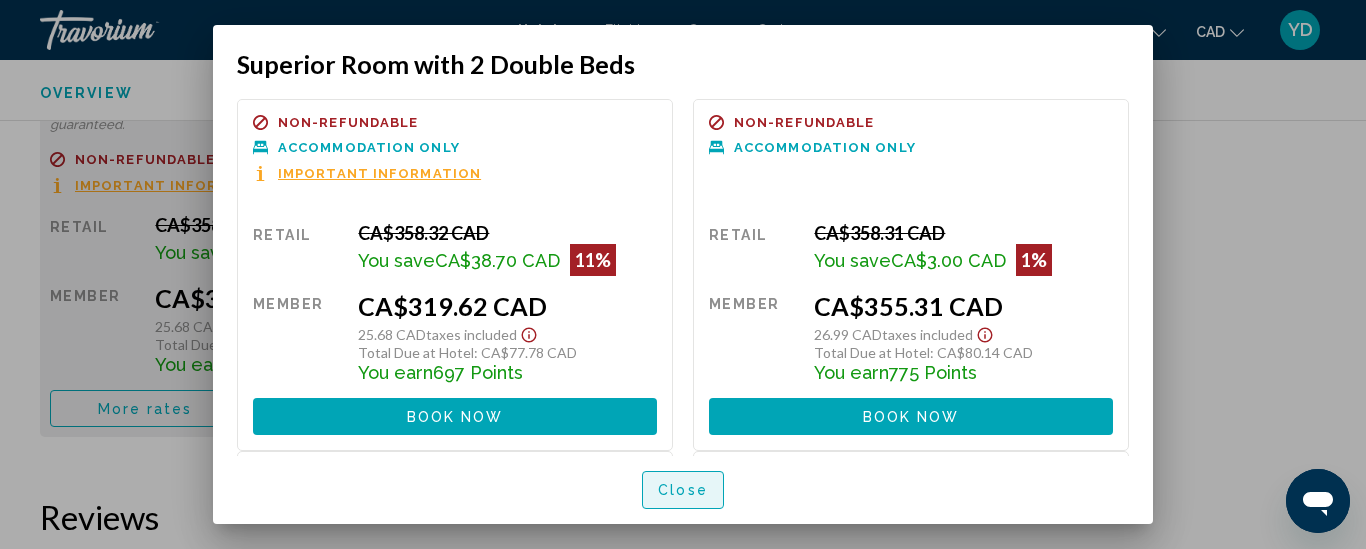 click on "Close" at bounding box center (683, 491) 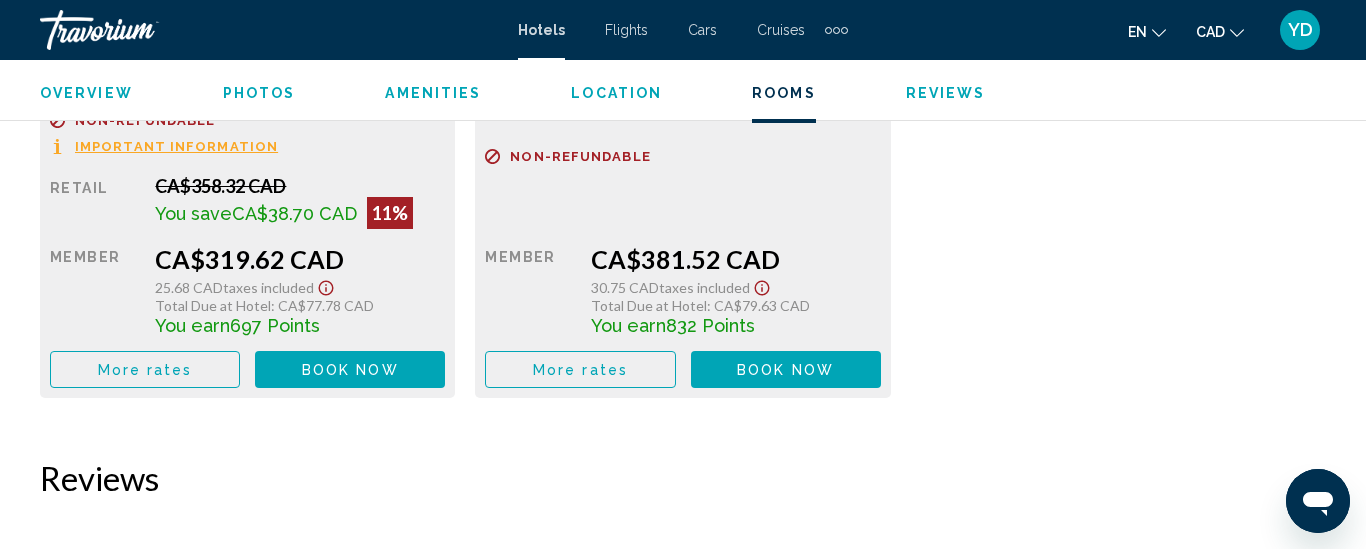 scroll, scrollTop: 3500, scrollLeft: 0, axis: vertical 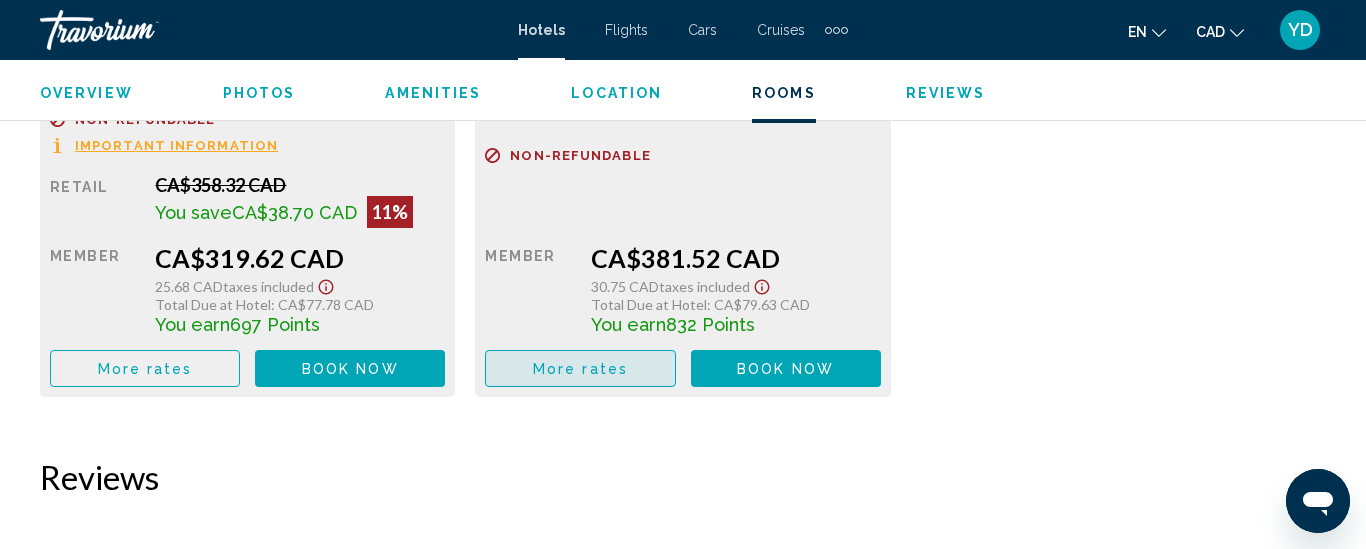 click on "More rates" at bounding box center (580, 368) 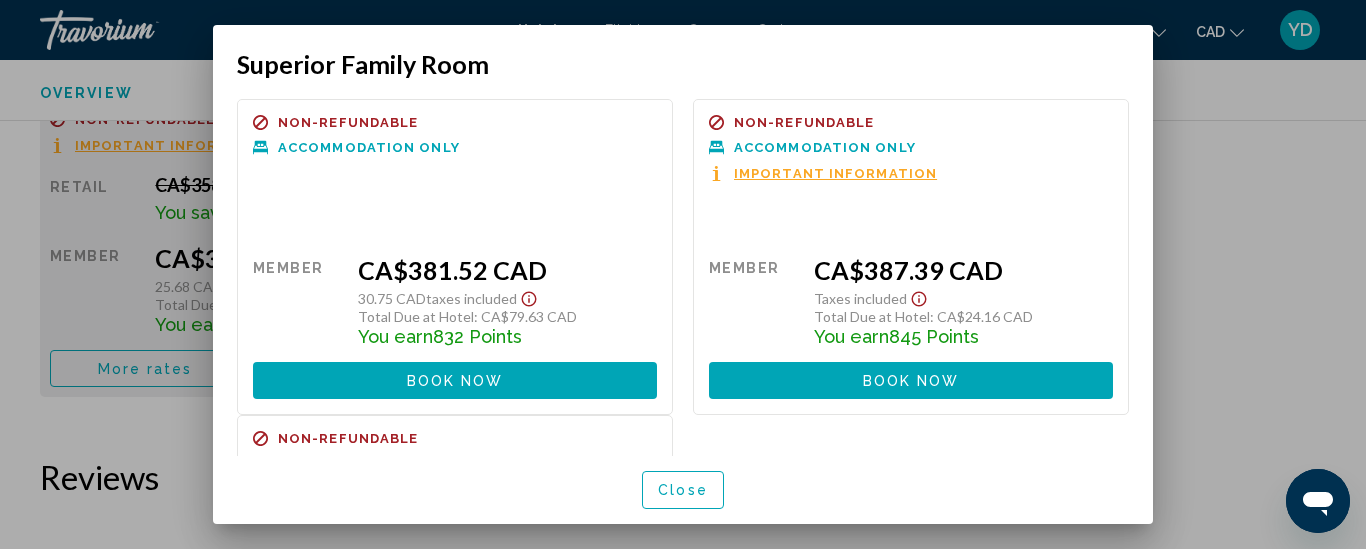 click on "Close" at bounding box center (683, 491) 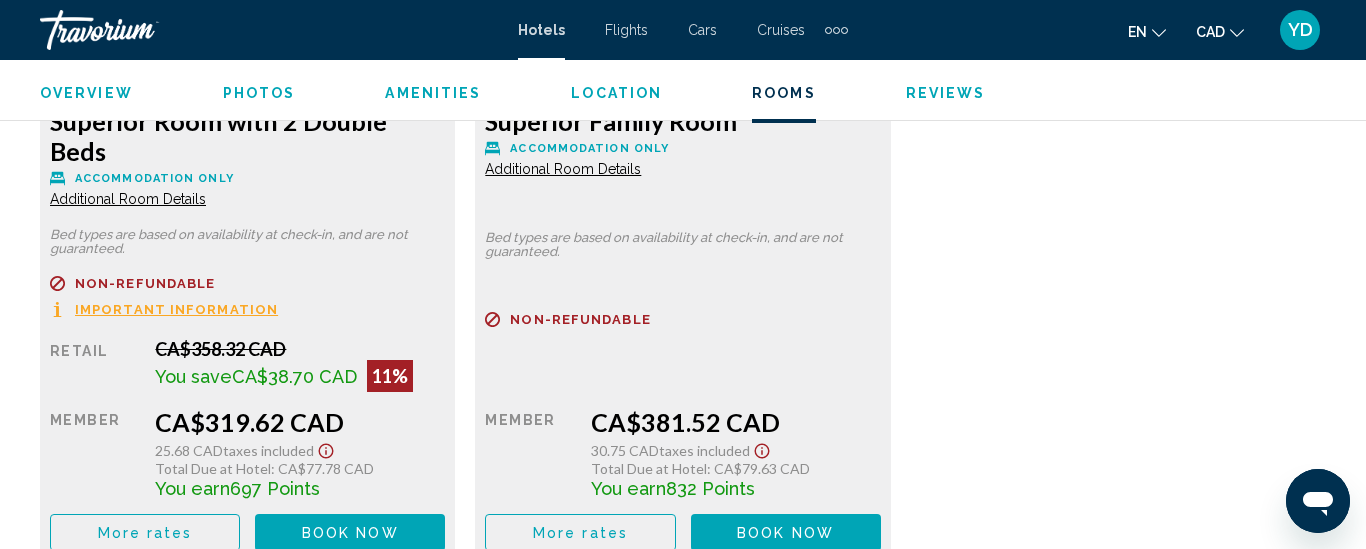 scroll, scrollTop: 3300, scrollLeft: 0, axis: vertical 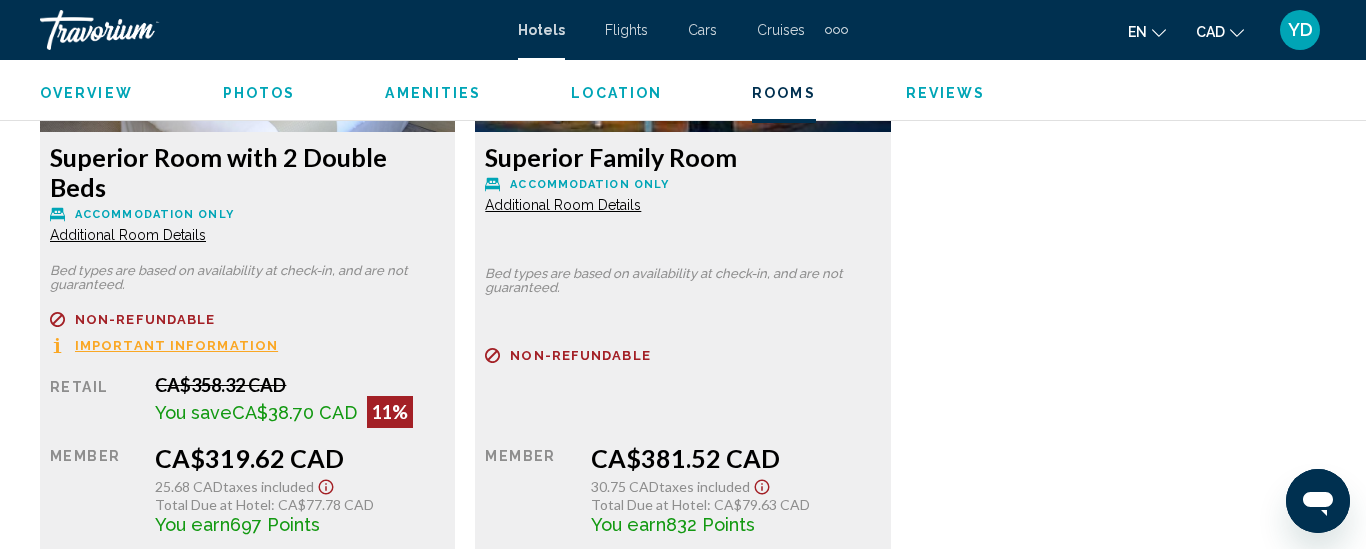 click on "Important Information" at bounding box center [176, 345] 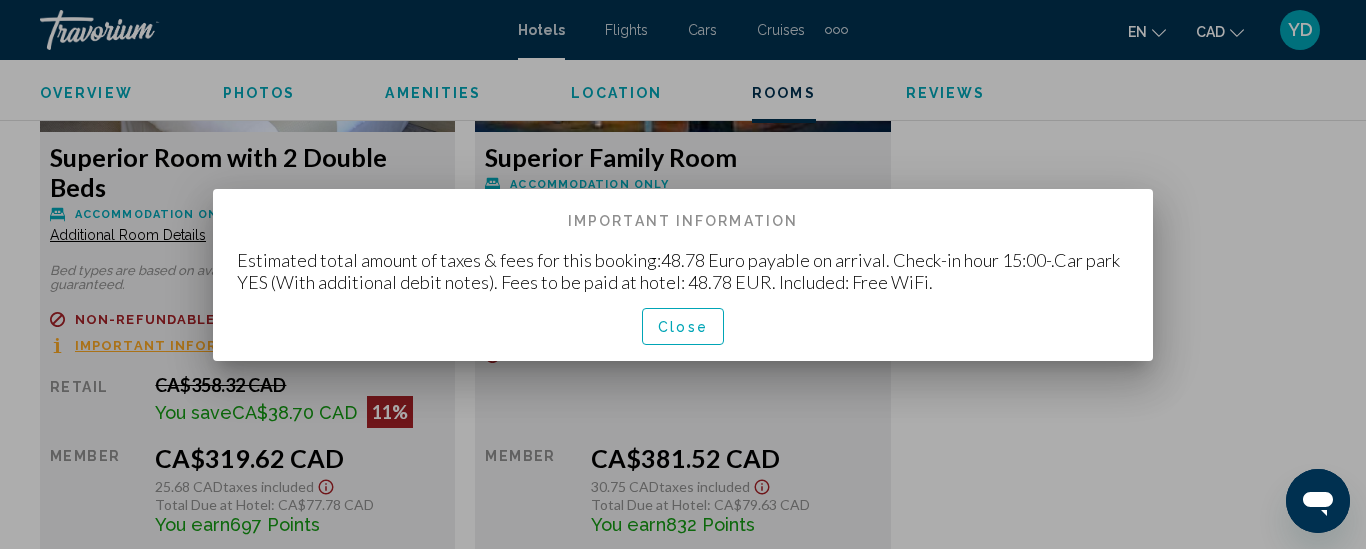 scroll, scrollTop: 0, scrollLeft: 0, axis: both 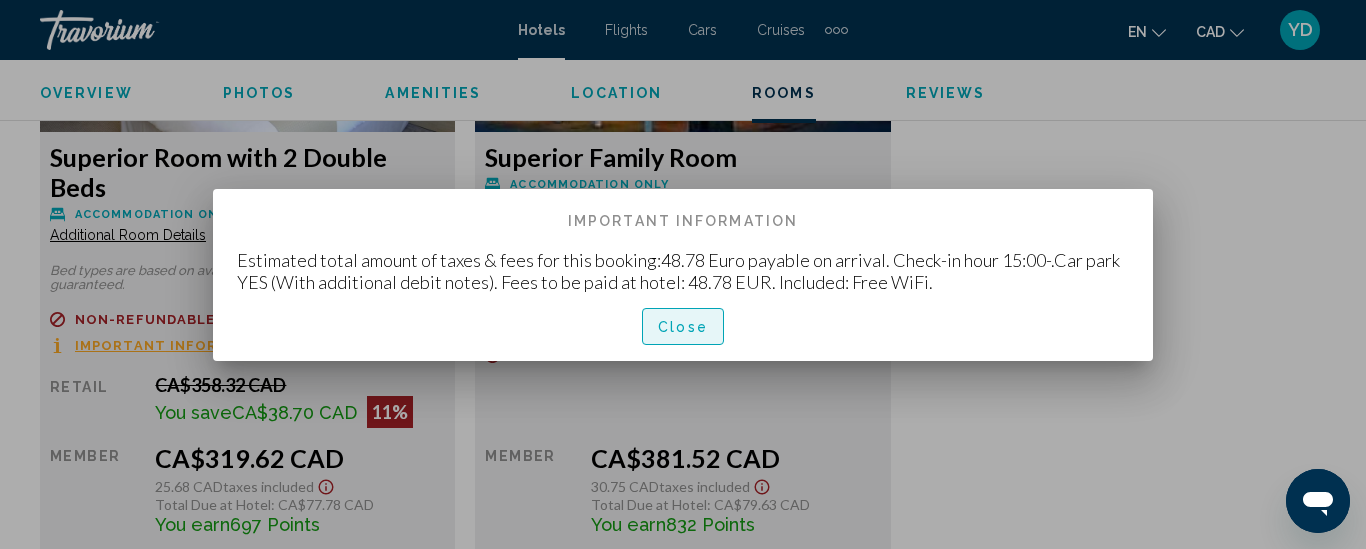 click on "Close" at bounding box center (683, 327) 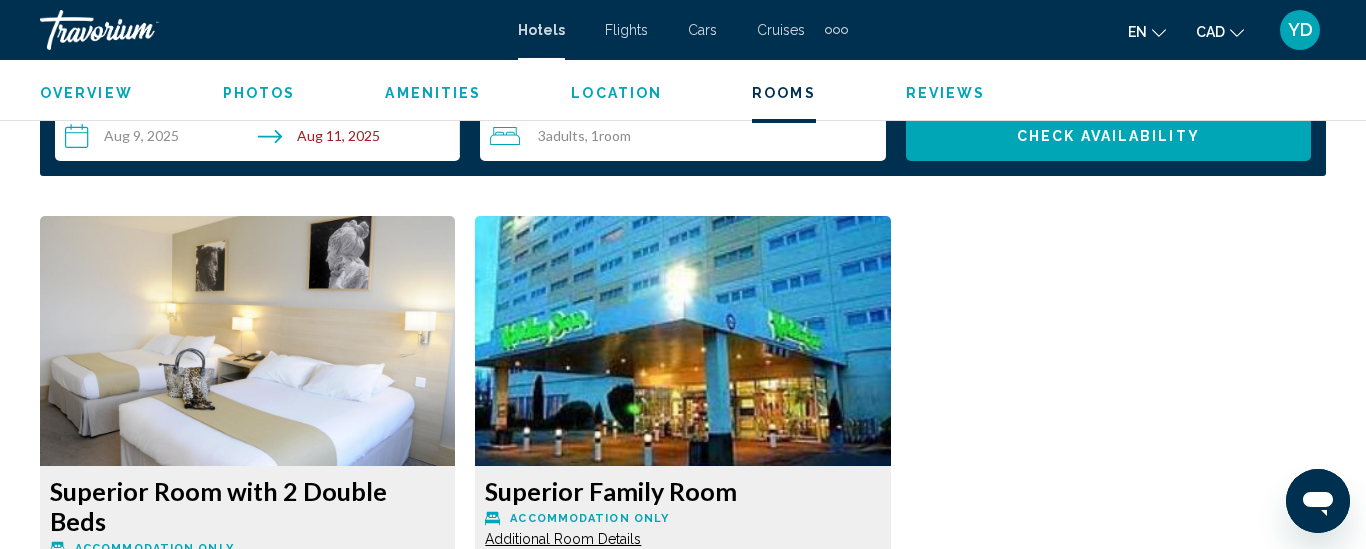 scroll, scrollTop: 2940, scrollLeft: 0, axis: vertical 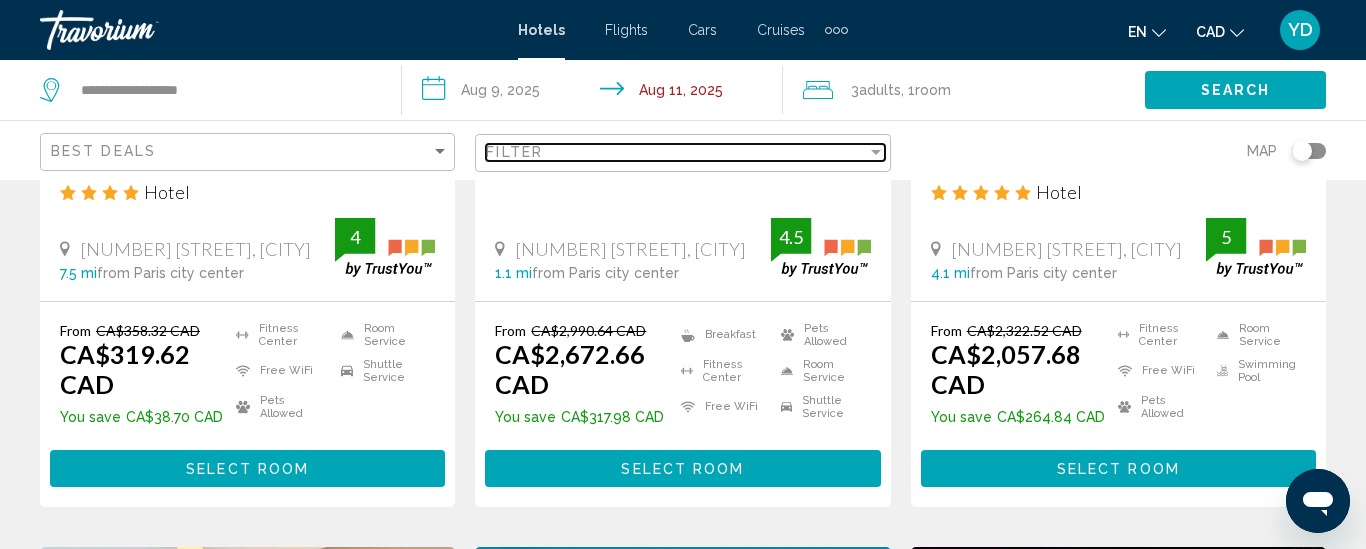 click on "Filter" at bounding box center (676, 152) 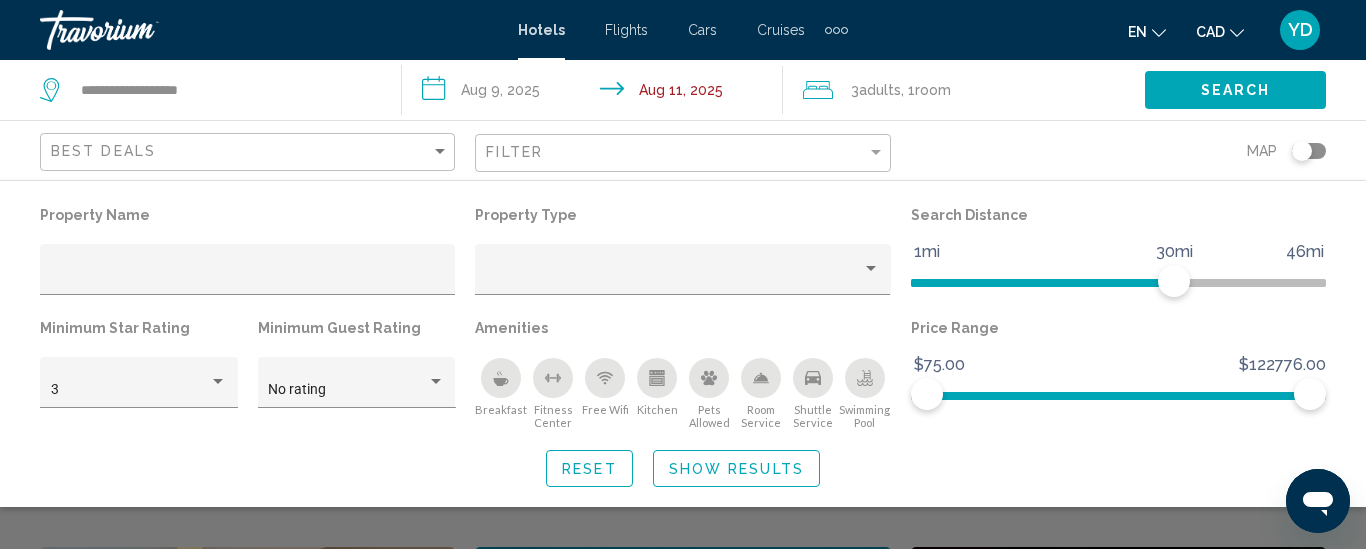click 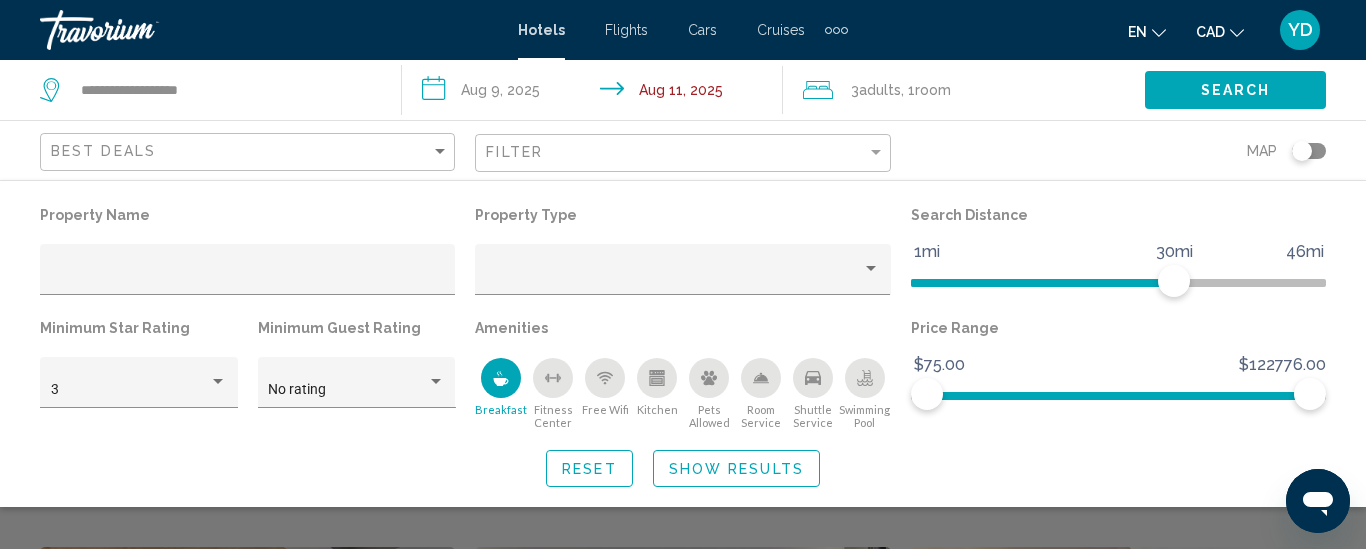 click 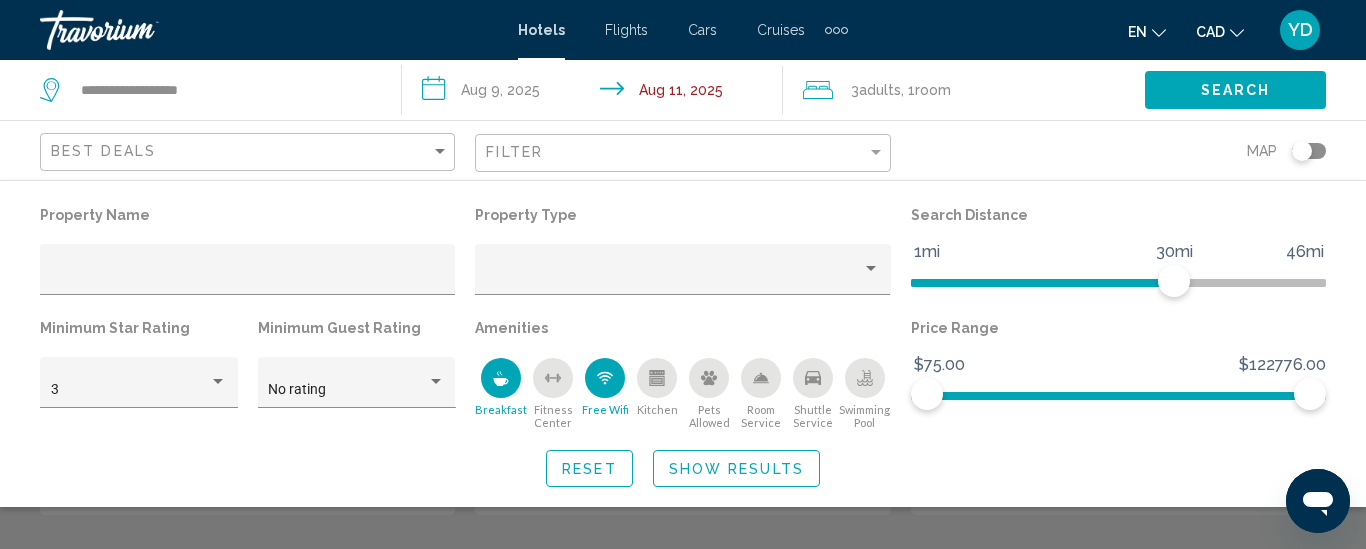 scroll, scrollTop: 446, scrollLeft: 0, axis: vertical 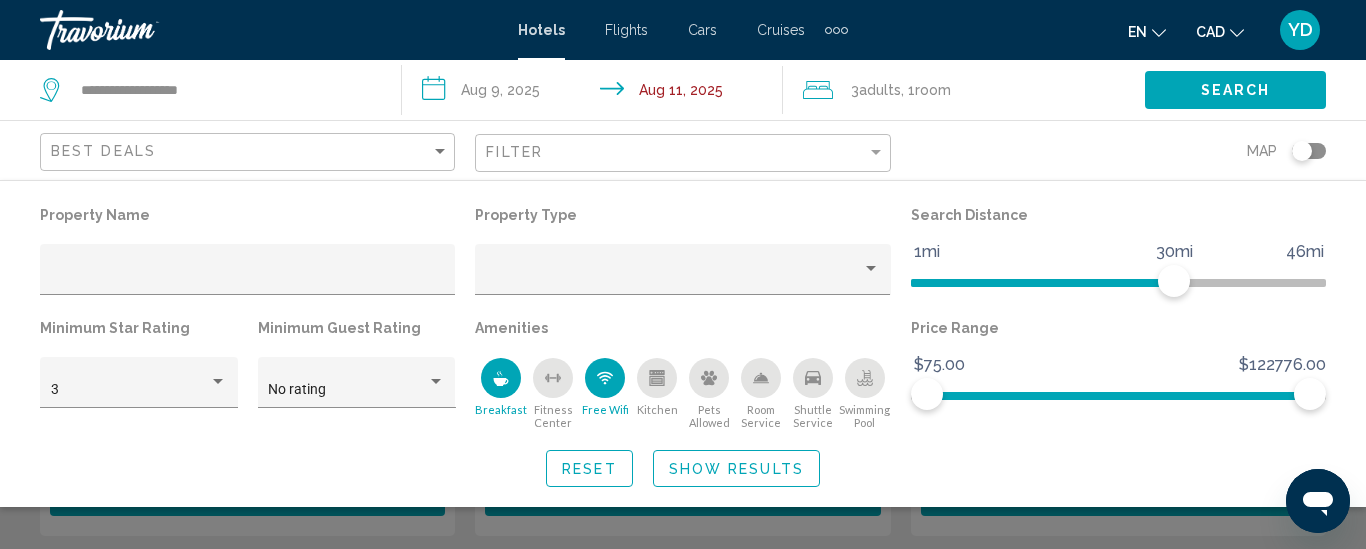 click 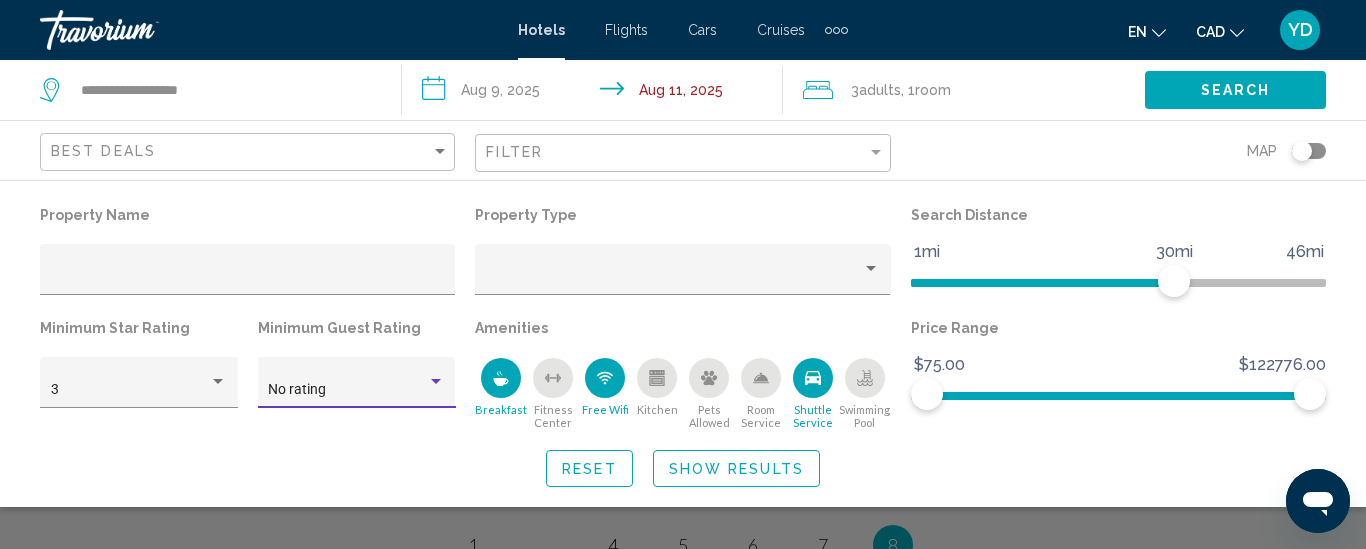click on "No rating" at bounding box center (297, 389) 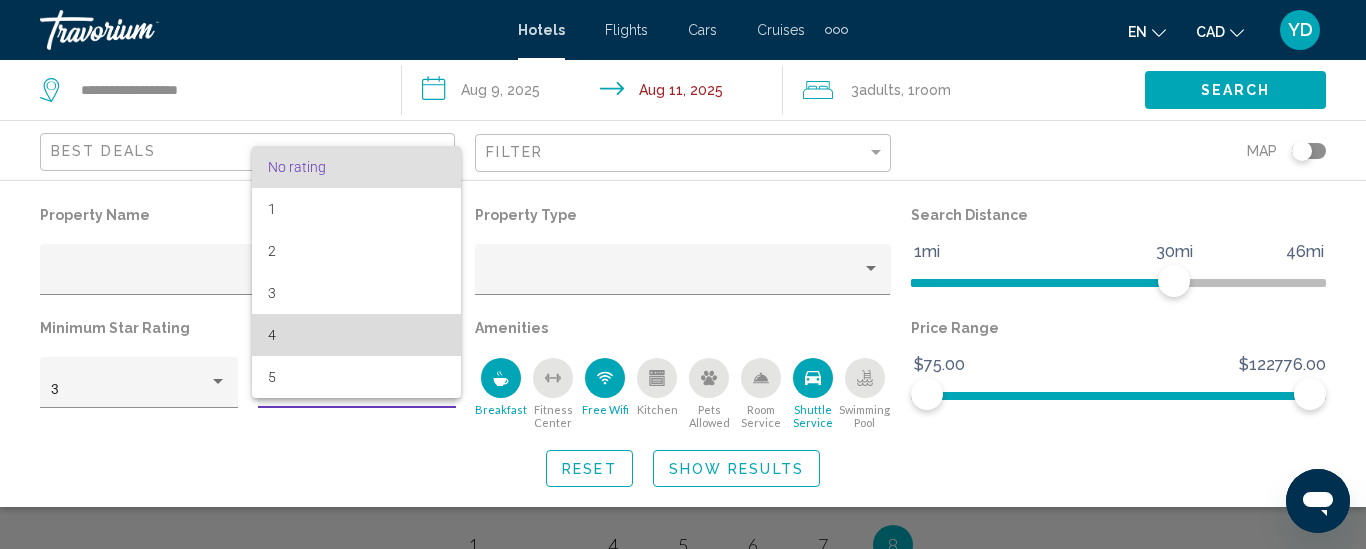 click on "4" at bounding box center (356, 335) 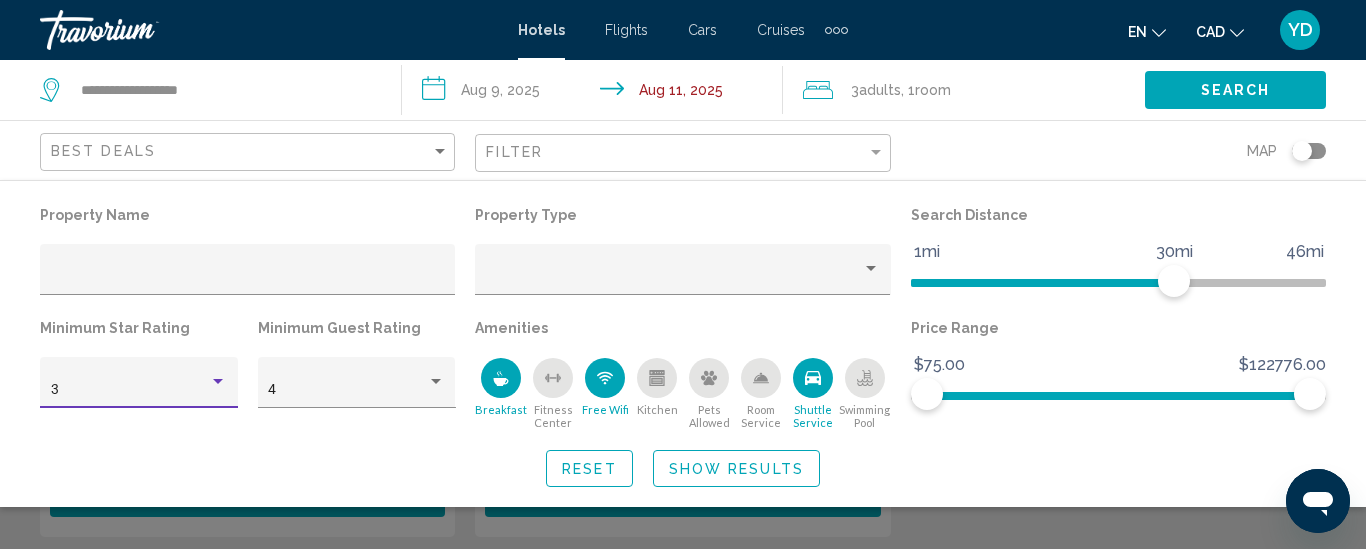 click on "3" at bounding box center (139, 390) 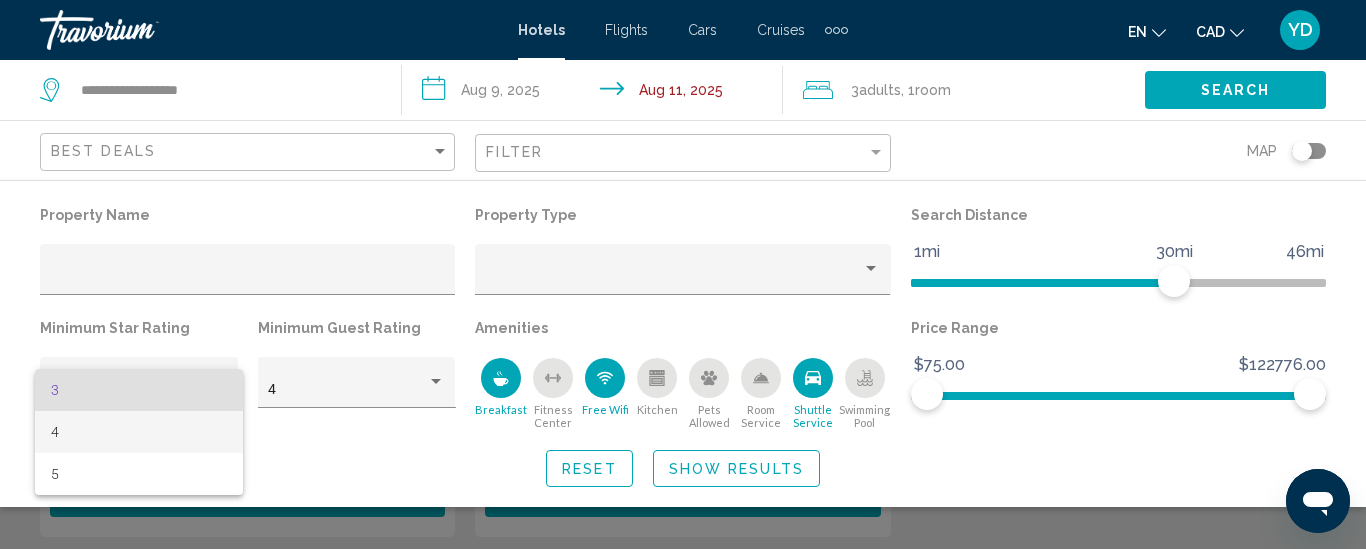 click on "4" at bounding box center (139, 432) 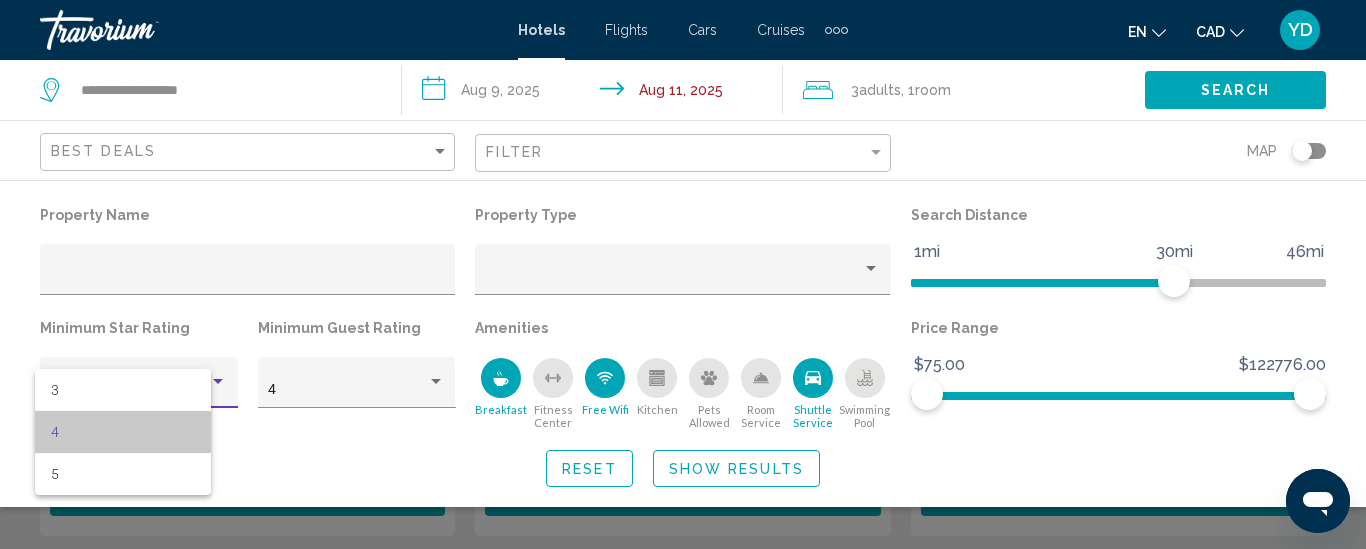 scroll, scrollTop: 1991, scrollLeft: 0, axis: vertical 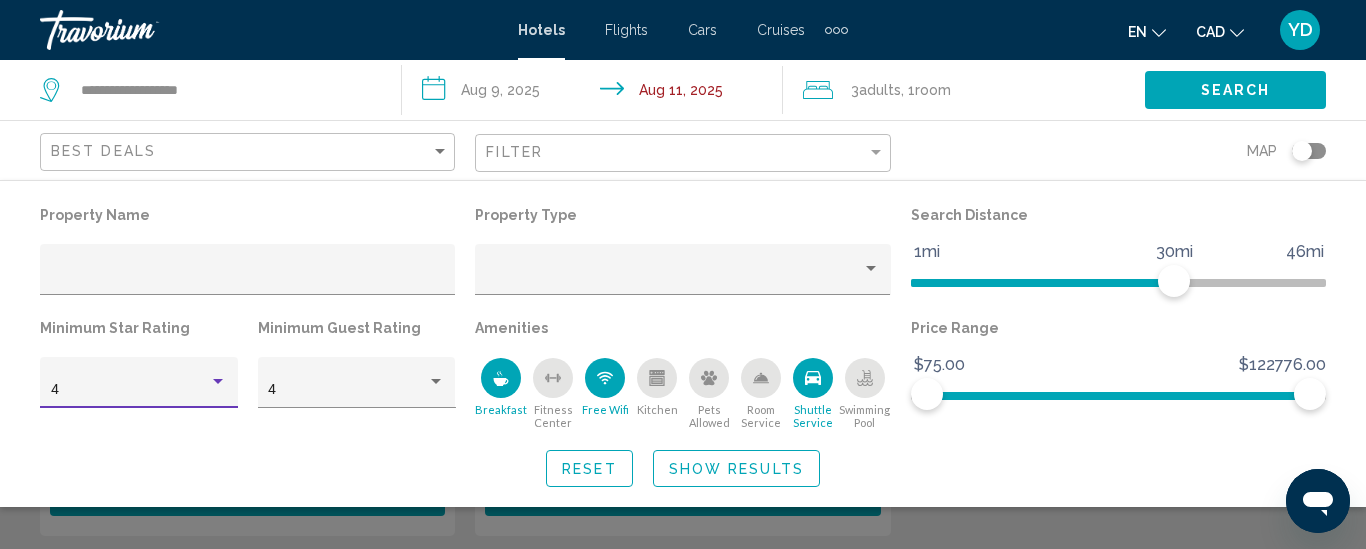 click on "Show Results" 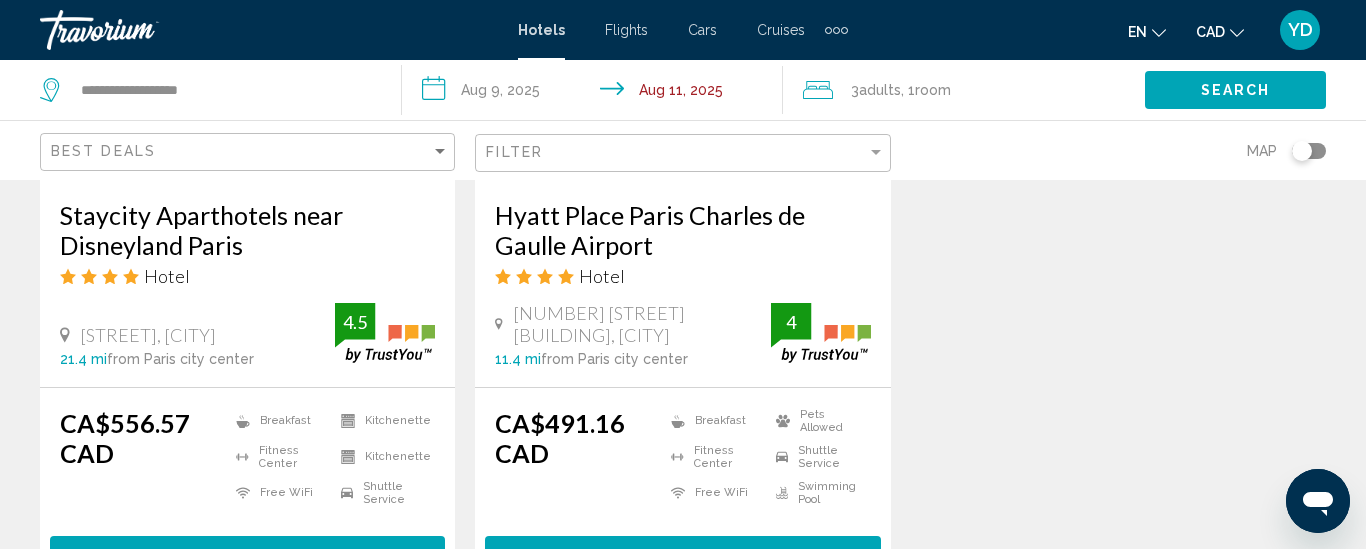 scroll, scrollTop: 1960, scrollLeft: 0, axis: vertical 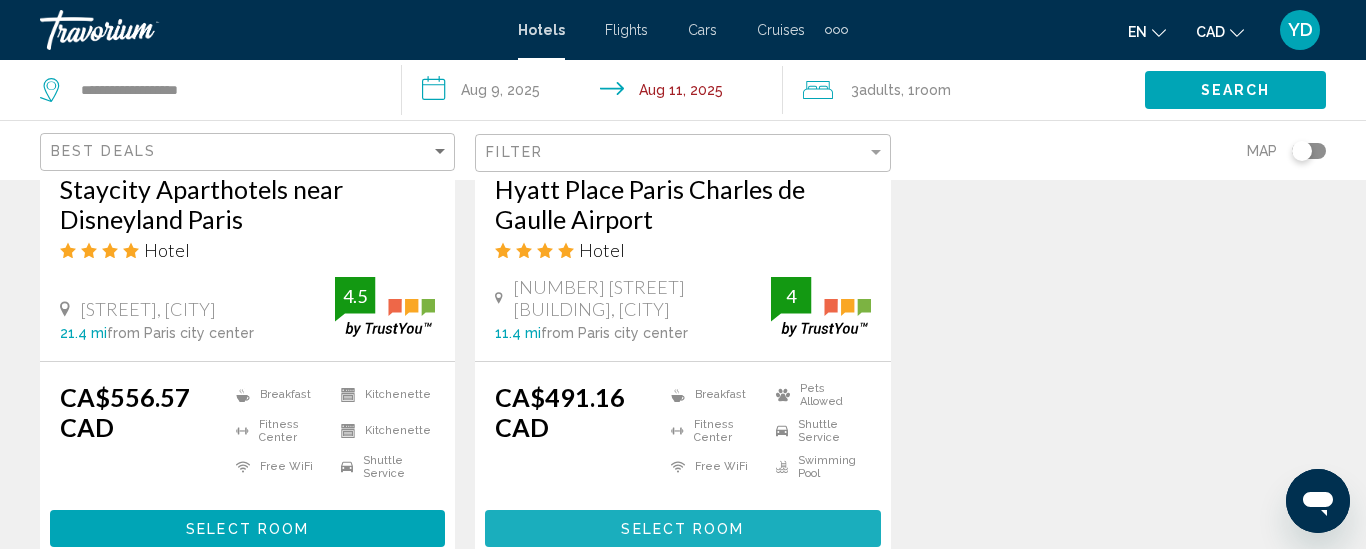 click on "Select Room" at bounding box center [682, 529] 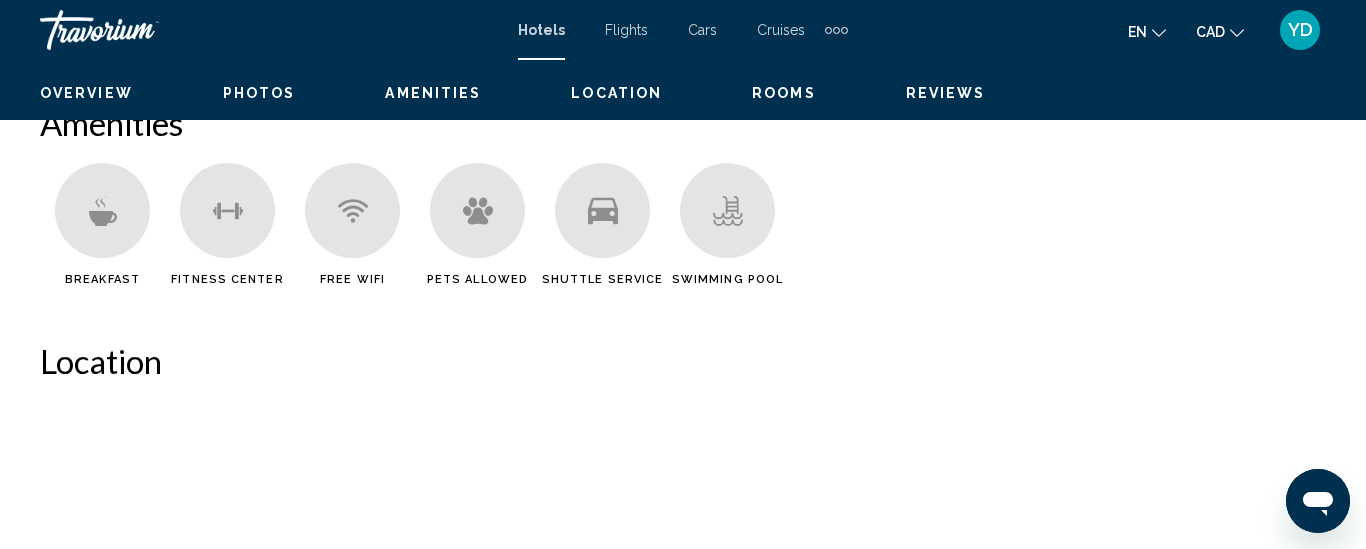 scroll, scrollTop: 261, scrollLeft: 0, axis: vertical 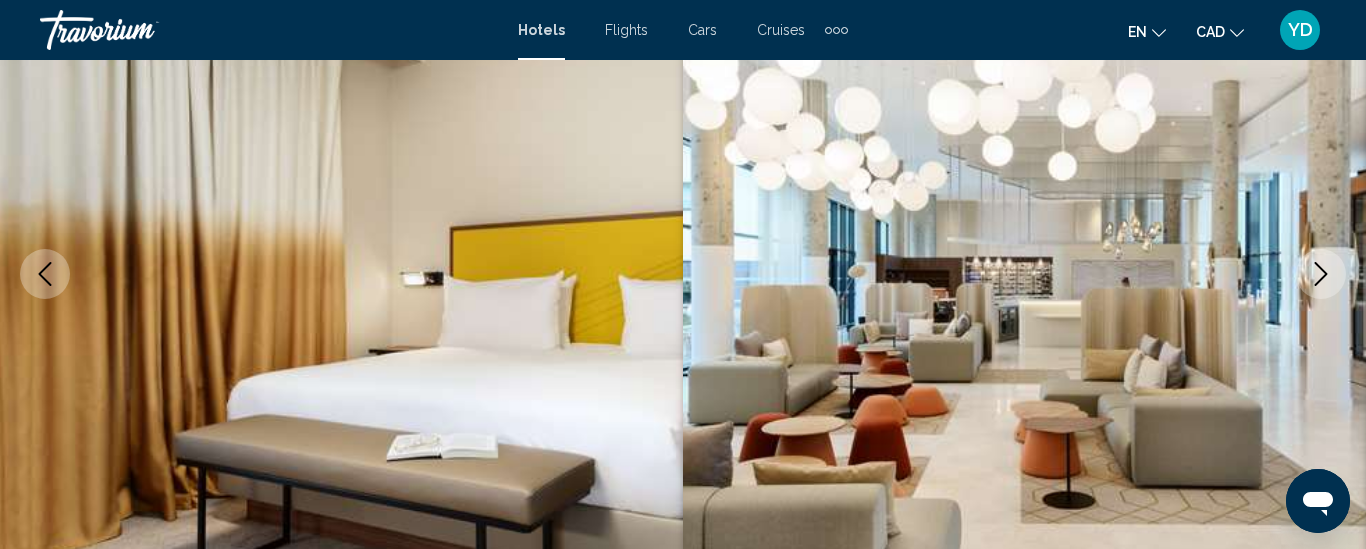 type 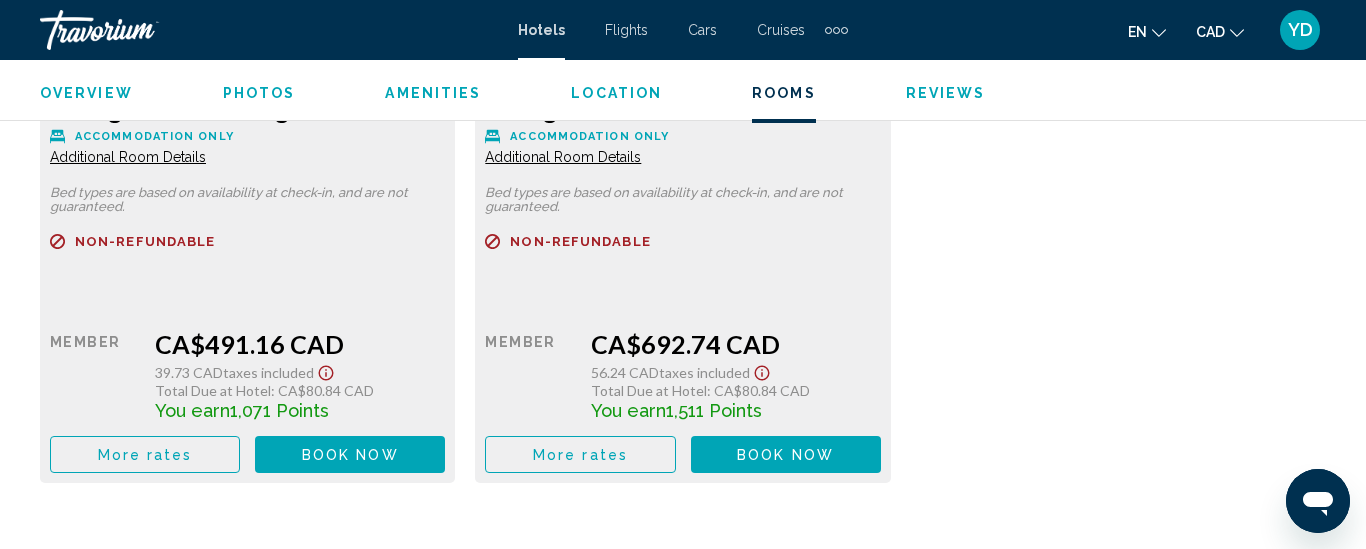scroll, scrollTop: 3381, scrollLeft: 0, axis: vertical 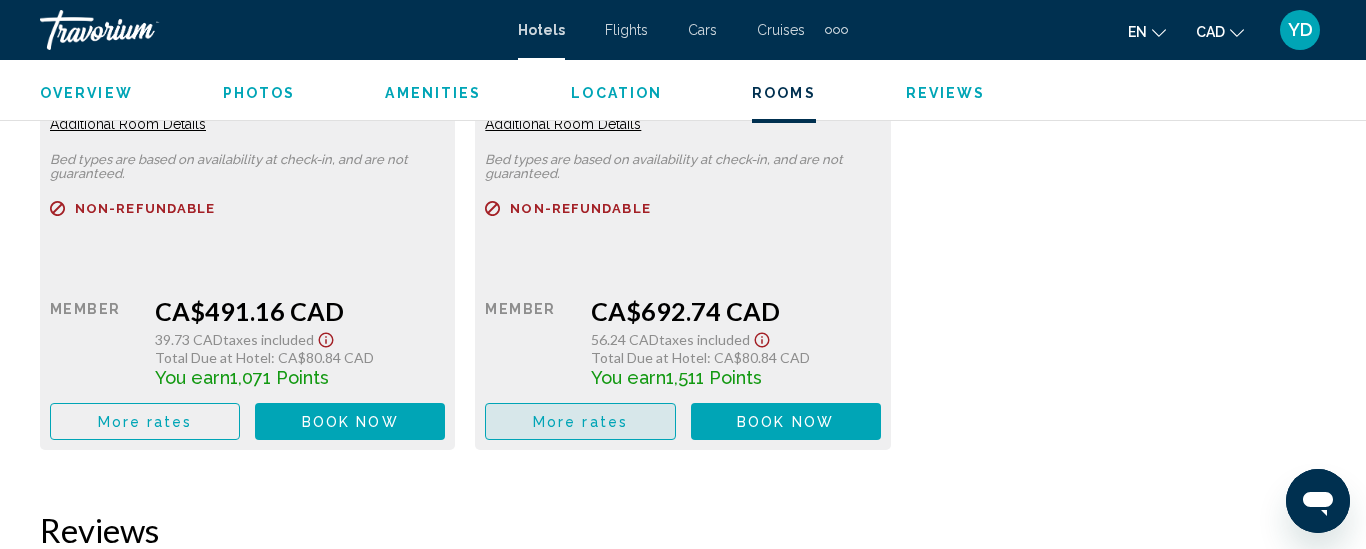 click on "More rates" at bounding box center (580, 421) 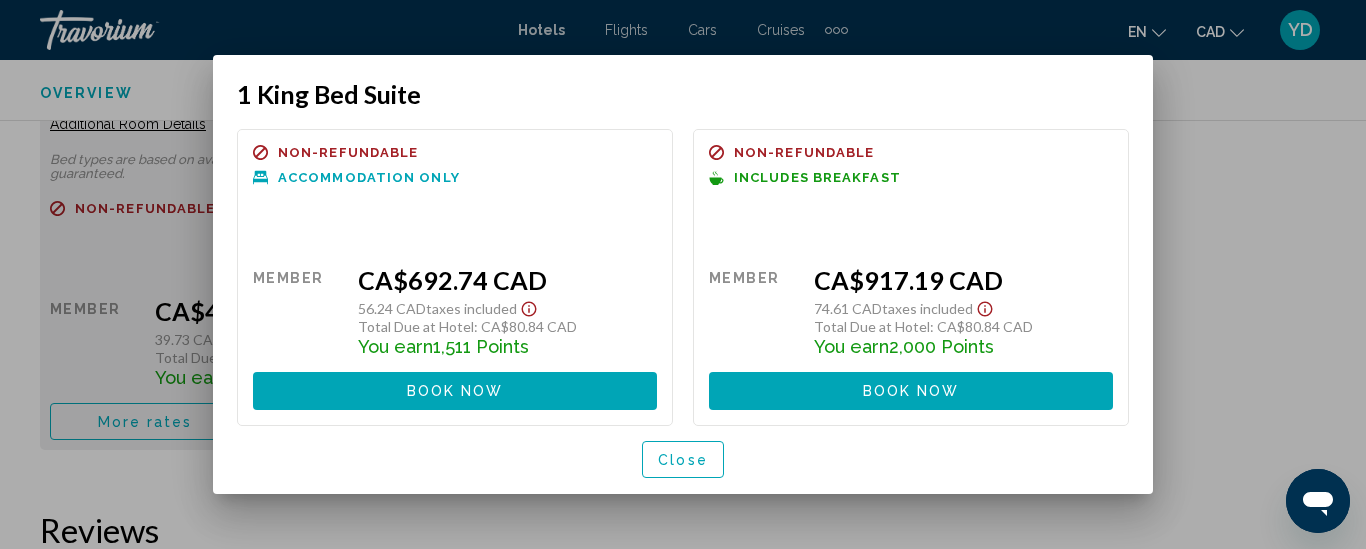 click on "Close" at bounding box center [683, 460] 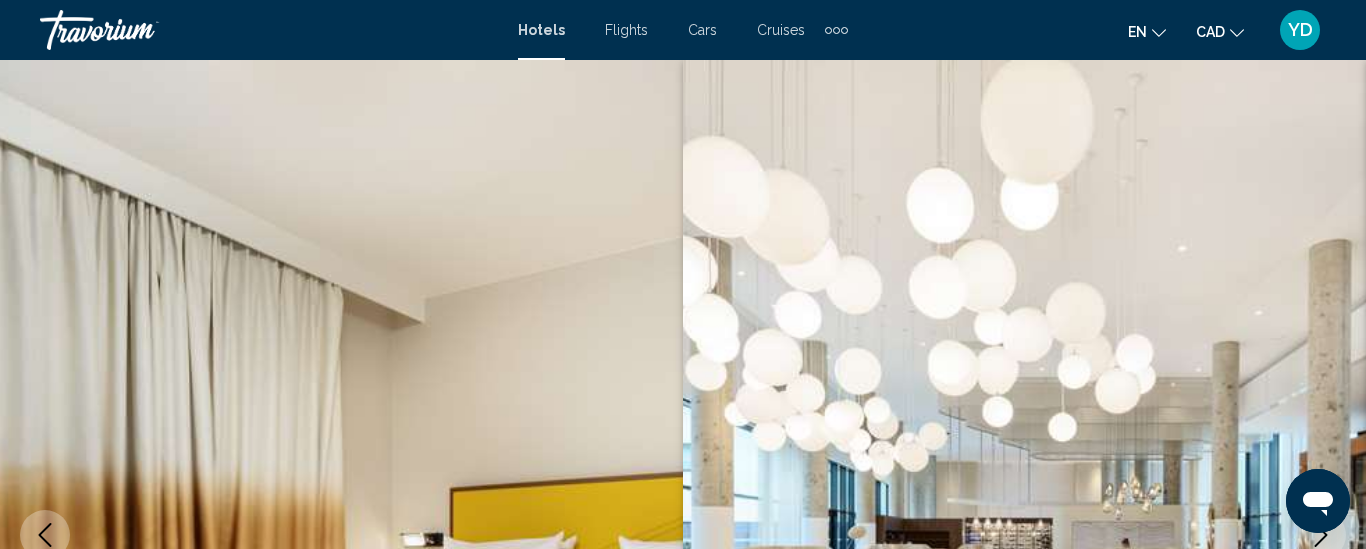 scroll, scrollTop: 3381, scrollLeft: 0, axis: vertical 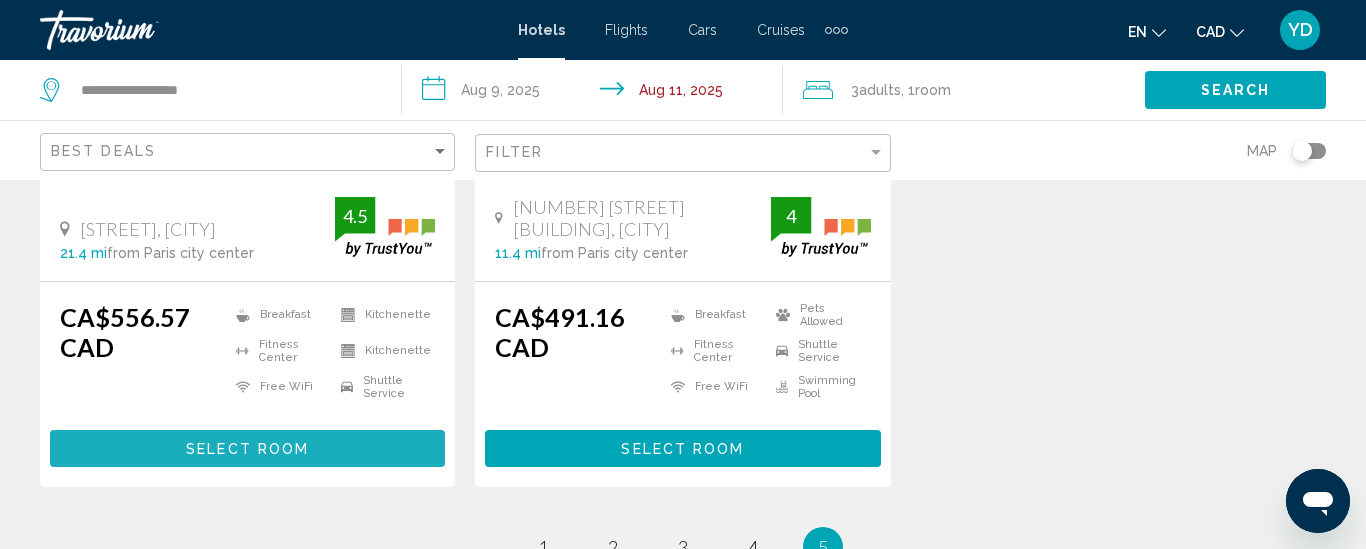 click on "Select Room" at bounding box center (247, 449) 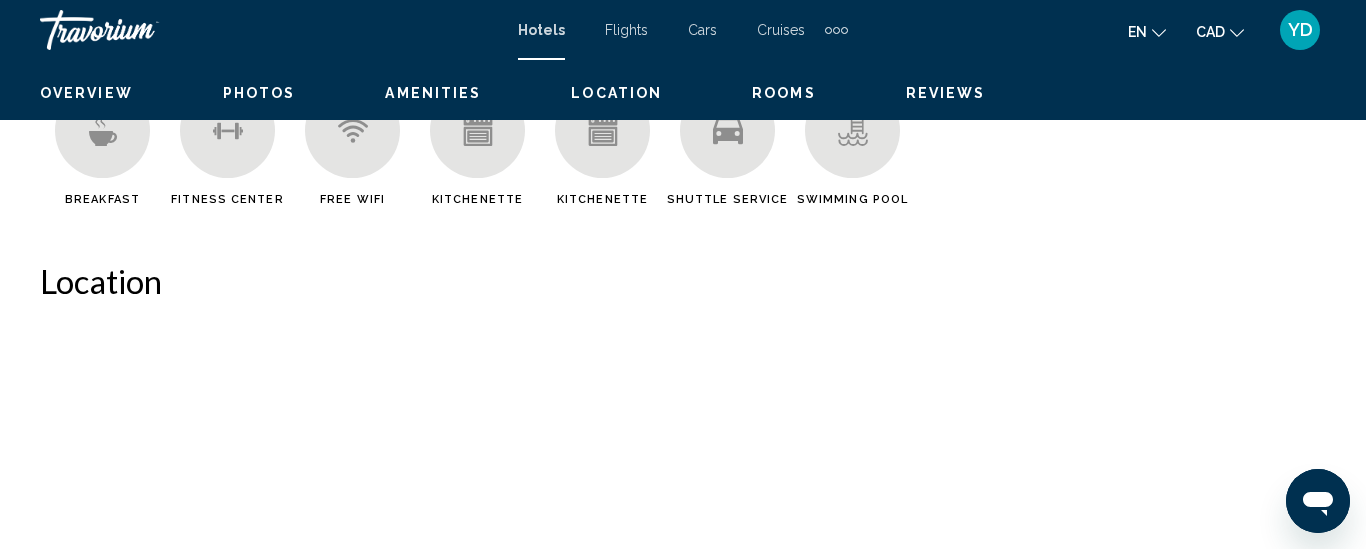 scroll, scrollTop: 261, scrollLeft: 0, axis: vertical 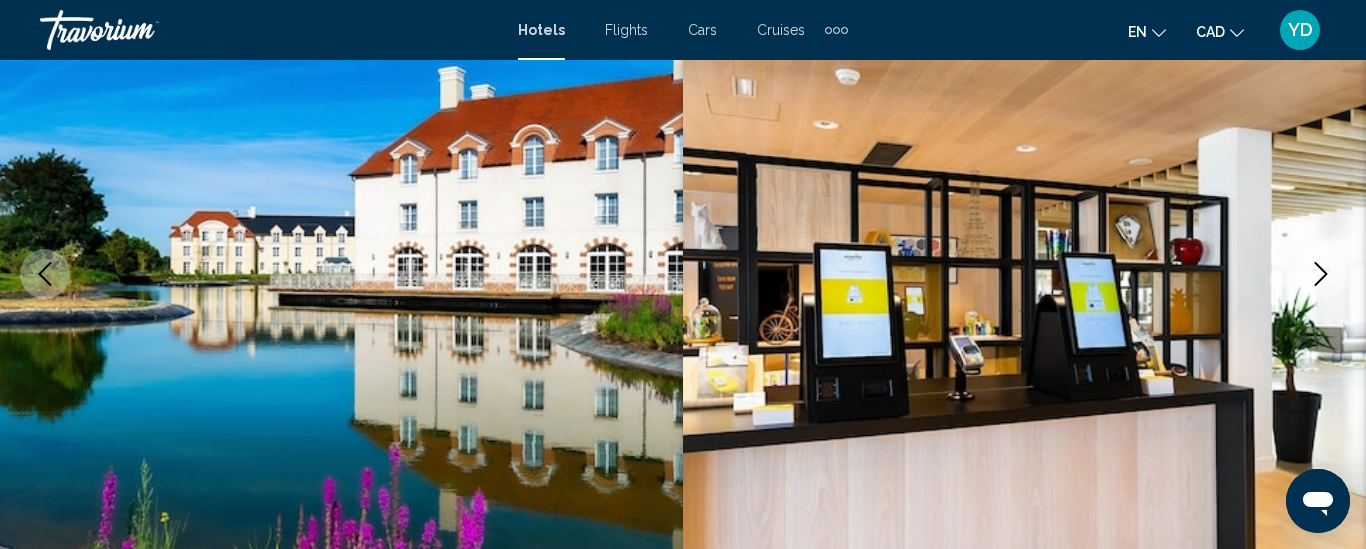 type 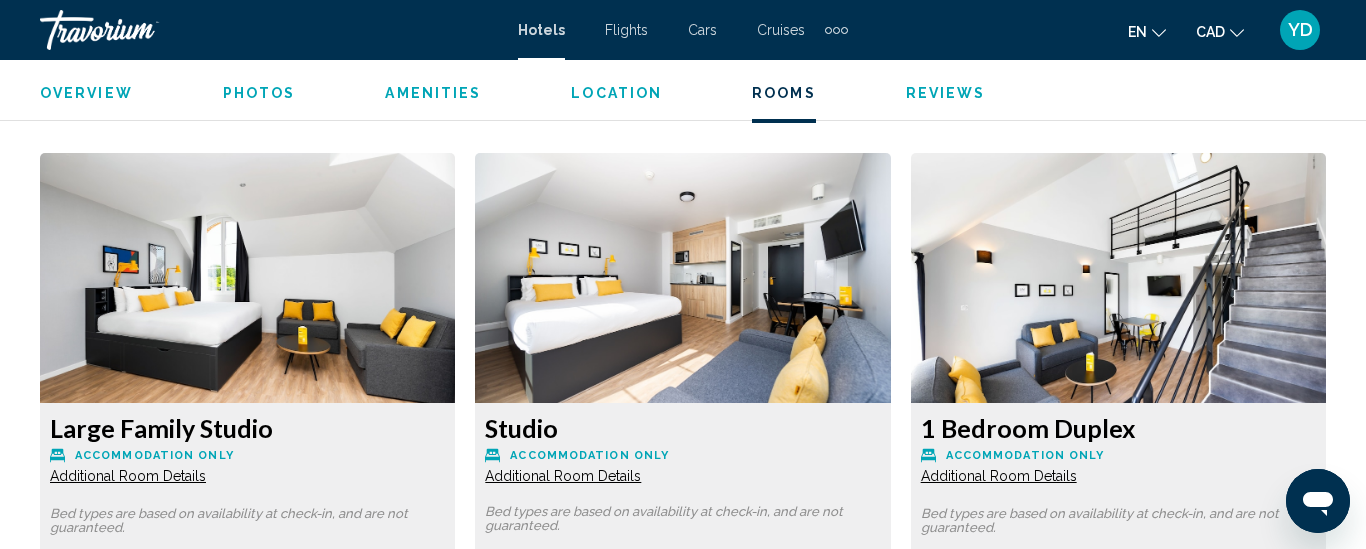 scroll, scrollTop: 3021, scrollLeft: 0, axis: vertical 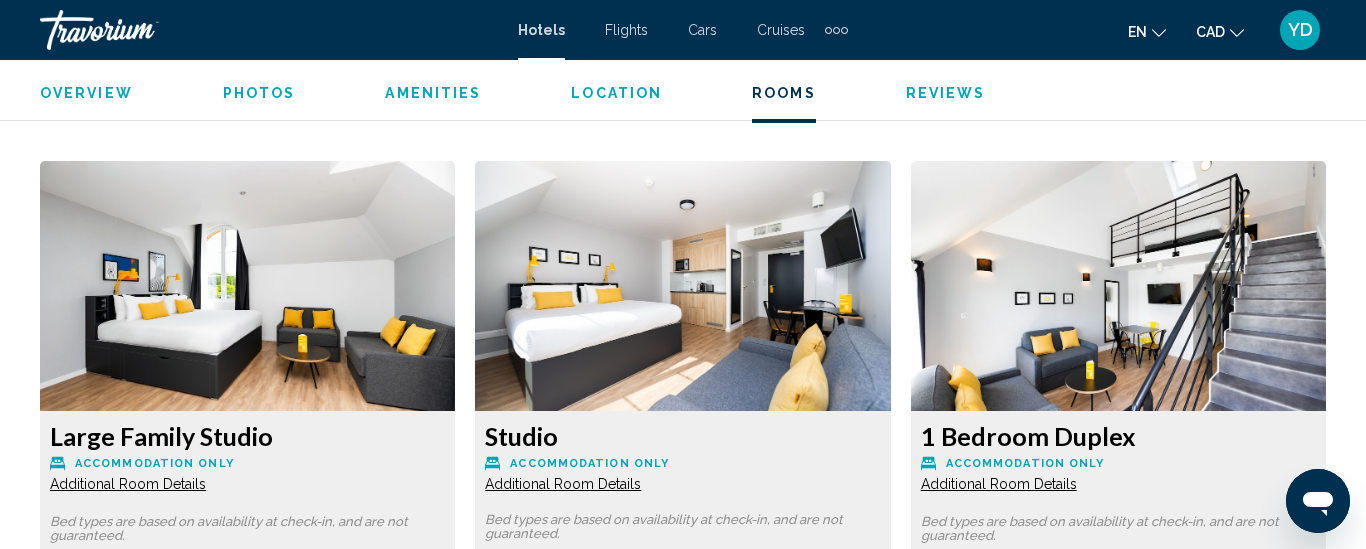 click on "Additional Room Details" at bounding box center (128, 484) 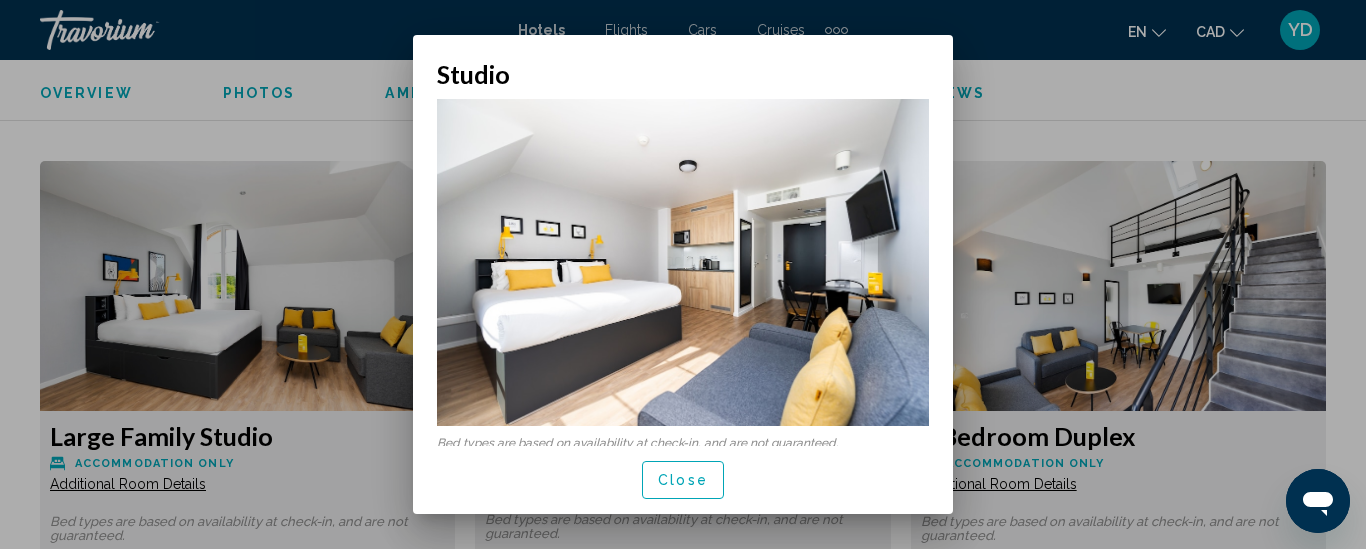 scroll, scrollTop: 0, scrollLeft: 0, axis: both 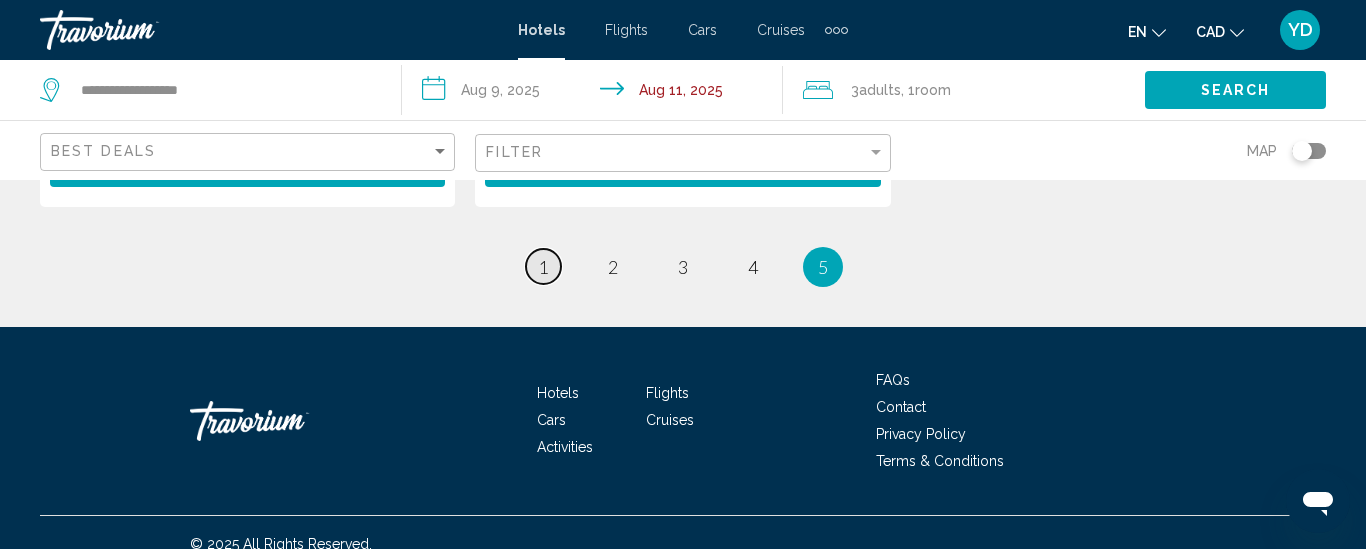 click on "1" at bounding box center (543, 267) 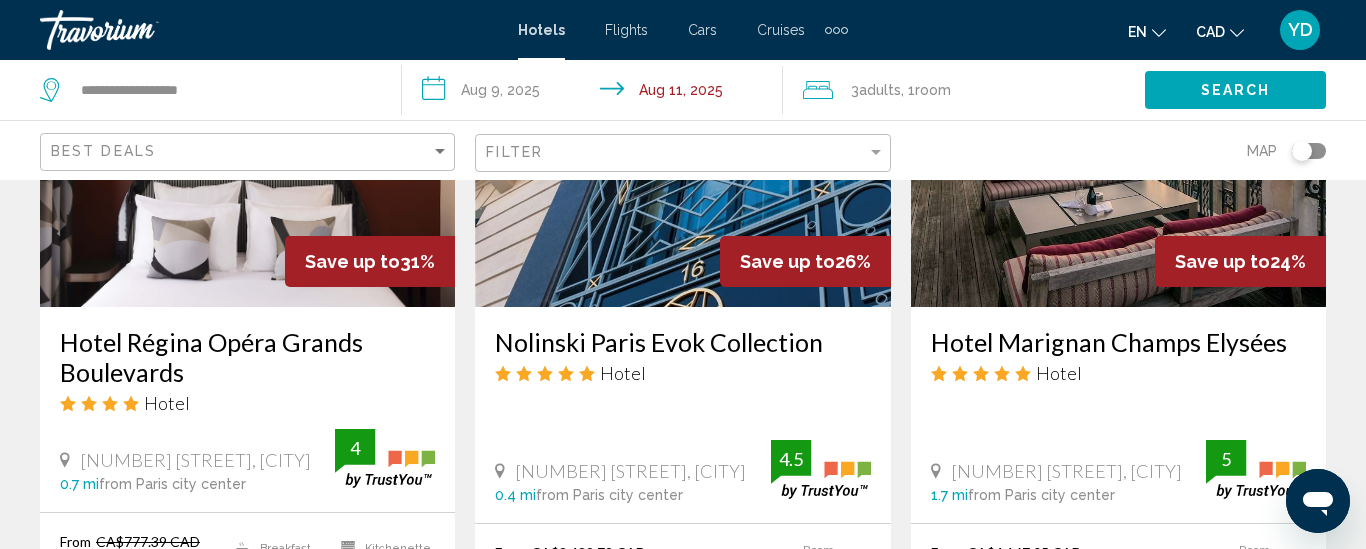 scroll, scrollTop: 1040, scrollLeft: 0, axis: vertical 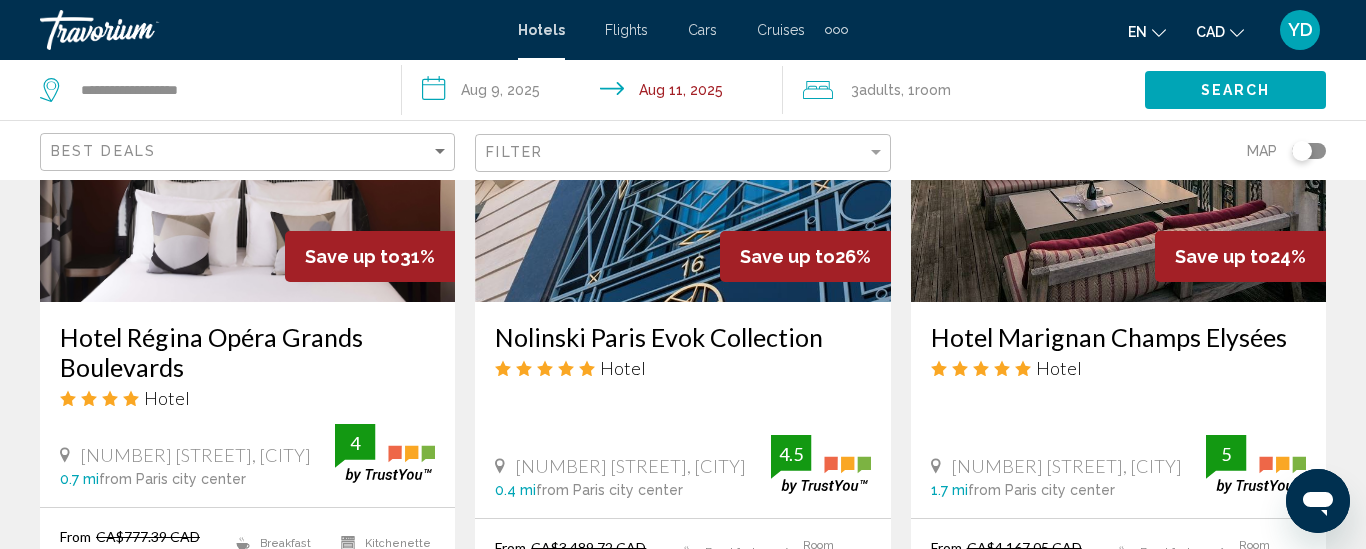 click at bounding box center [247, 142] 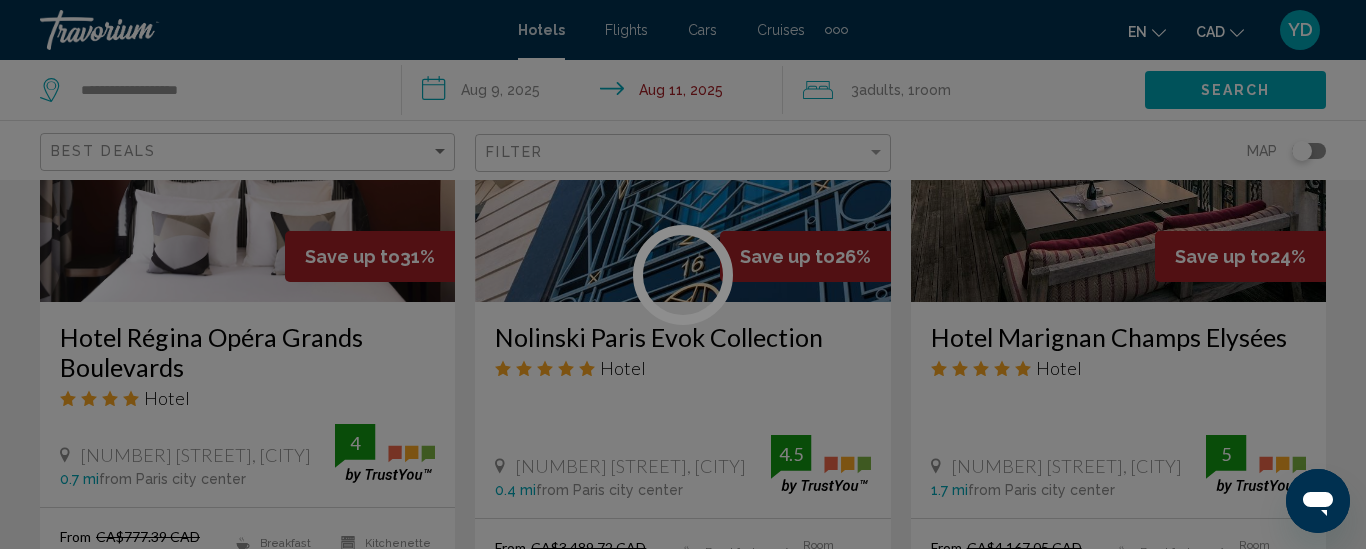 scroll, scrollTop: 260, scrollLeft: 0, axis: vertical 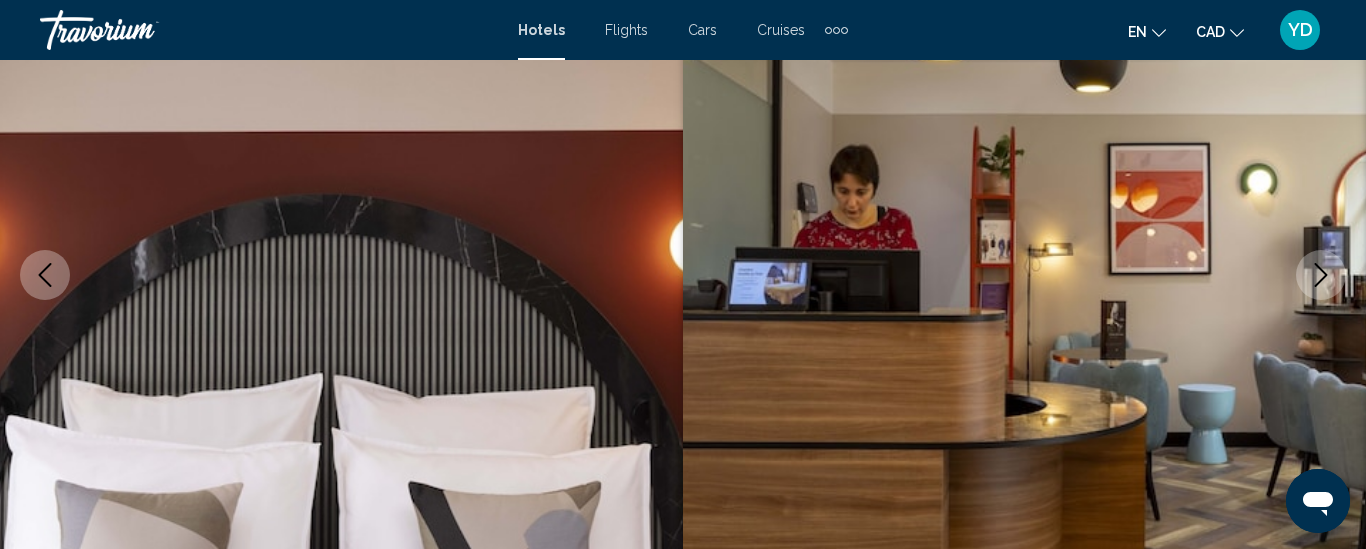 type 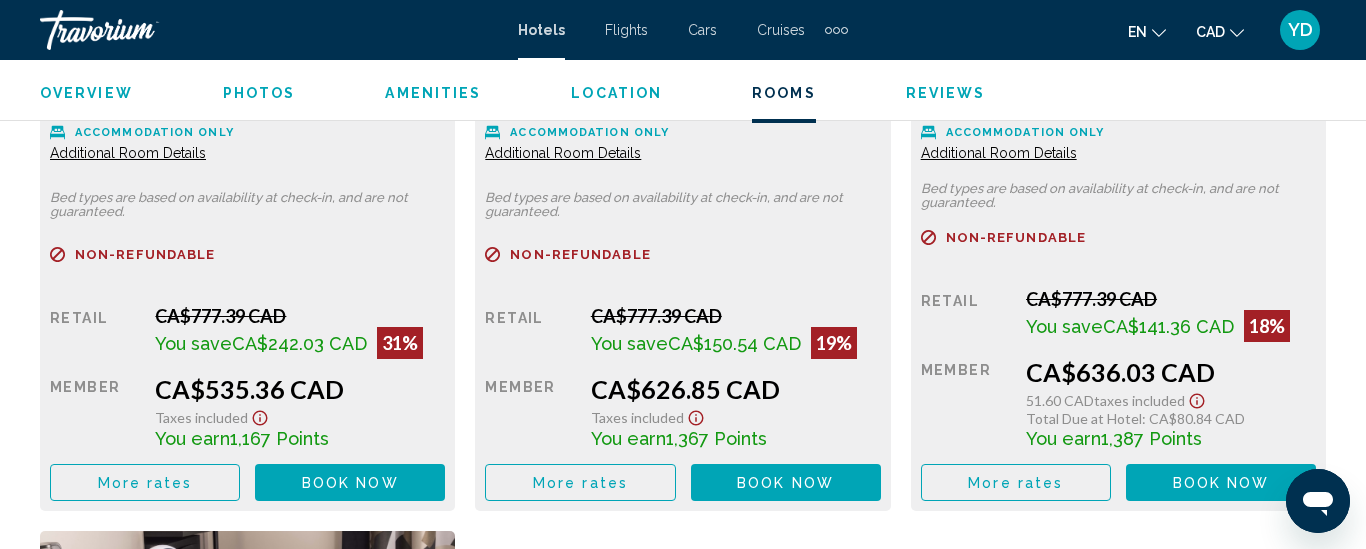 scroll, scrollTop: 3220, scrollLeft: 0, axis: vertical 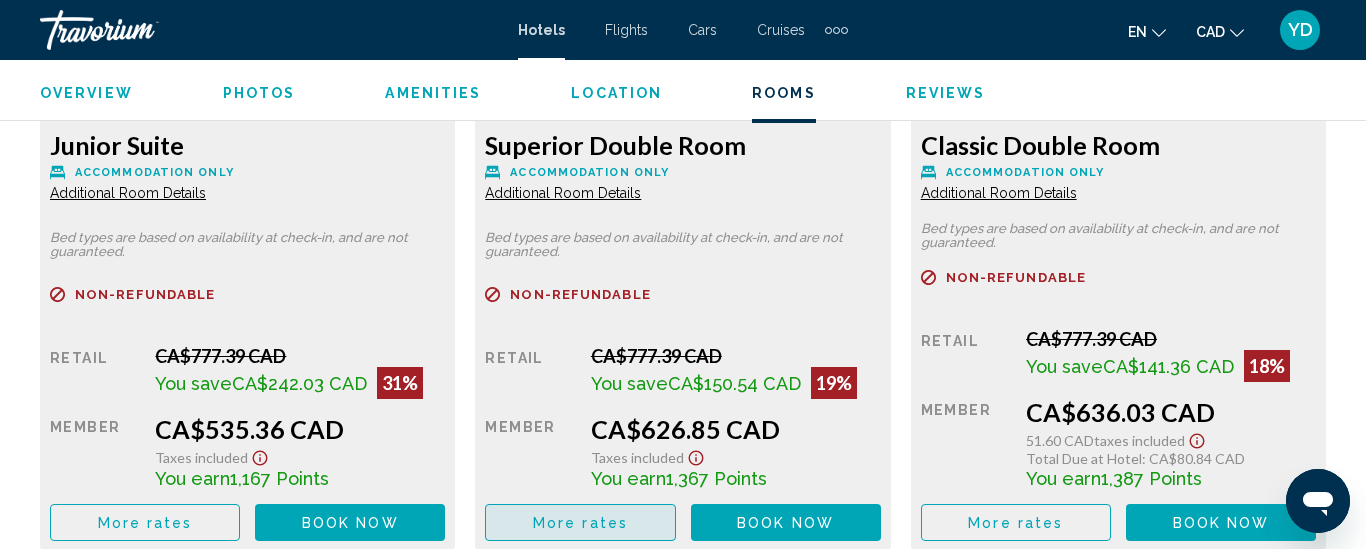 click on "More rates" at bounding box center [580, 523] 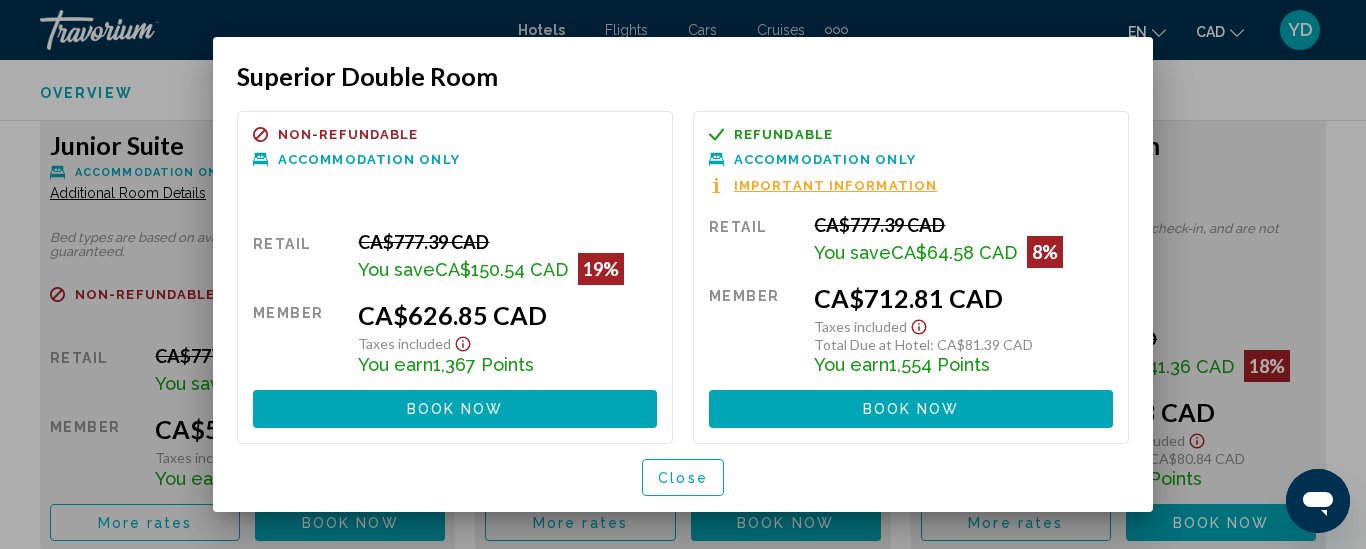 click on "Close" at bounding box center (683, 478) 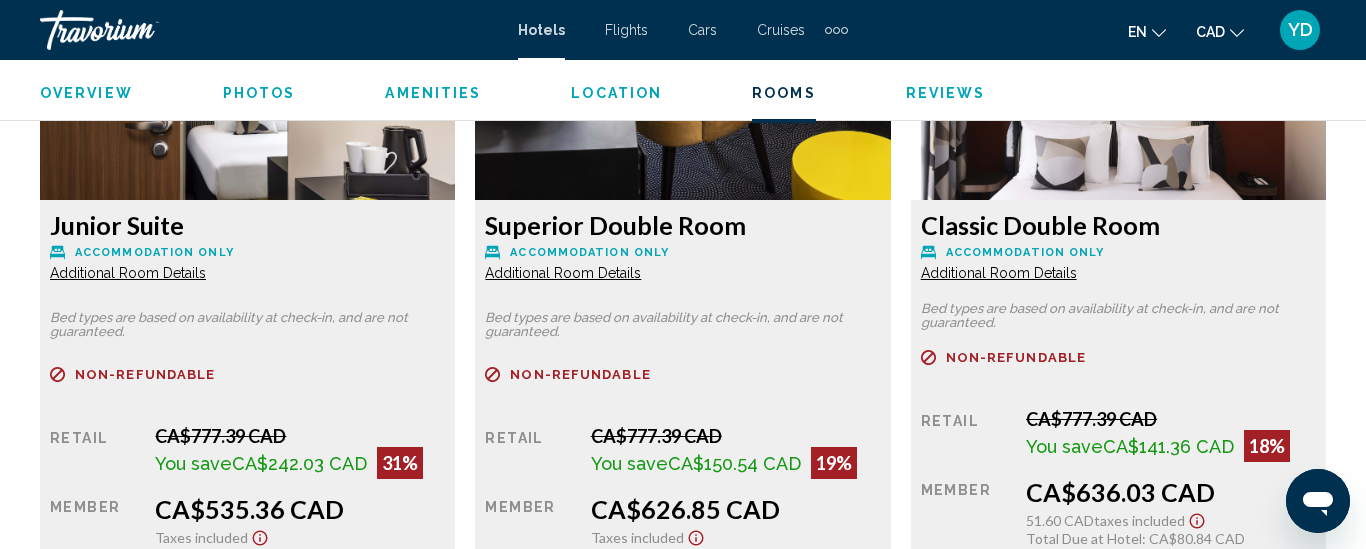 scroll, scrollTop: 3100, scrollLeft: 0, axis: vertical 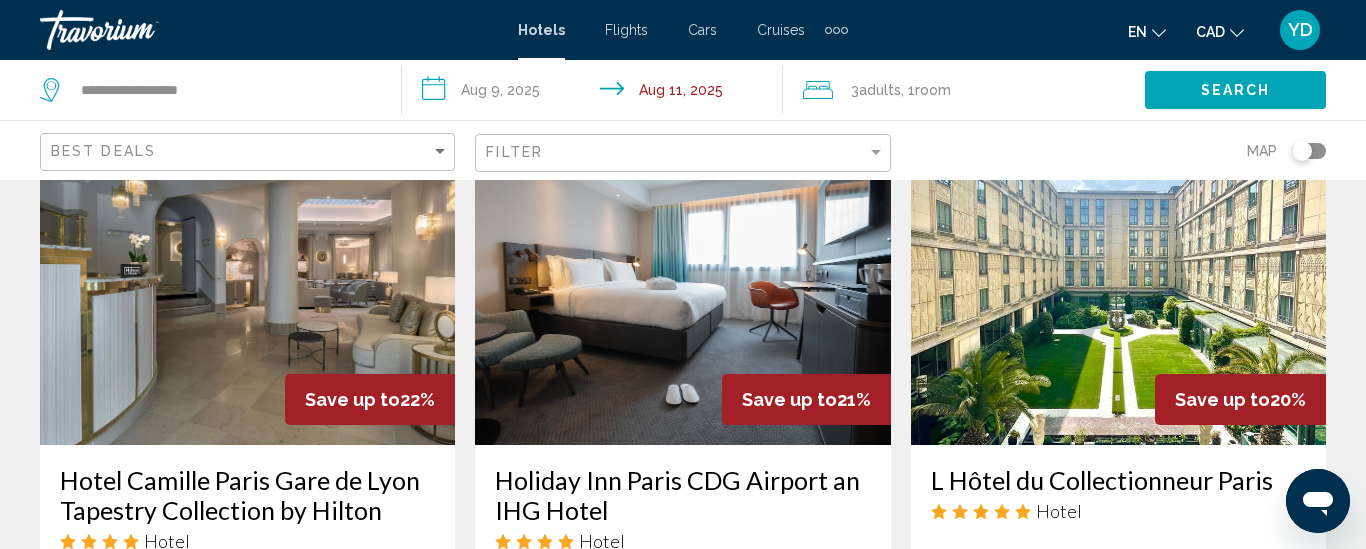 click at bounding box center (247, 285) 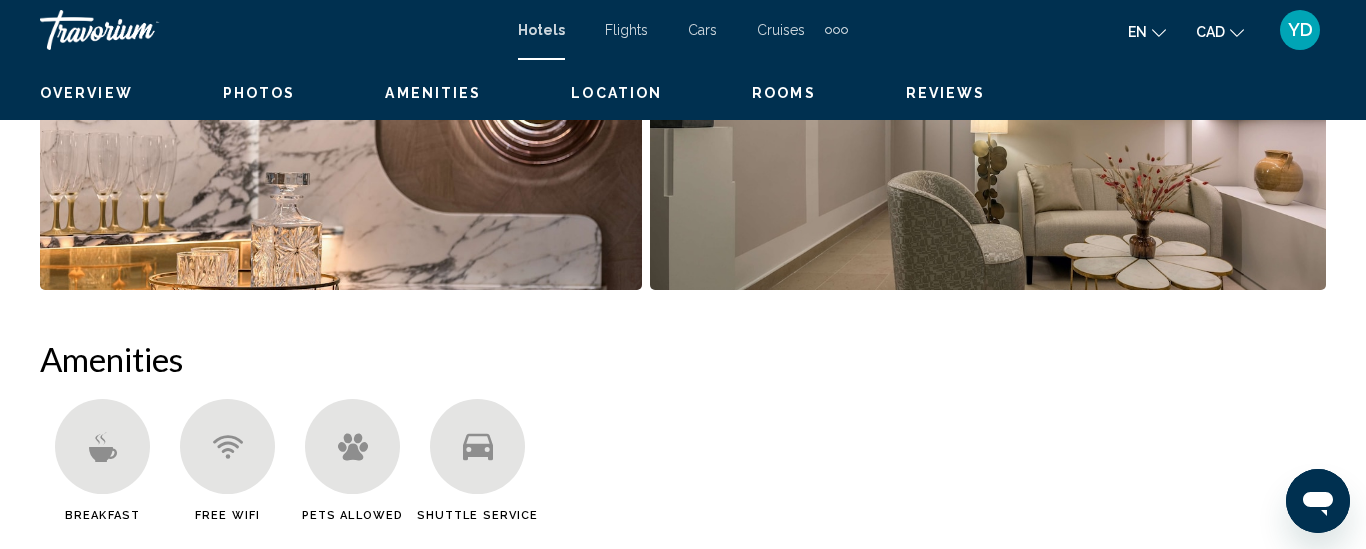 scroll, scrollTop: 260, scrollLeft: 0, axis: vertical 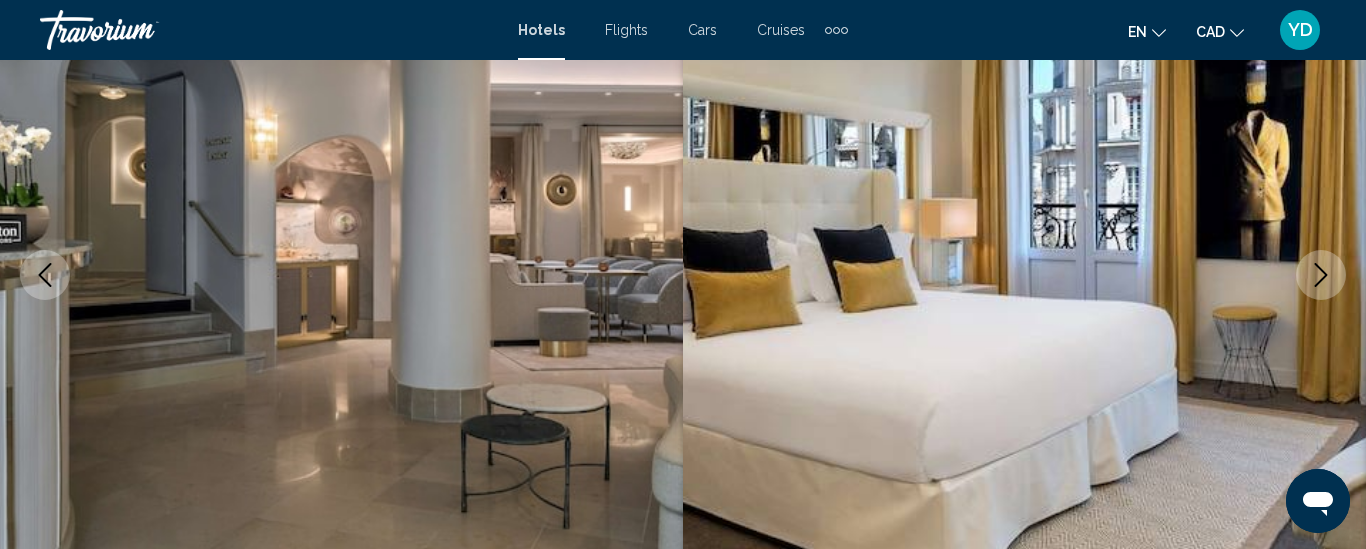 type 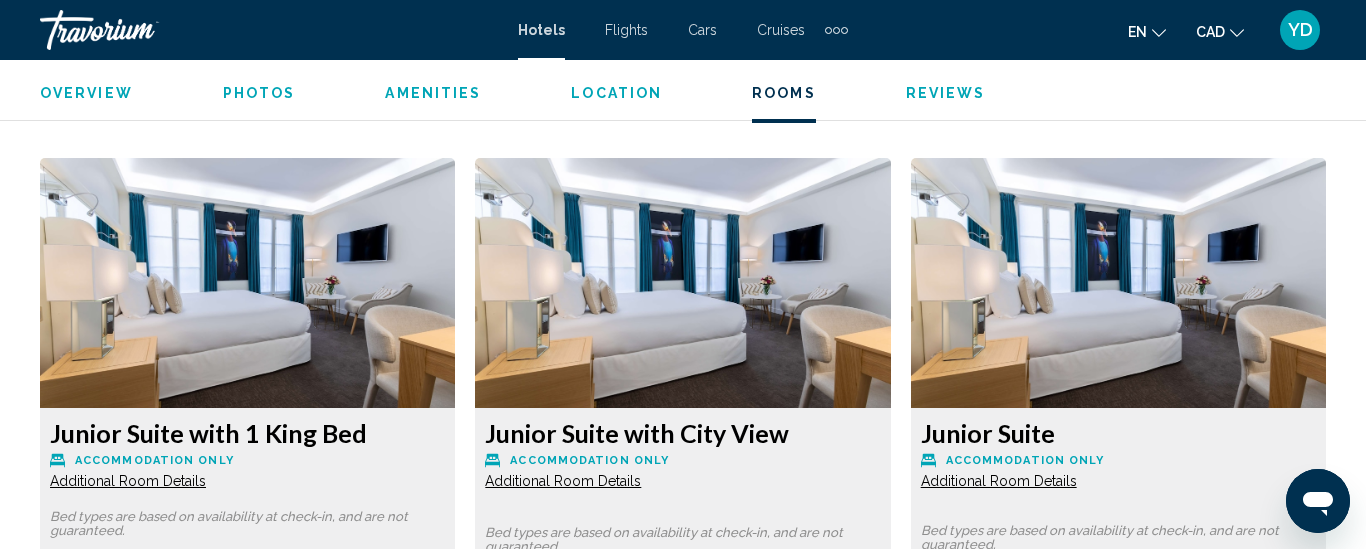 scroll, scrollTop: 2940, scrollLeft: 0, axis: vertical 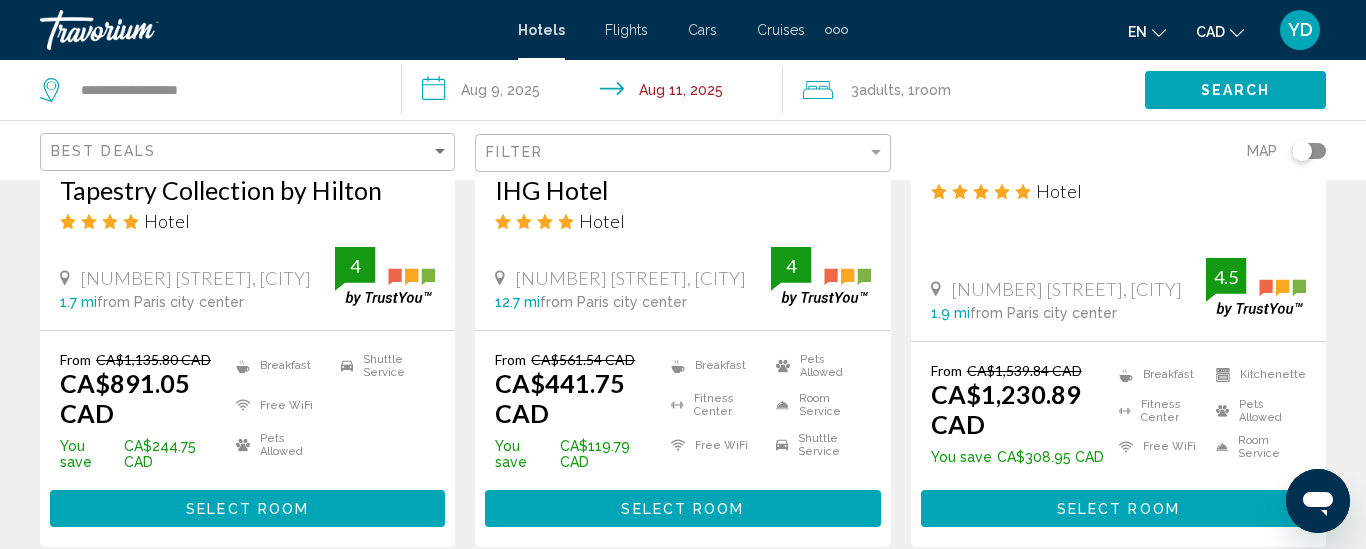 click on "Select Room" at bounding box center [682, 509] 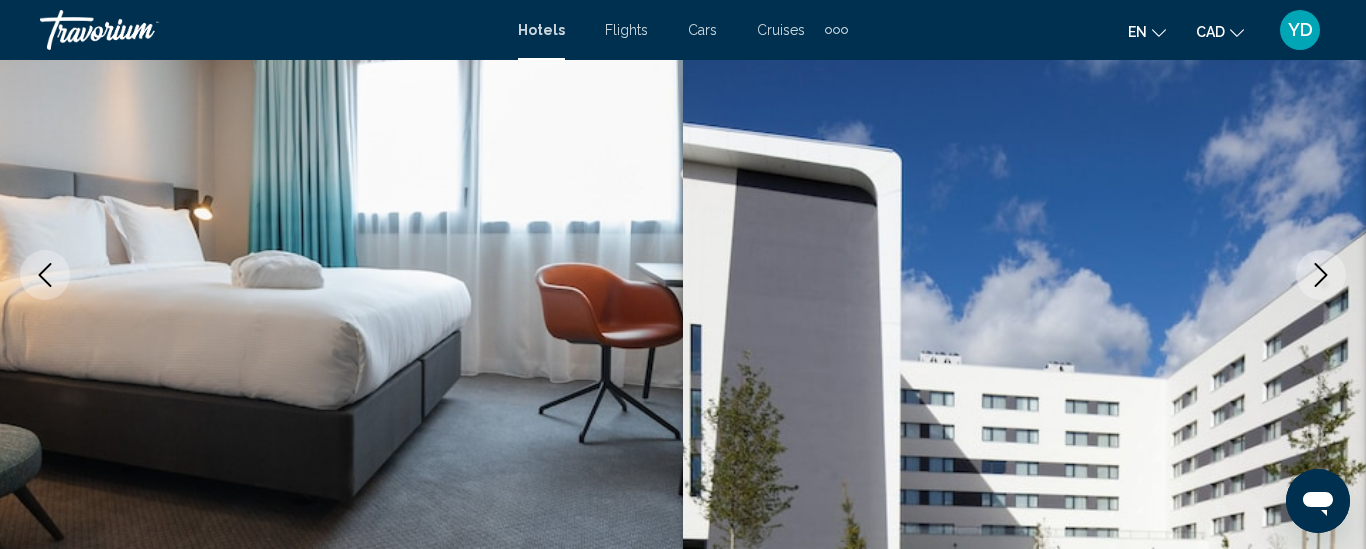 type 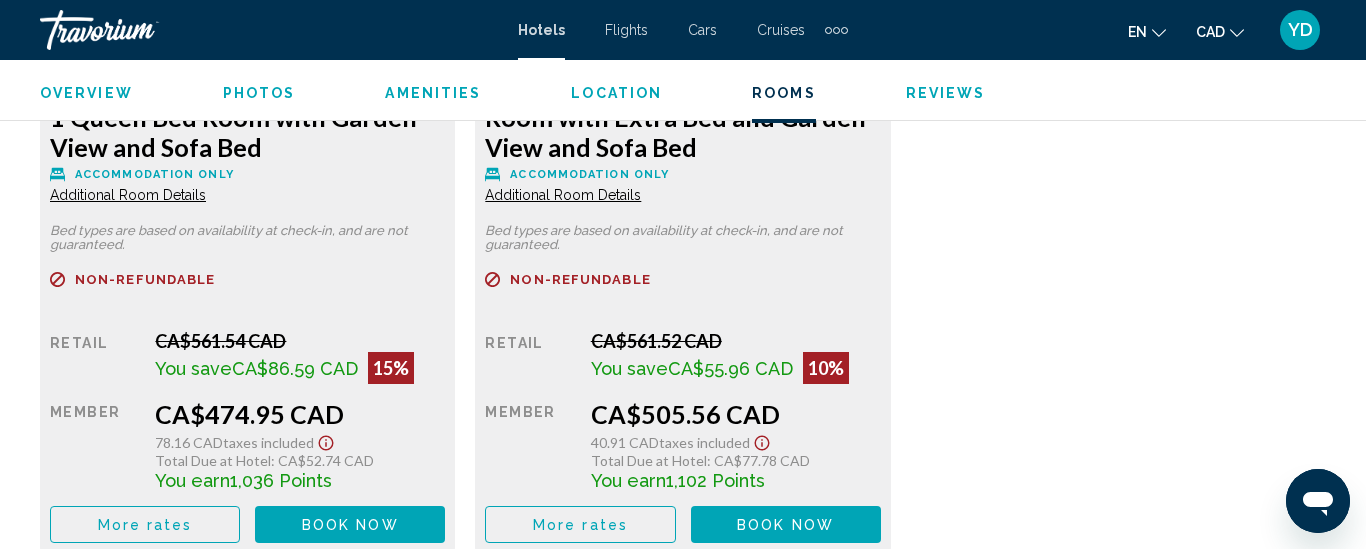 scroll, scrollTop: 3380, scrollLeft: 0, axis: vertical 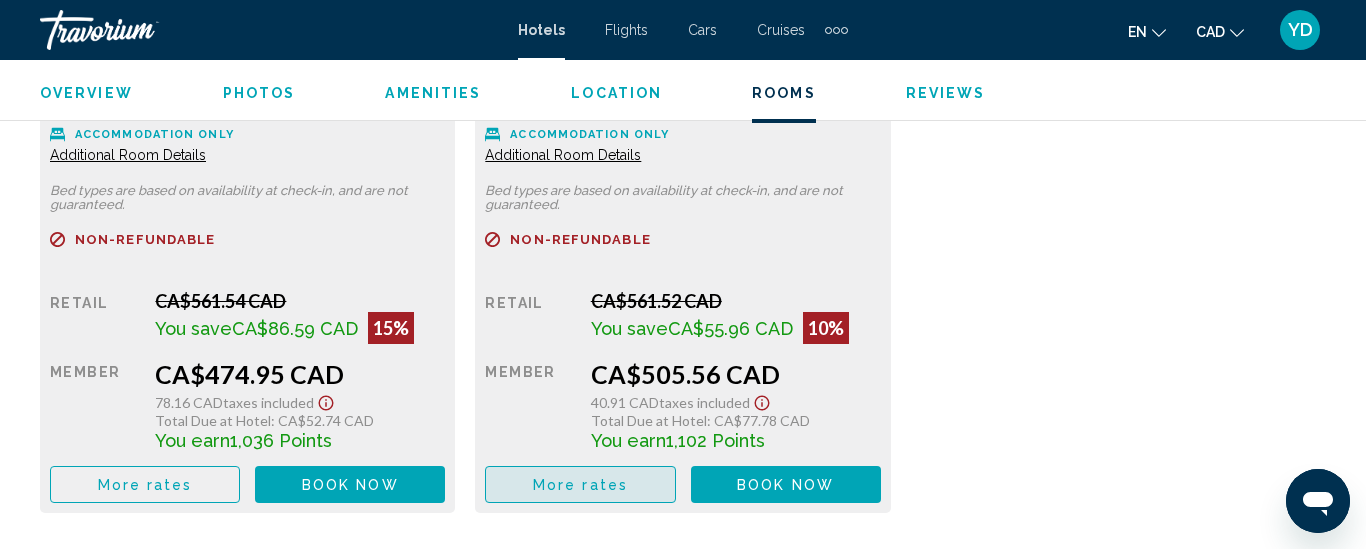 click on "More rates" at bounding box center (580, 484) 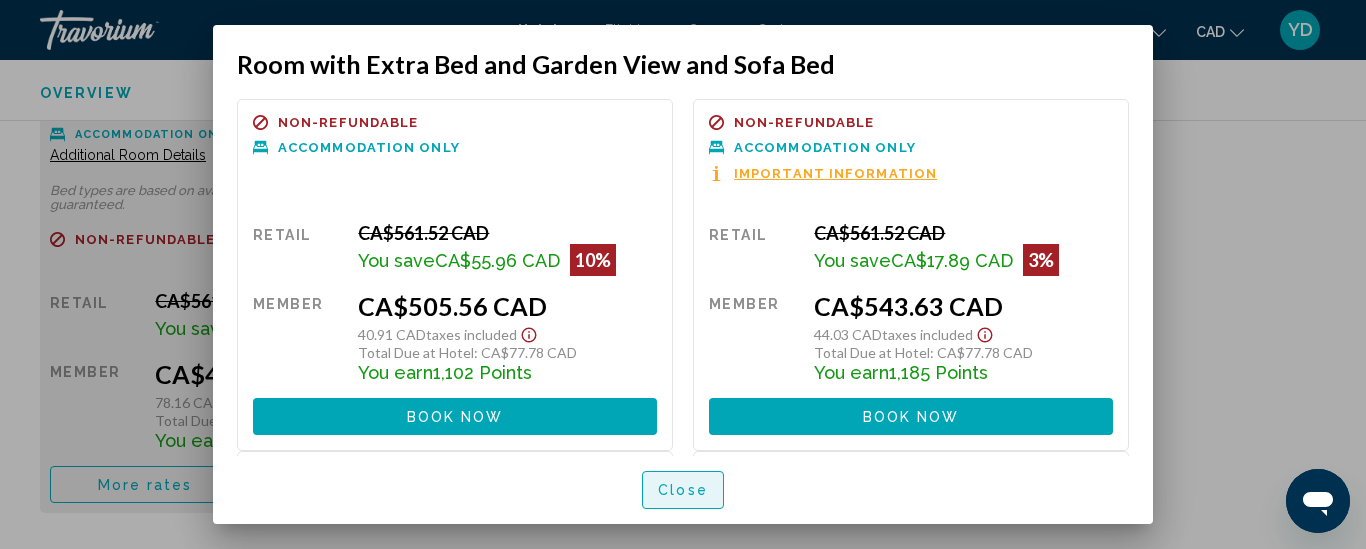 click on "Close" at bounding box center (683, 489) 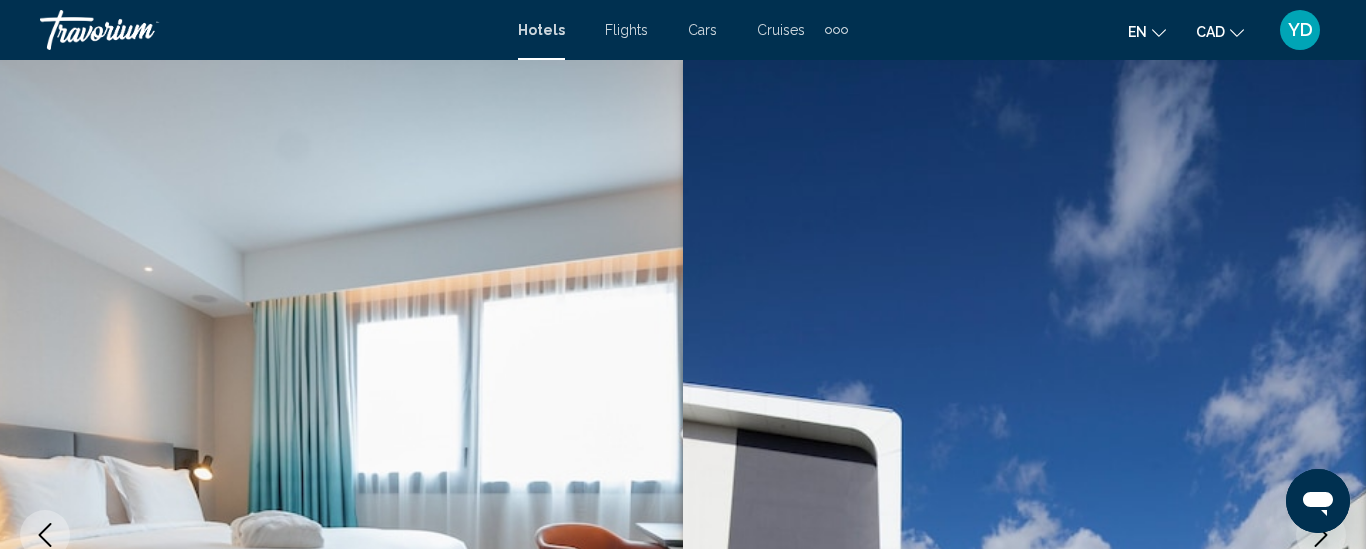 scroll, scrollTop: 3380, scrollLeft: 0, axis: vertical 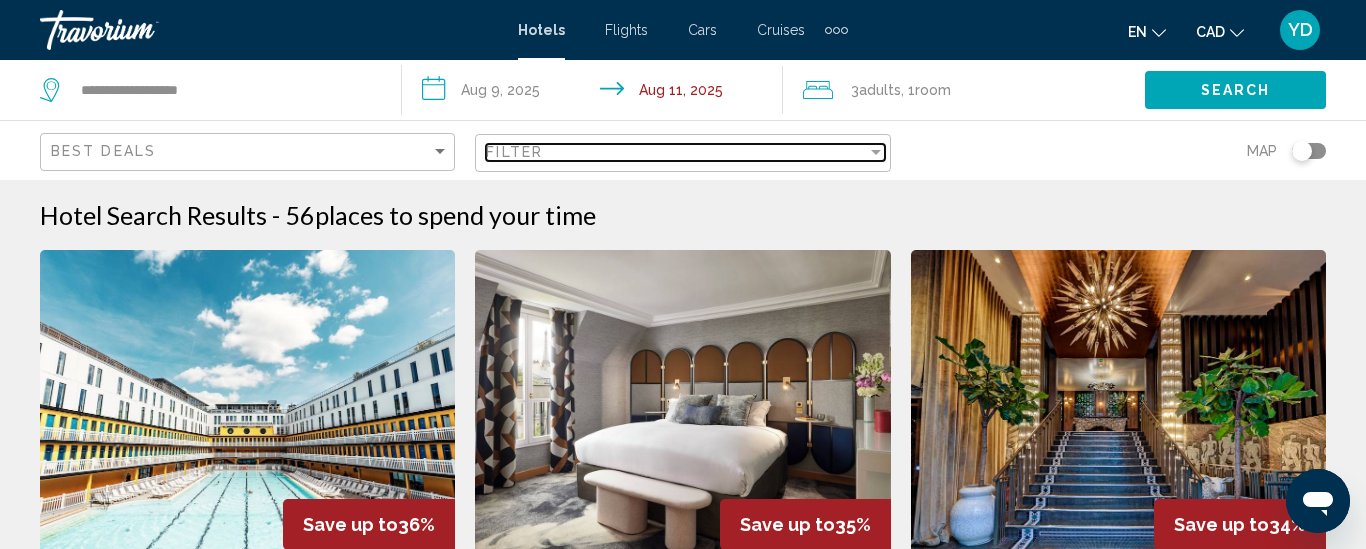 click on "Filter" at bounding box center (514, 152) 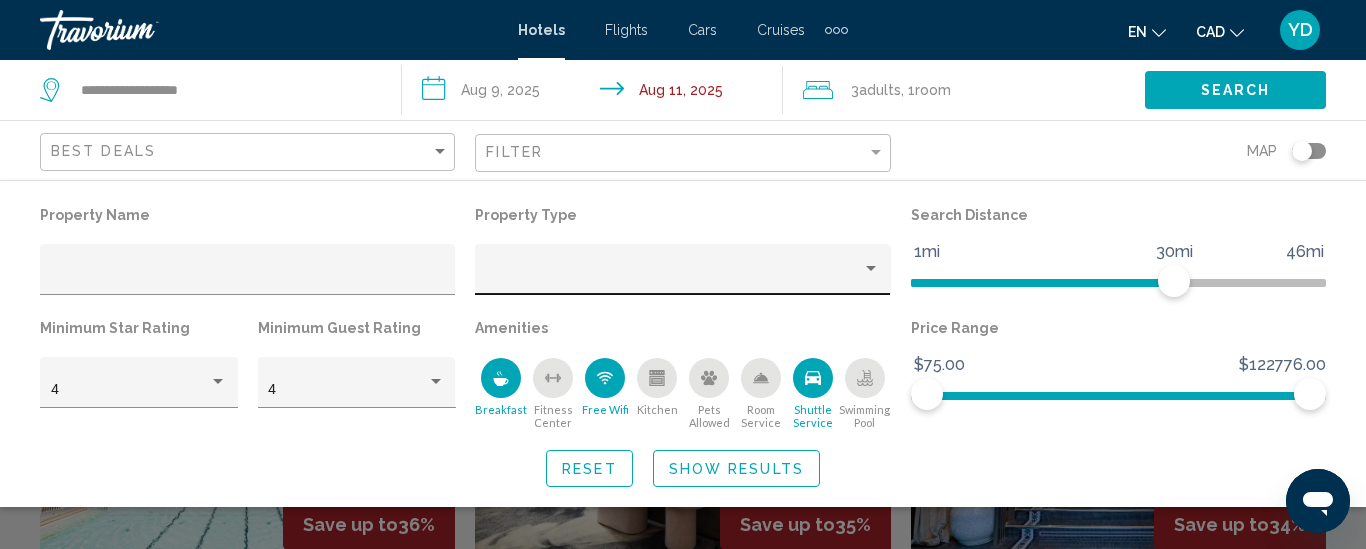 click 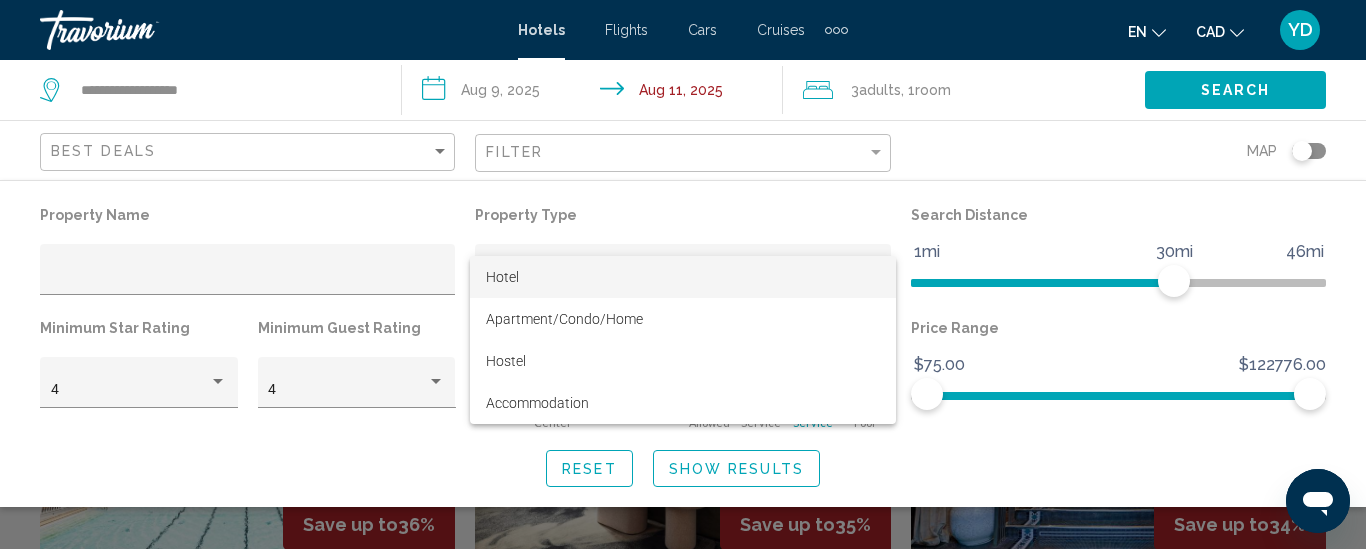 click on "Hotel" at bounding box center [683, 277] 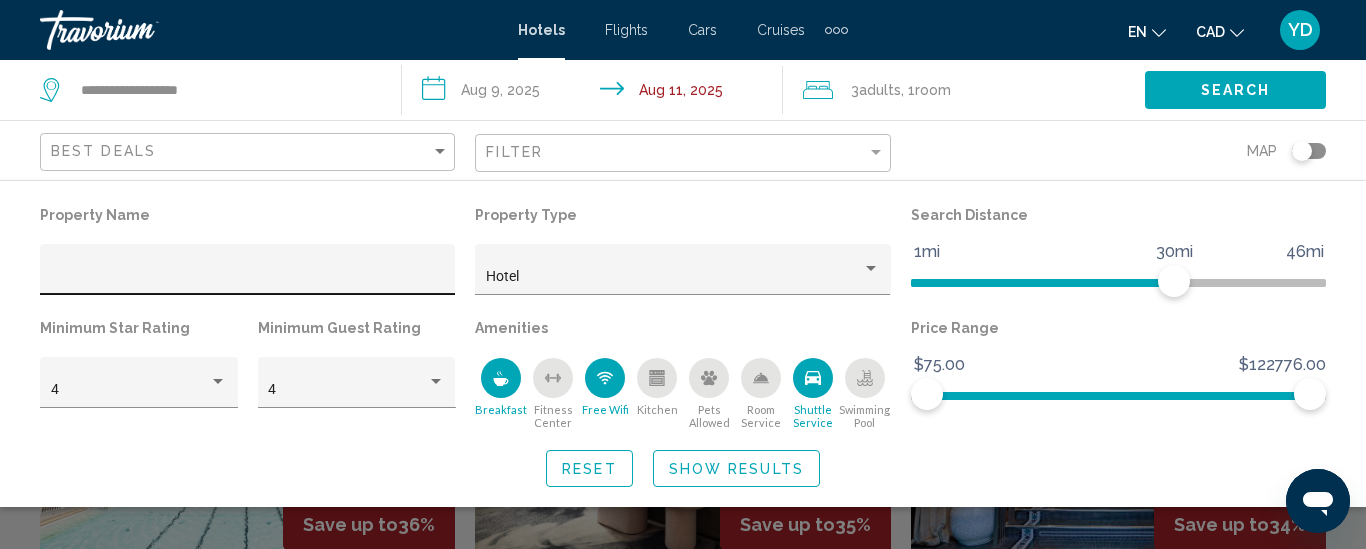click 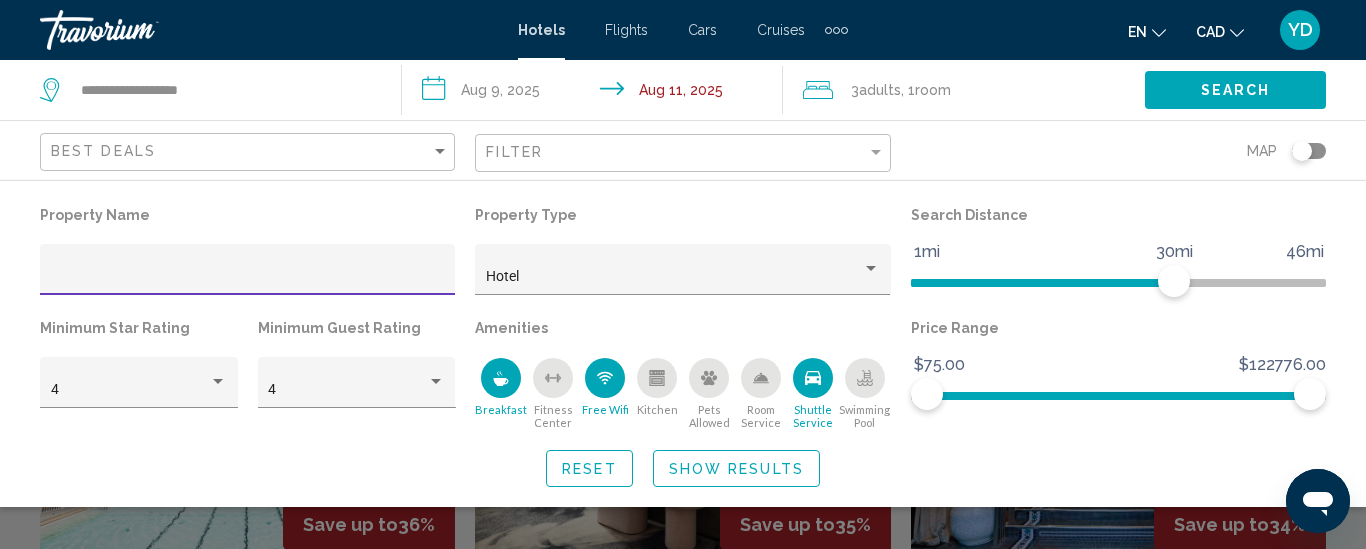 type 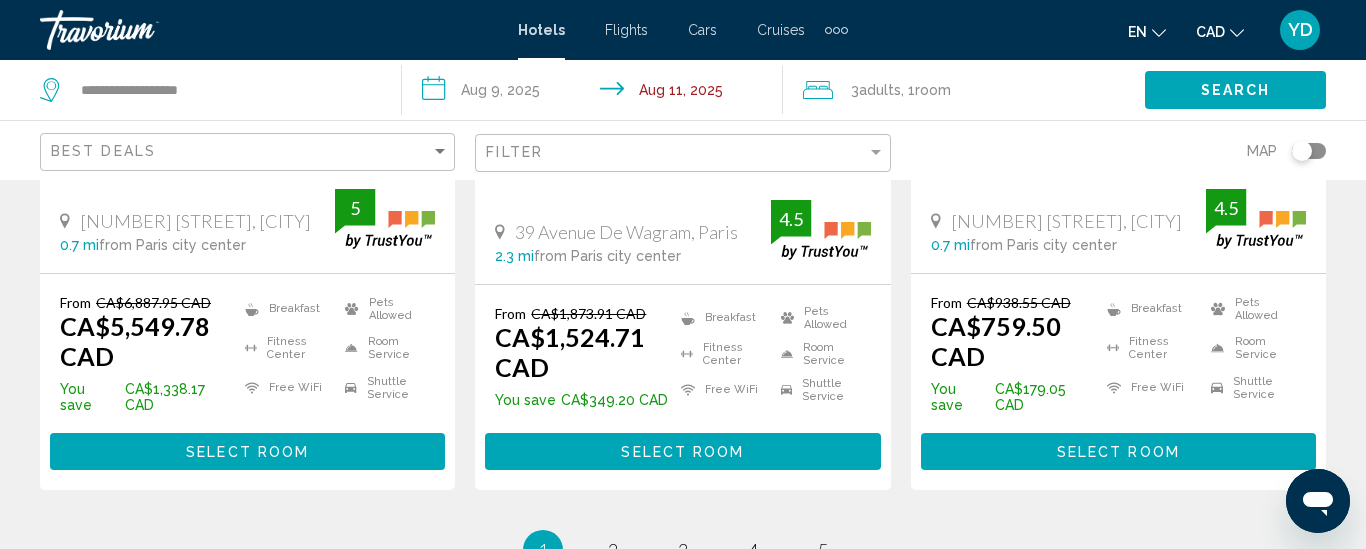 scroll, scrollTop: 2880, scrollLeft: 0, axis: vertical 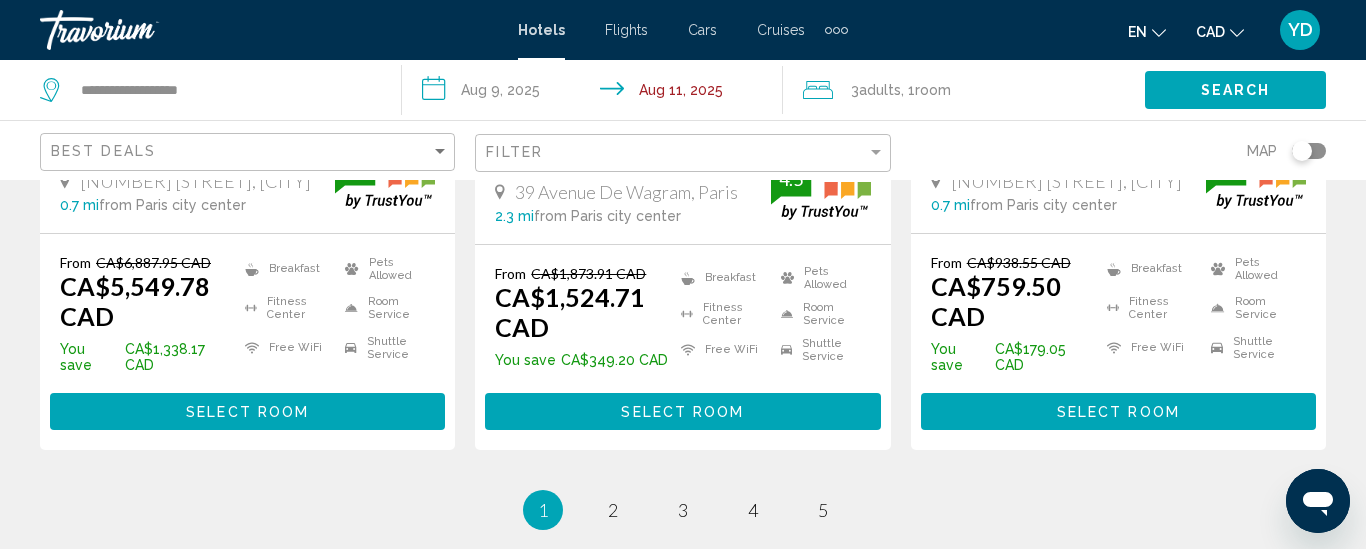 click on "CA$759.50 CAD" at bounding box center [1014, 301] 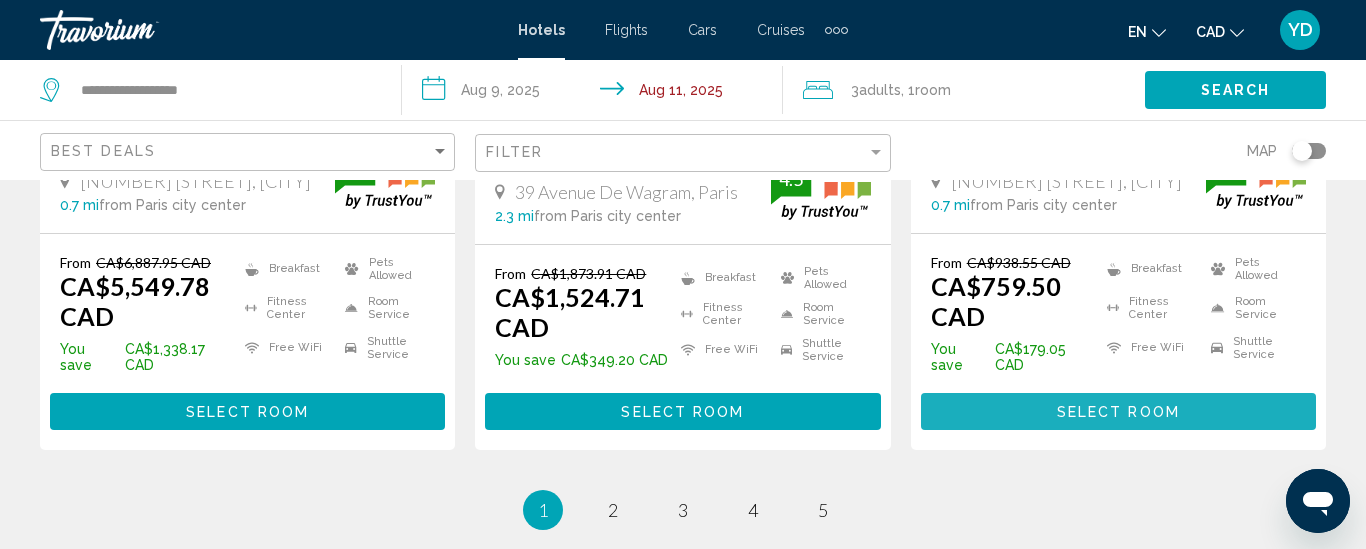 click on "Select Room" at bounding box center (1118, 411) 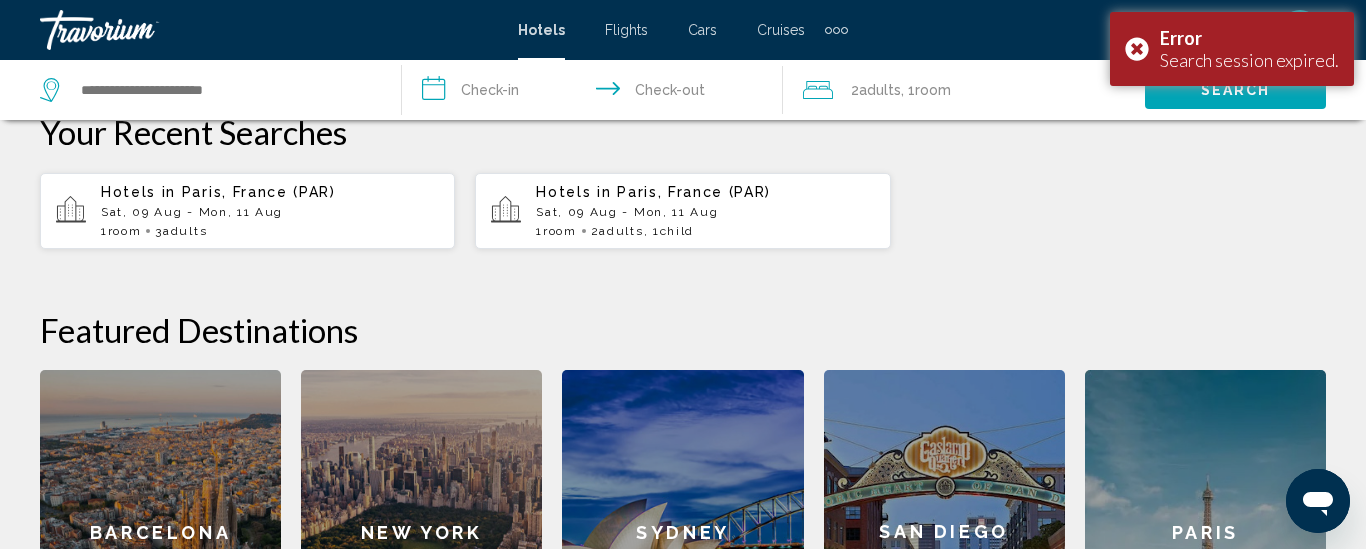 scroll, scrollTop: 600, scrollLeft: 0, axis: vertical 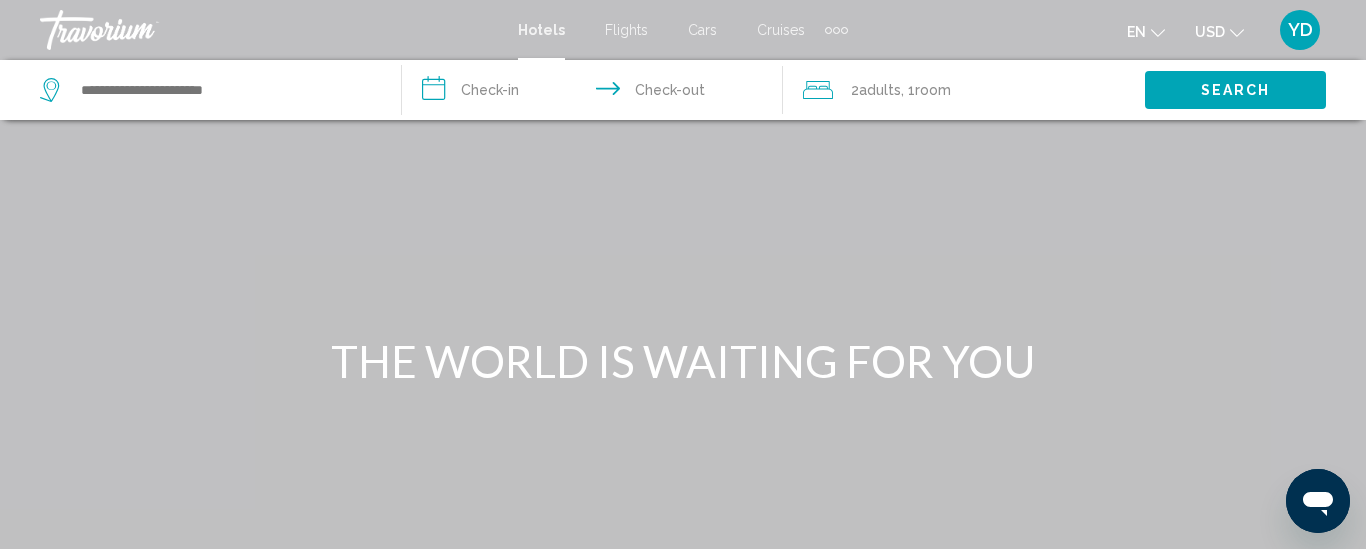 click at bounding box center (210, 90) 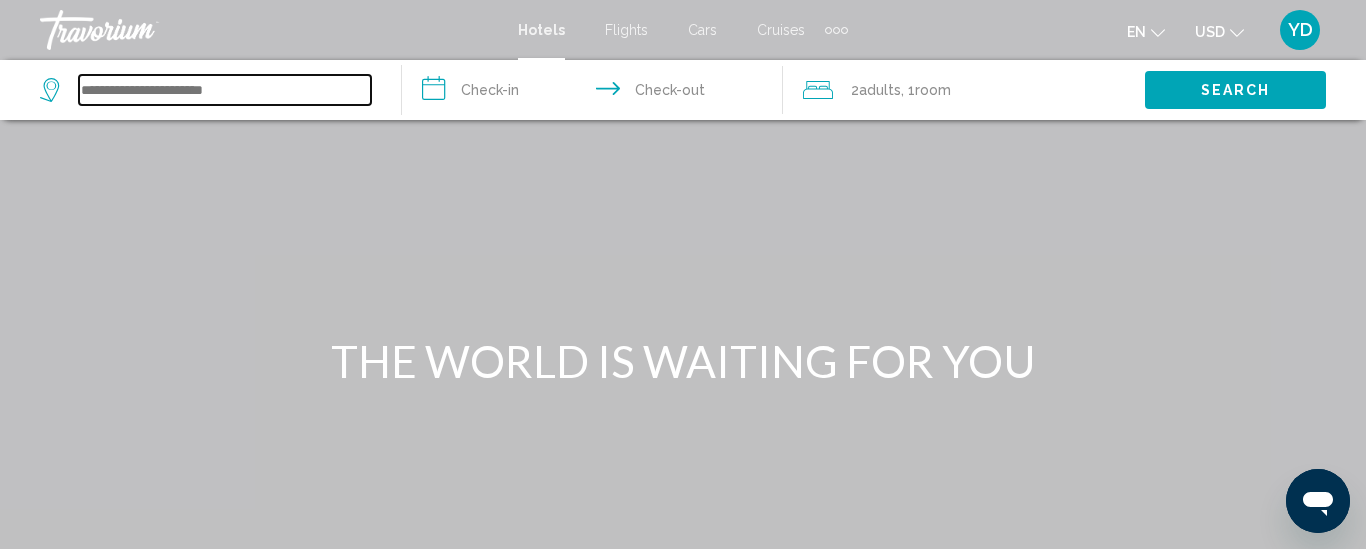 click at bounding box center (225, 90) 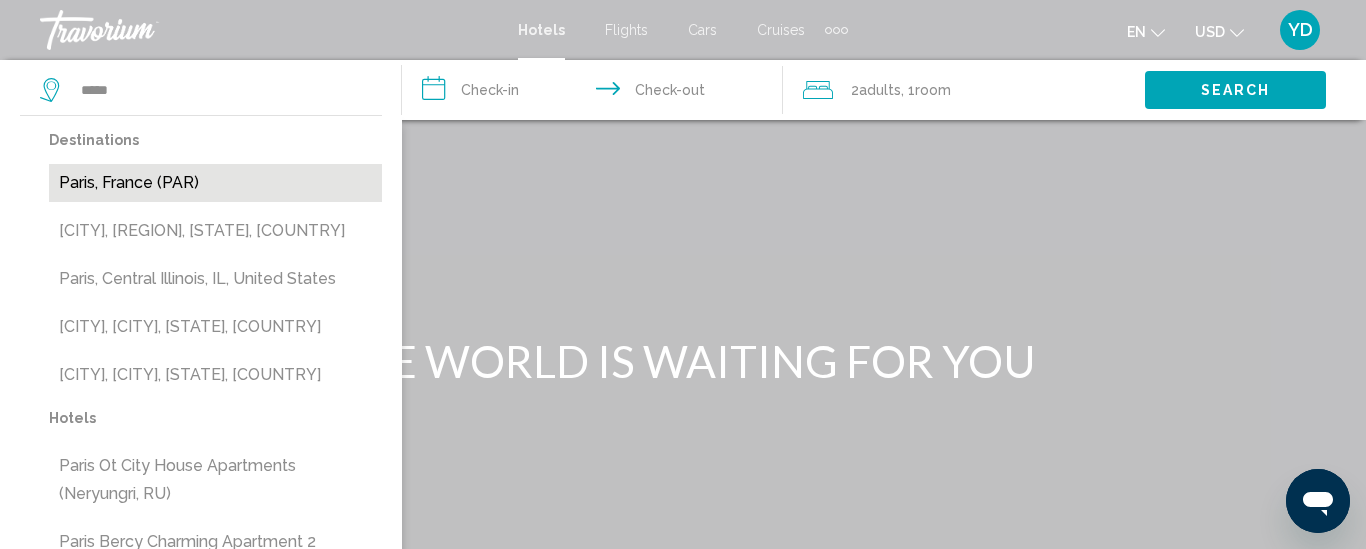 click on "Paris, France (PAR)" at bounding box center (215, 183) 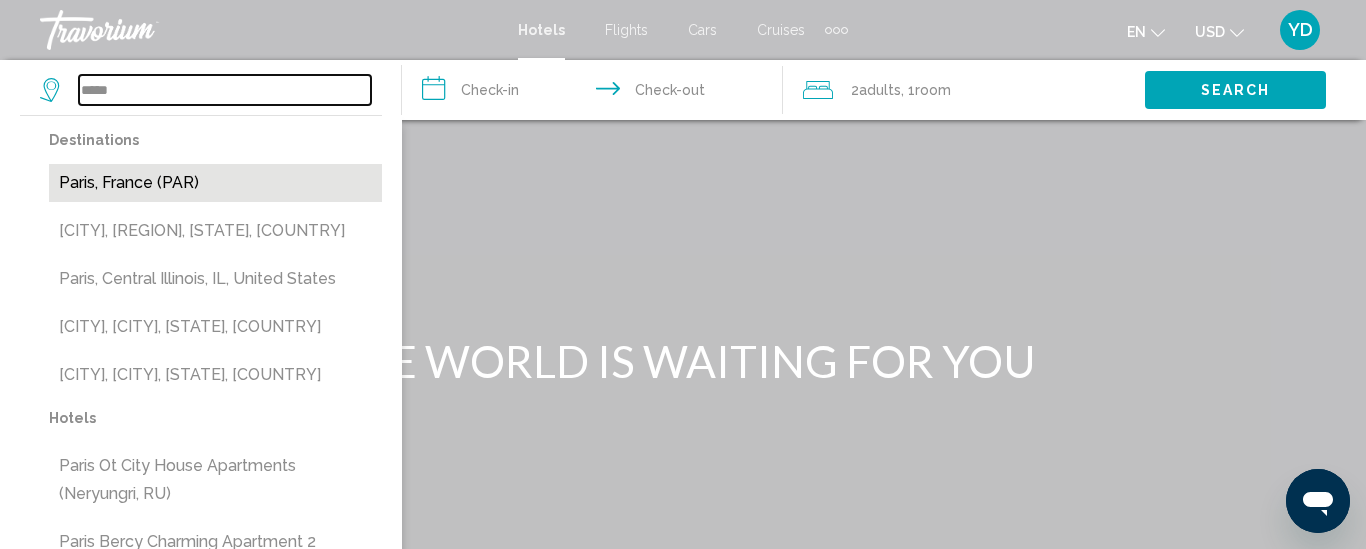 type on "**********" 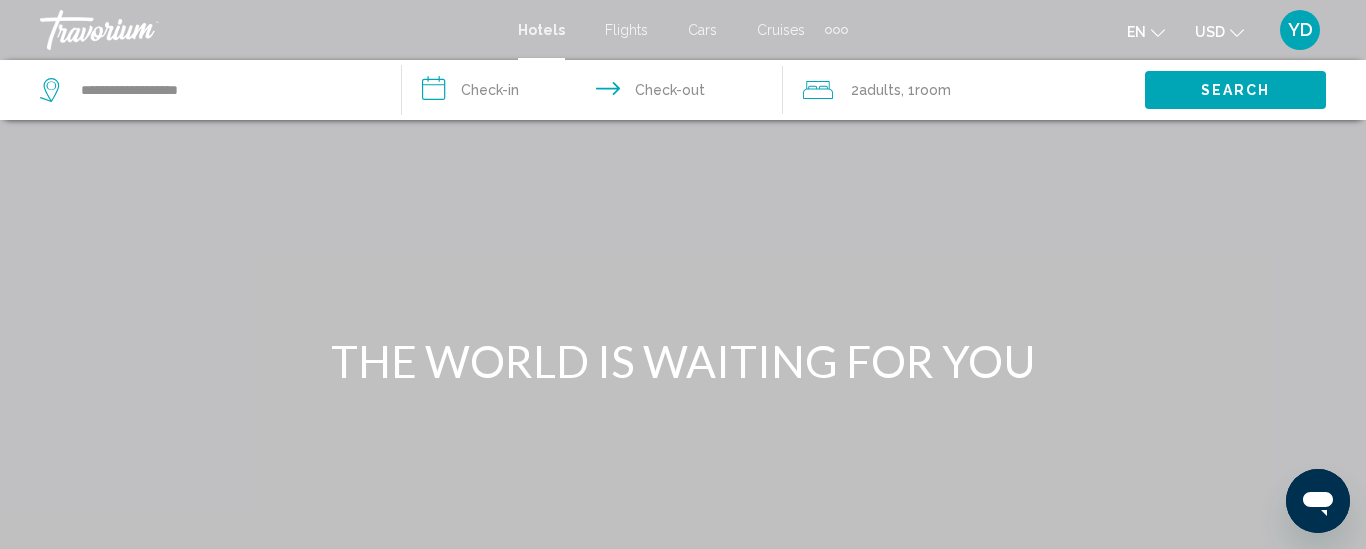 click on "**********" at bounding box center (597, 93) 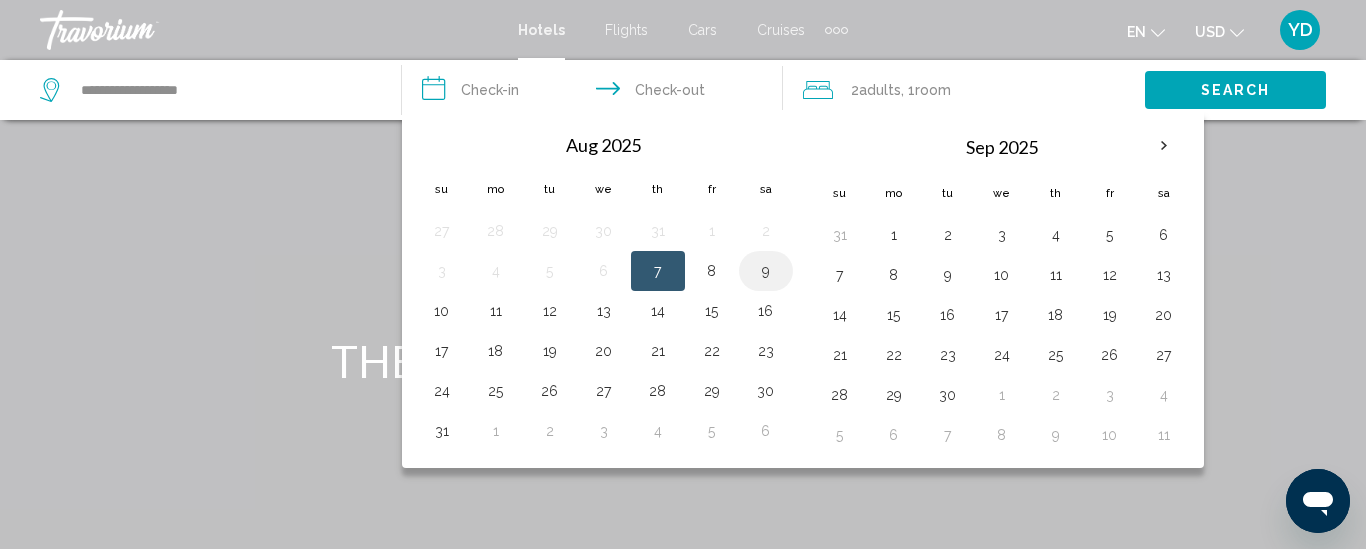 click on "9" at bounding box center [766, 271] 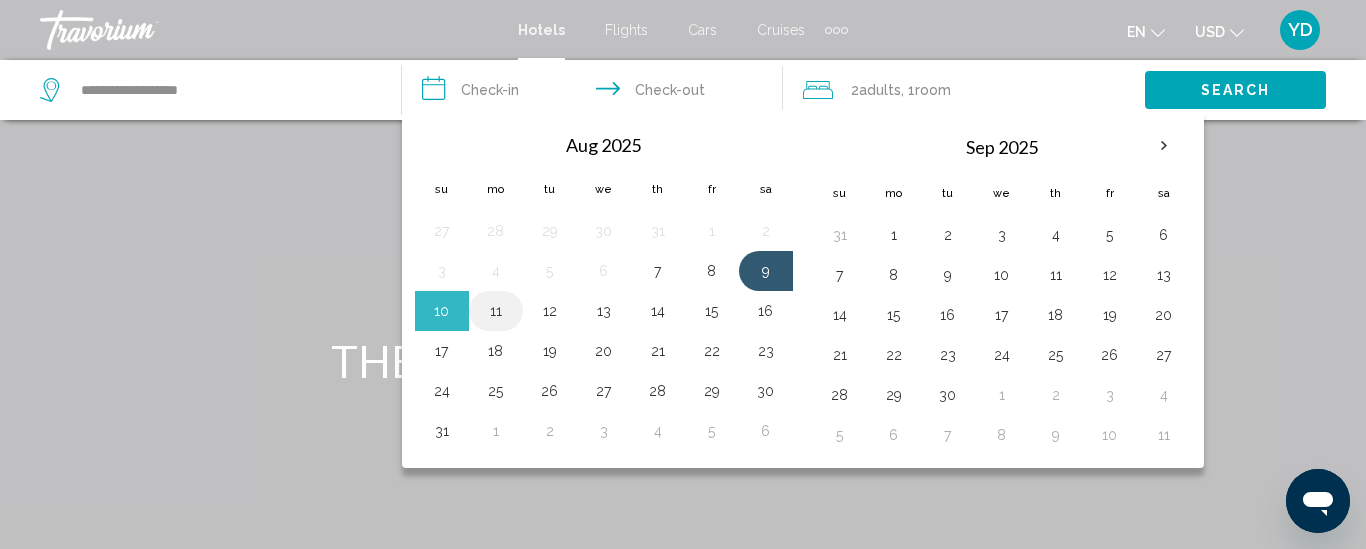 click on "11" at bounding box center (496, 311) 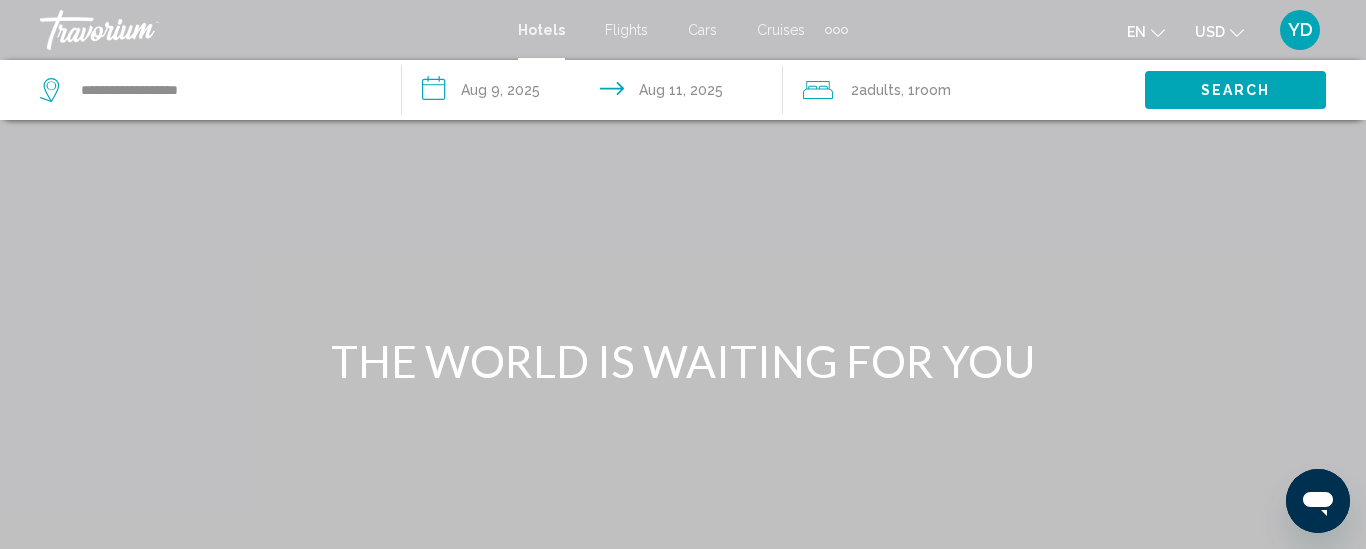click on "Adults" 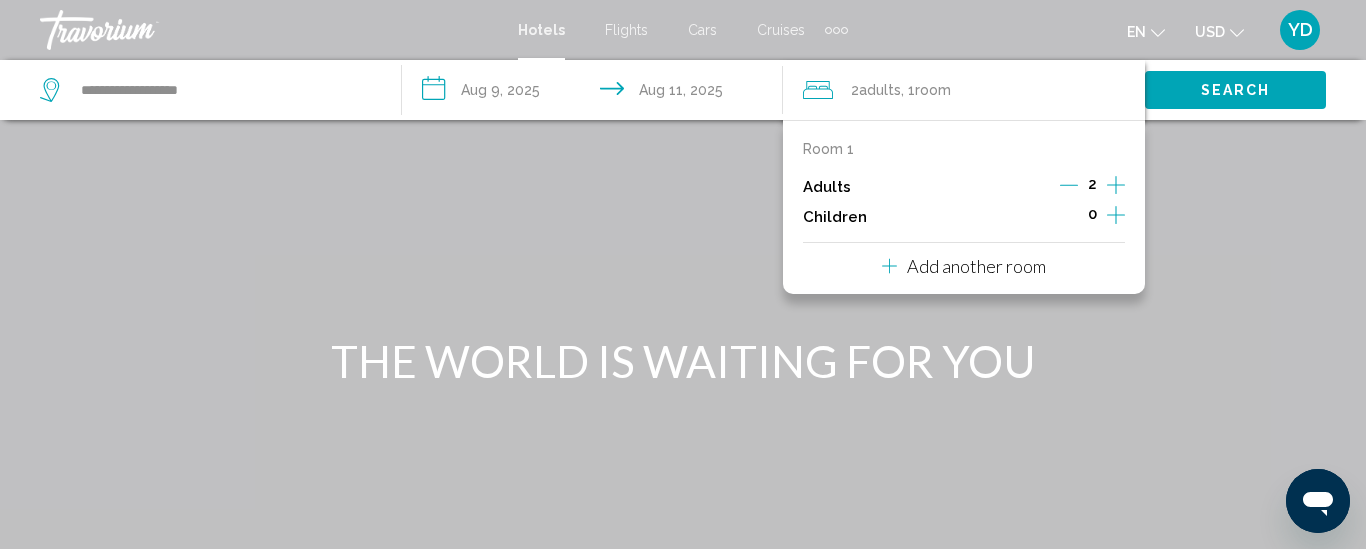 click 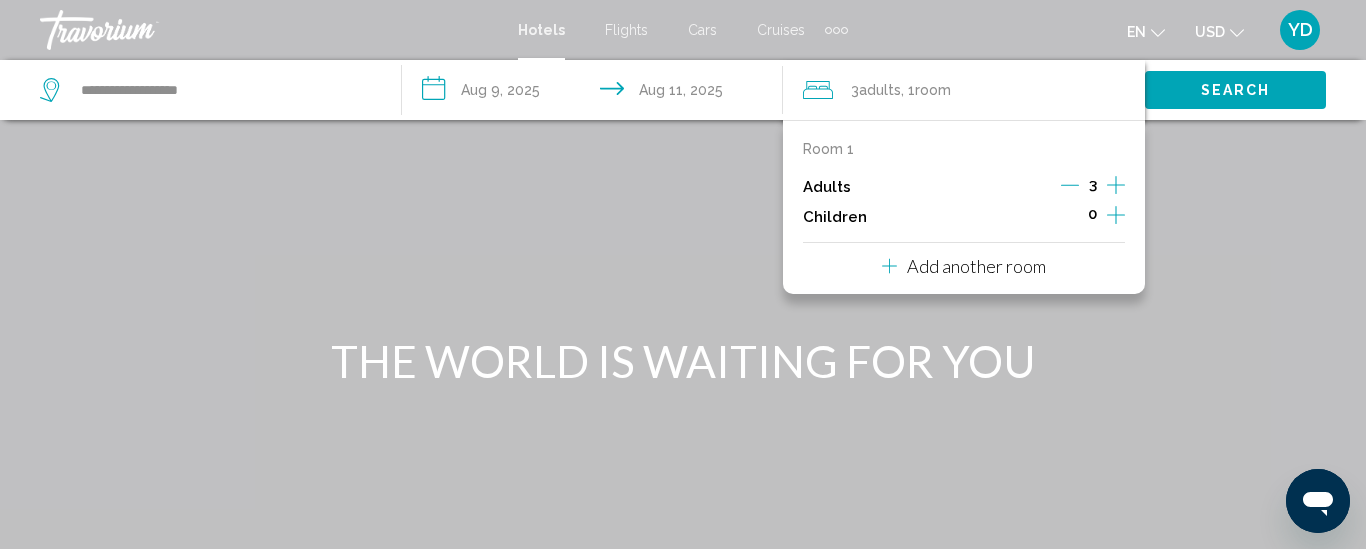 click on "USD" 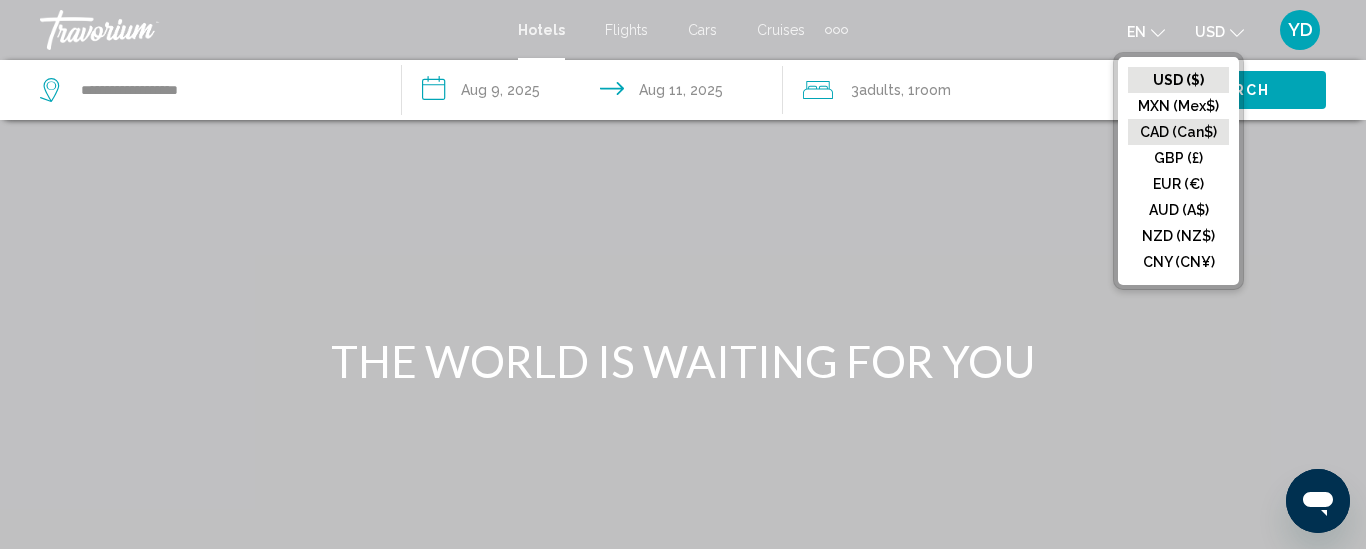 click on "CAD (Can$)" 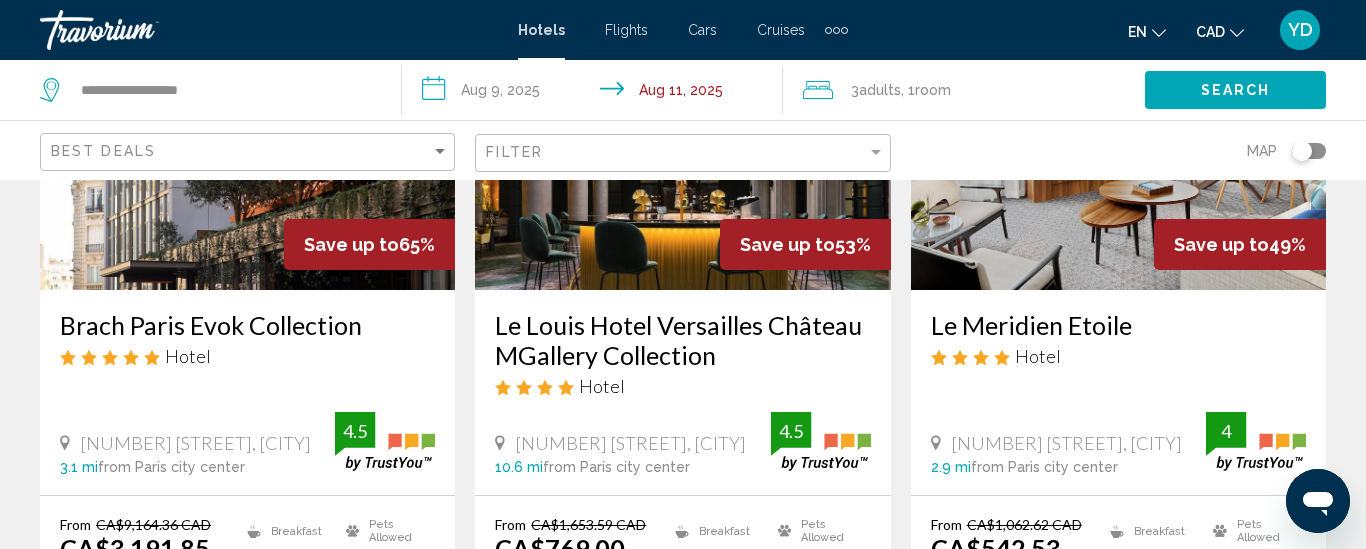 scroll, scrollTop: 320, scrollLeft: 0, axis: vertical 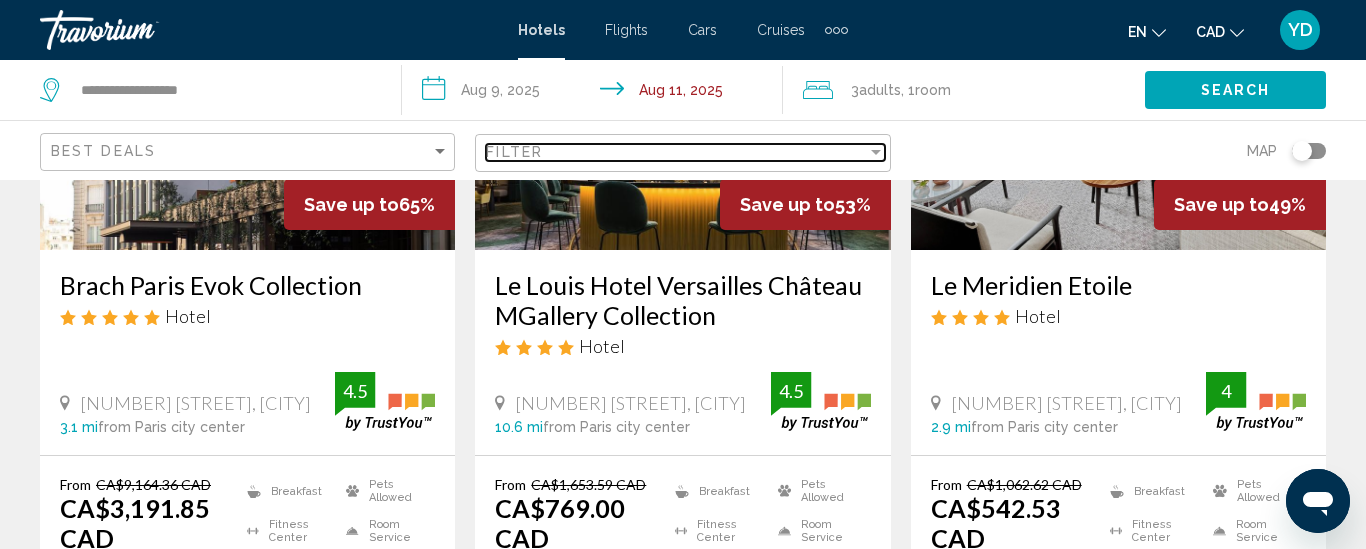 click at bounding box center [876, 152] 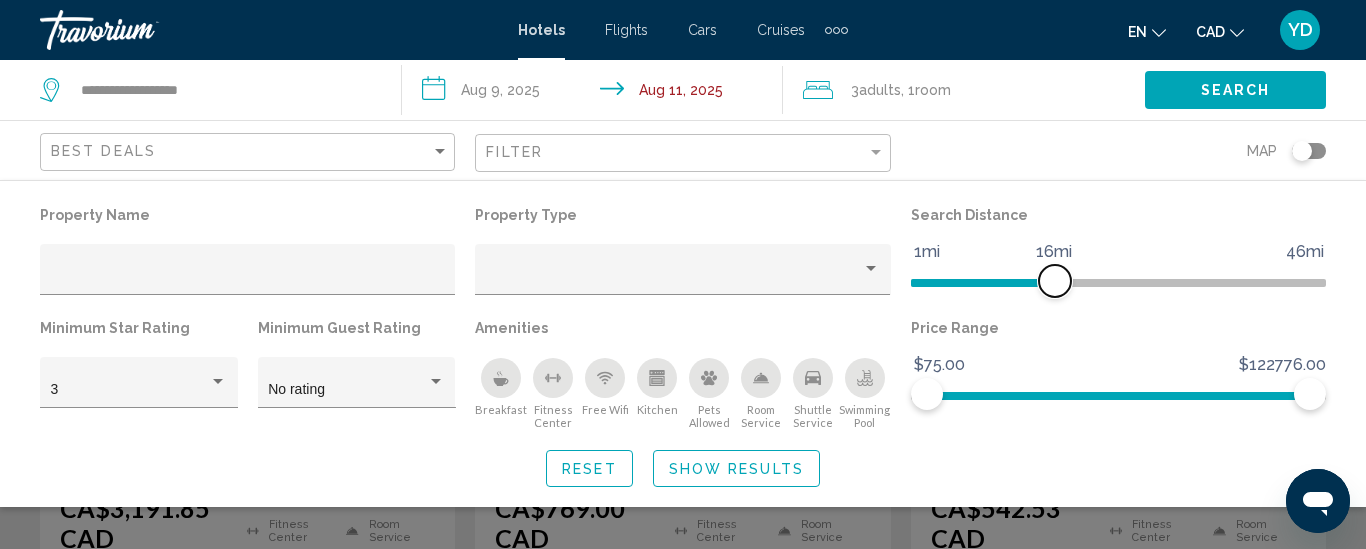 drag, startPoint x: 1177, startPoint y: 273, endPoint x: 1058, endPoint y: 279, distance: 119.15116 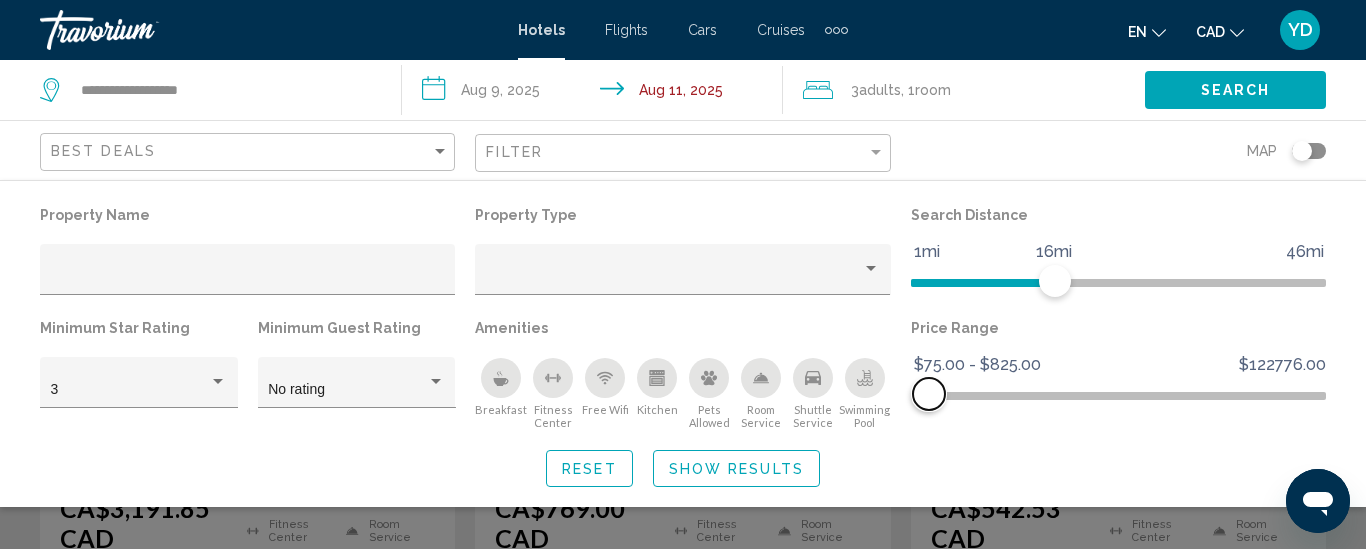 drag, startPoint x: 1309, startPoint y: 392, endPoint x: 930, endPoint y: 396, distance: 379.02112 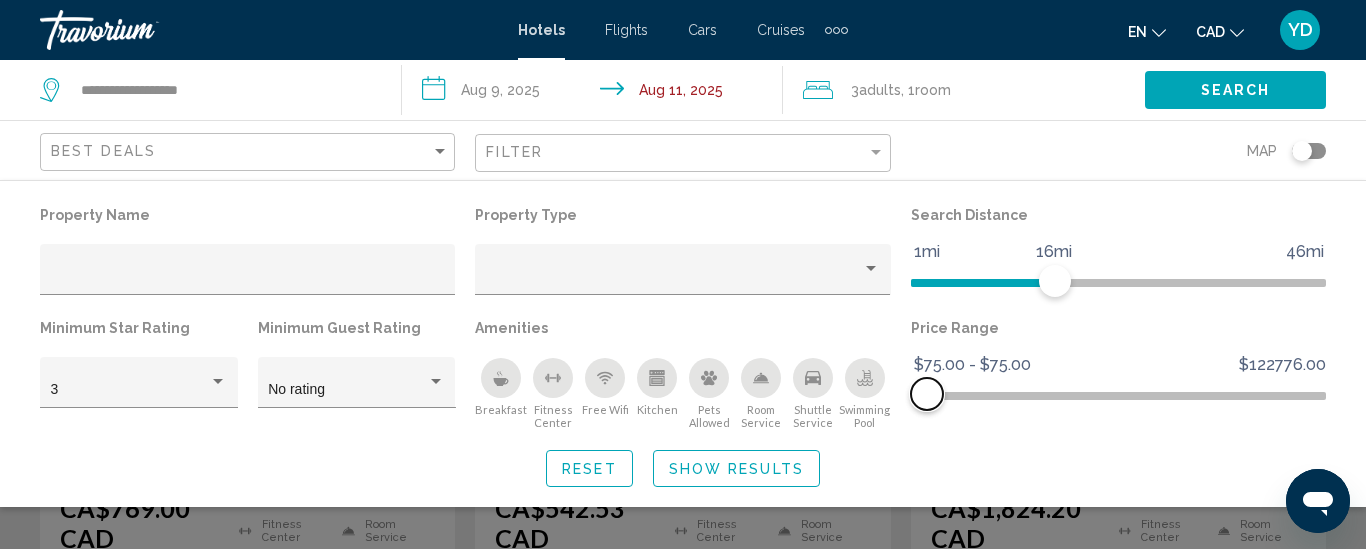 click 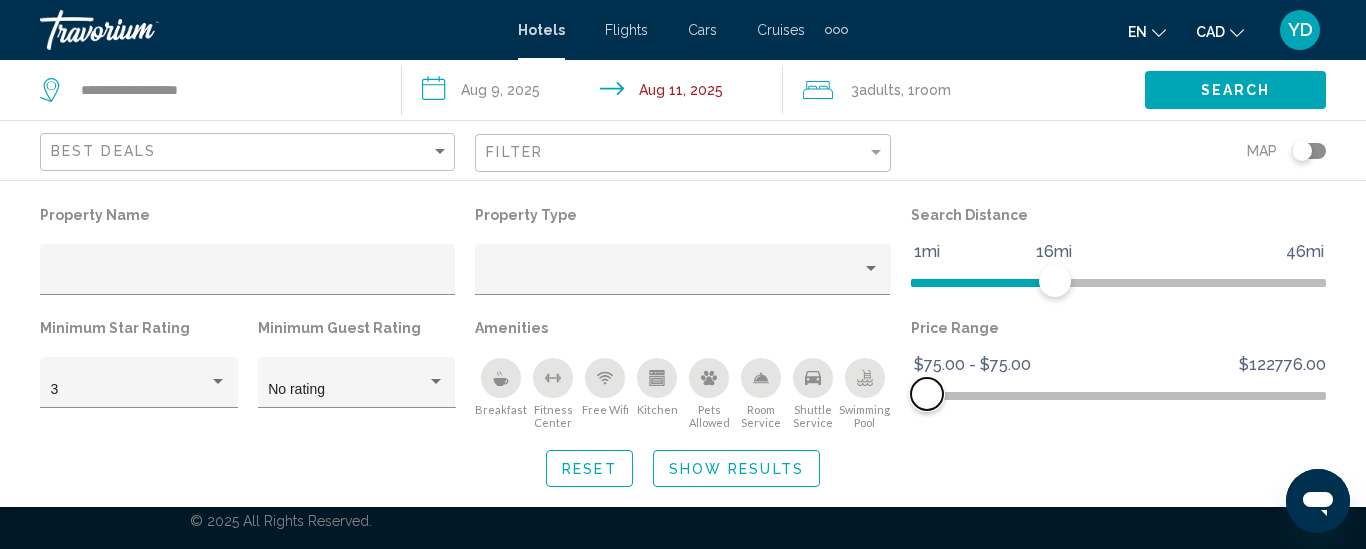 scroll, scrollTop: 0, scrollLeft: 0, axis: both 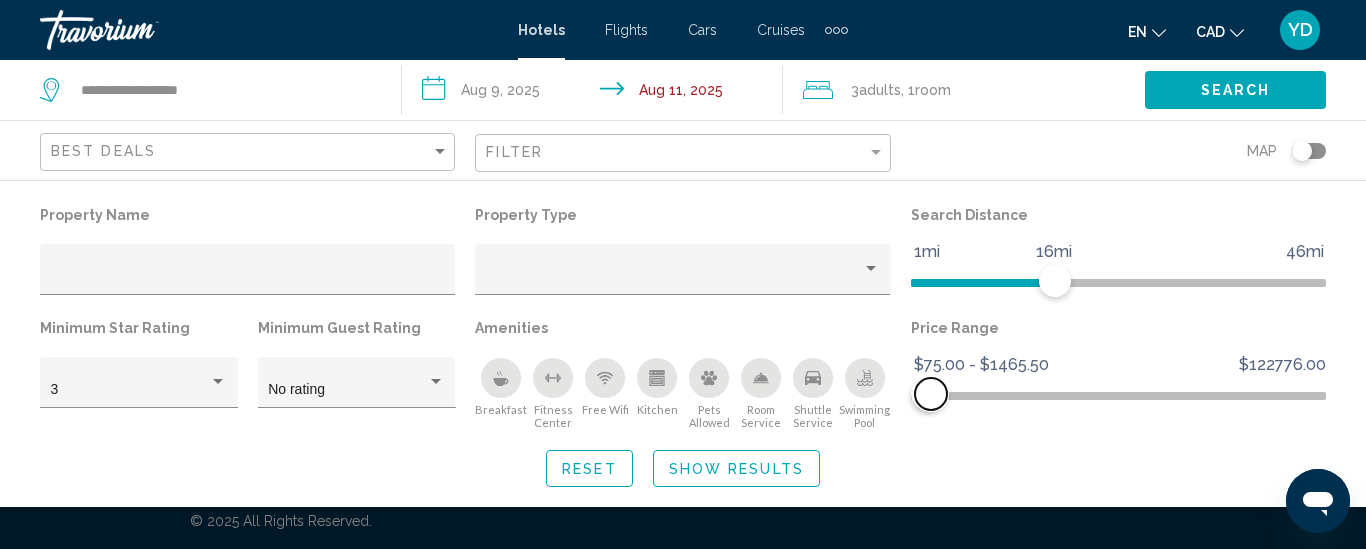 drag, startPoint x: 920, startPoint y: 396, endPoint x: 931, endPoint y: 395, distance: 11.045361 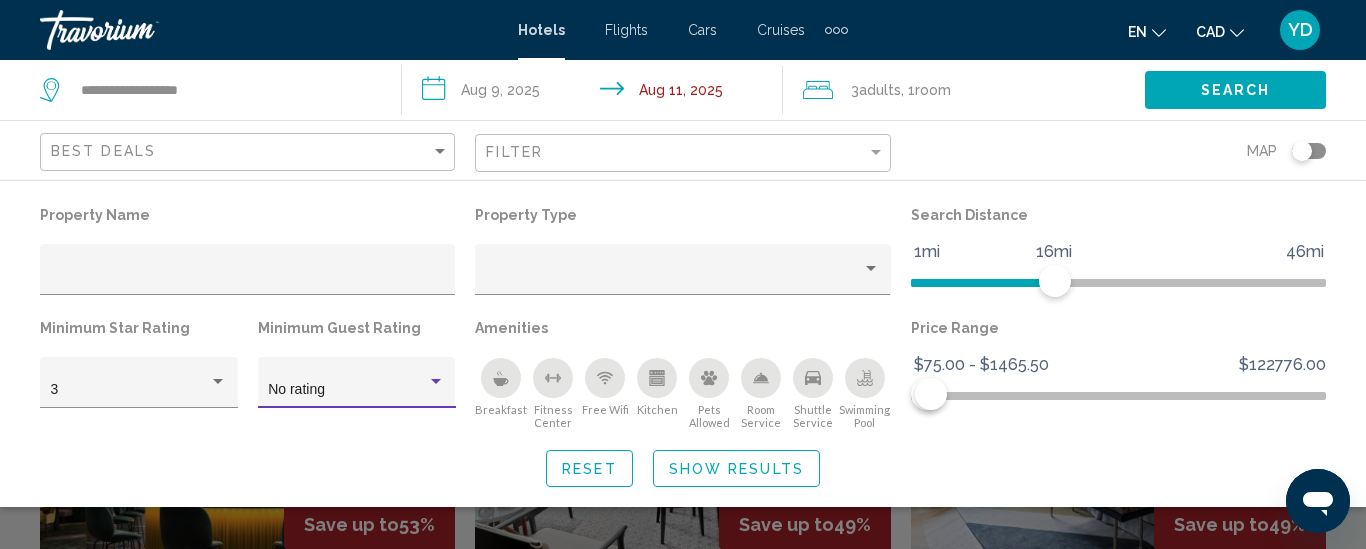 click at bounding box center [436, 382] 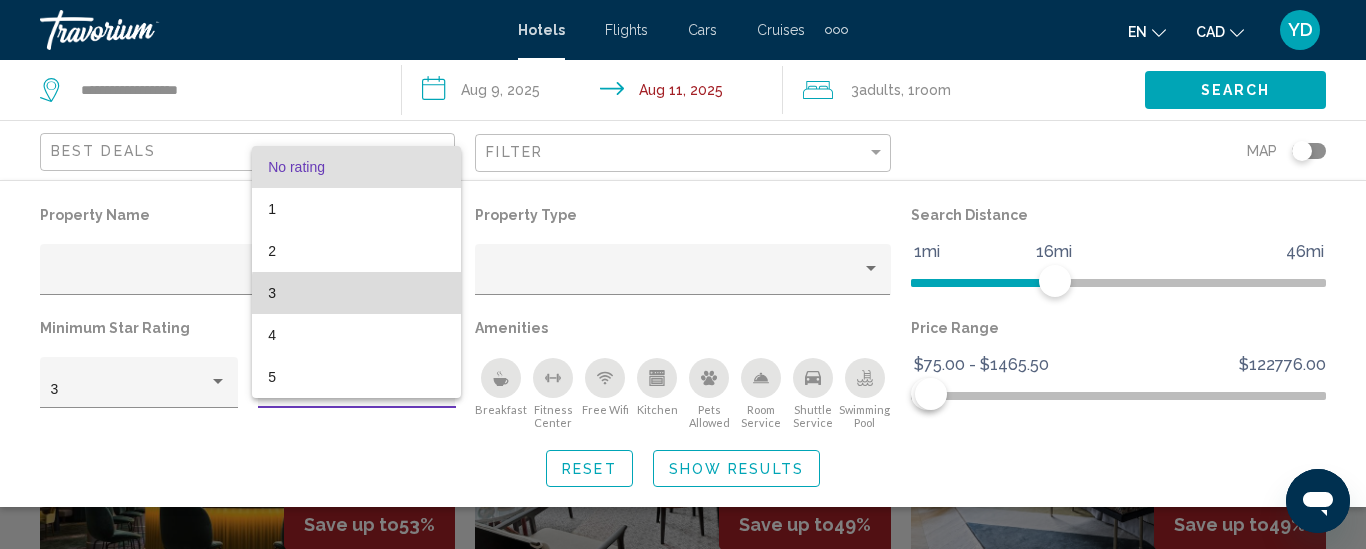 click on "3" at bounding box center (356, 293) 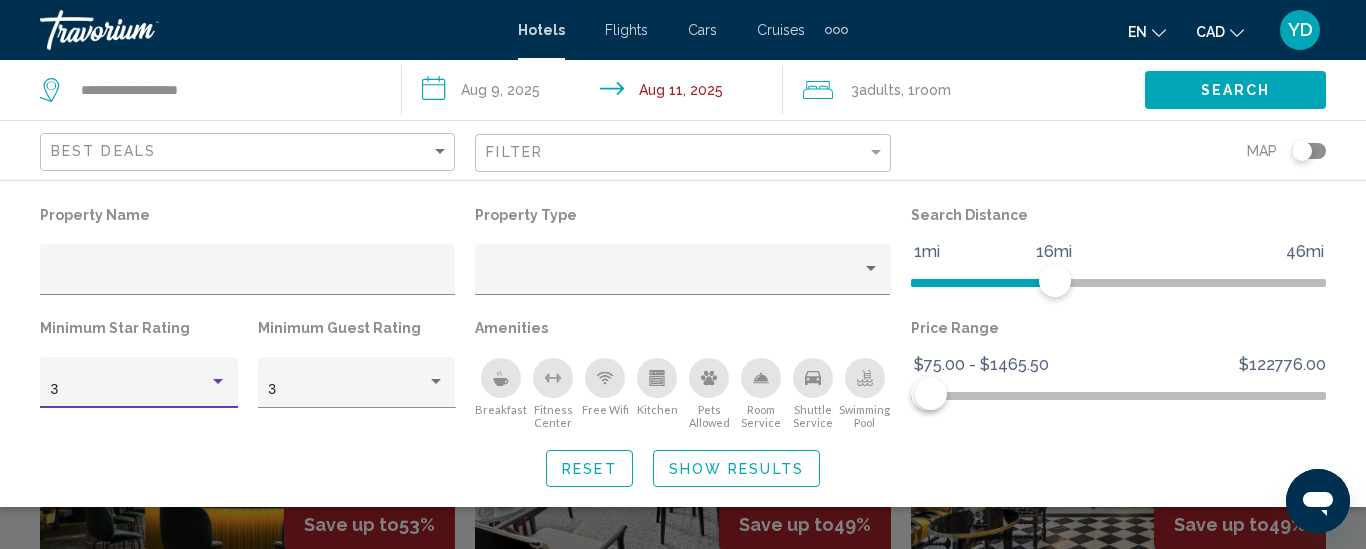 click on "3" at bounding box center (139, 390) 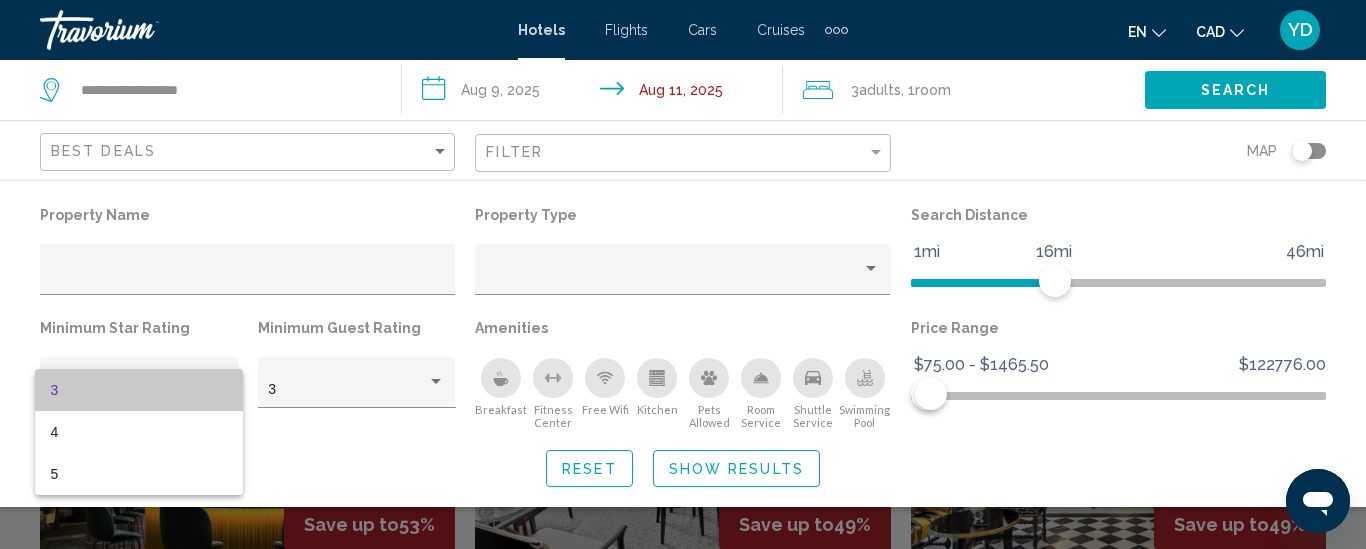 click on "3" at bounding box center (139, 390) 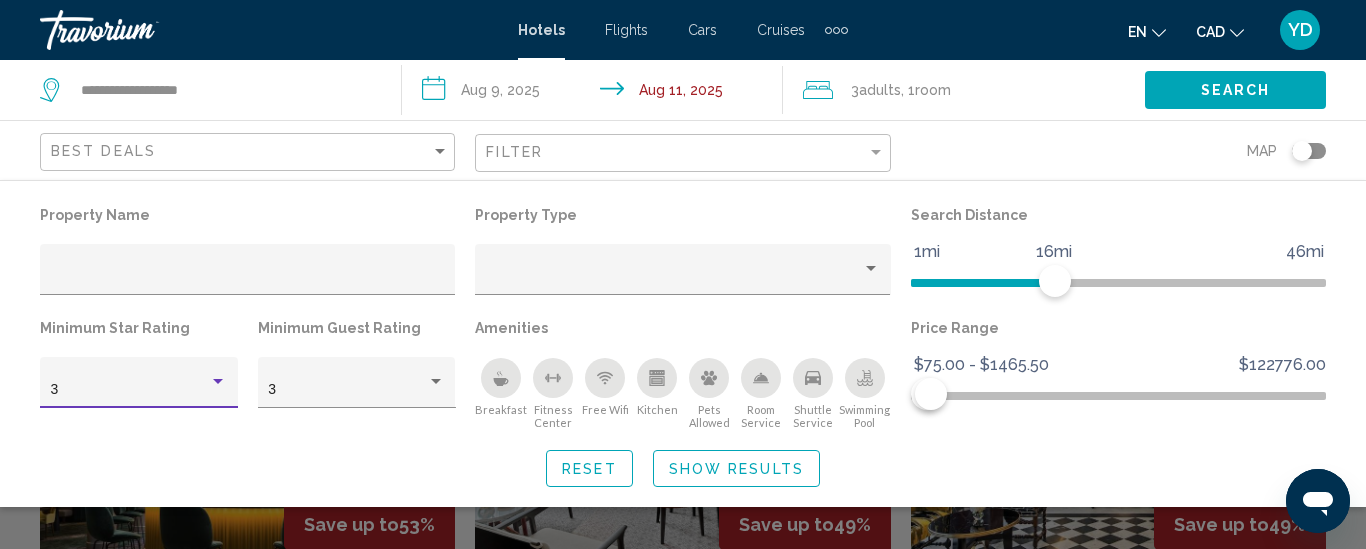 click on "3" at bounding box center (139, 390) 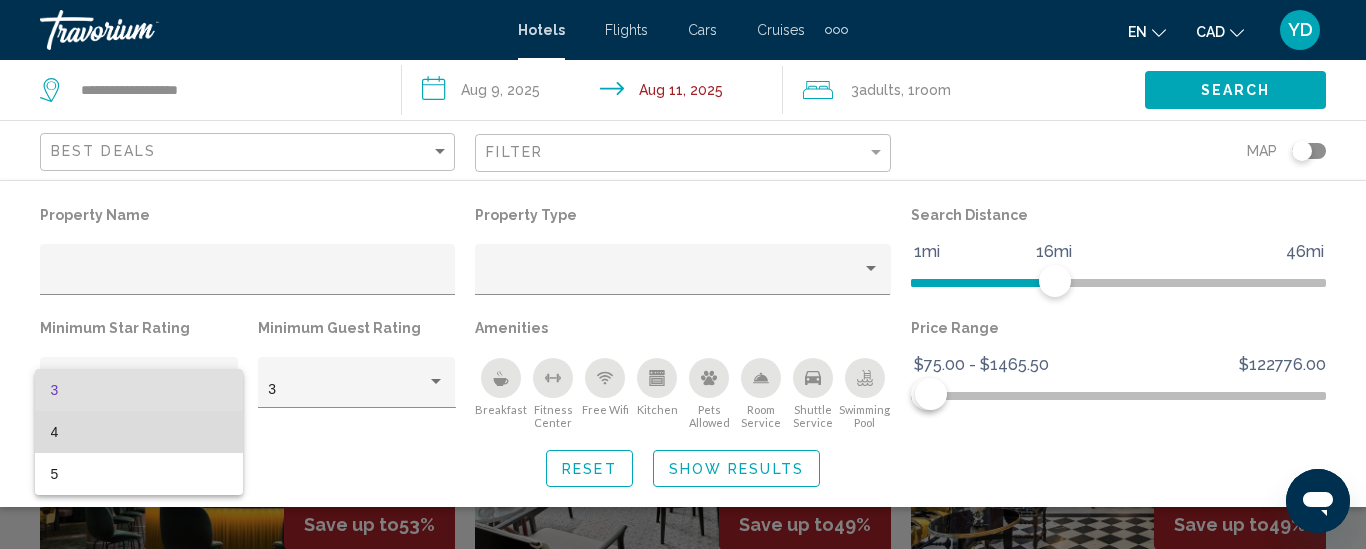 click on "4" at bounding box center (139, 432) 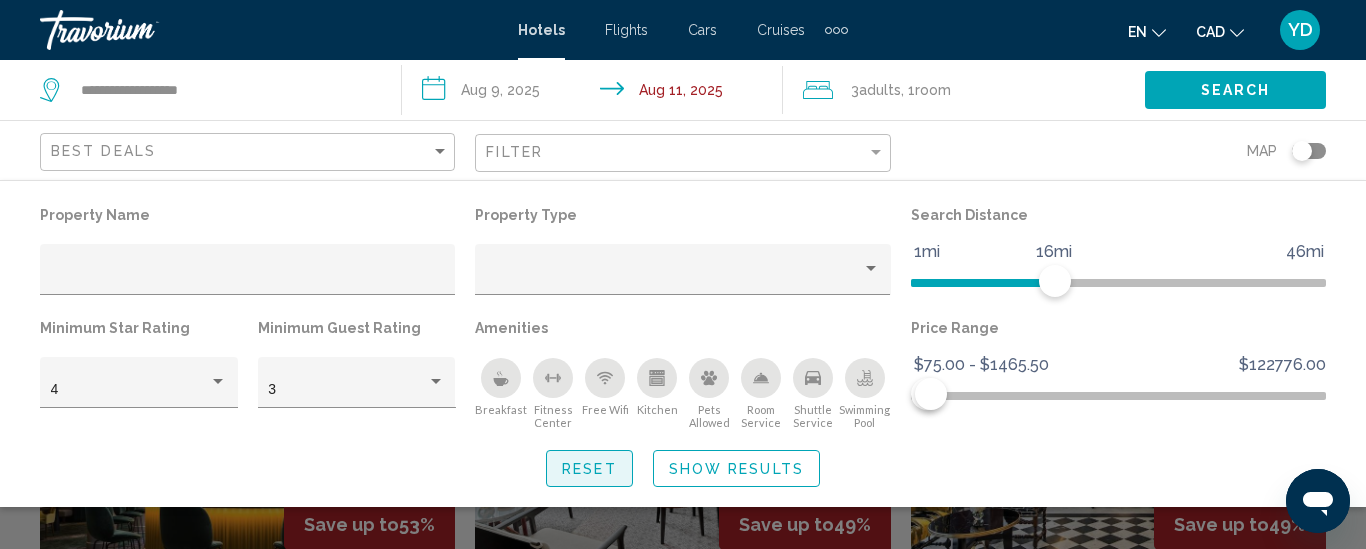 click on "Reset" 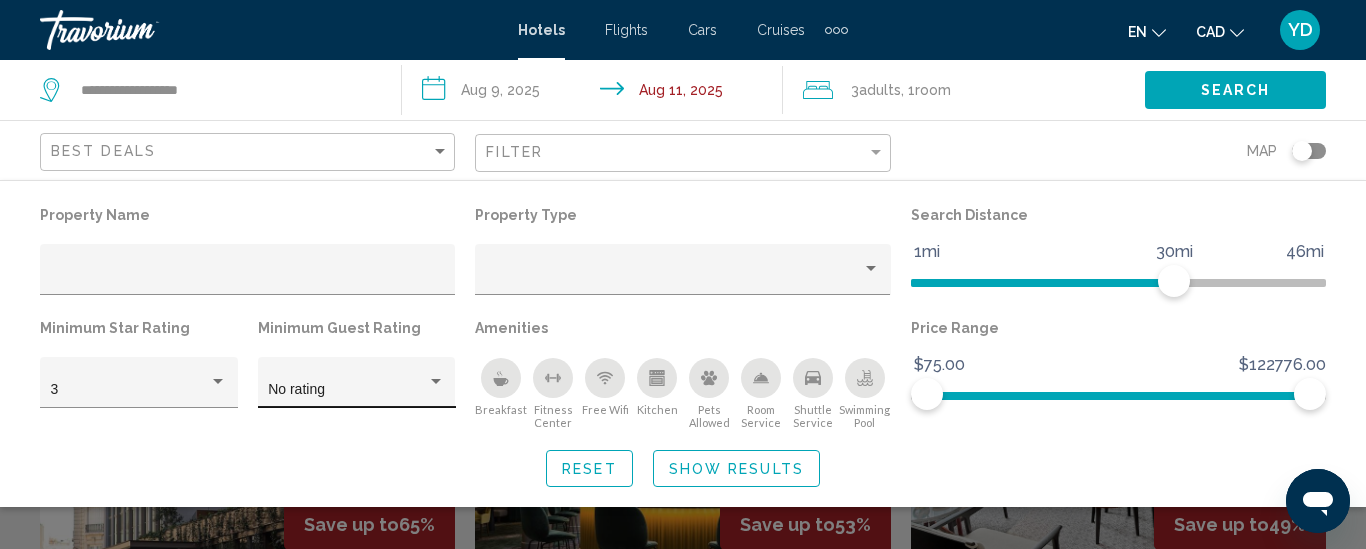 click at bounding box center (436, 382) 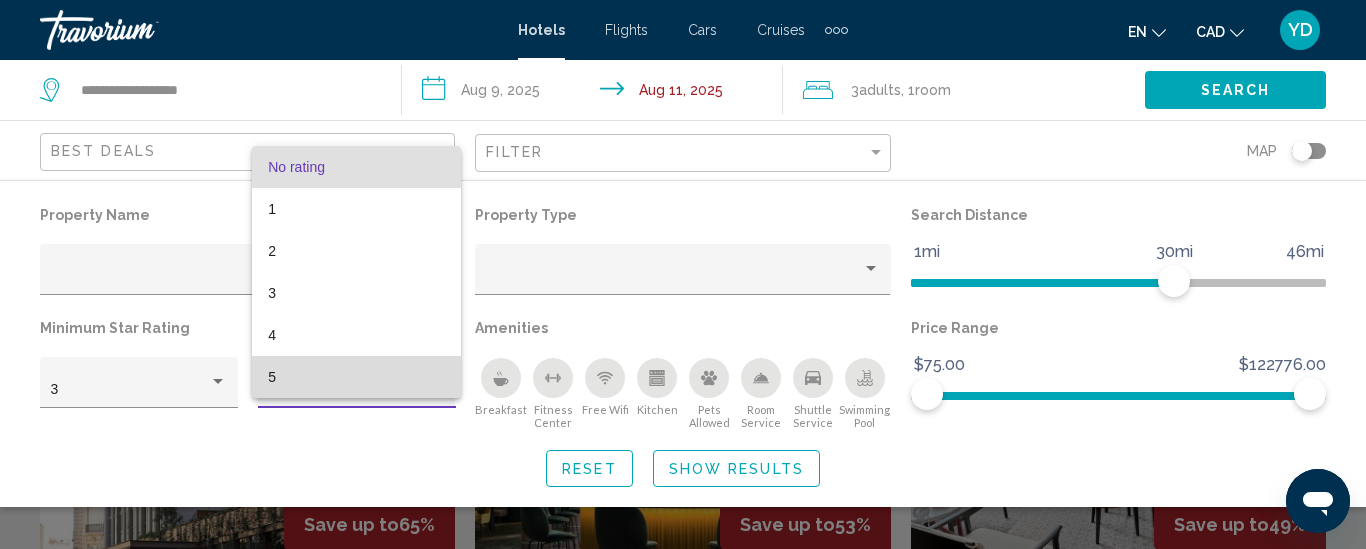 click on "5" at bounding box center (356, 377) 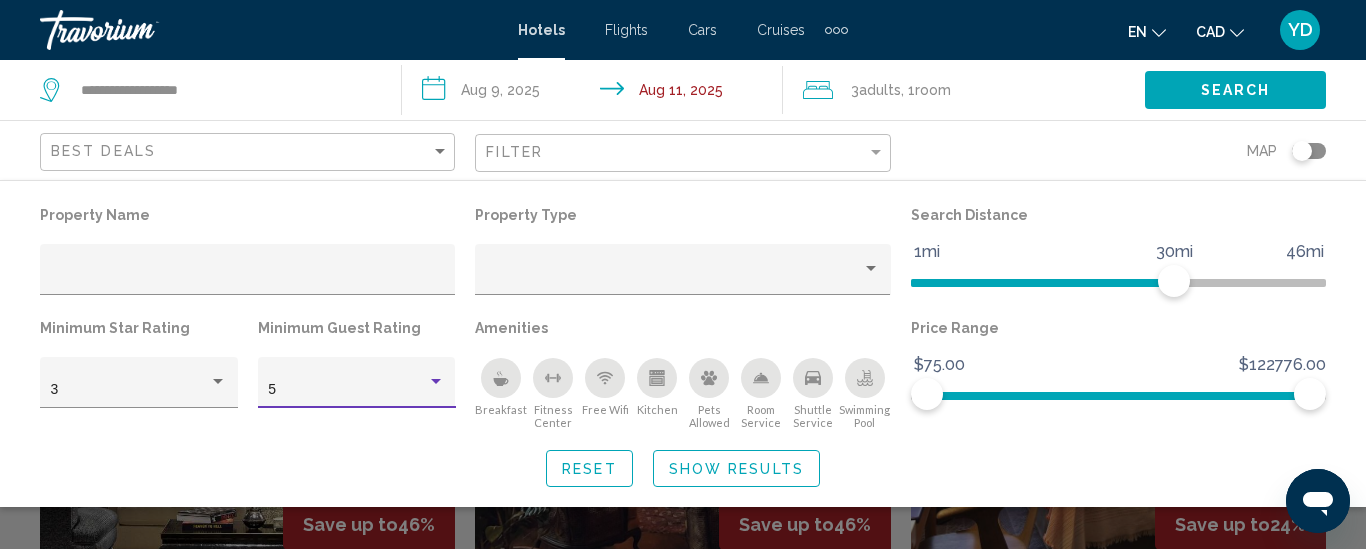 click at bounding box center (436, 382) 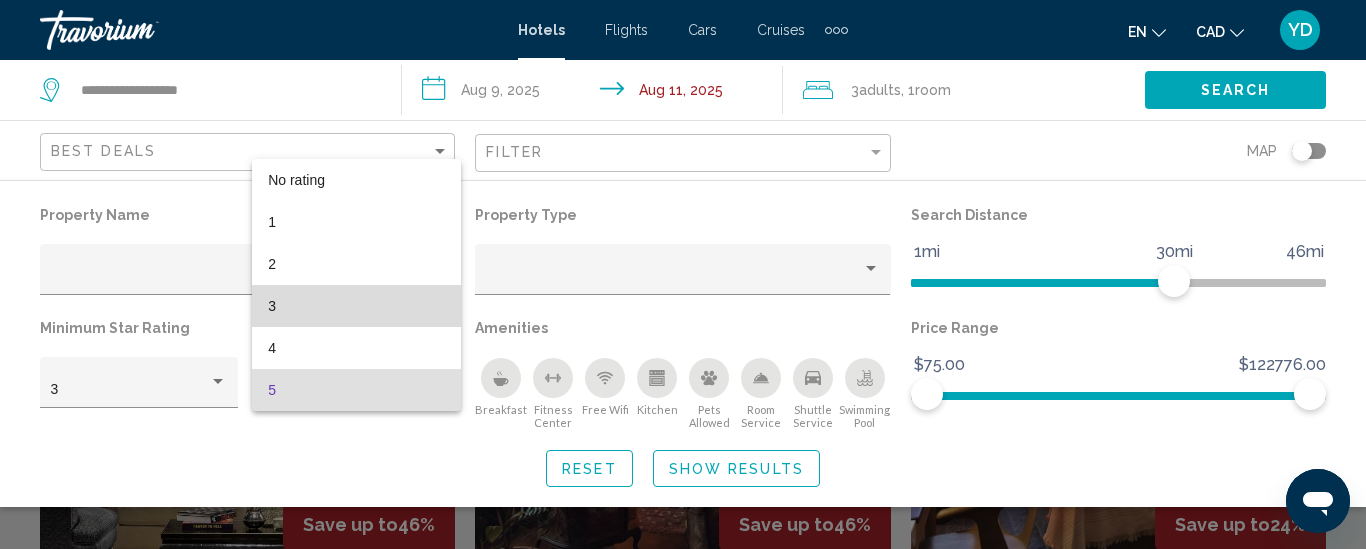 click on "3" at bounding box center [356, 306] 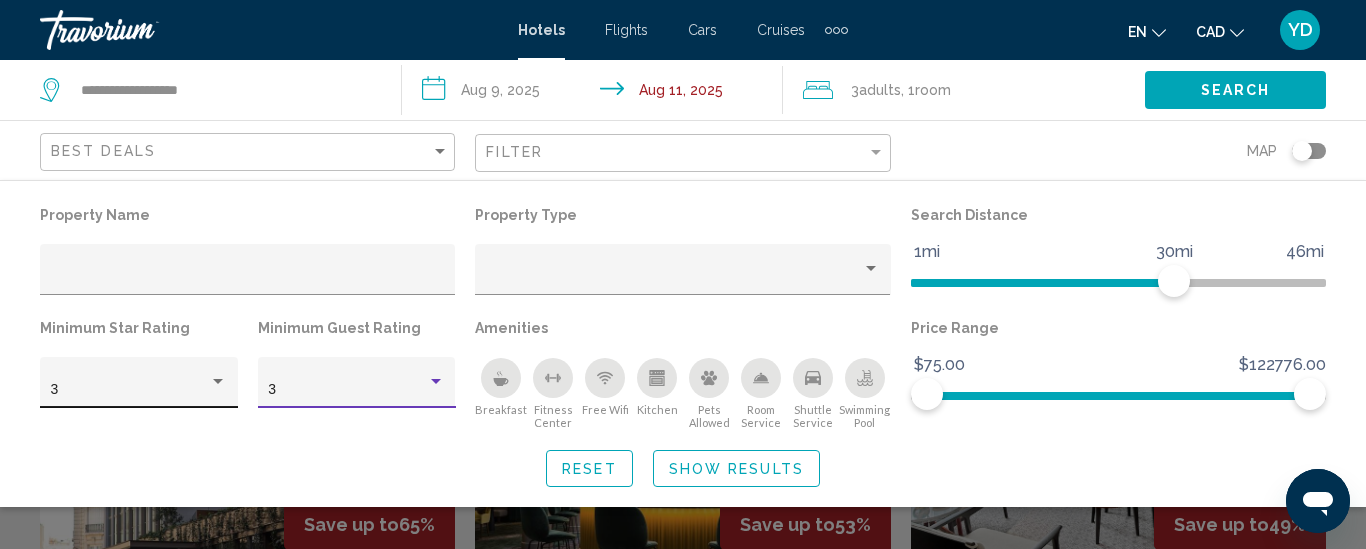 click on "3" at bounding box center [130, 390] 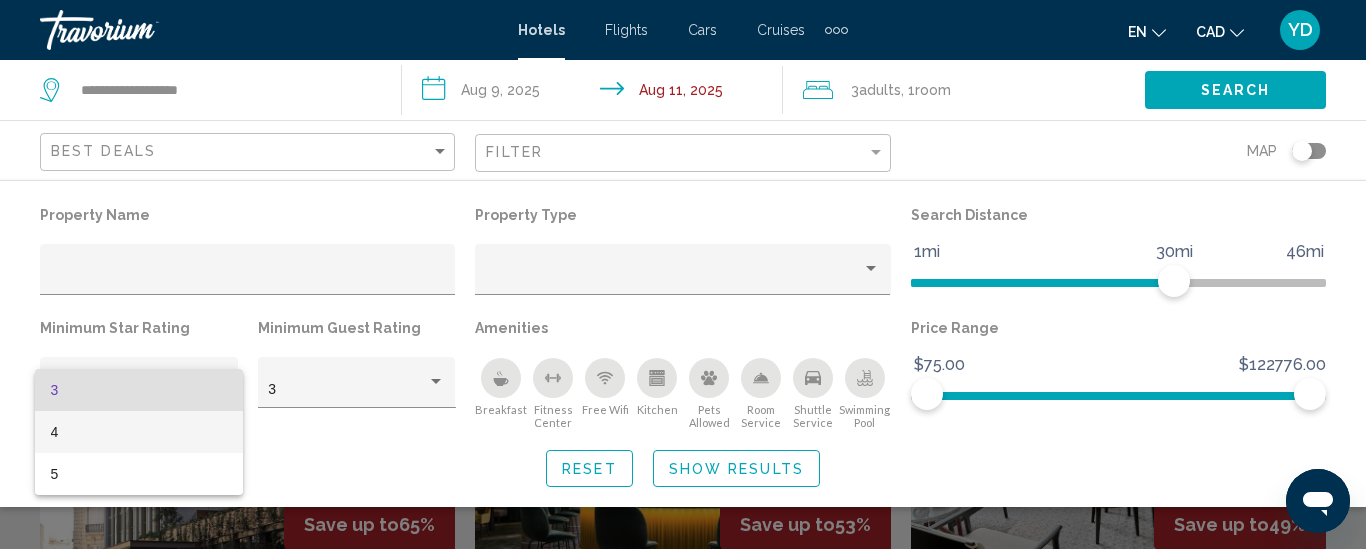 click on "4" at bounding box center (139, 432) 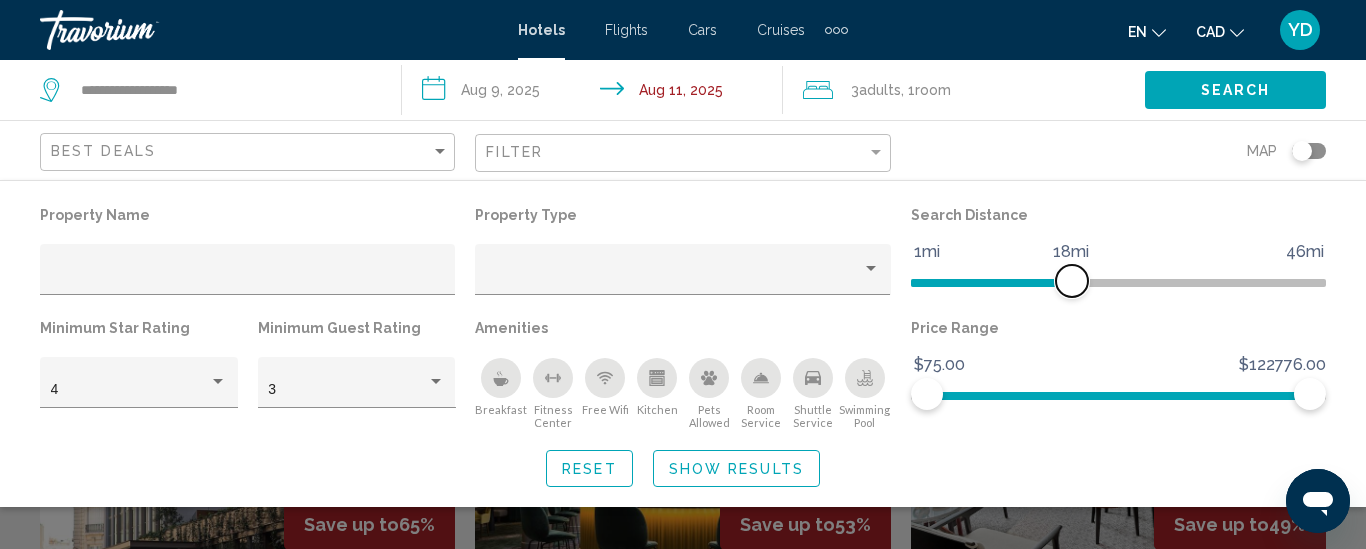 drag, startPoint x: 1175, startPoint y: 276, endPoint x: 1073, endPoint y: 272, distance: 102.0784 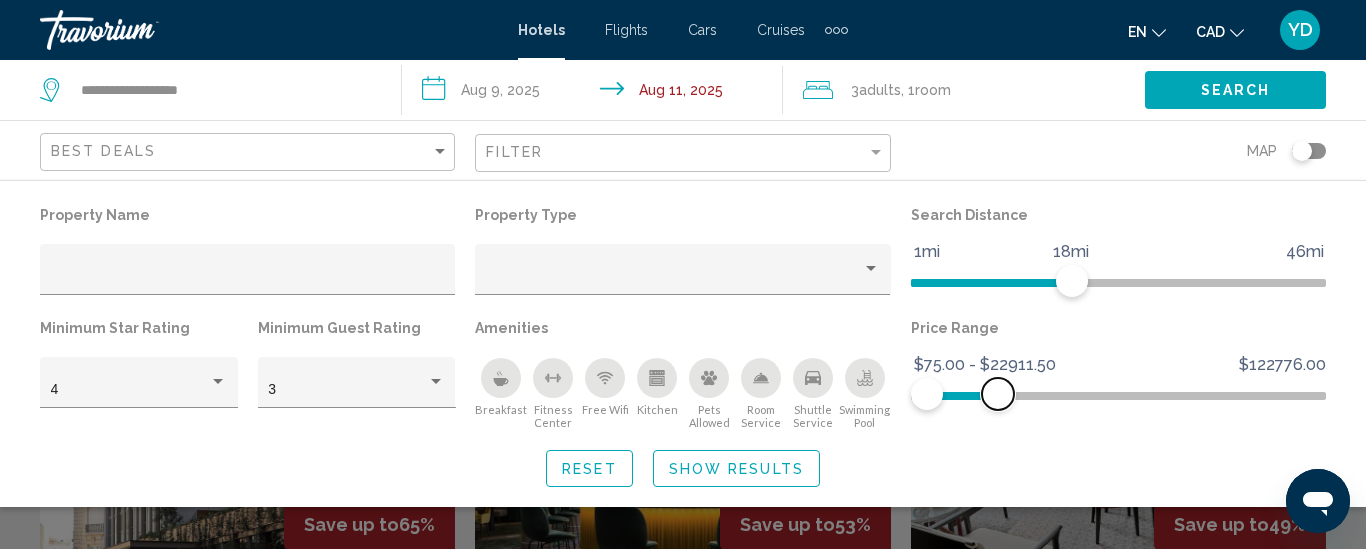 drag, startPoint x: 1311, startPoint y: 388, endPoint x: 998, endPoint y: 410, distance: 313.77222 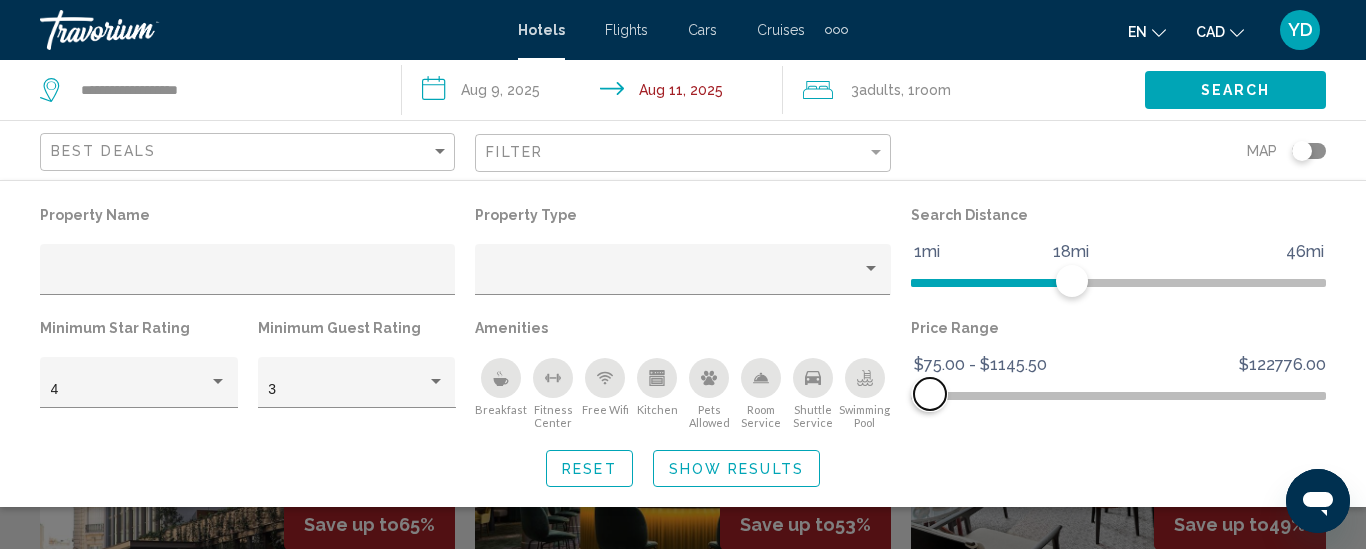drag, startPoint x: 999, startPoint y: 390, endPoint x: 930, endPoint y: 386, distance: 69.115845 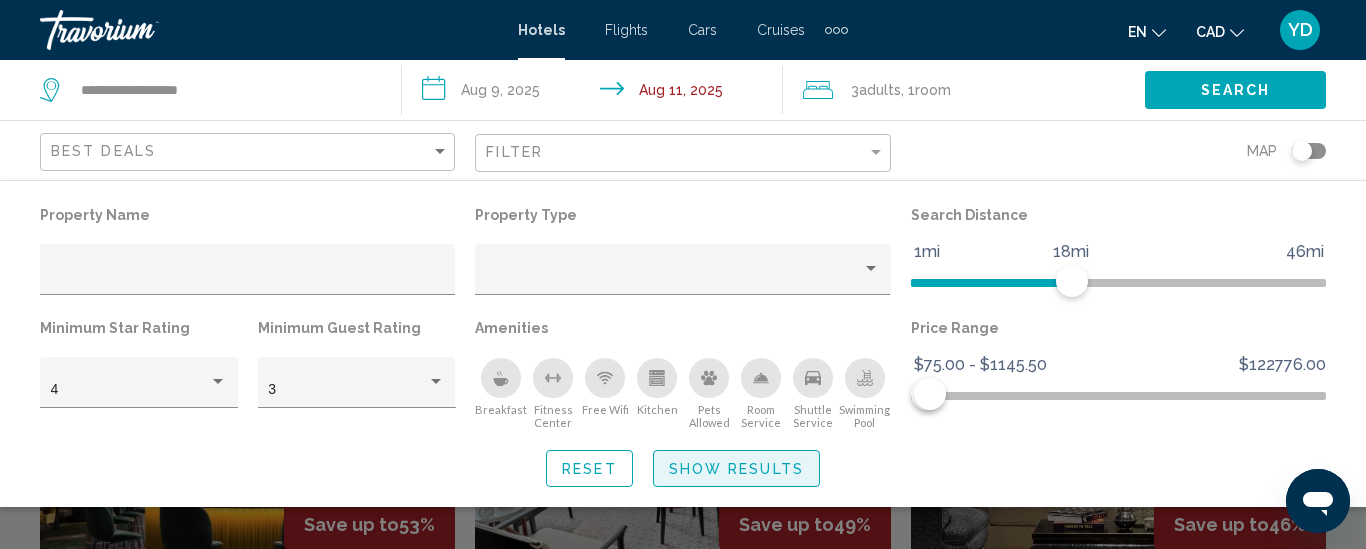 click on "Show Results" 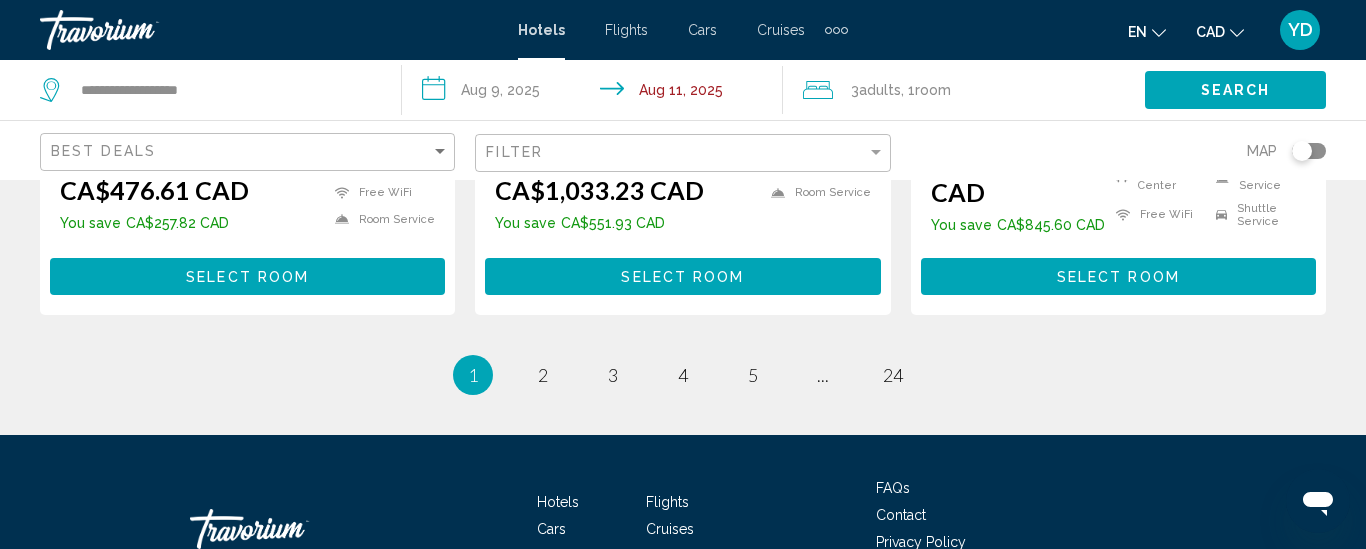 scroll, scrollTop: 3000, scrollLeft: 0, axis: vertical 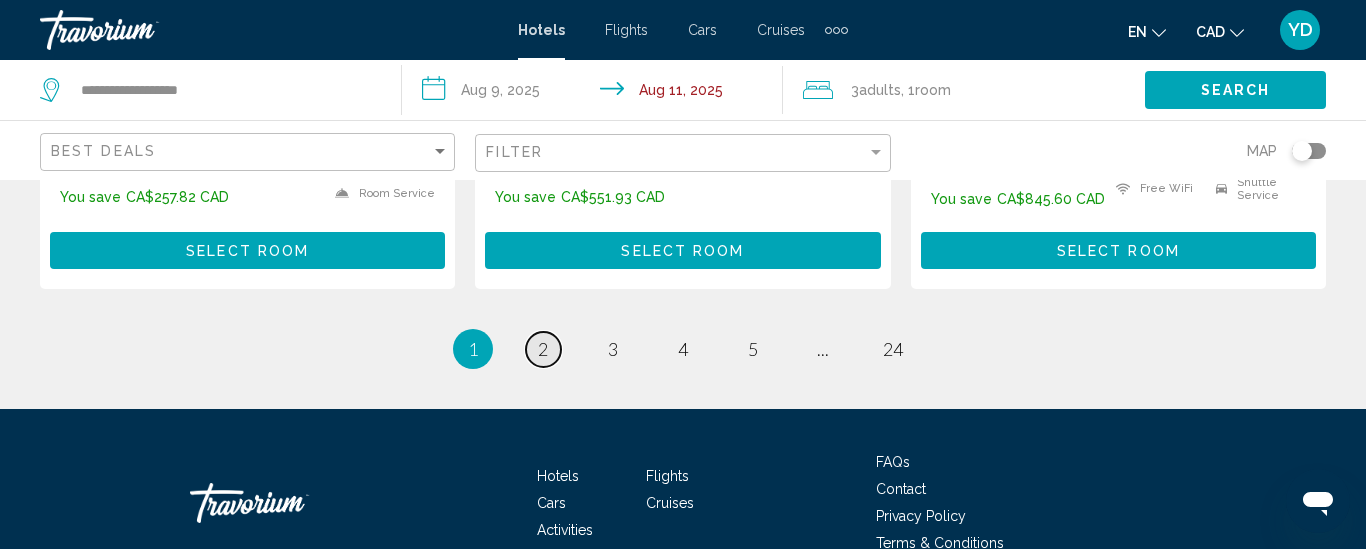 click on "page  2" at bounding box center (543, 349) 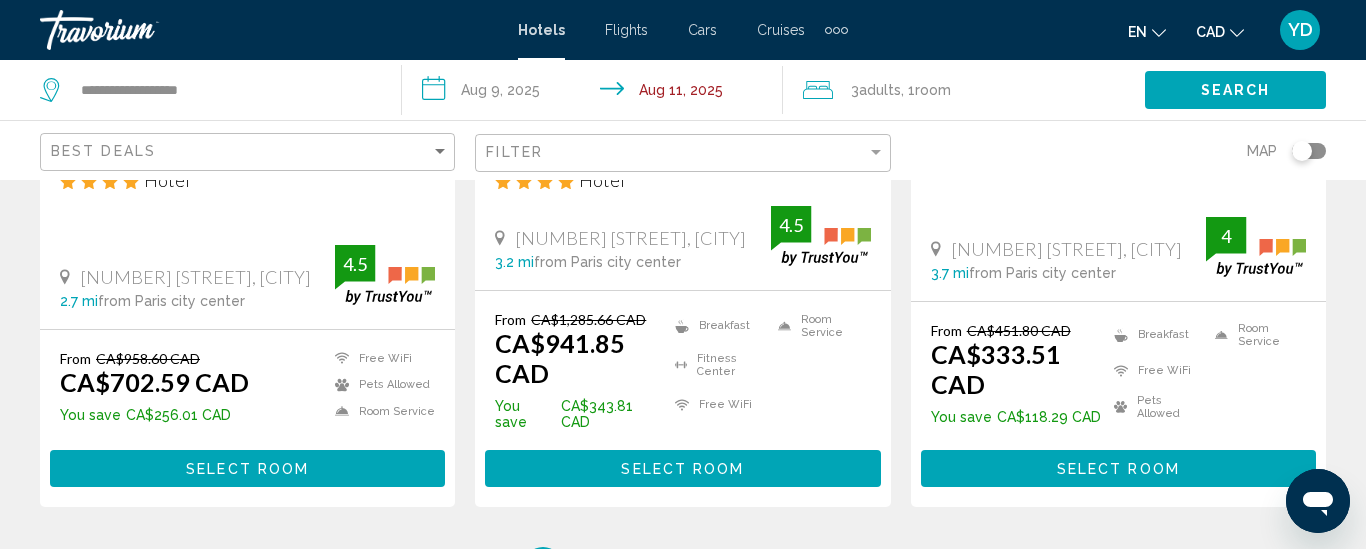 scroll, scrollTop: 2840, scrollLeft: 0, axis: vertical 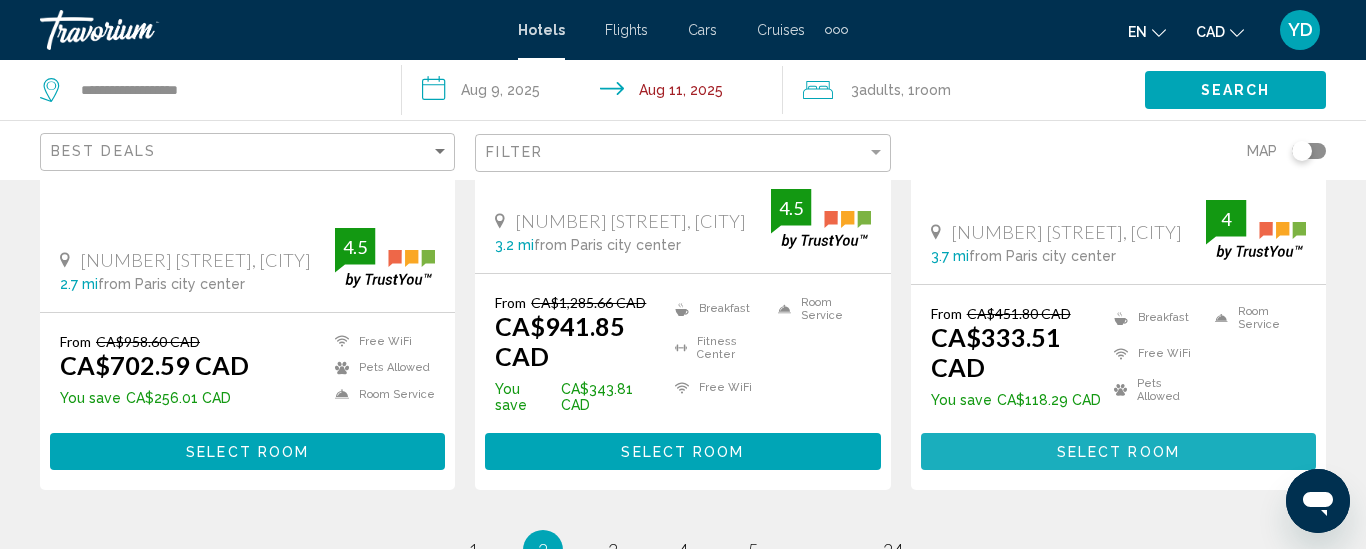 click on "Select Room" at bounding box center [1118, 452] 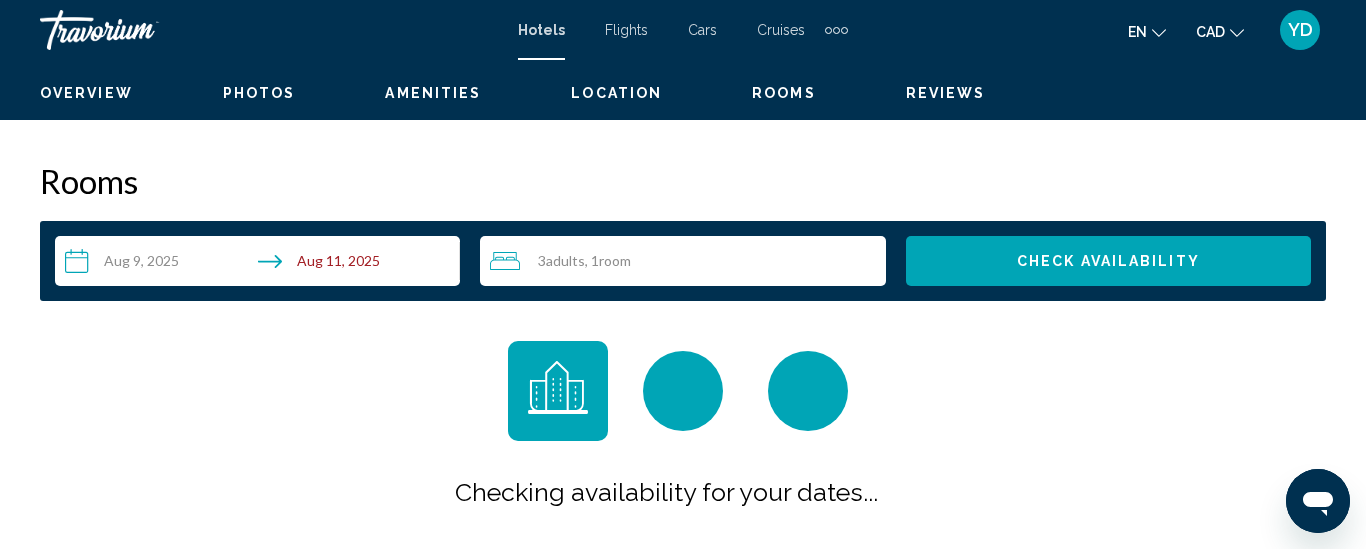 type 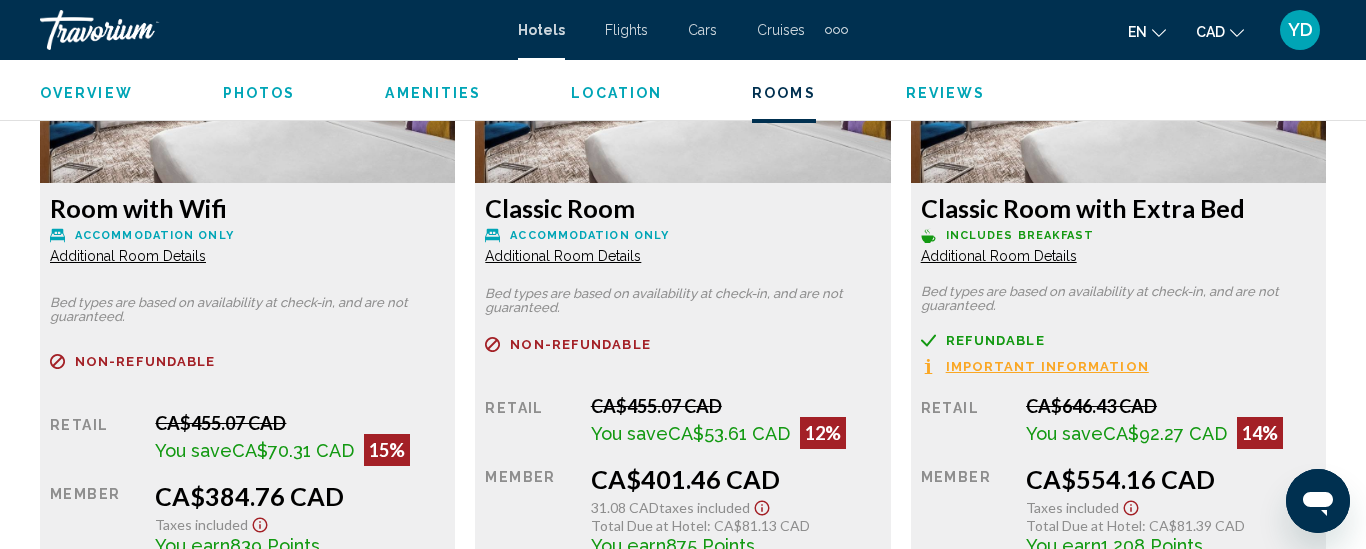 scroll, scrollTop: 3940, scrollLeft: 0, axis: vertical 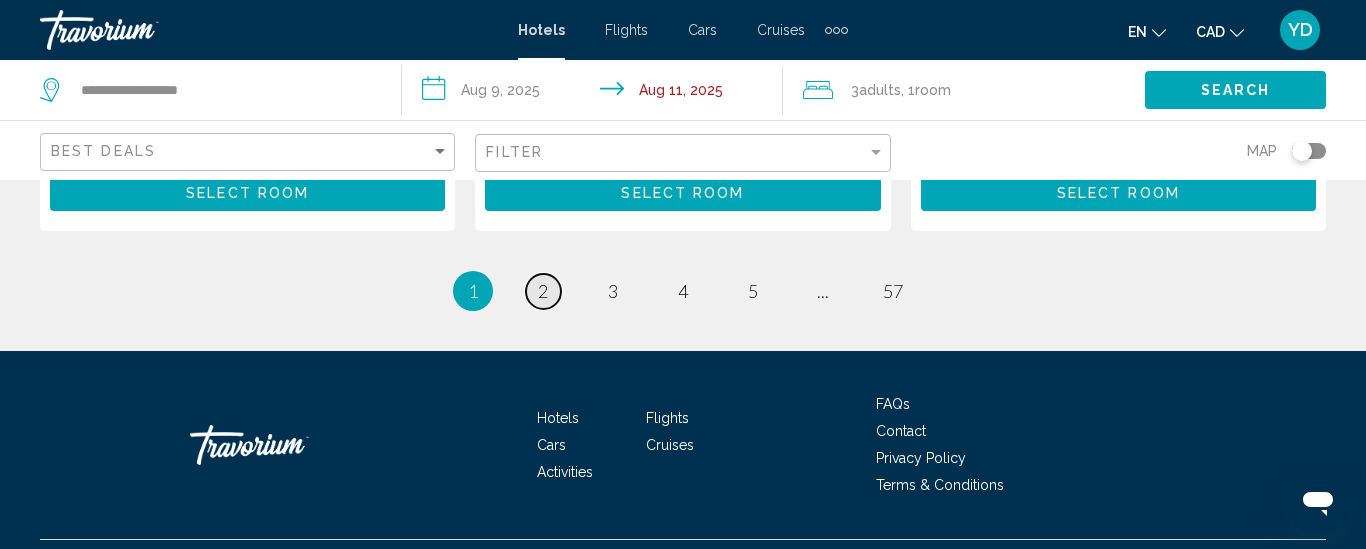 click on "2" at bounding box center (543, 291) 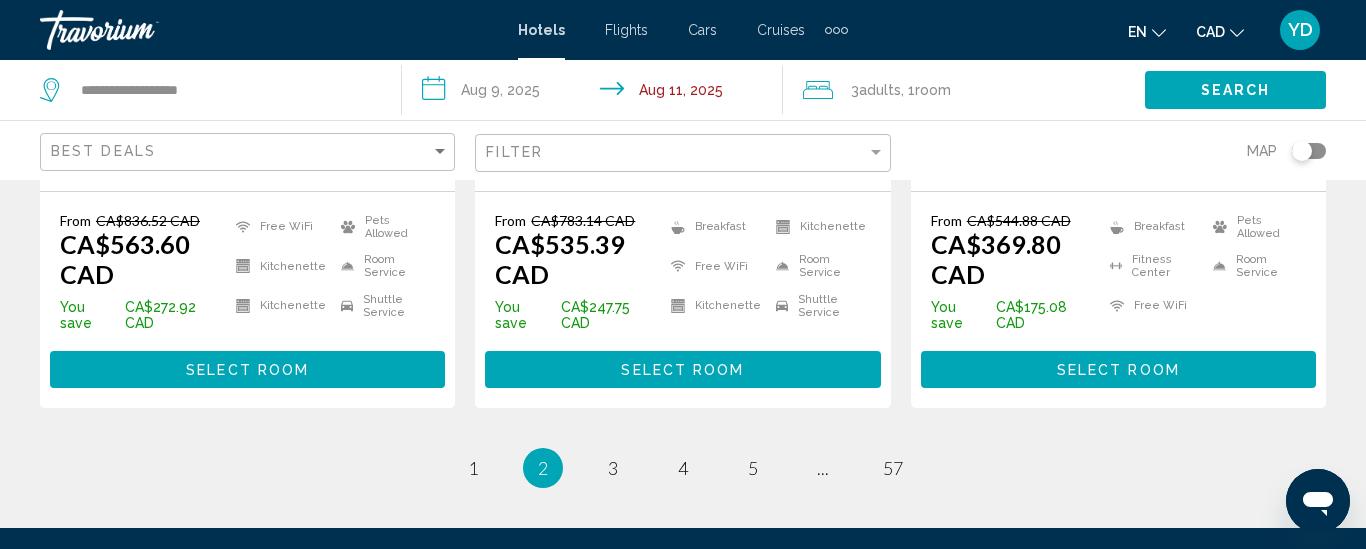 scroll, scrollTop: 2920, scrollLeft: 0, axis: vertical 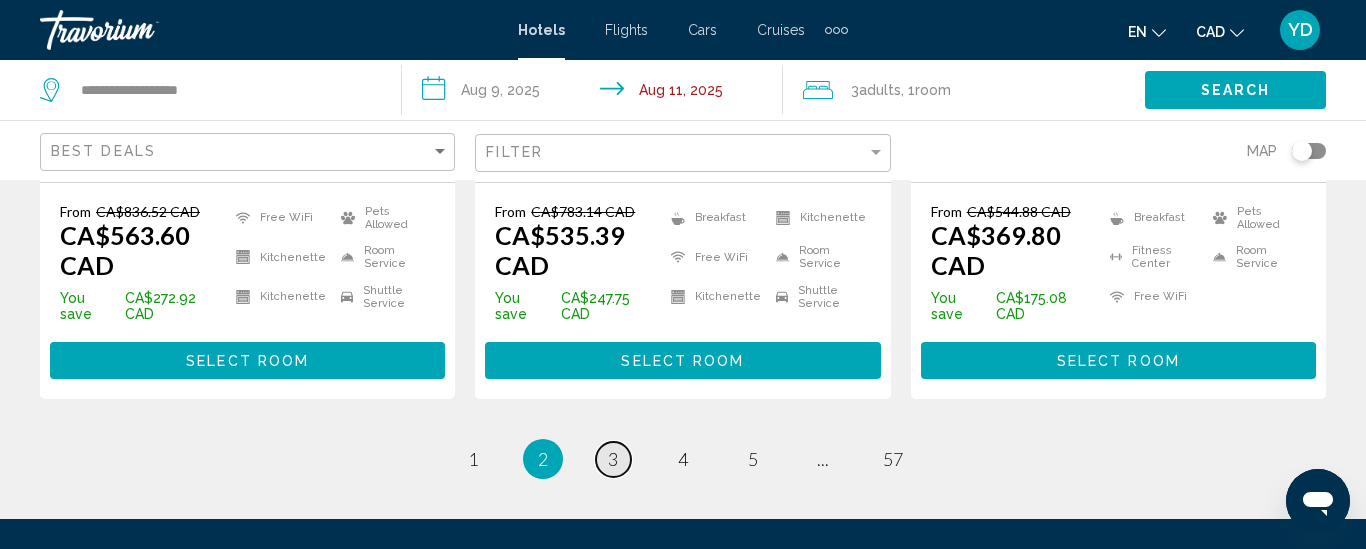 click on "3" at bounding box center (613, 459) 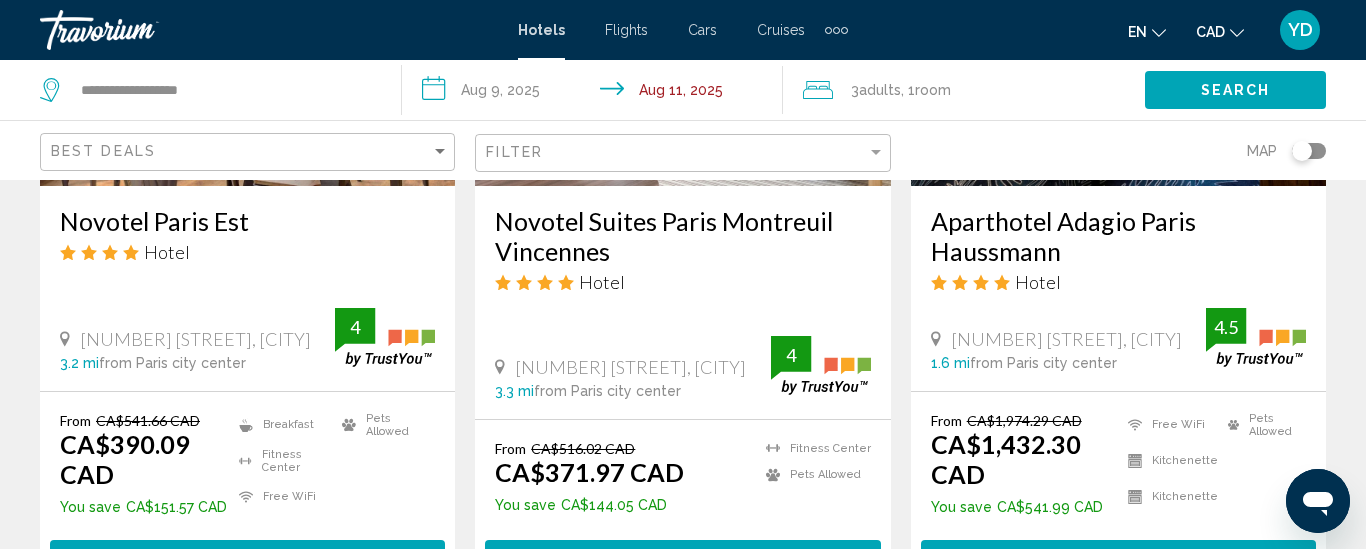 scroll, scrollTop: 1960, scrollLeft: 0, axis: vertical 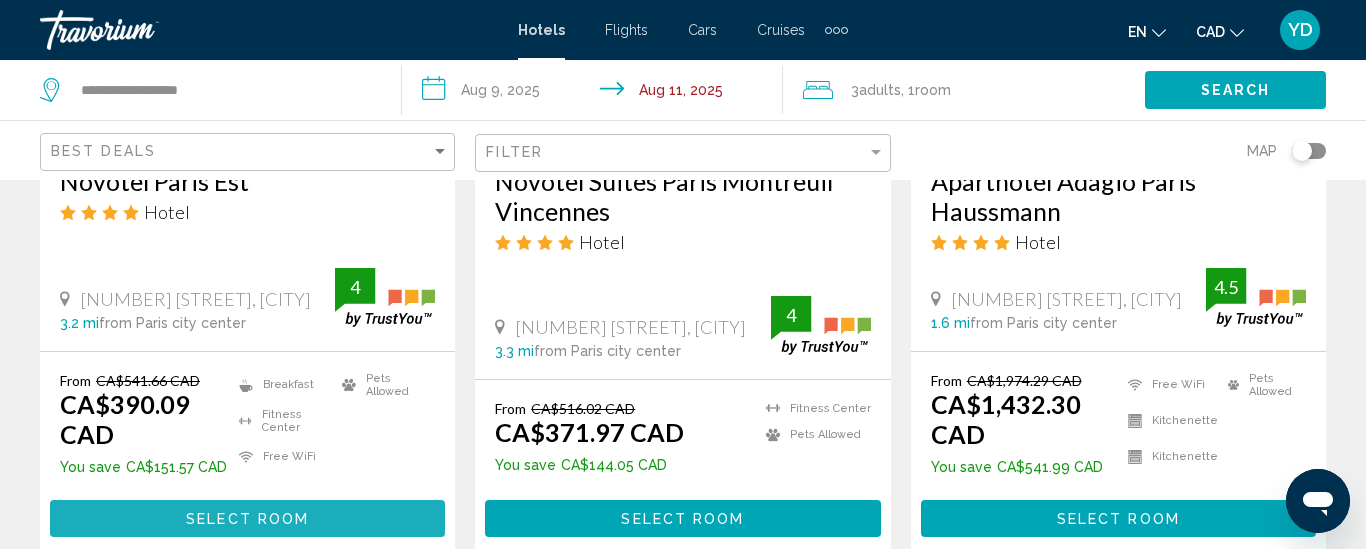click on "Select Room" at bounding box center [247, 519] 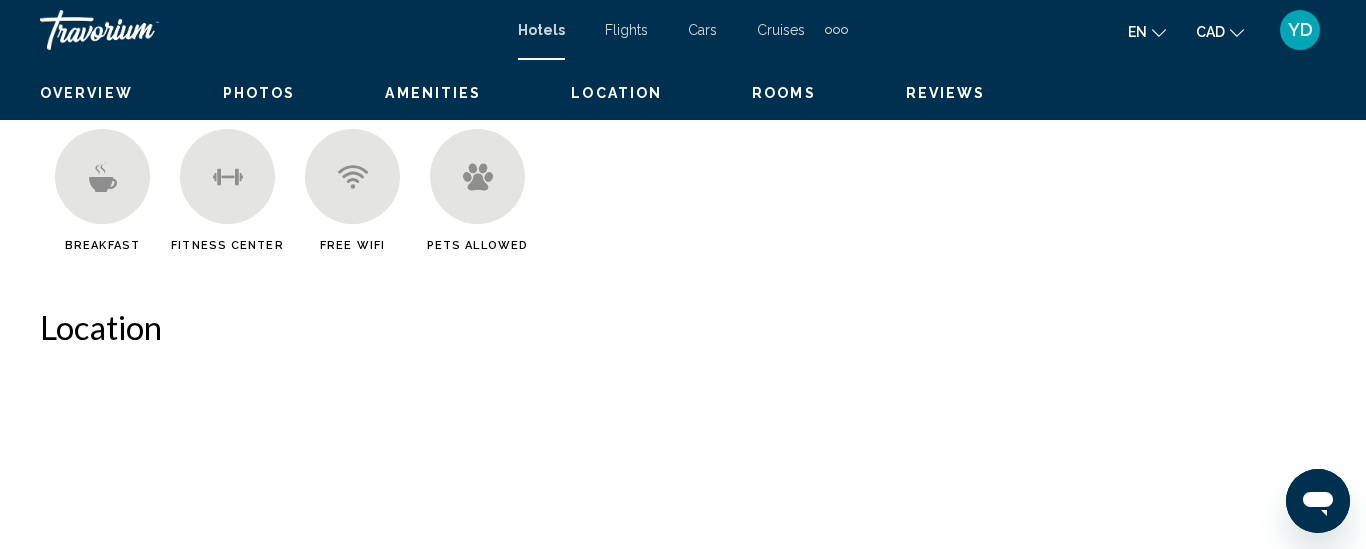 scroll, scrollTop: 261, scrollLeft: 0, axis: vertical 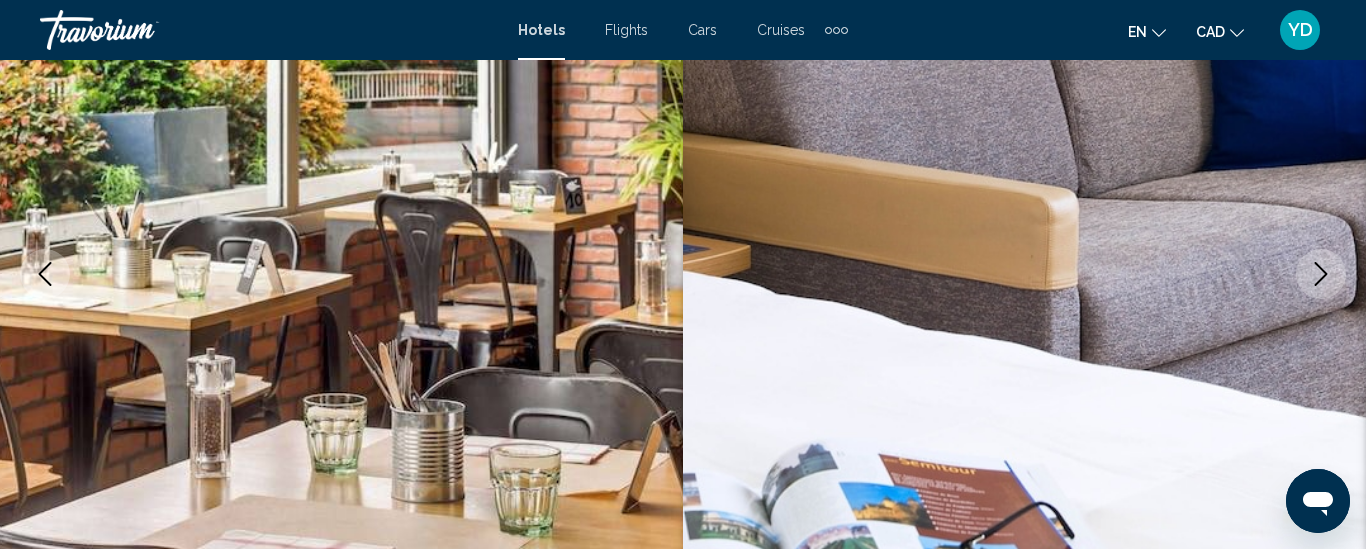 type 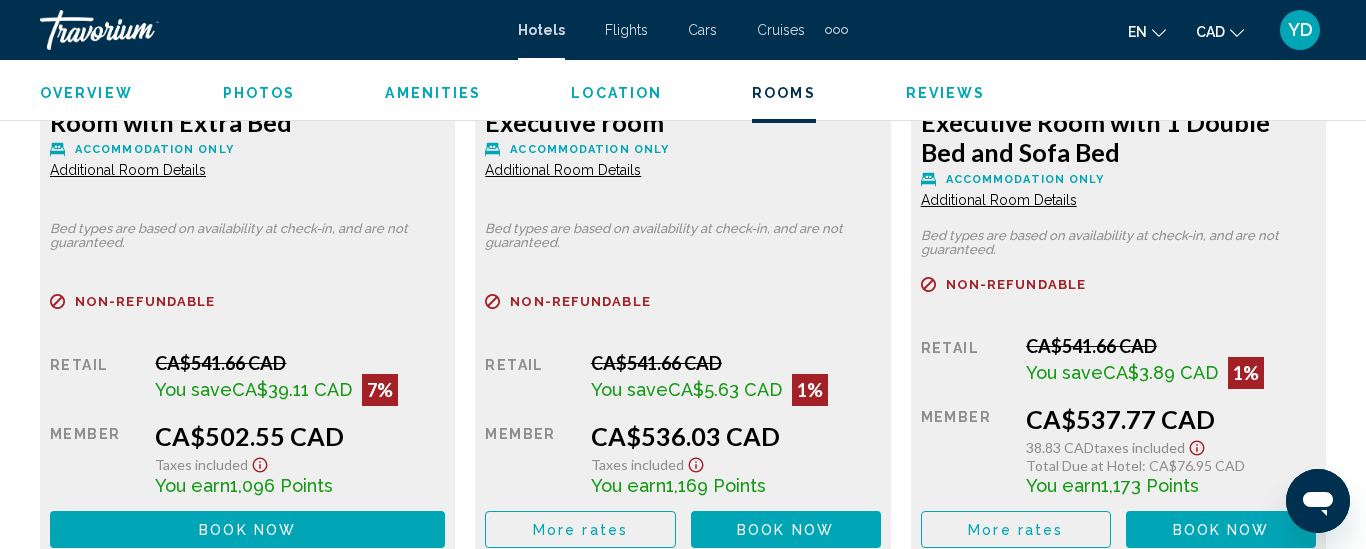 scroll, scrollTop: 4741, scrollLeft: 0, axis: vertical 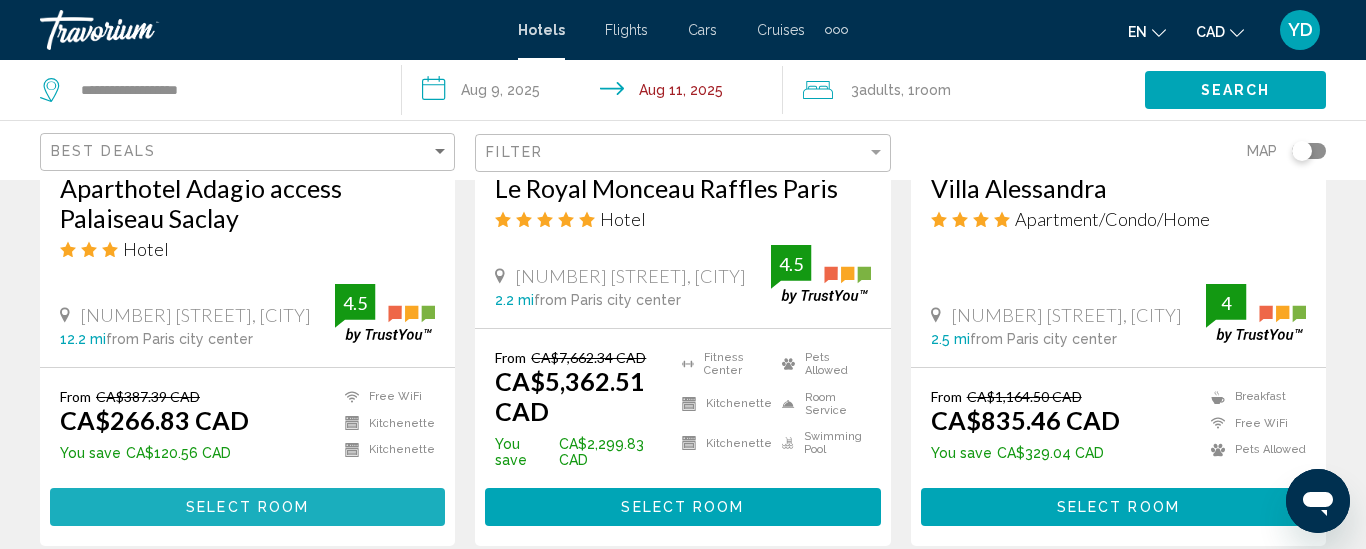 click on "Select Room" at bounding box center (247, 508) 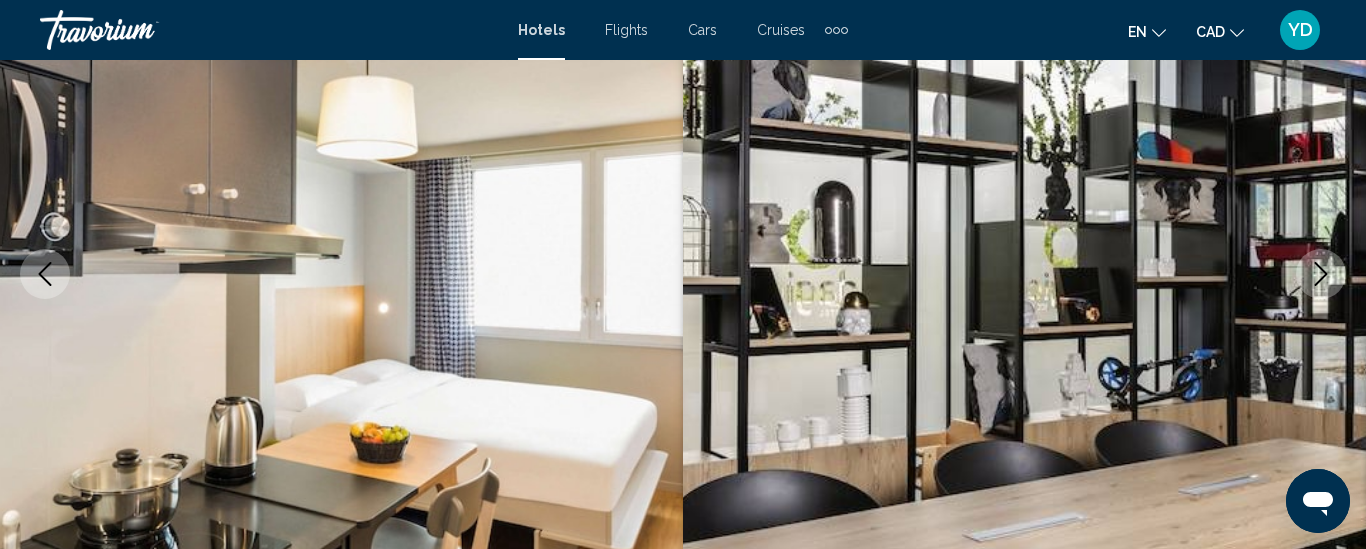 type 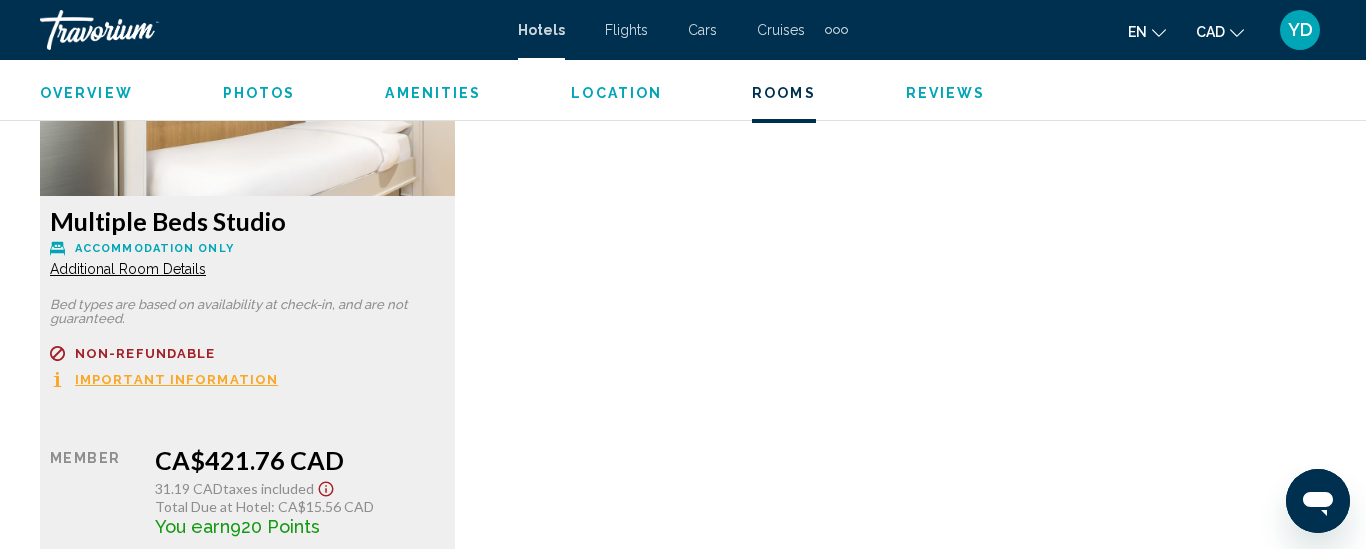 scroll, scrollTop: 3981, scrollLeft: 0, axis: vertical 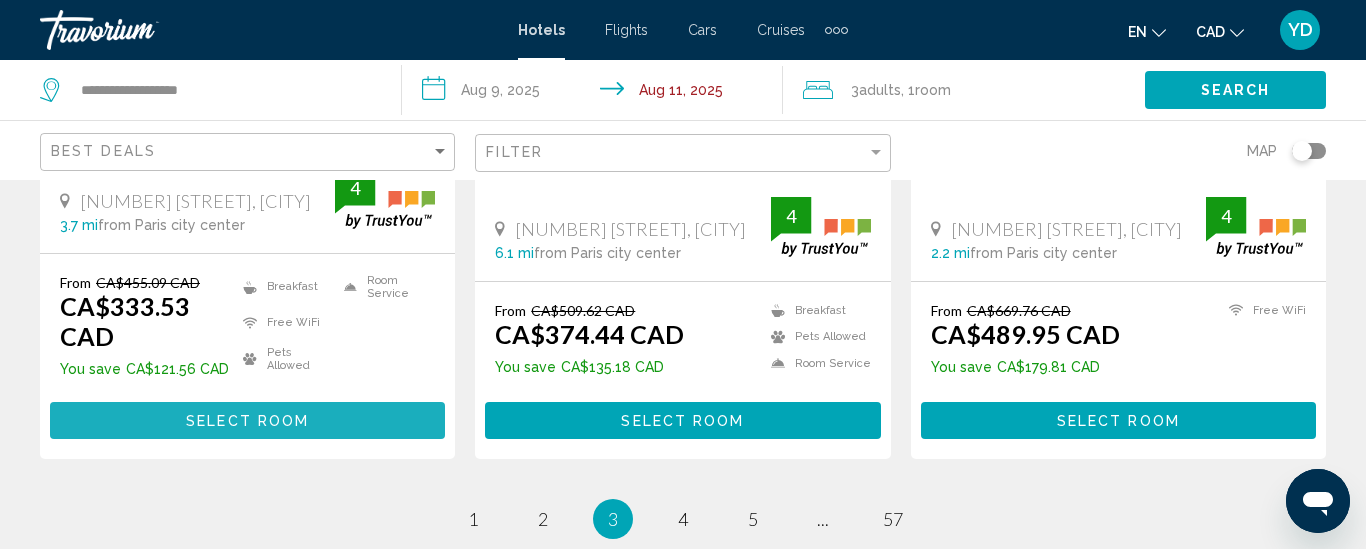 click on "Select Room" at bounding box center (247, 421) 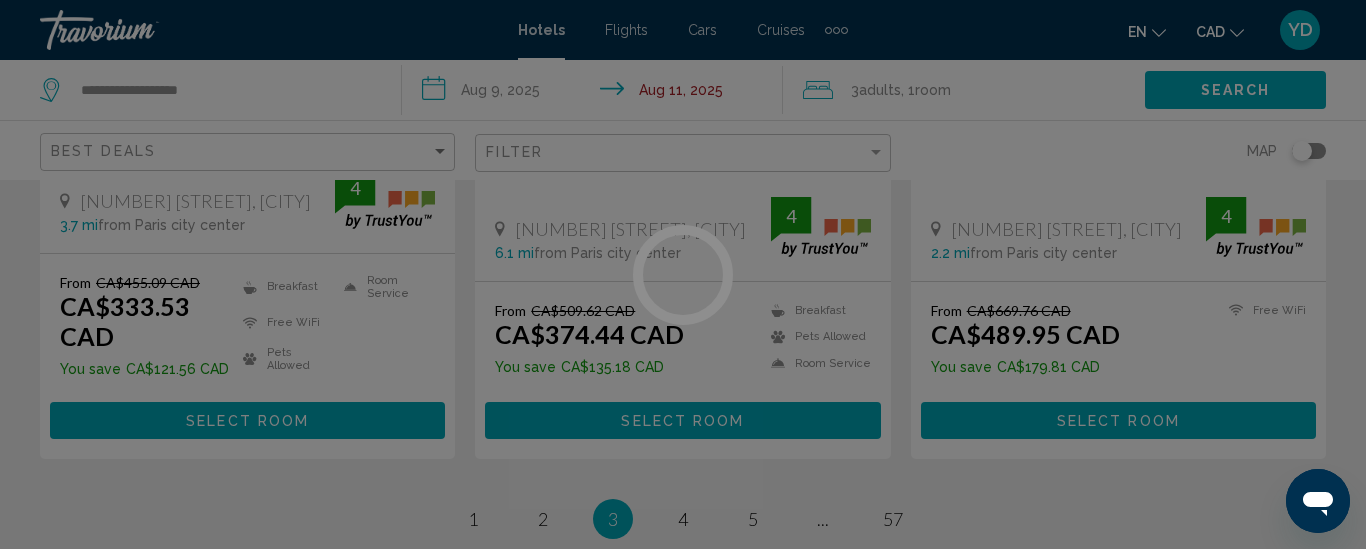 scroll, scrollTop: 261, scrollLeft: 0, axis: vertical 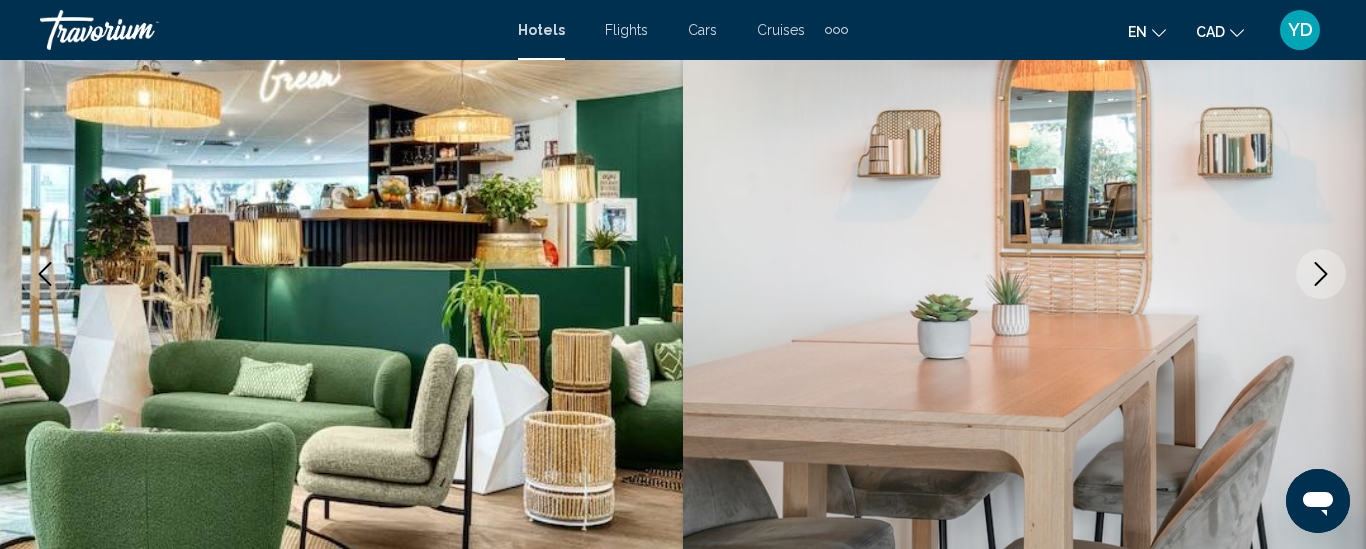 type 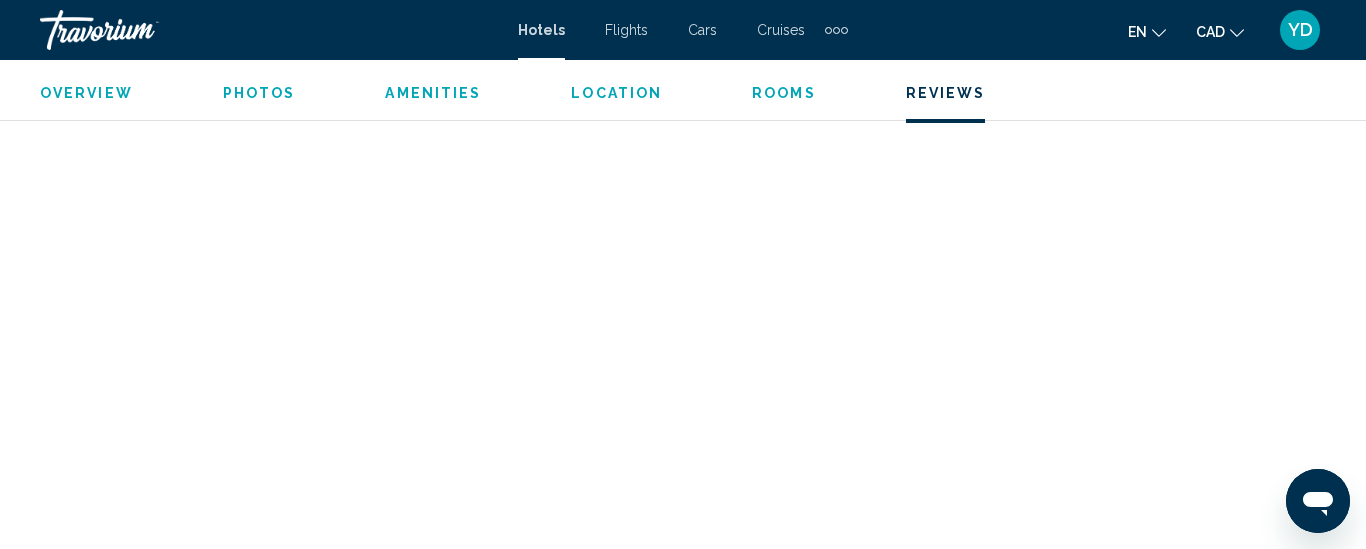scroll, scrollTop: 4621, scrollLeft: 0, axis: vertical 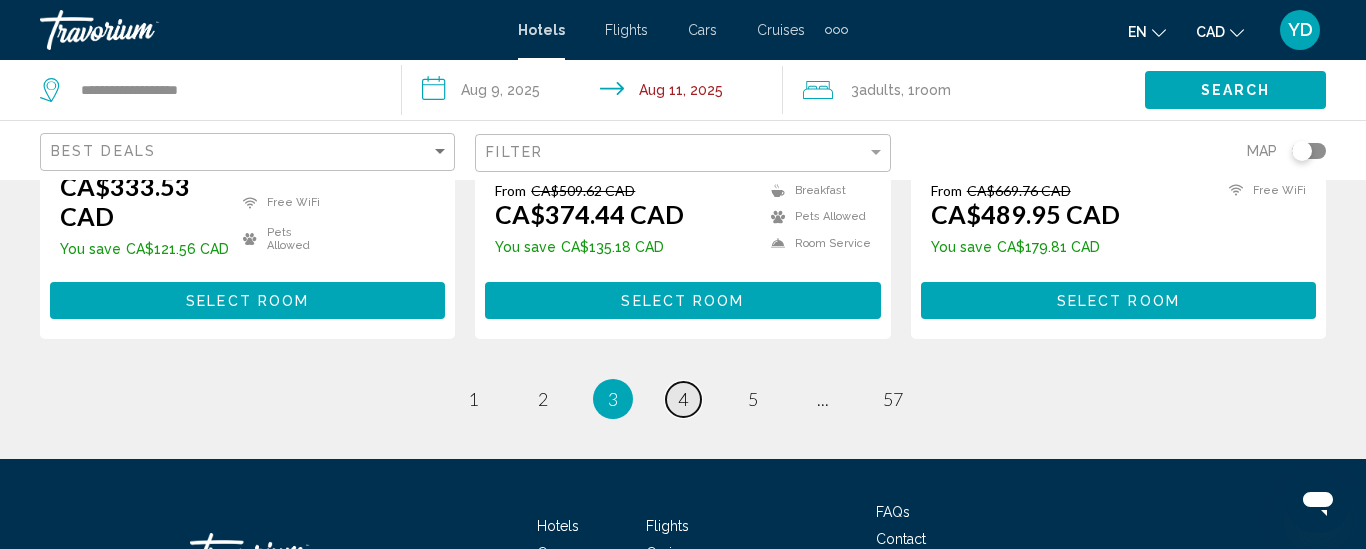click on "page  4" at bounding box center [683, 399] 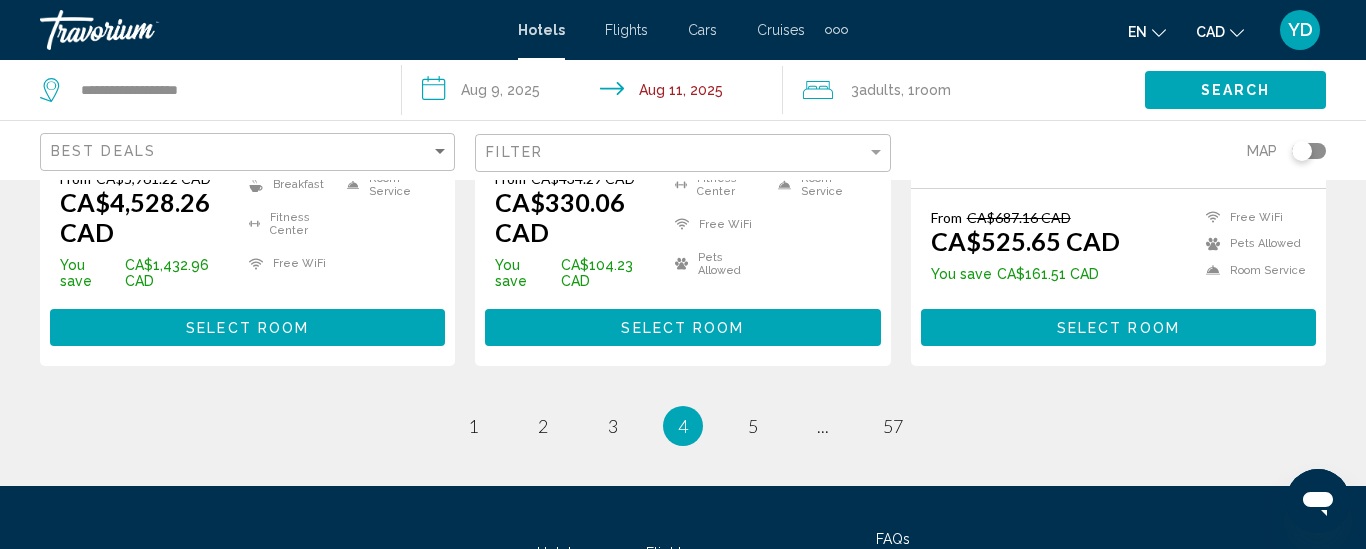 scroll, scrollTop: 3000, scrollLeft: 0, axis: vertical 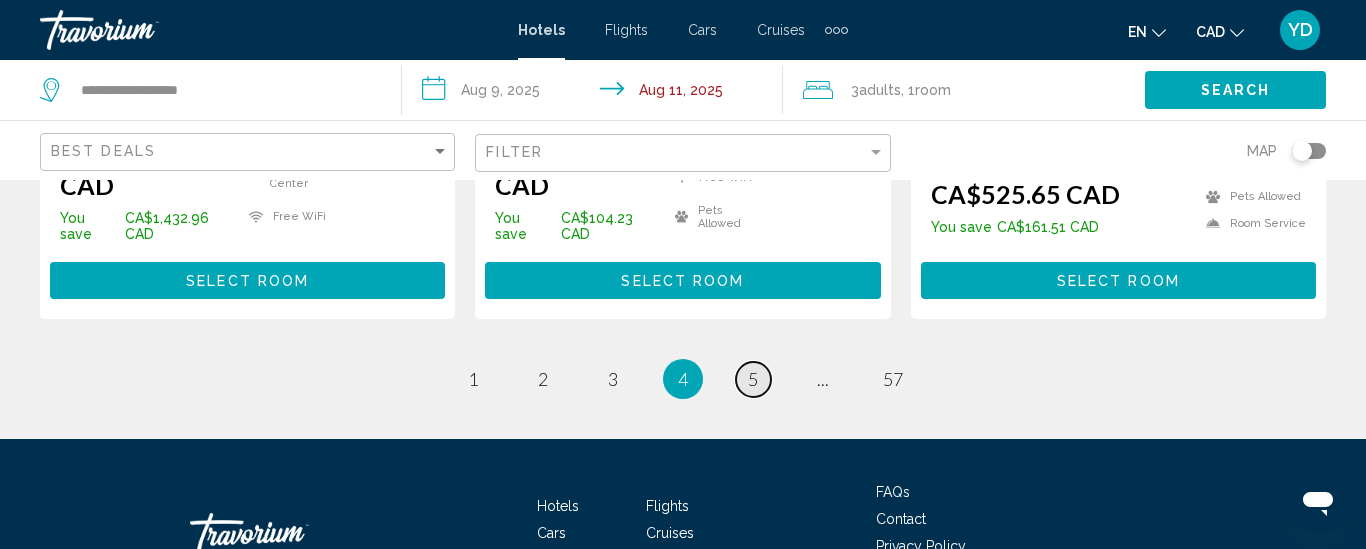 click on "5" at bounding box center (753, 379) 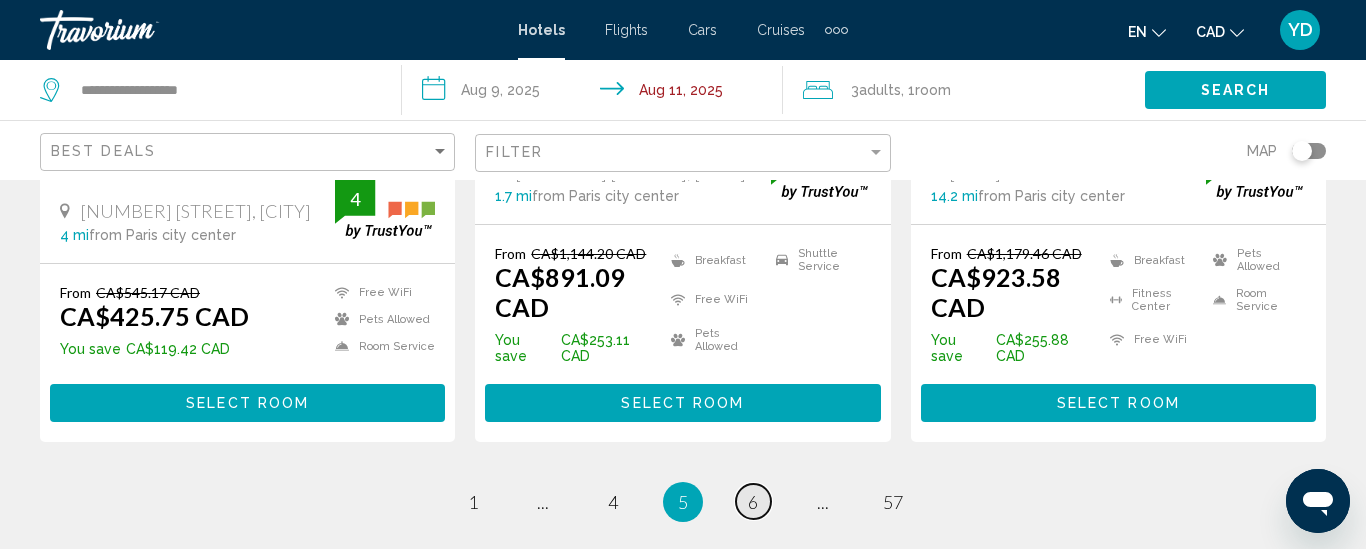 scroll, scrollTop: 2880, scrollLeft: 0, axis: vertical 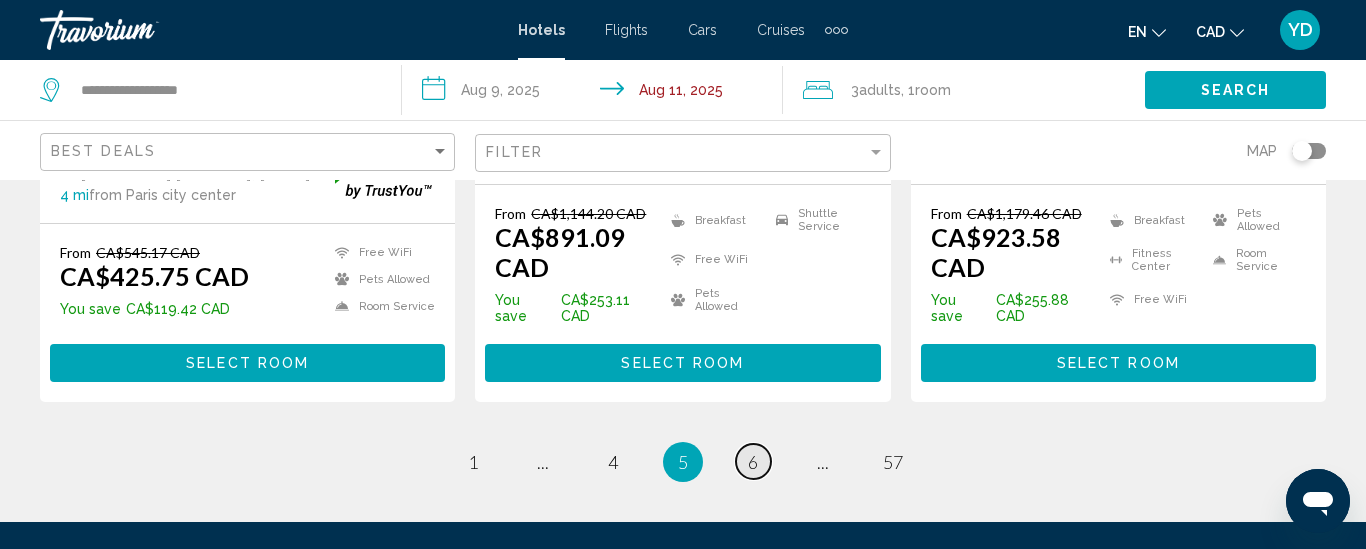 click on "6" at bounding box center [753, 462] 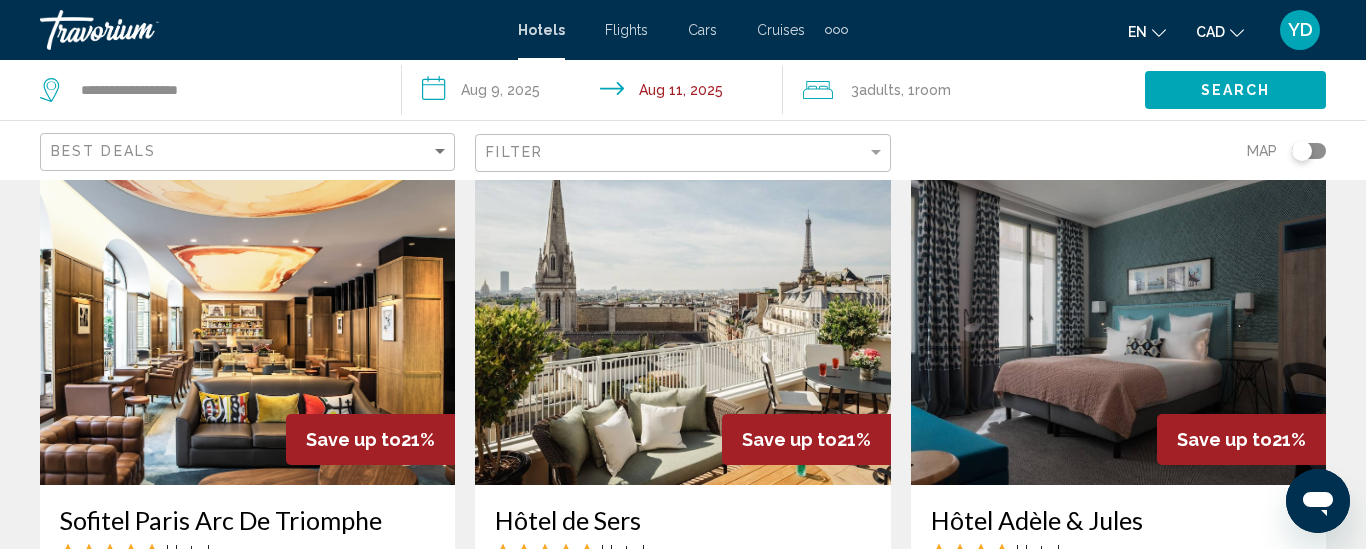 scroll, scrollTop: 1680, scrollLeft: 0, axis: vertical 